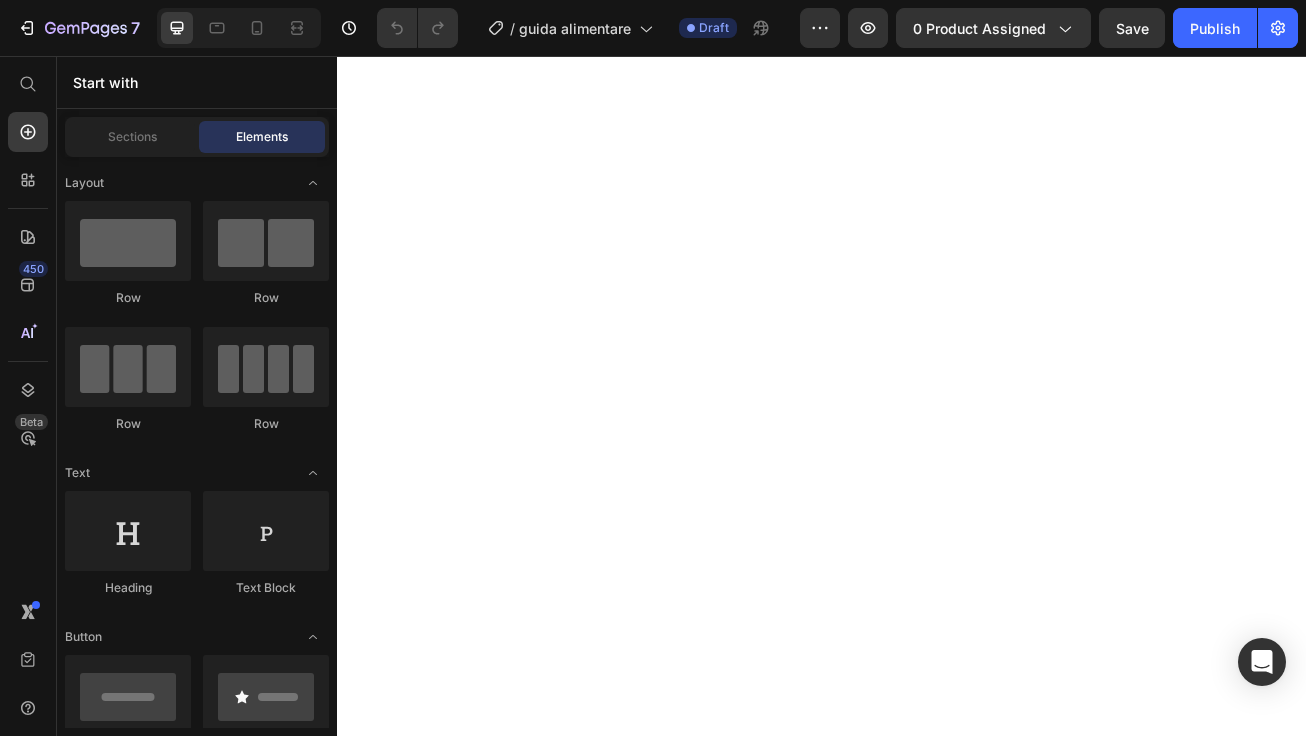 scroll, scrollTop: 0, scrollLeft: 0, axis: both 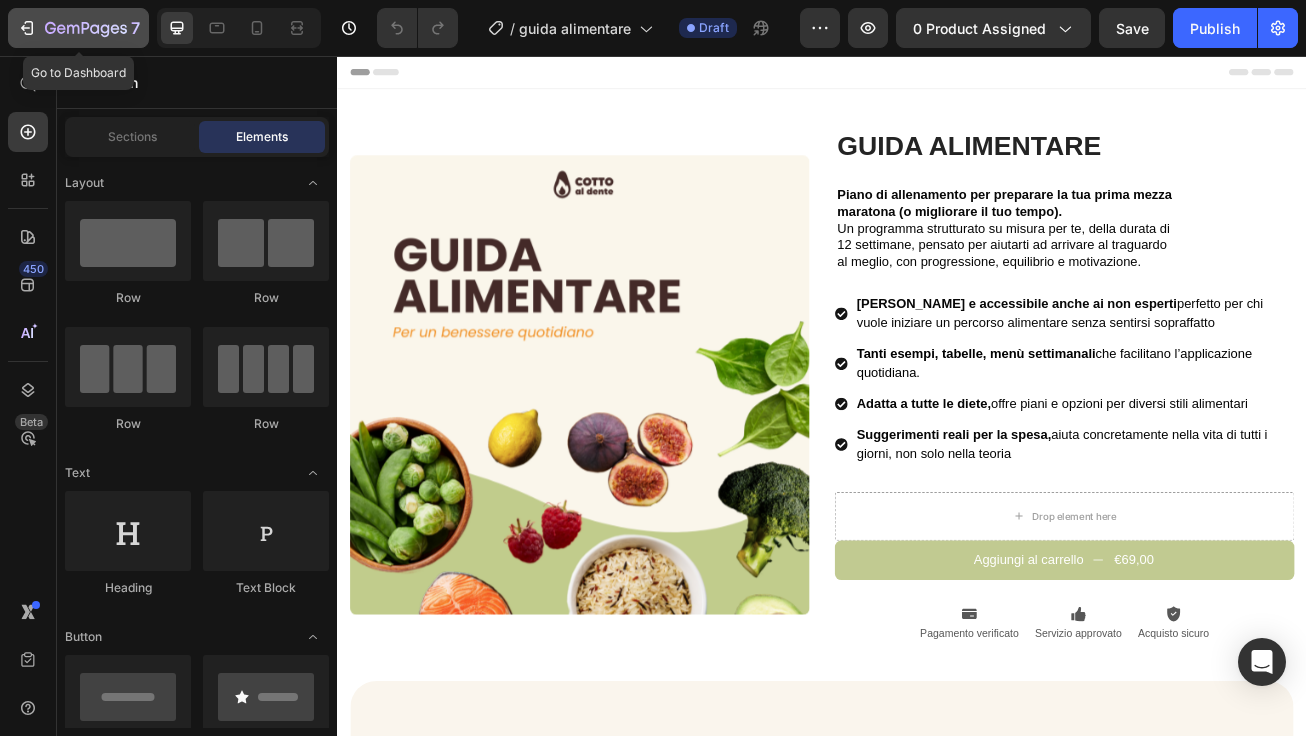 click 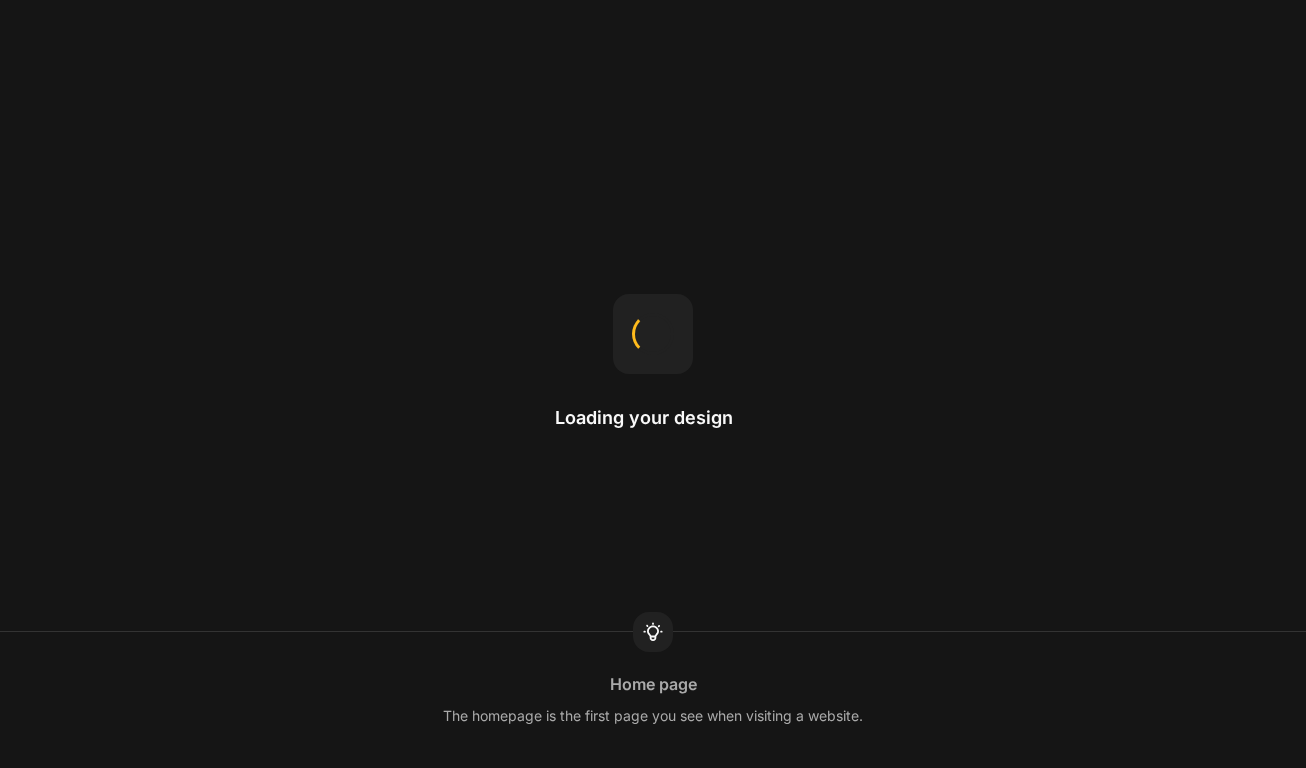 scroll, scrollTop: 0, scrollLeft: 0, axis: both 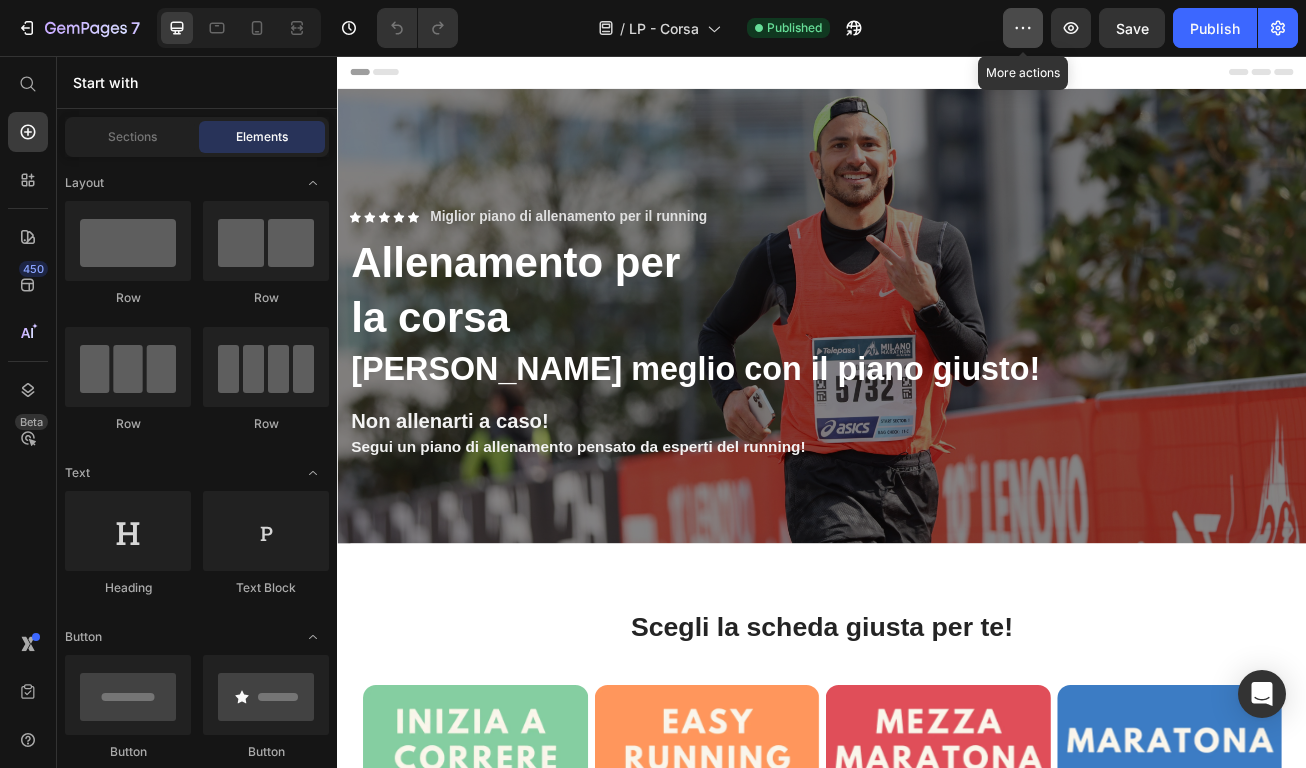 click 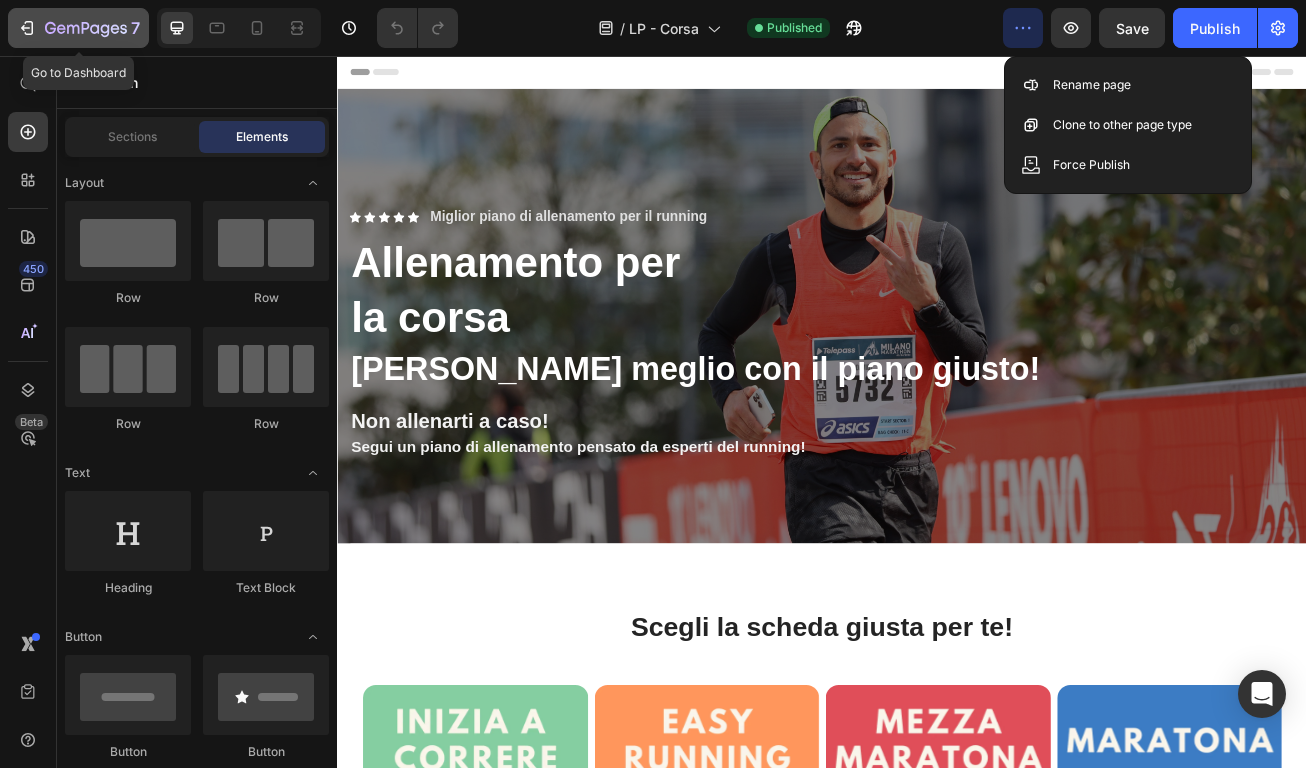 click 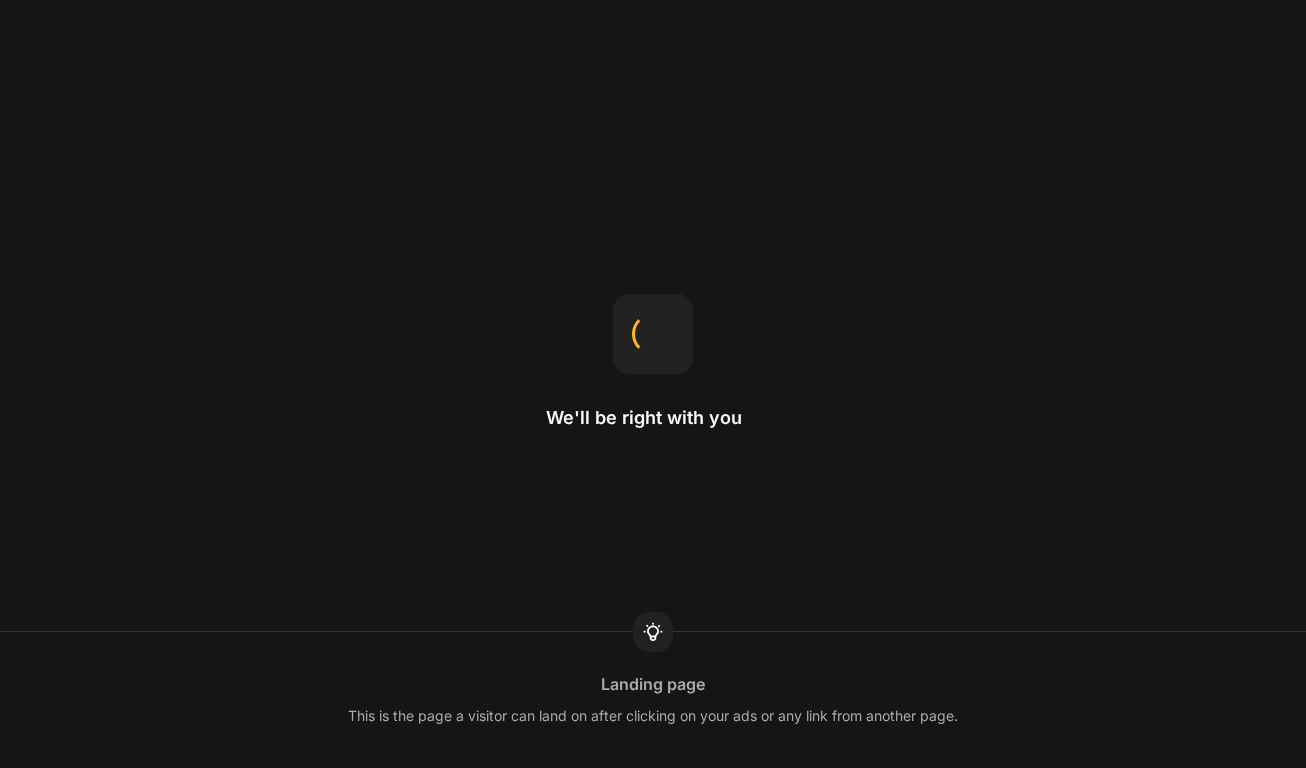 scroll, scrollTop: 0, scrollLeft: 0, axis: both 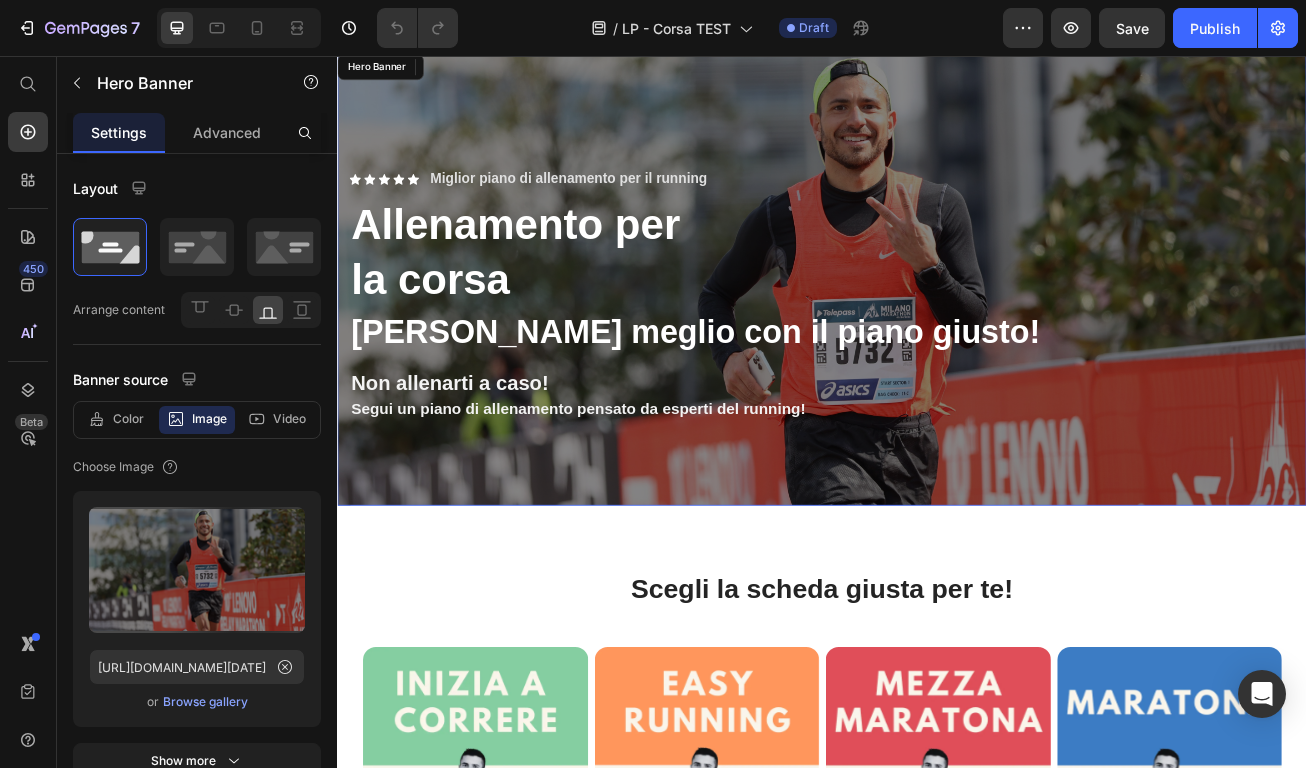 click on "Icon Icon Icon Icon Icon Icon List Miglior piano di allenamento per il running Text Block Row Allenamento per  la corsa Text Block Corri meglio con il piano giusto! Heading Non allenarti a caso!  Segui un piano di allenamento pensato da esperti del running! Text Block Row Row" at bounding box center (937, 331) 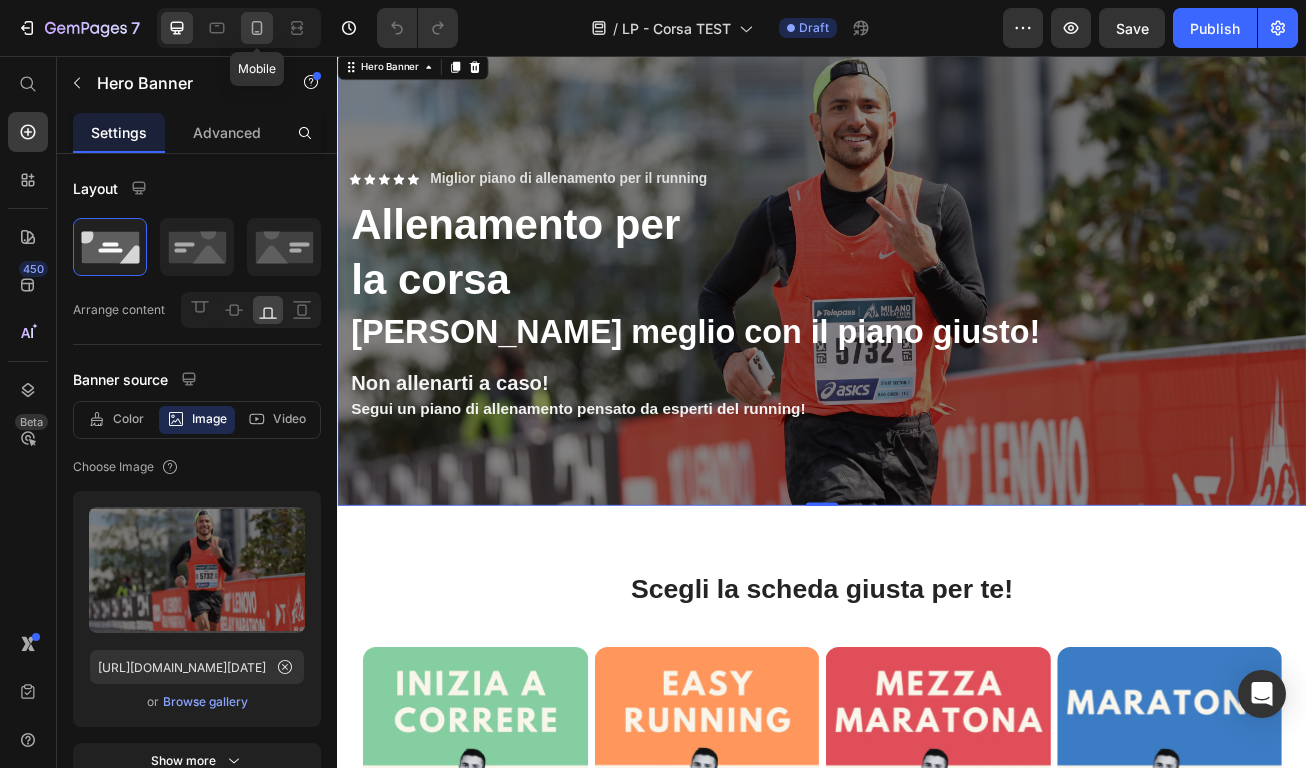 click 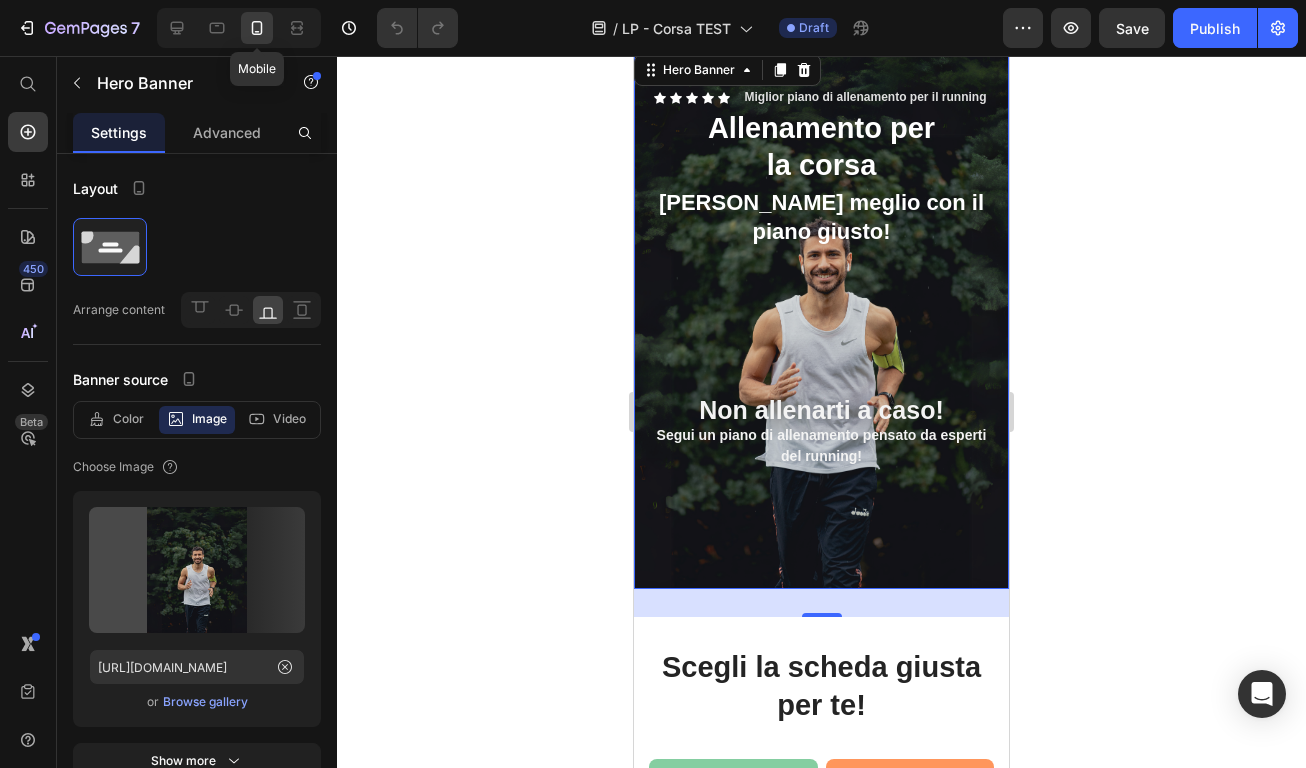 scroll, scrollTop: 0, scrollLeft: 0, axis: both 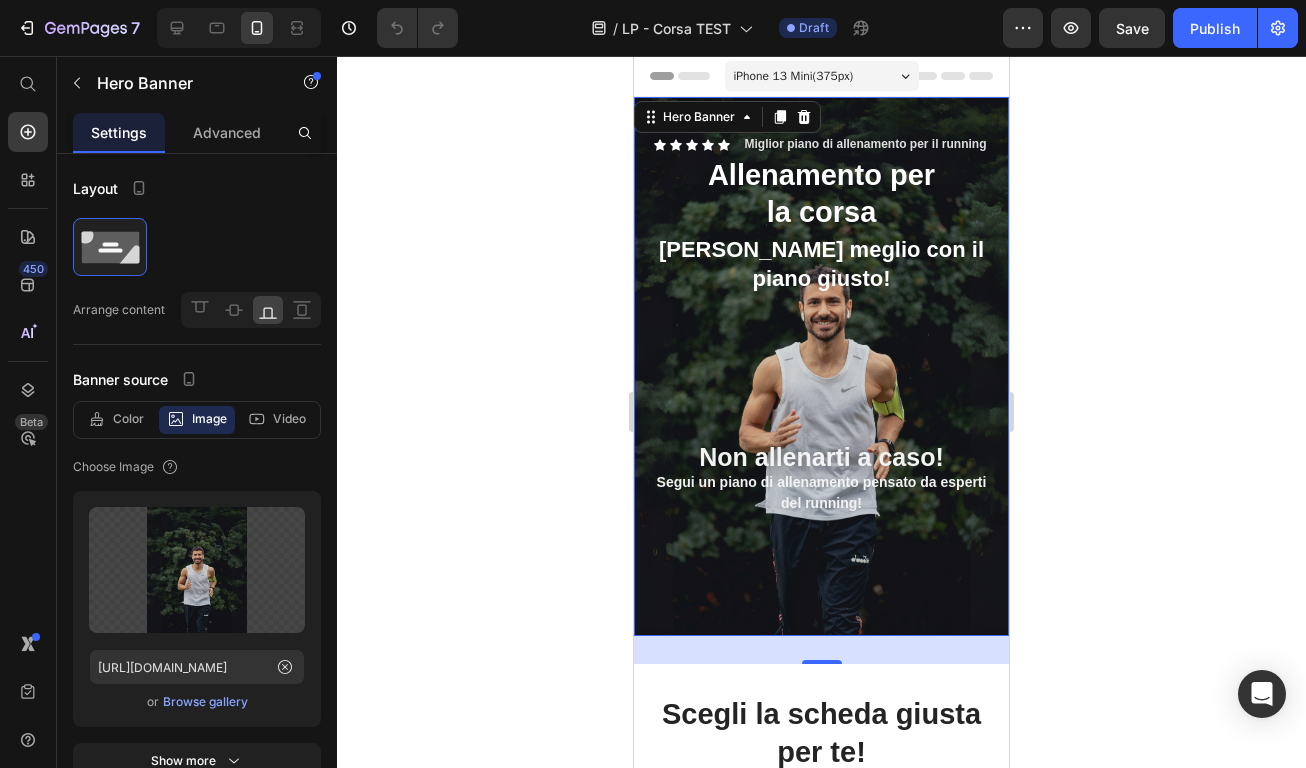 click on "Icon Icon Icon Icon Icon Icon List Miglior piano di allenamento per il running Text Block Row Allenamento per  la corsa Text Block Corri meglio con il piano giusto! Heading Non allenarti a caso!  Segui un piano di allenamento pensato da esperti del running! Text Block Row Row" at bounding box center (821, 366) 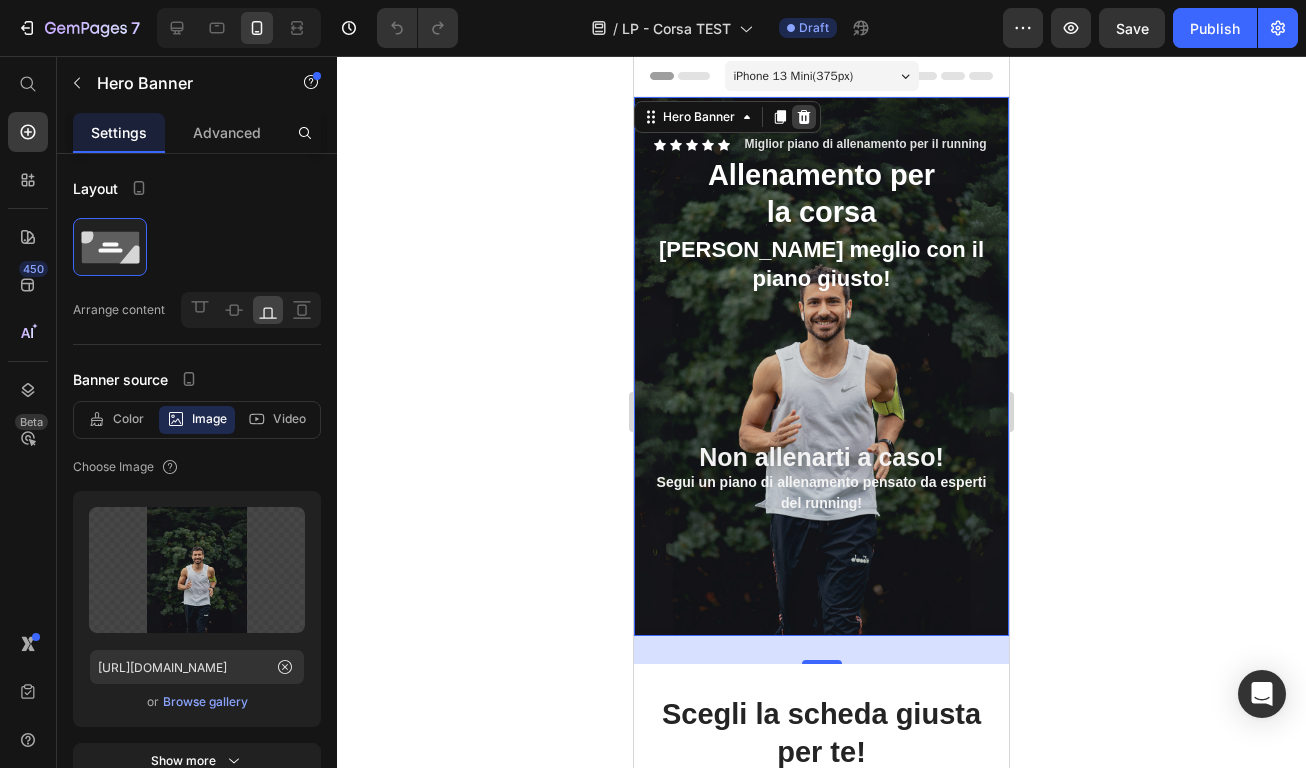click 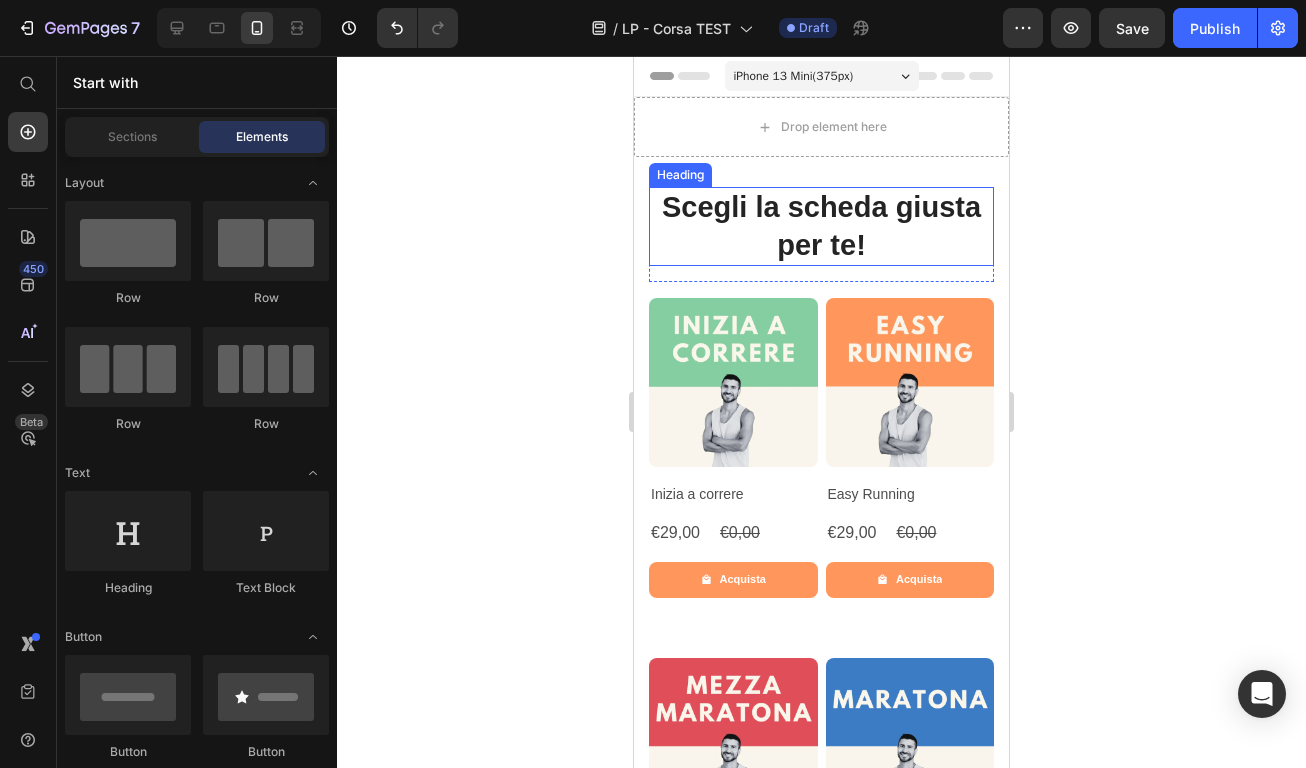 click on "Scegli la scheda giusta per te!" at bounding box center [821, 226] 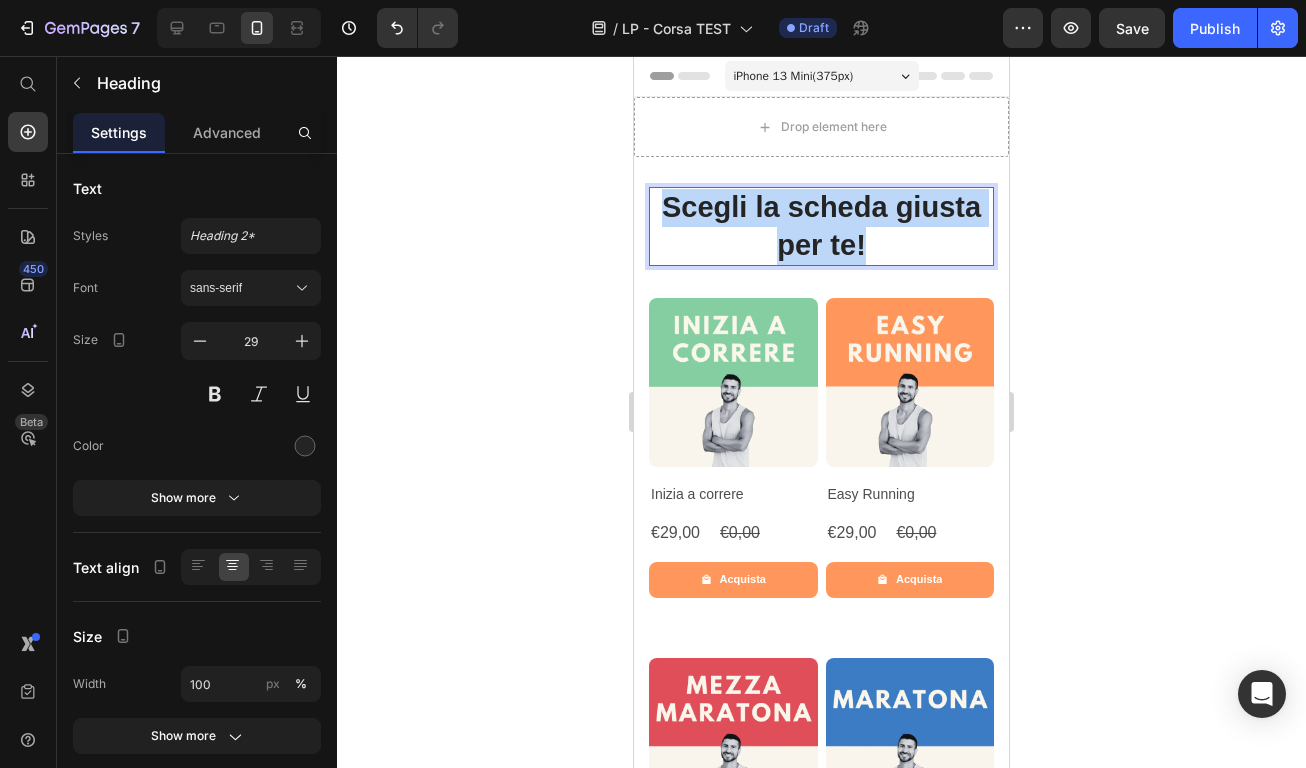 click on "Scegli la scheda giusta per te!" at bounding box center [821, 226] 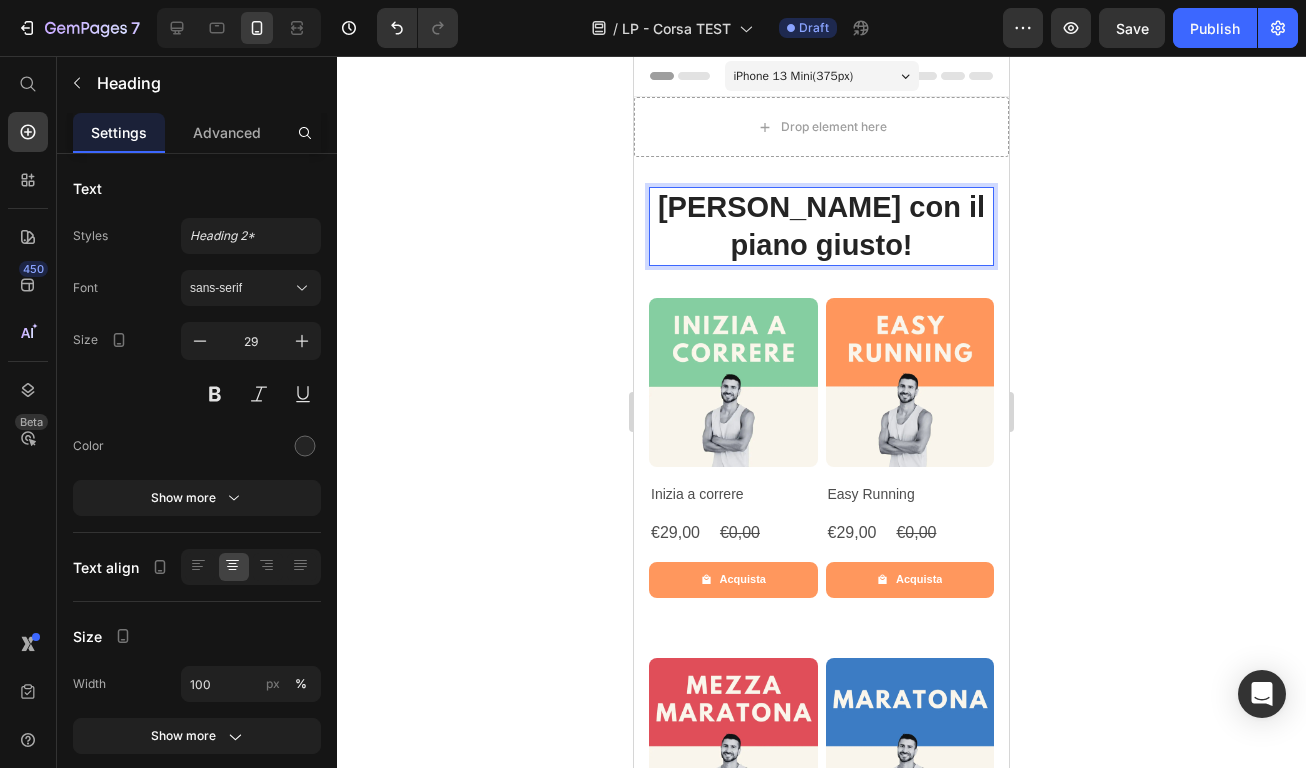 click 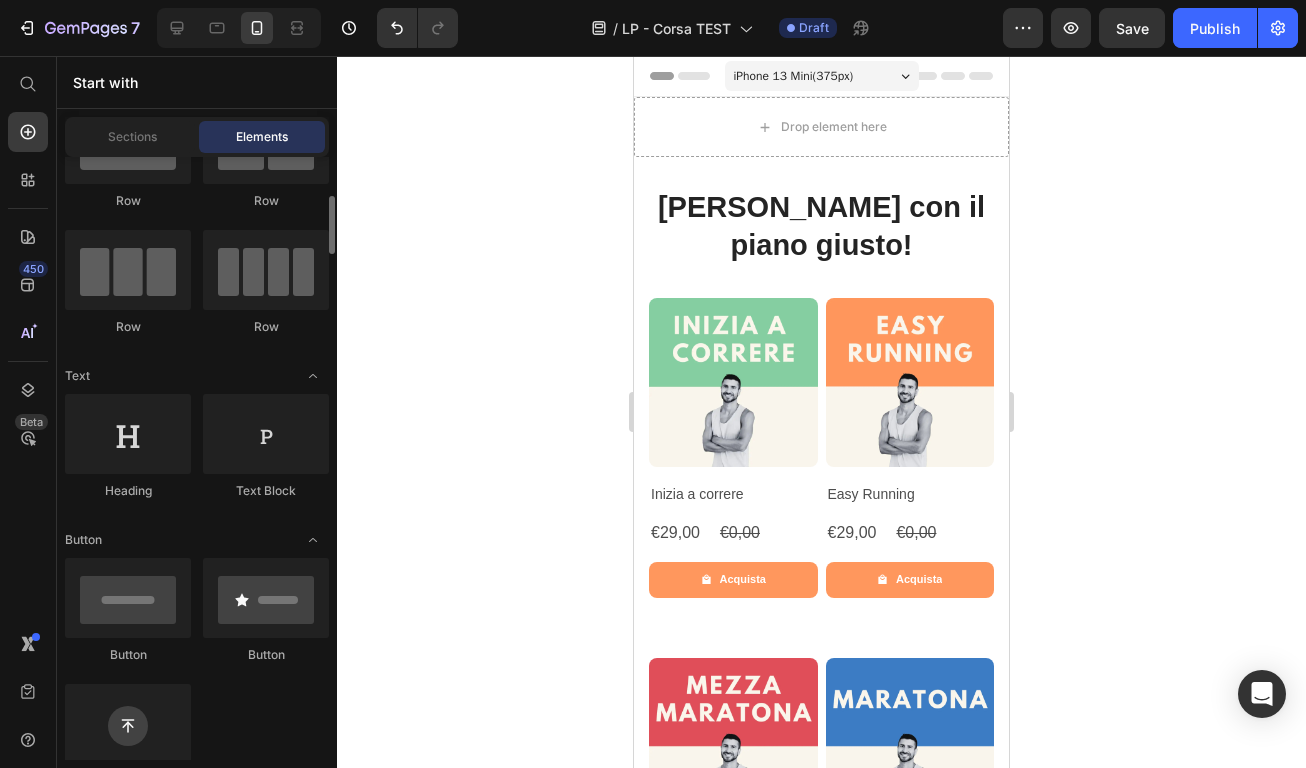 scroll, scrollTop: 124, scrollLeft: 0, axis: vertical 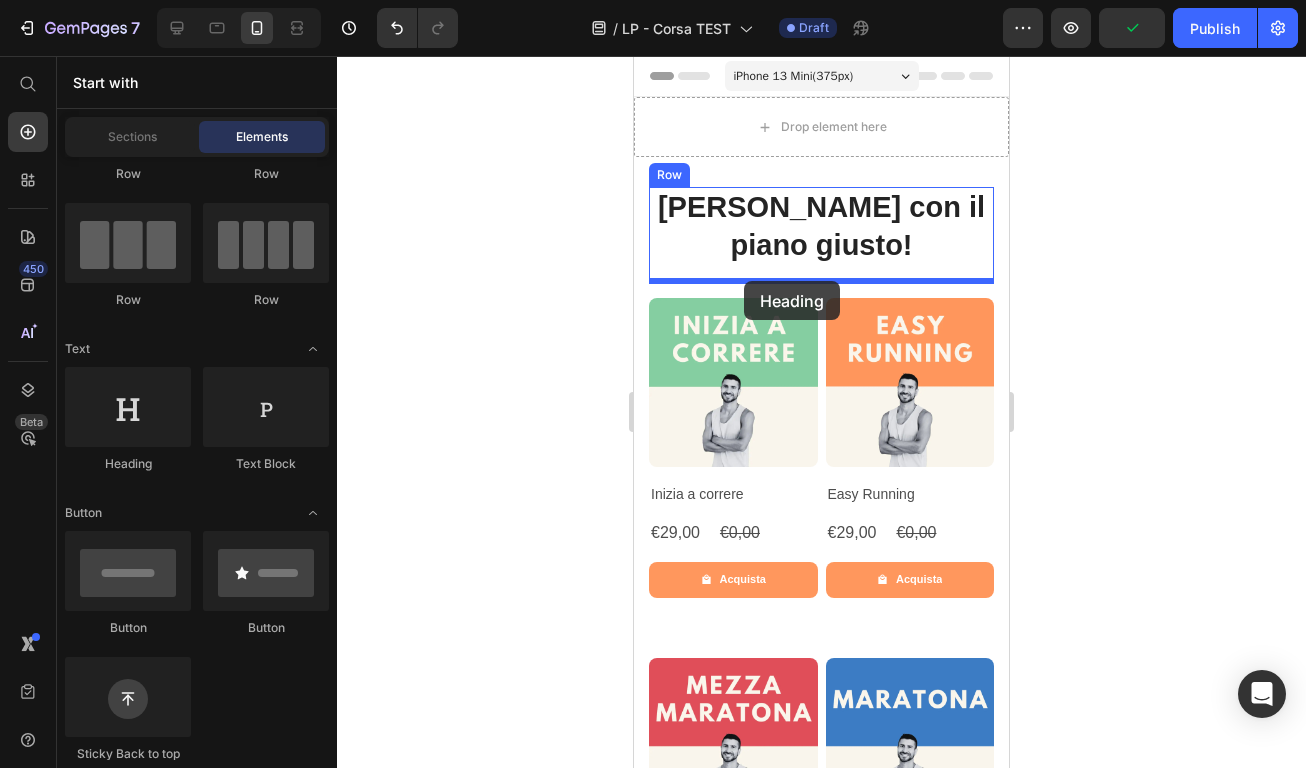 drag, startPoint x: 770, startPoint y: 470, endPoint x: 744, endPoint y: 281, distance: 190.77998 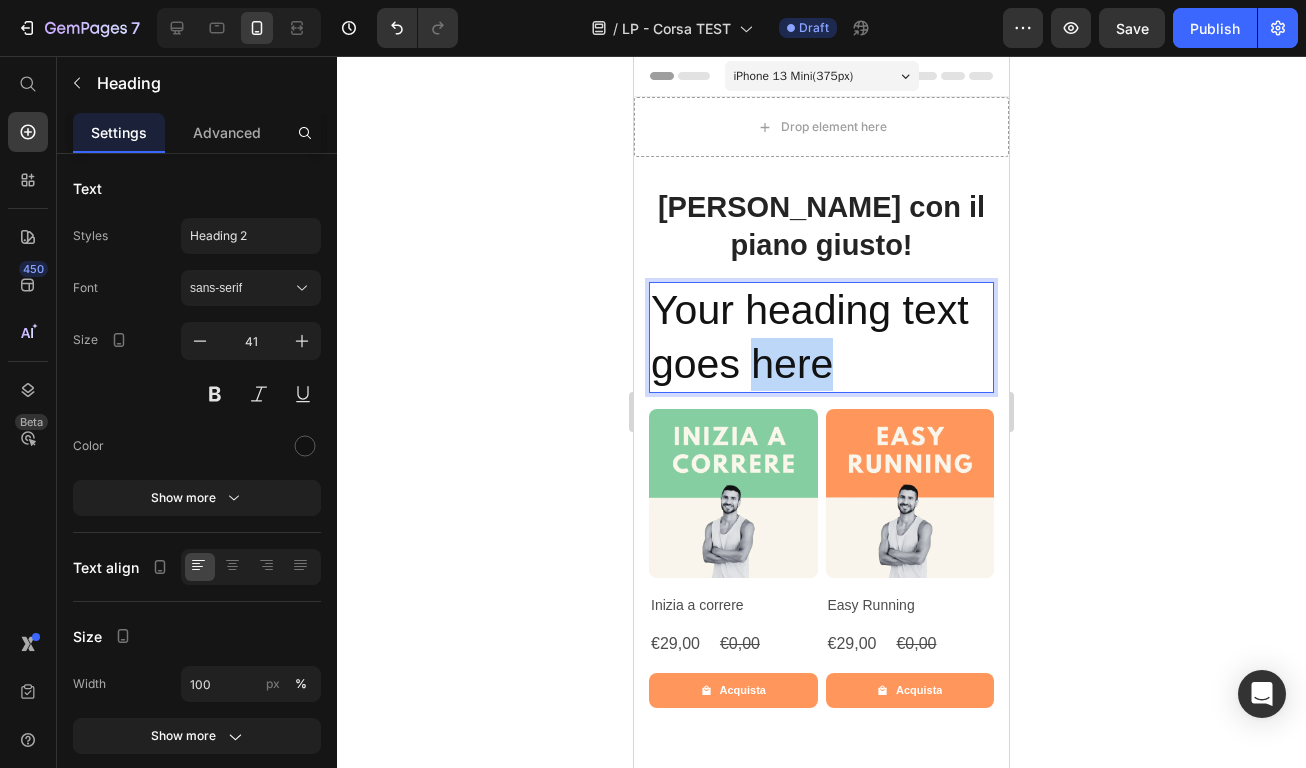 click on "Your heading text goes here" at bounding box center [821, 337] 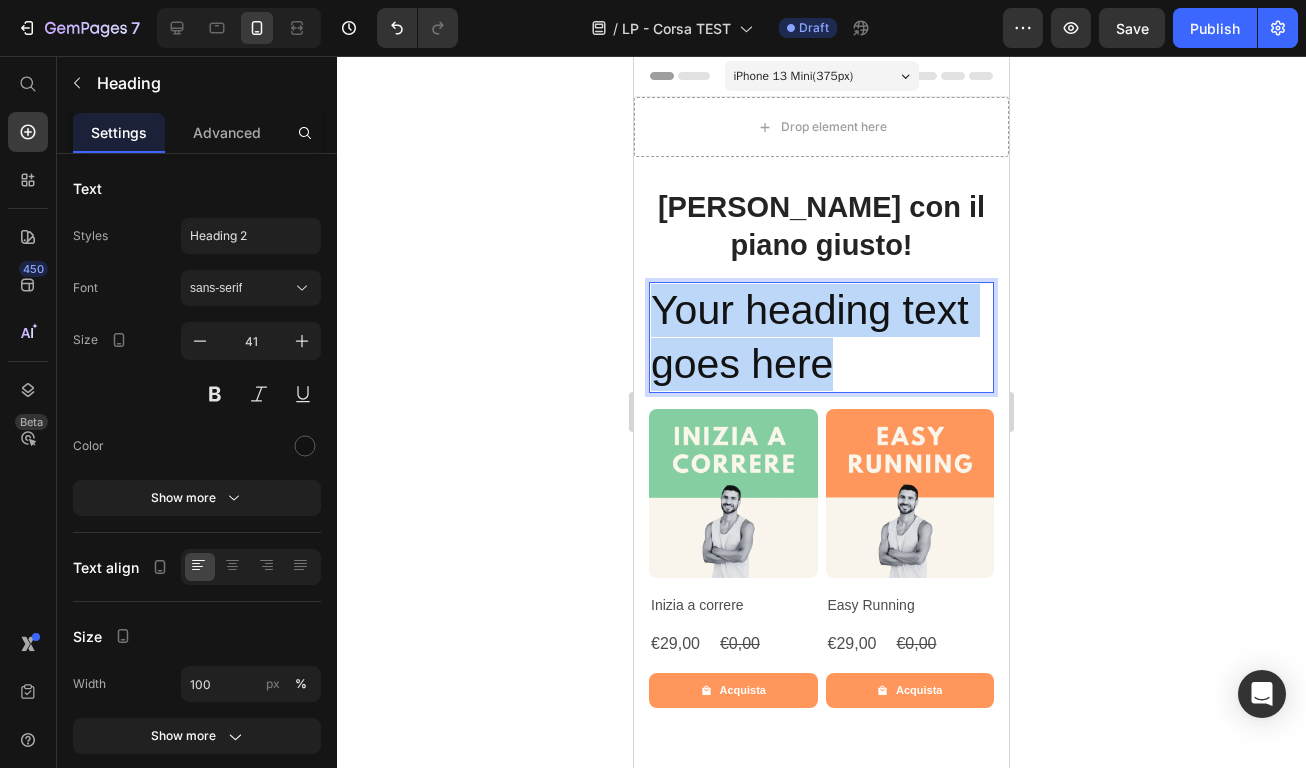 click on "Your heading text goes here" at bounding box center (821, 337) 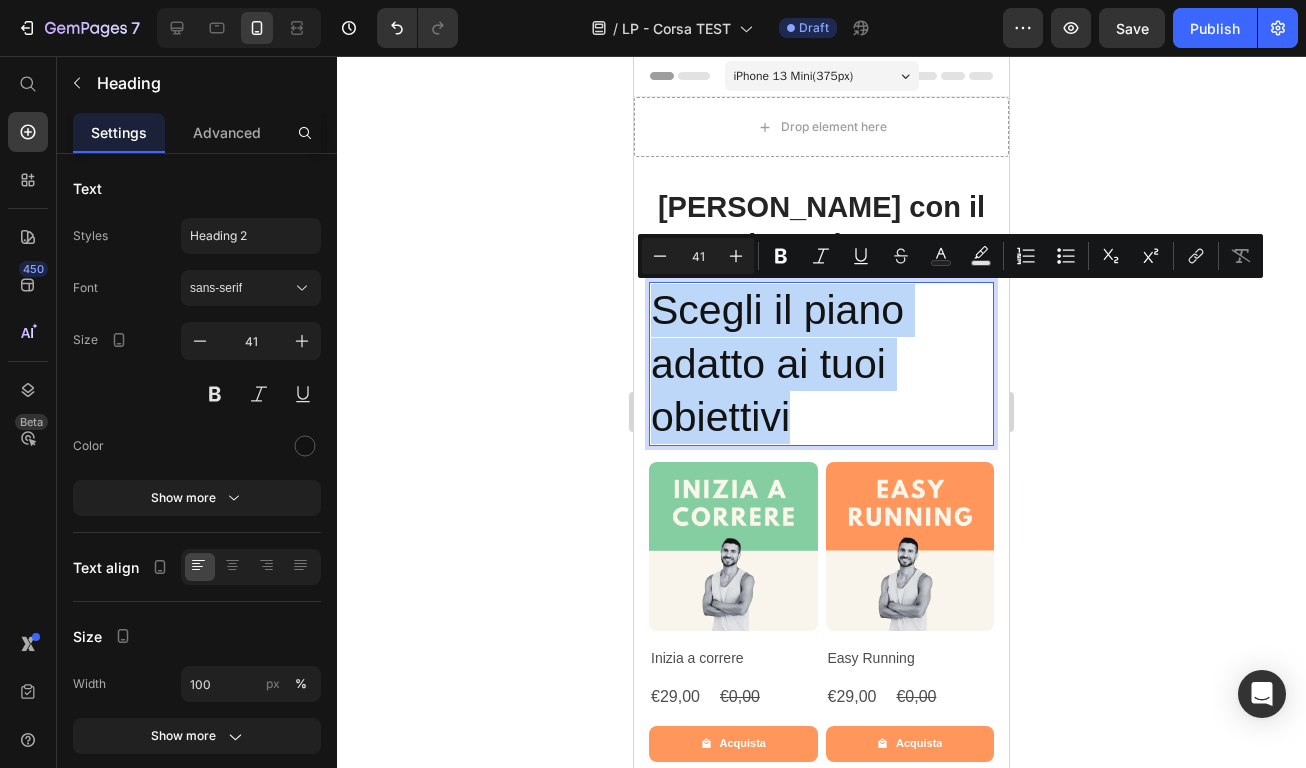drag, startPoint x: 822, startPoint y: 426, endPoint x: 619, endPoint y: 291, distance: 243.7909 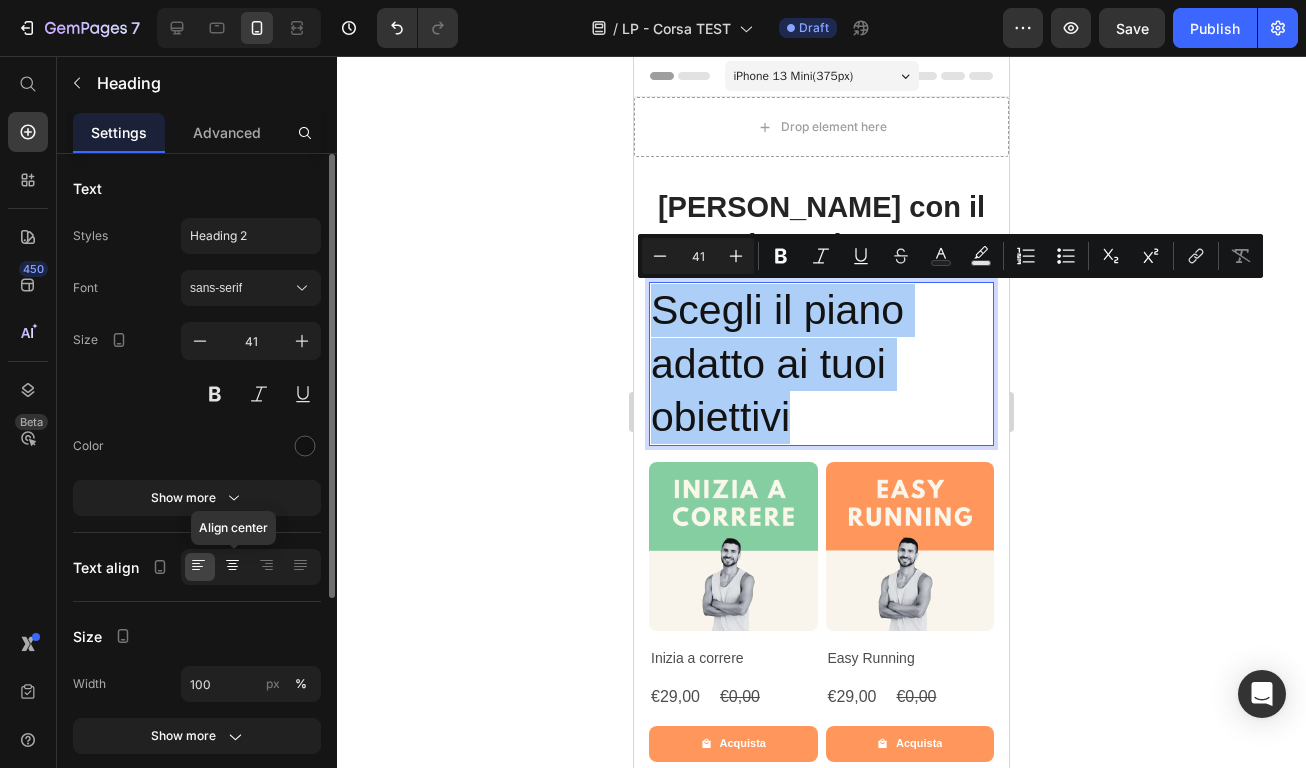 click 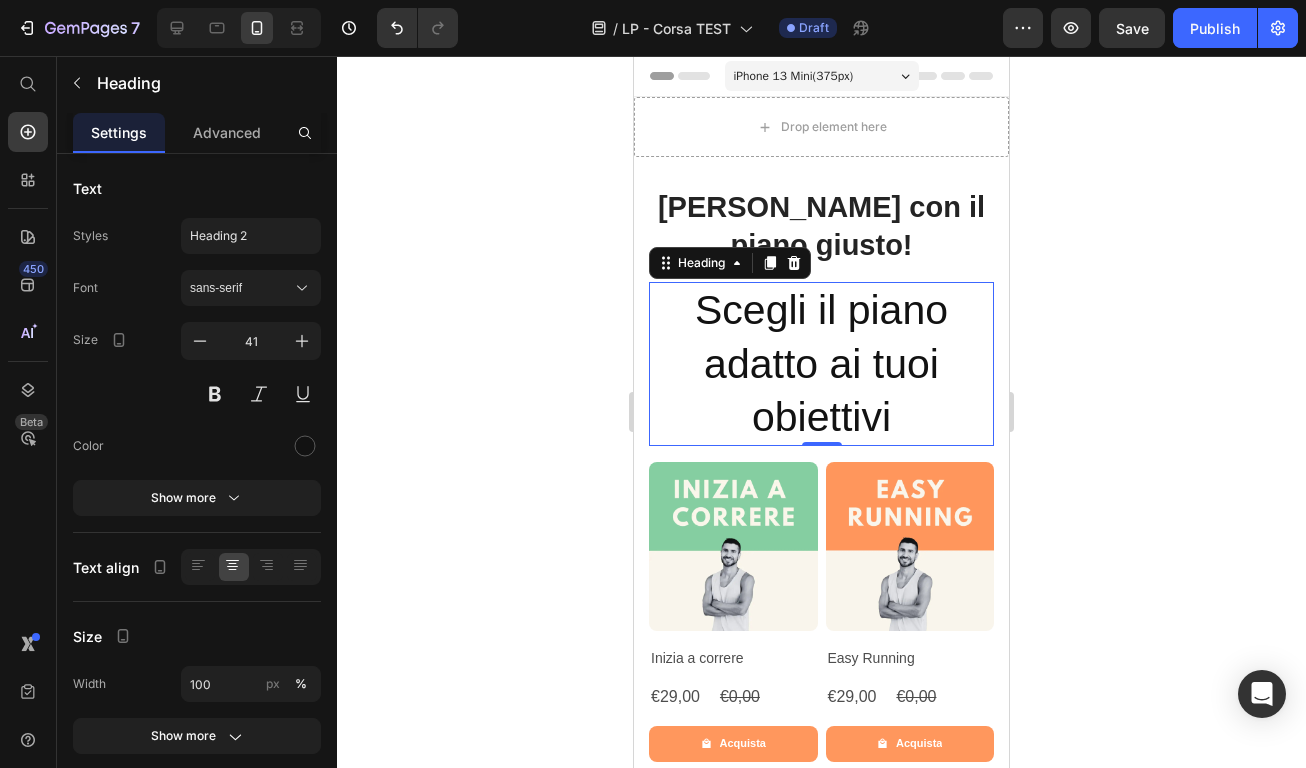 click on "Scegli il piano adatto ai tuoi obiettivi" at bounding box center (821, 364) 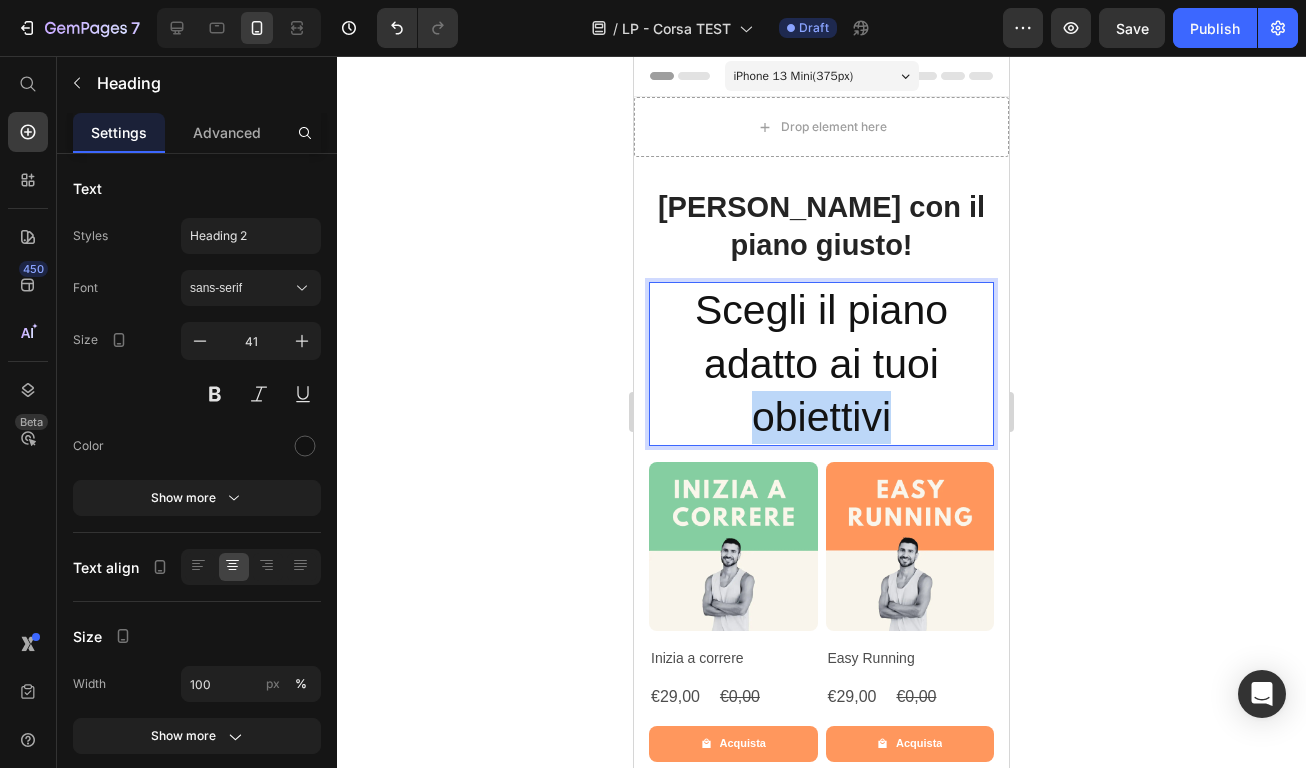 click on "Scegli il piano adatto ai tuoi obiettivi" at bounding box center (821, 364) 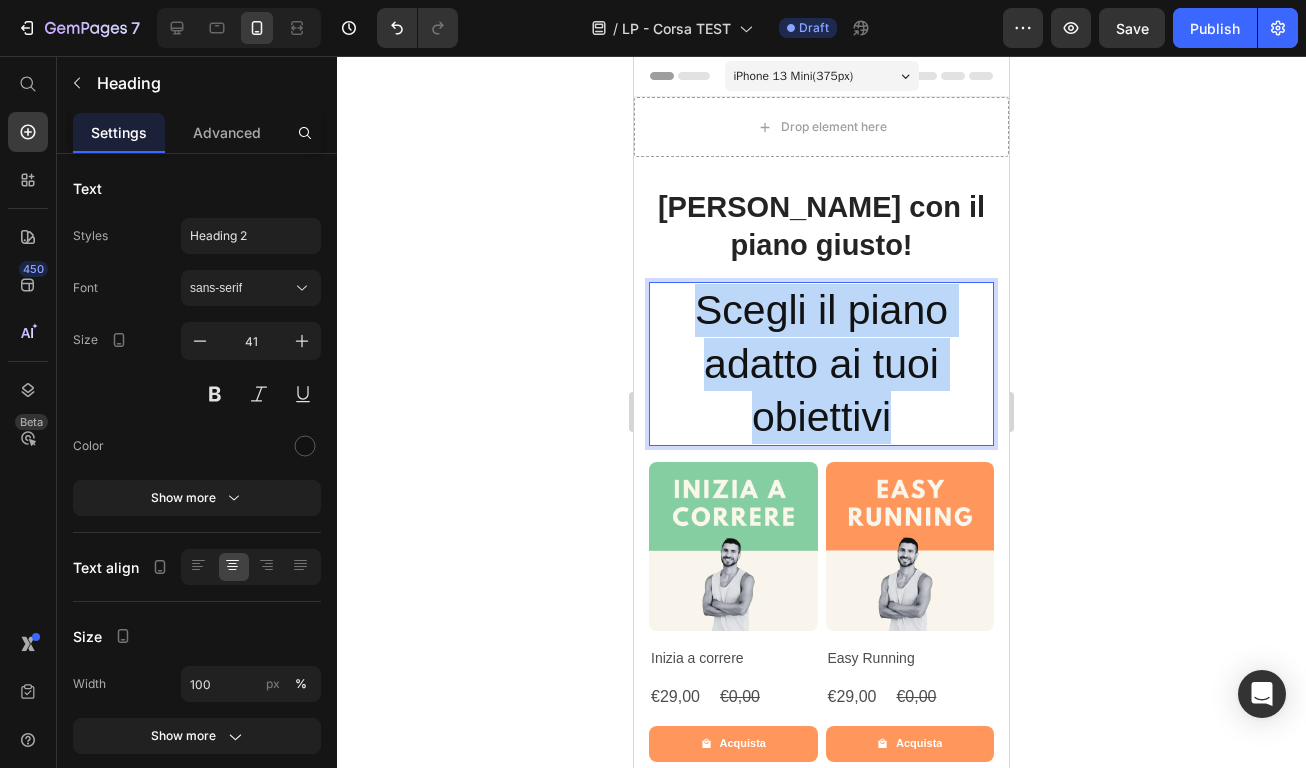click on "Scegli il piano adatto ai tuoi obiettivi" at bounding box center (821, 364) 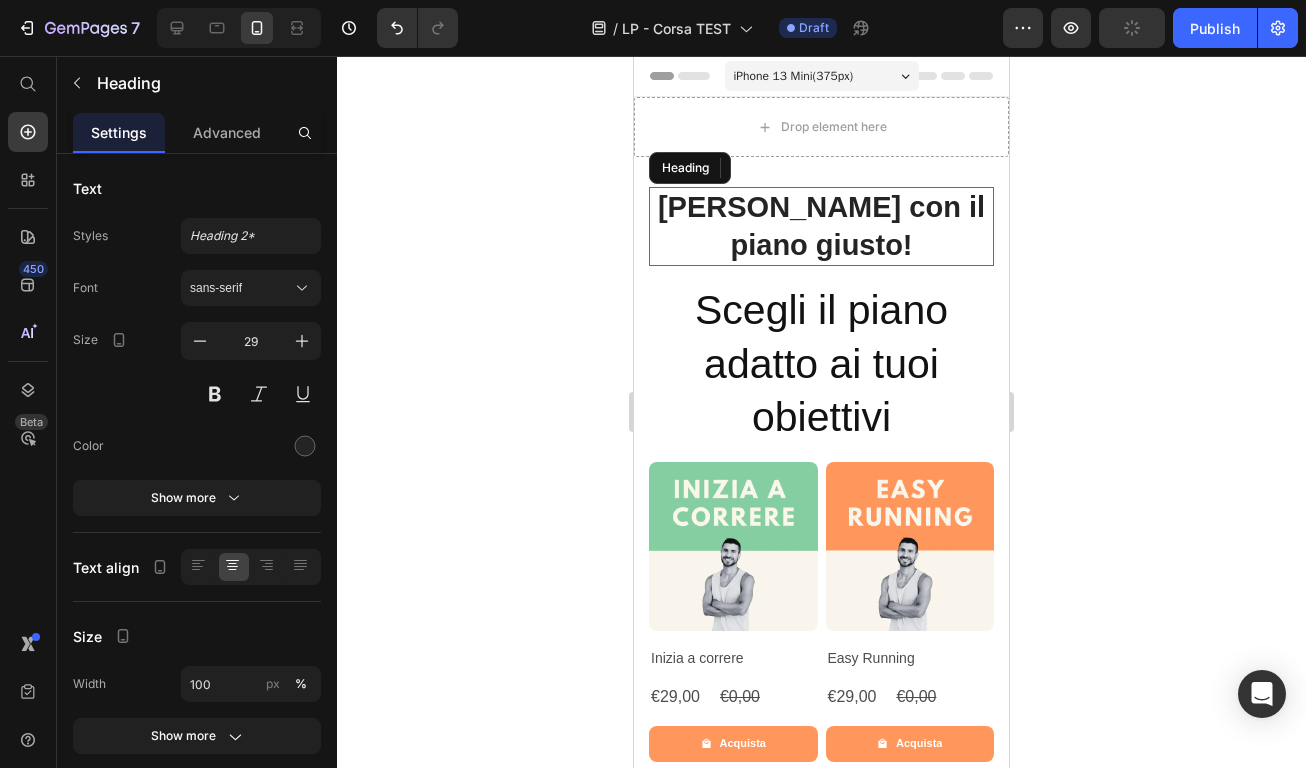 click on "[PERSON_NAME] con il piano [PERSON_NAME]!" at bounding box center (821, 226) 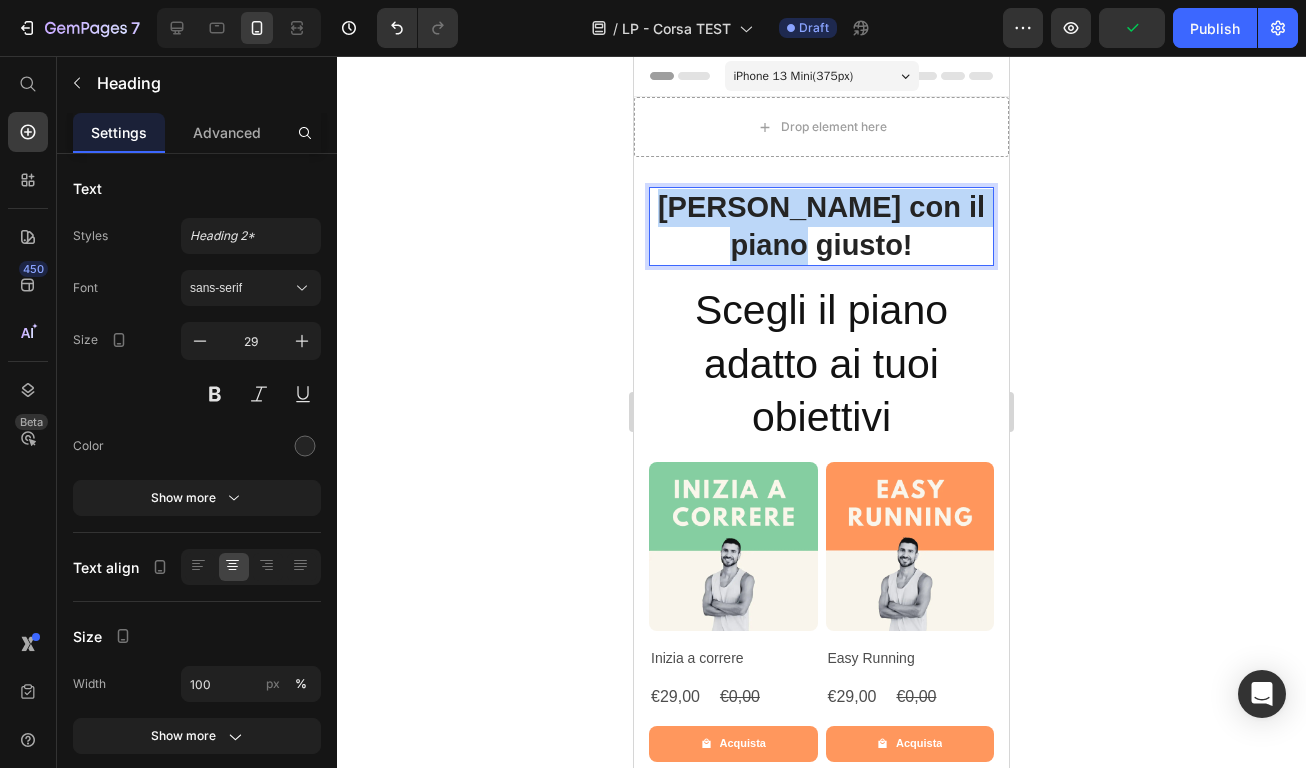 click on "[PERSON_NAME] con il piano [PERSON_NAME]!" at bounding box center (821, 226) 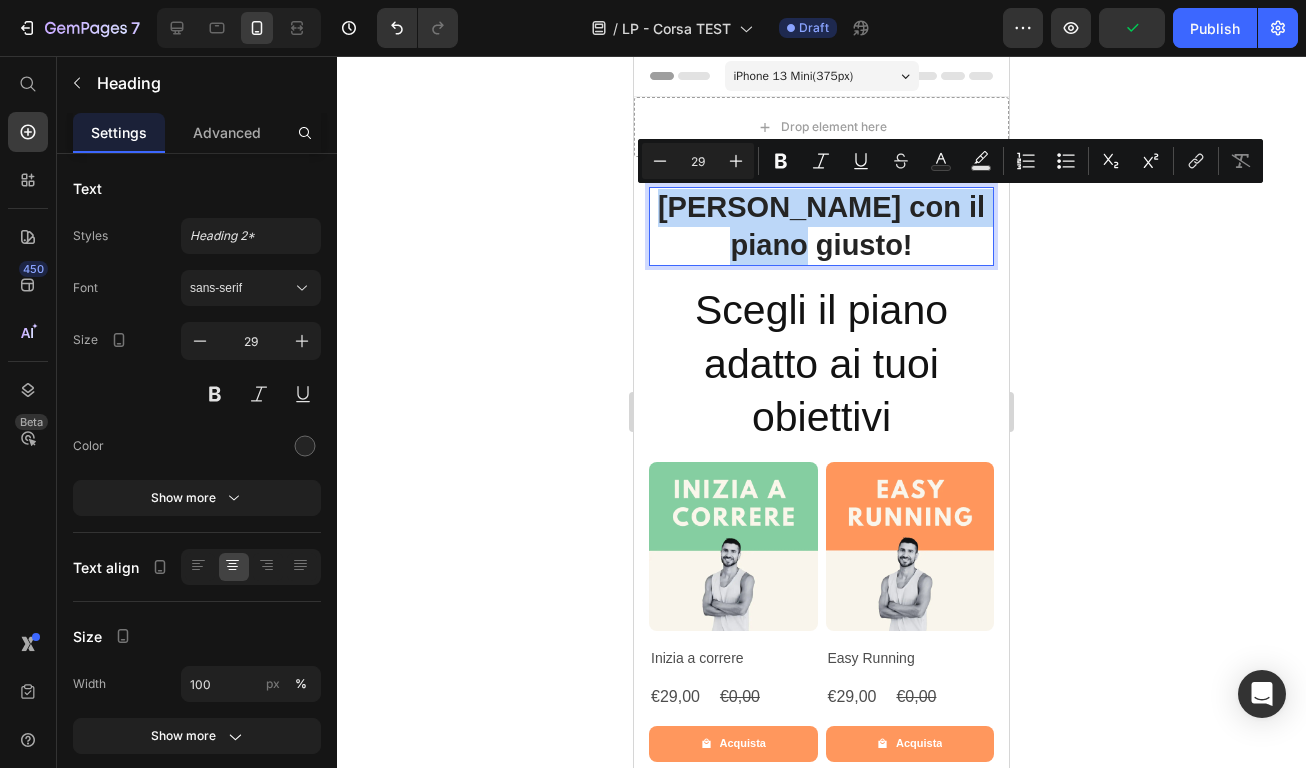 click on "[PERSON_NAME] con il piano [PERSON_NAME]!" at bounding box center [821, 226] 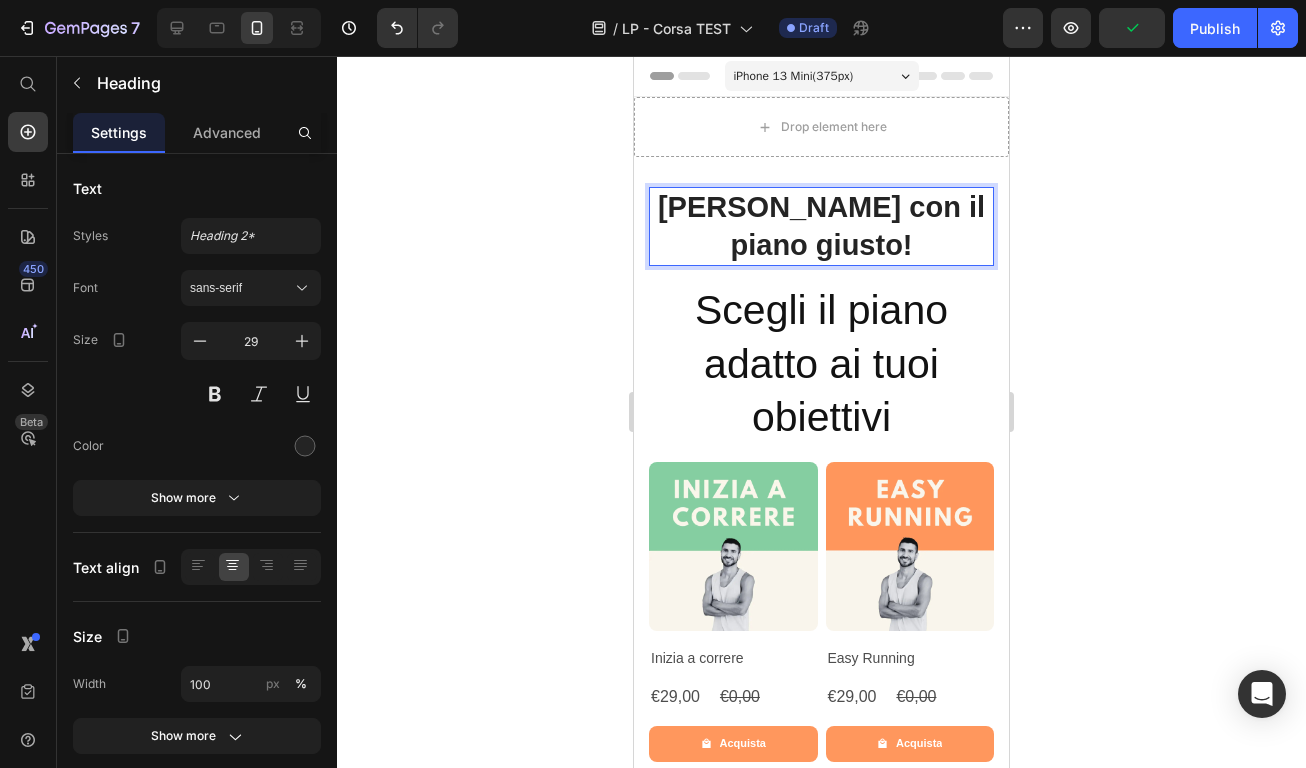 click on "[PERSON_NAME] con il piano [PERSON_NAME]!" at bounding box center [821, 226] 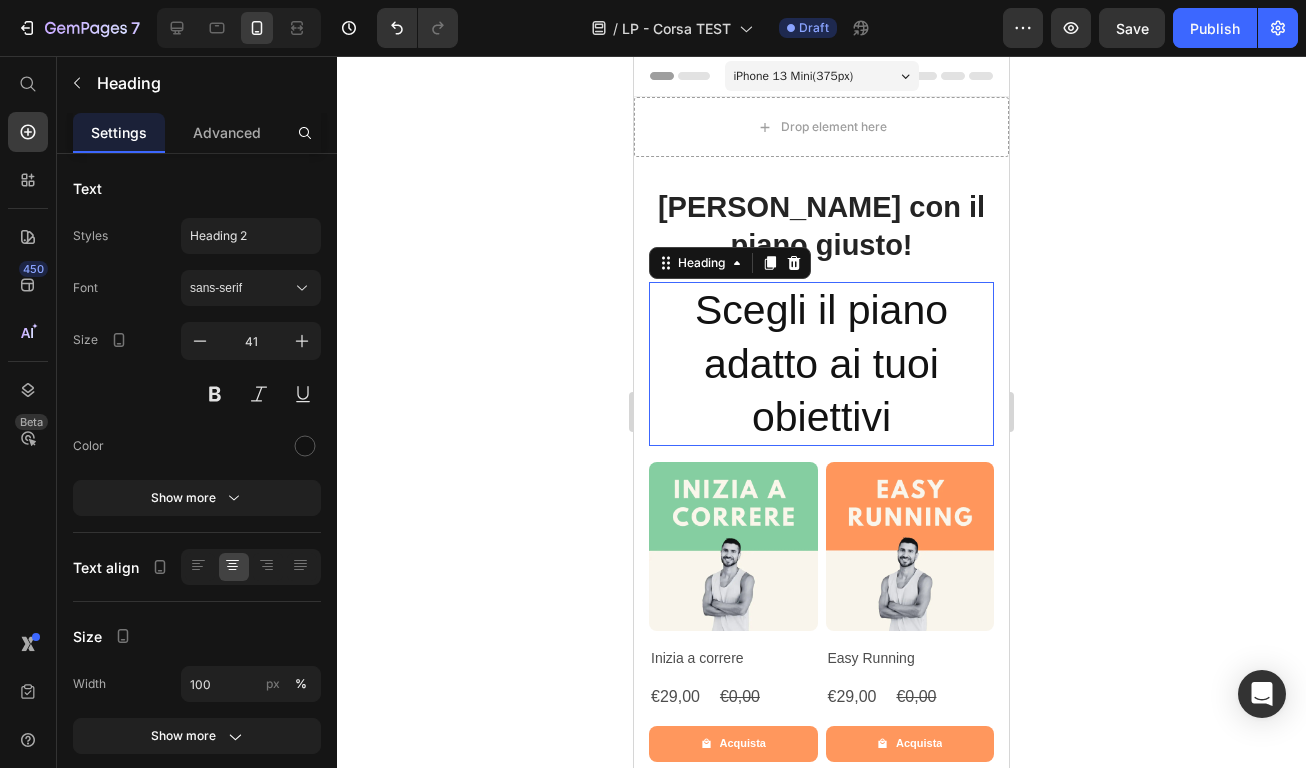click on "Scegli il piano adatto ai tuoi obiettivi" at bounding box center (821, 364) 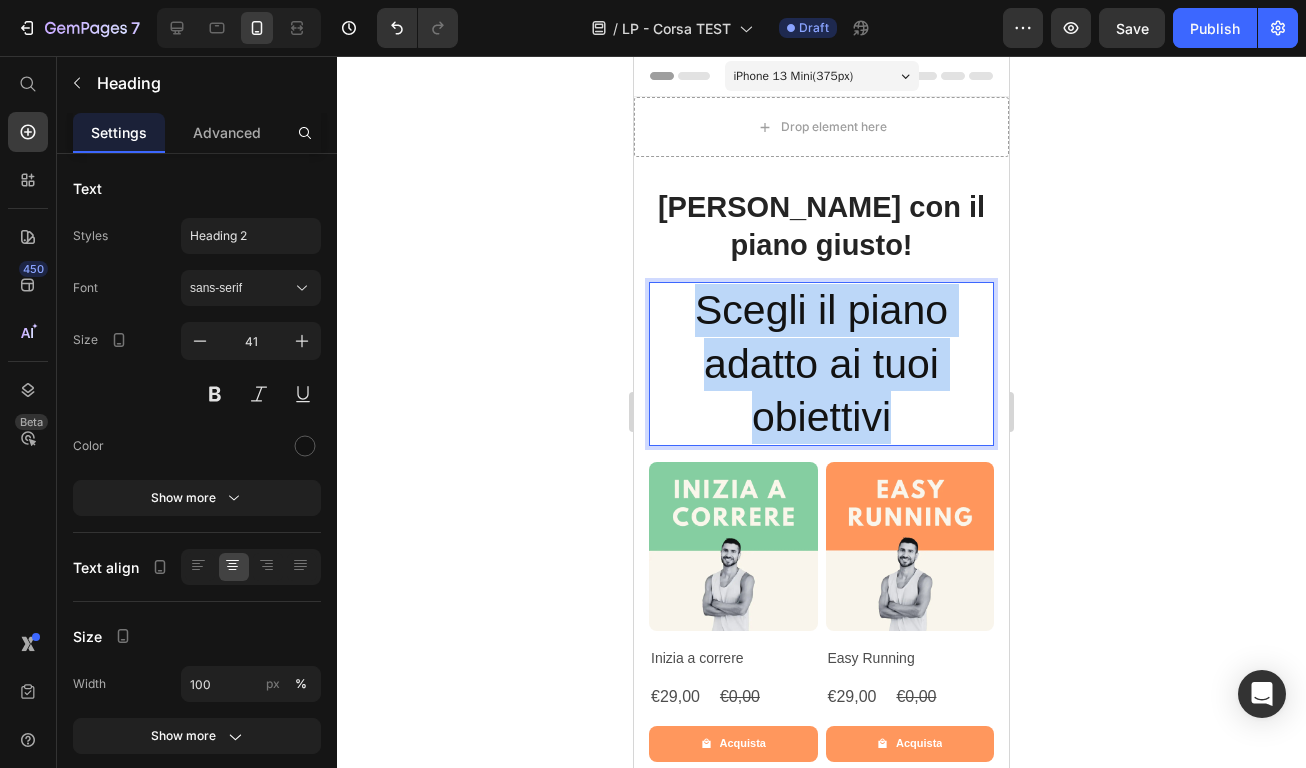 click on "Scegli il piano adatto ai tuoi obiettivi" at bounding box center [821, 364] 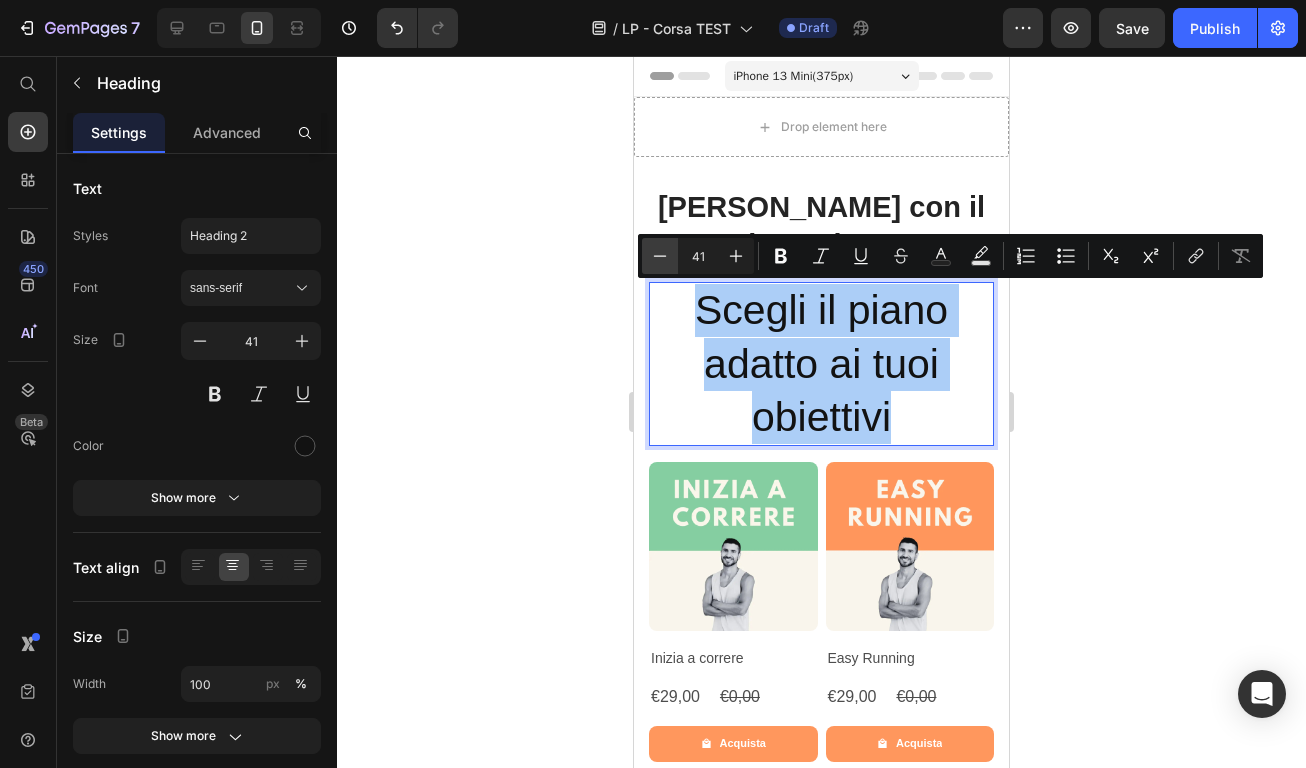 click 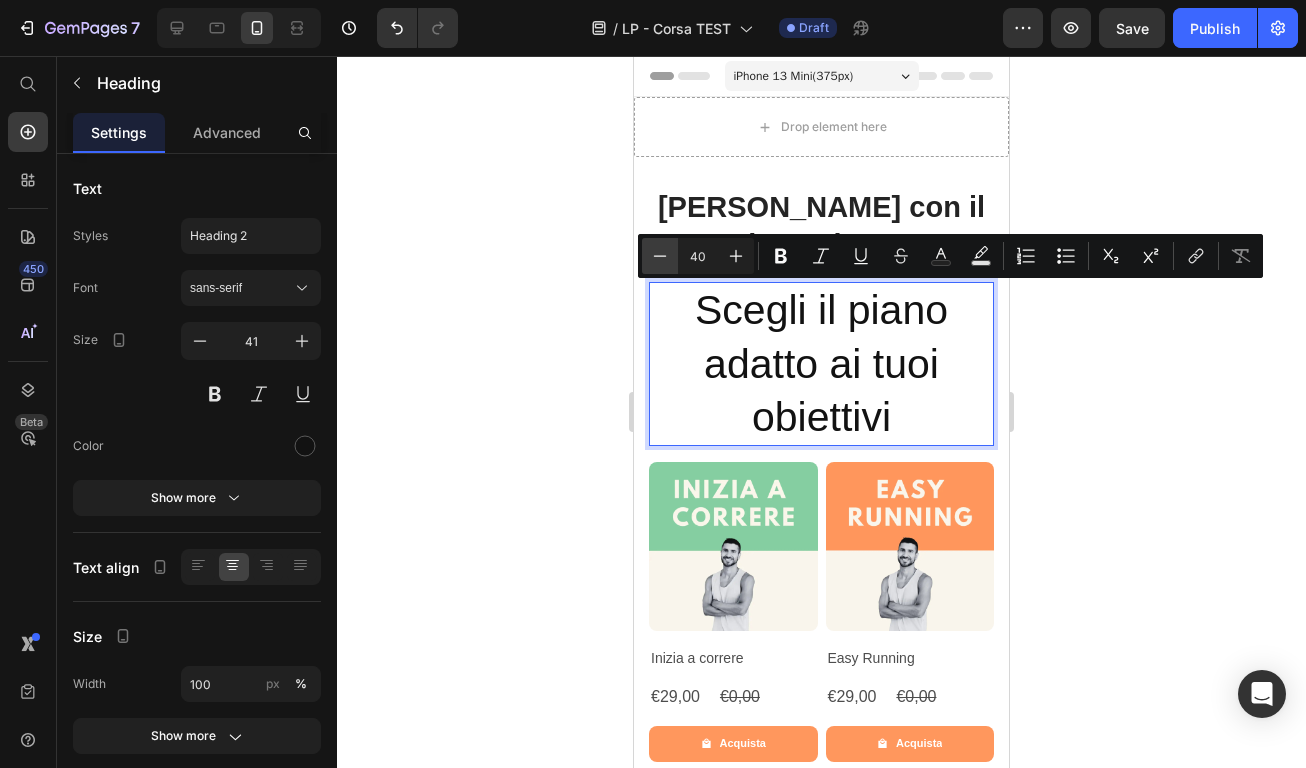 click 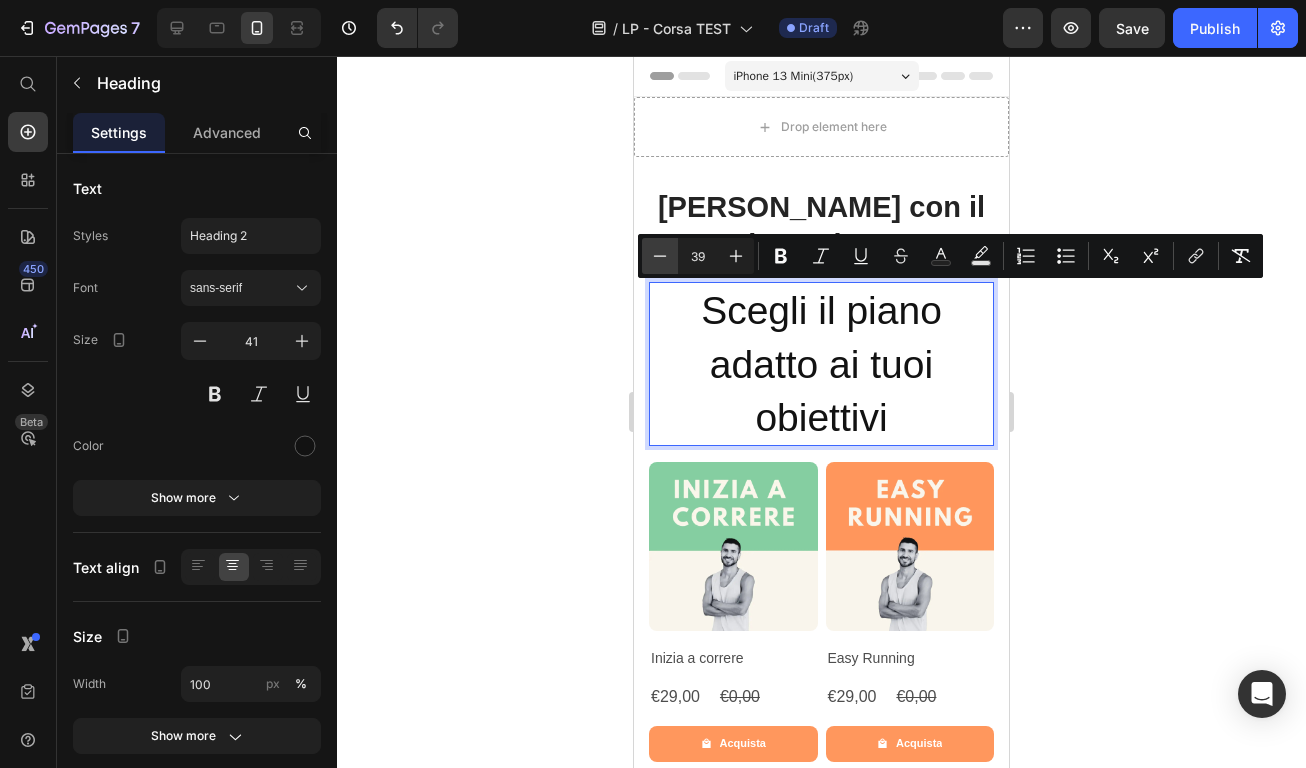 click 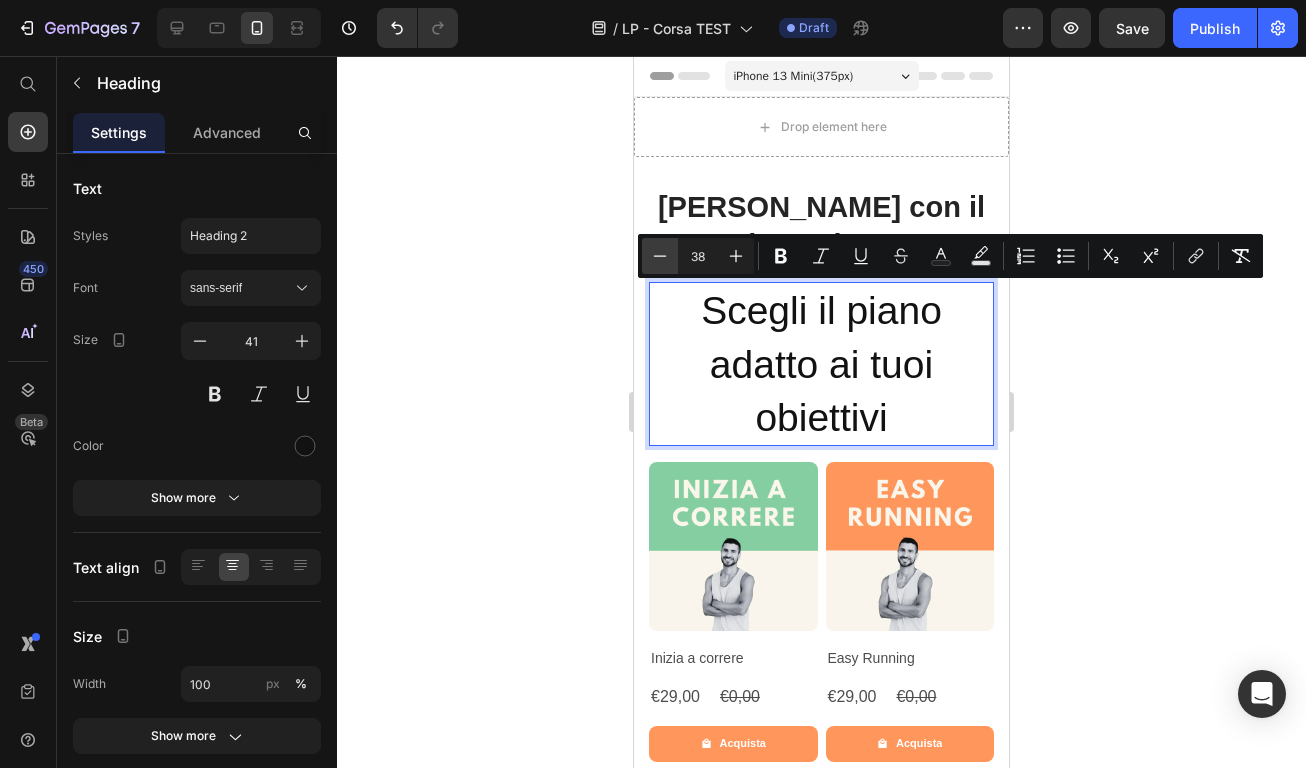 click 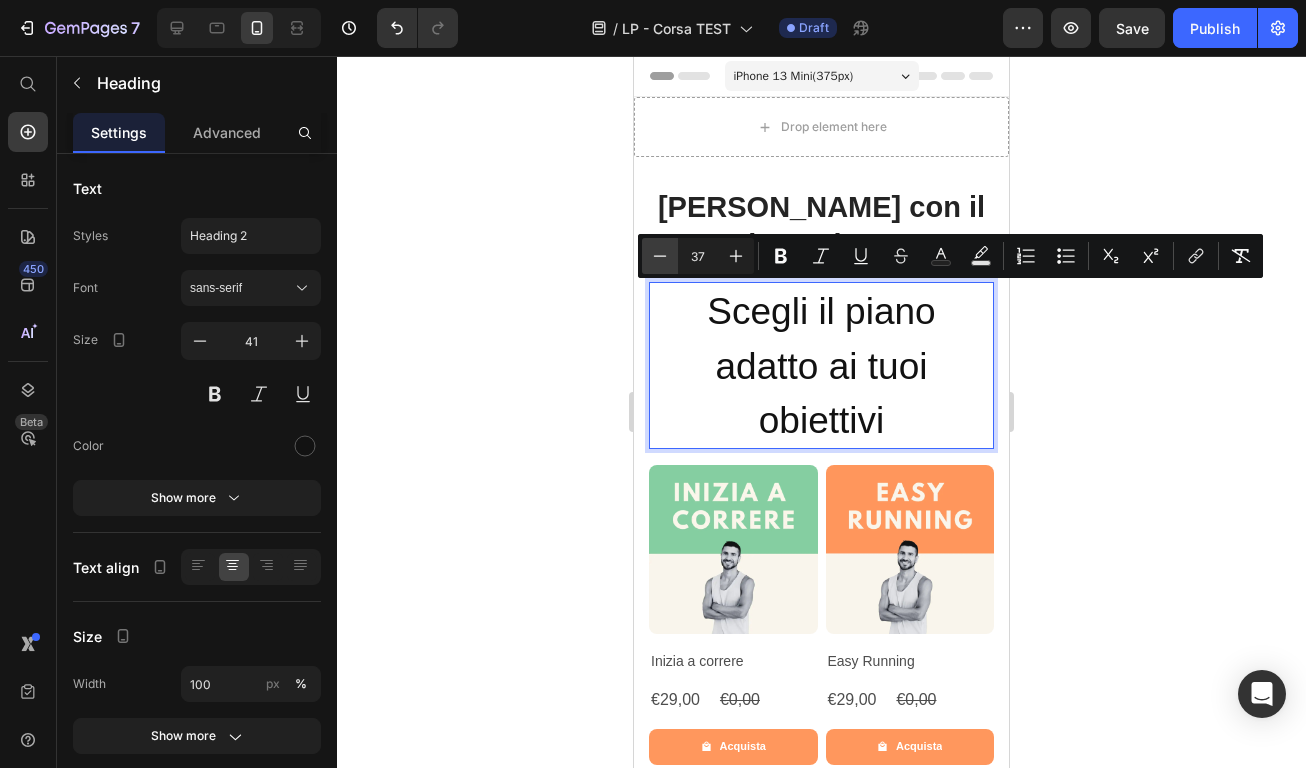 click 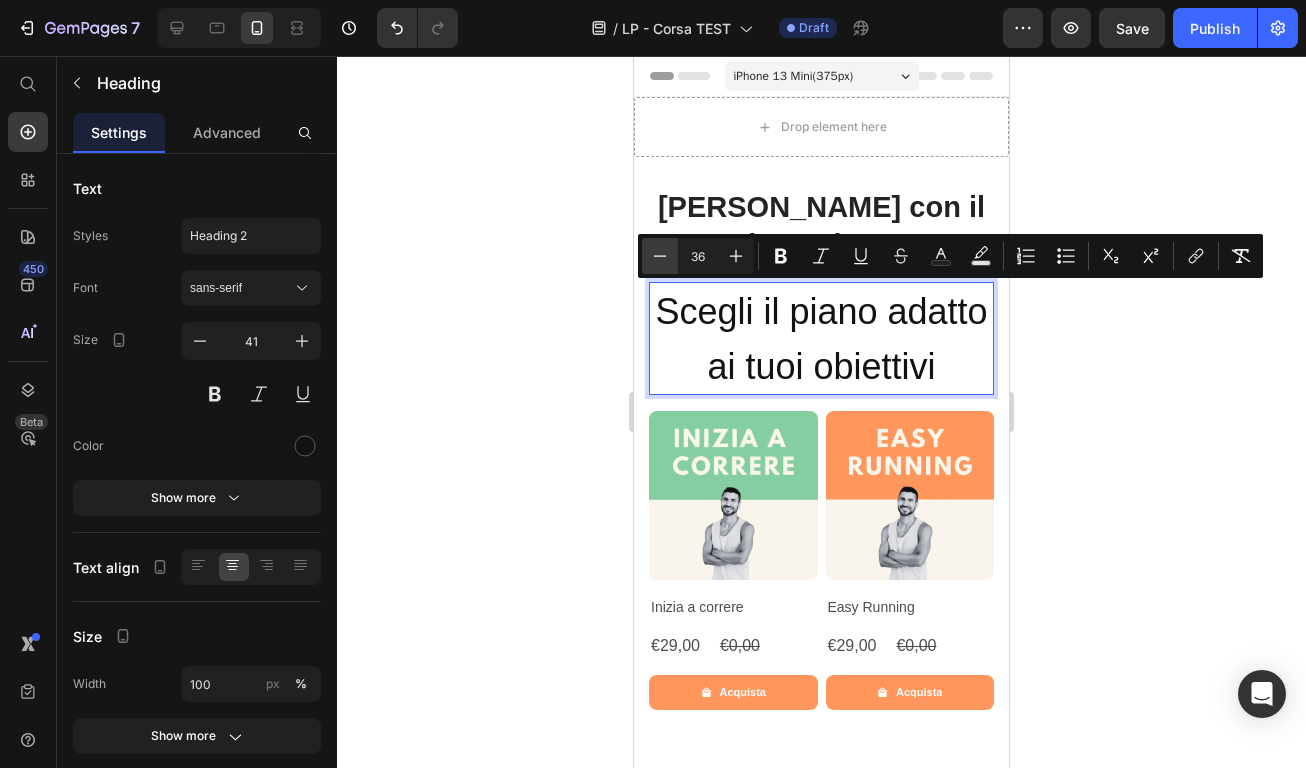 click 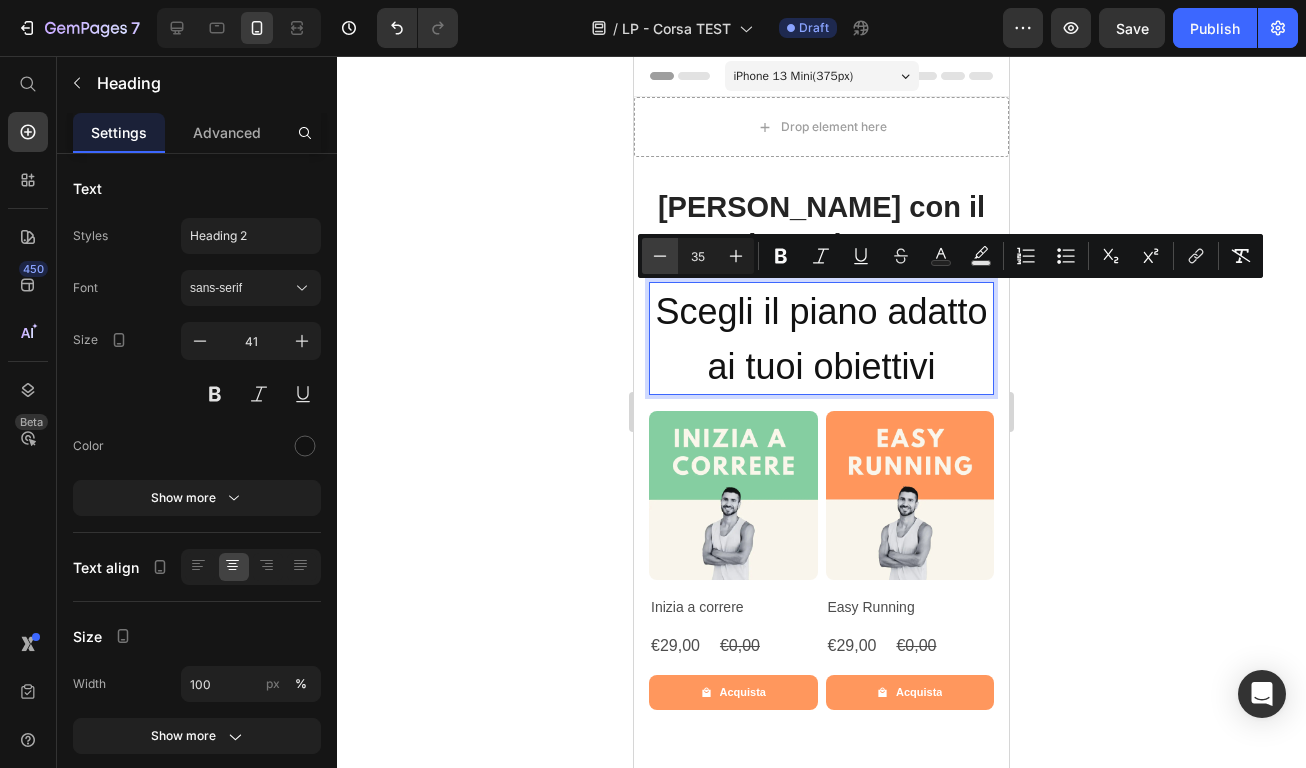 click 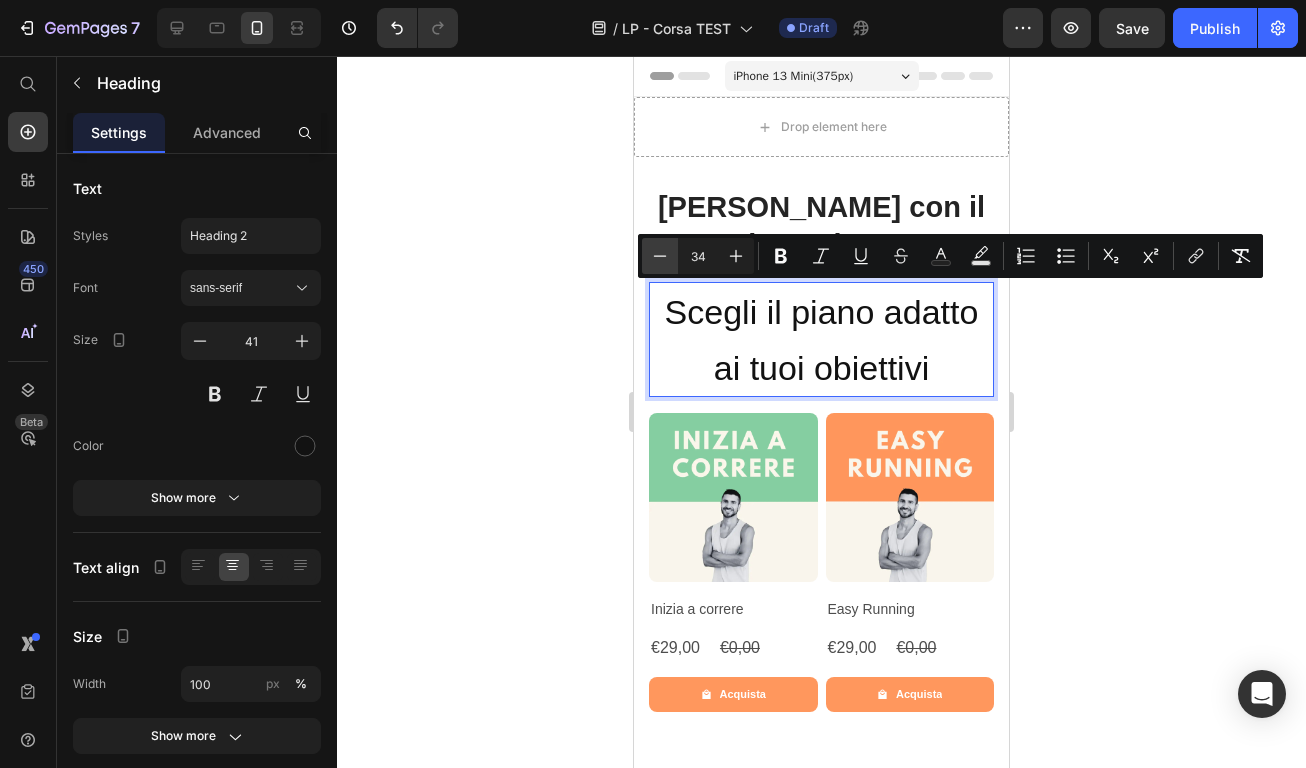 click 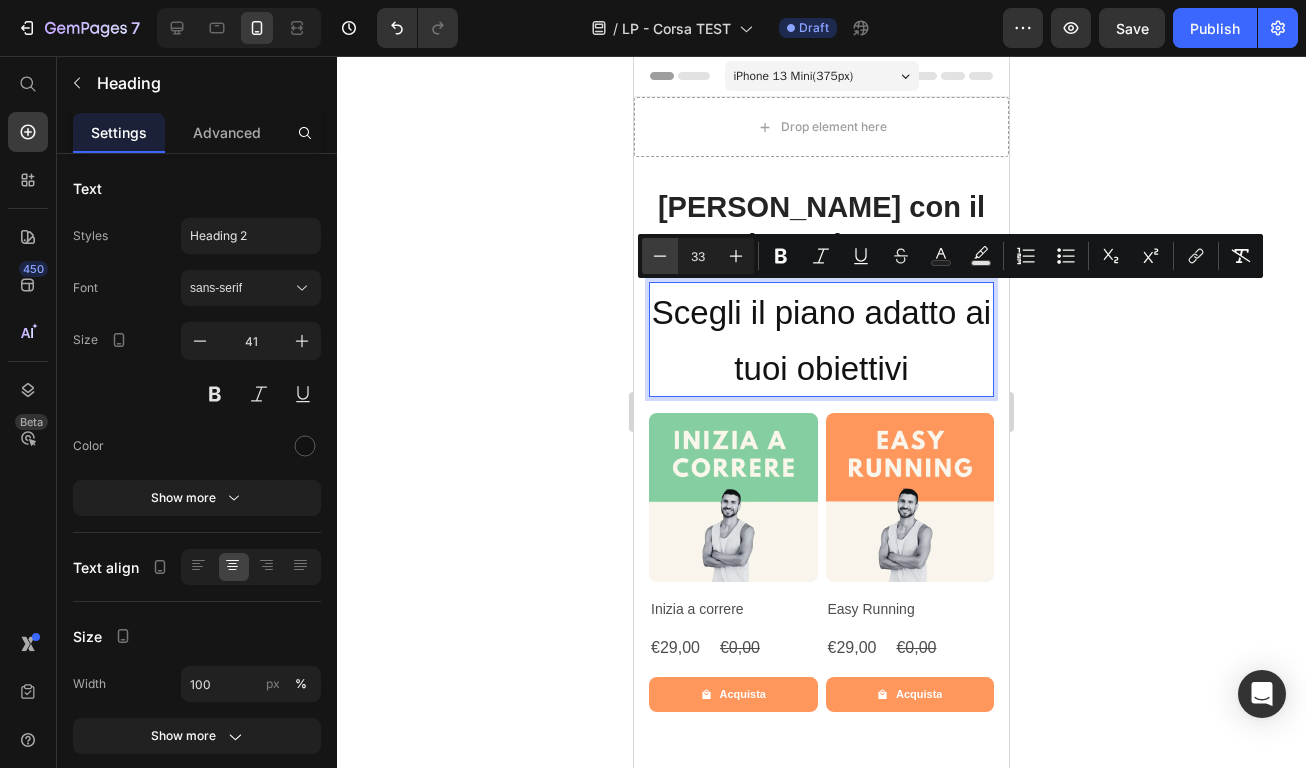 click 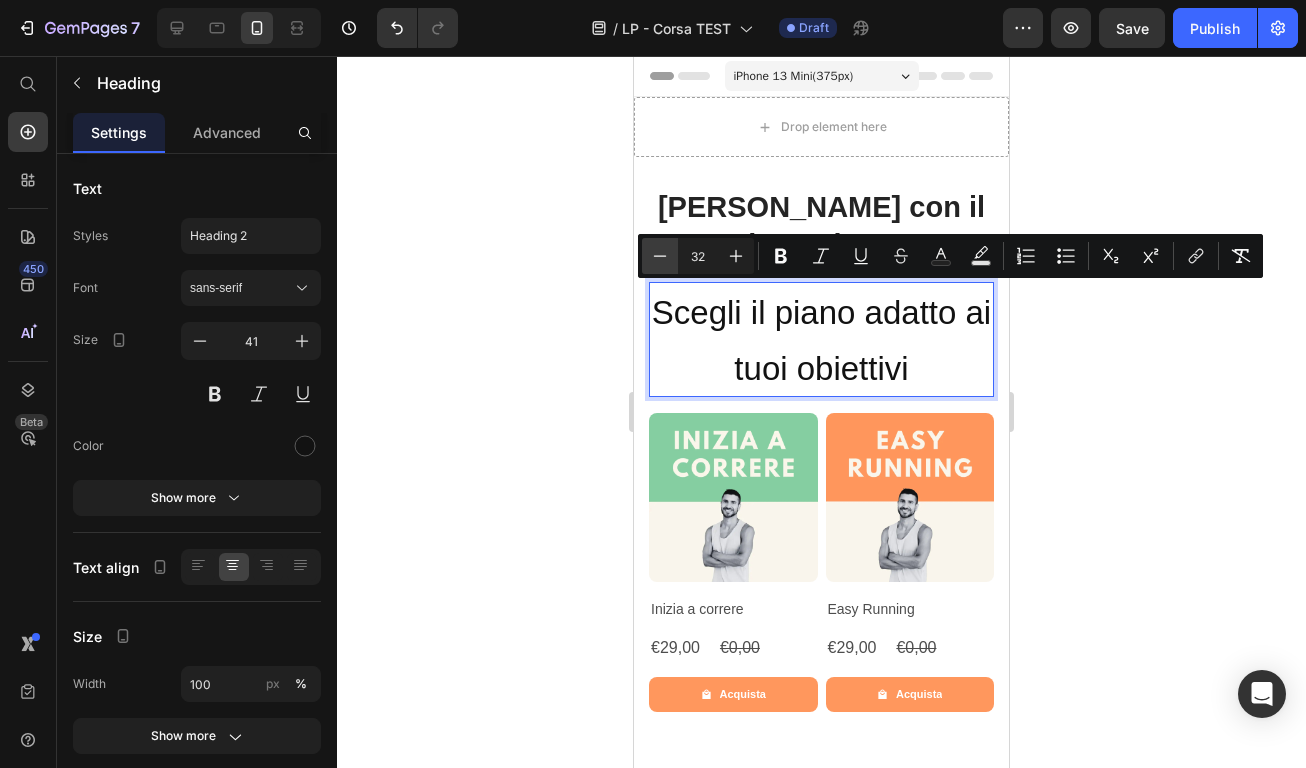 click 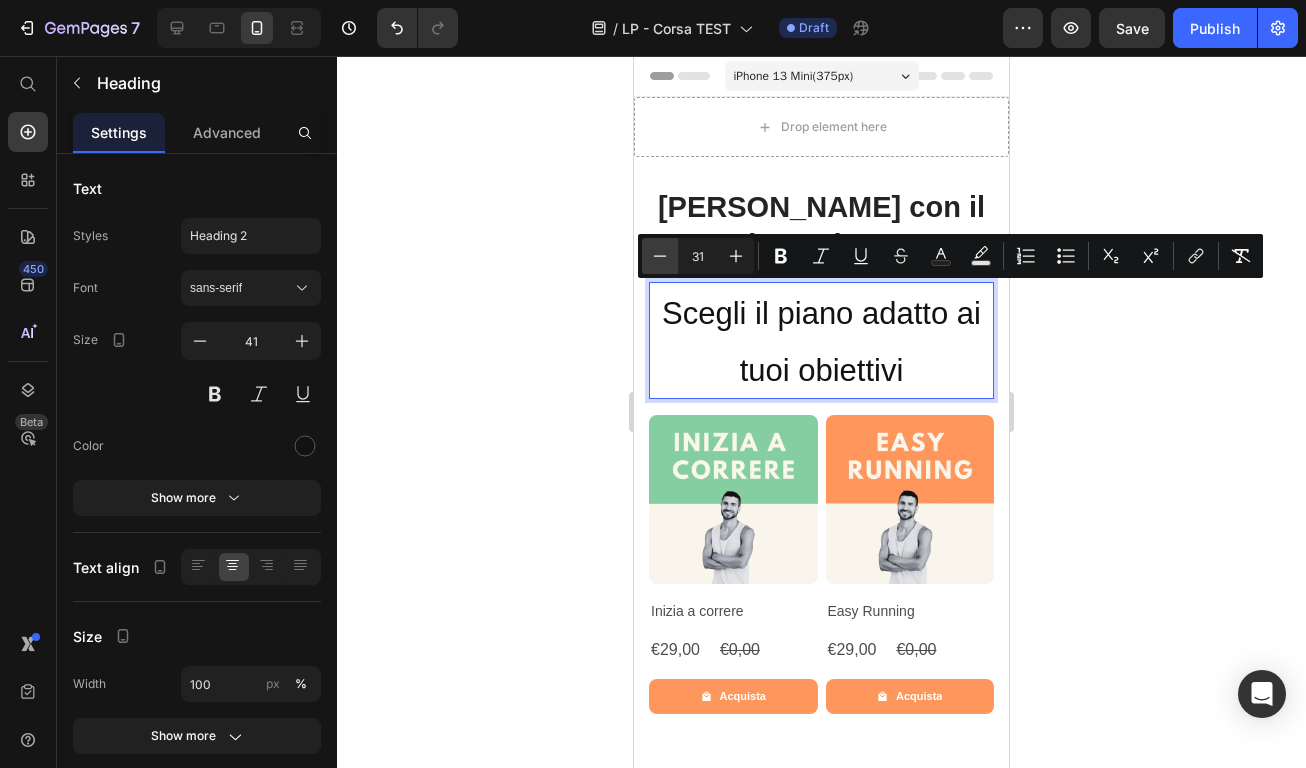 click 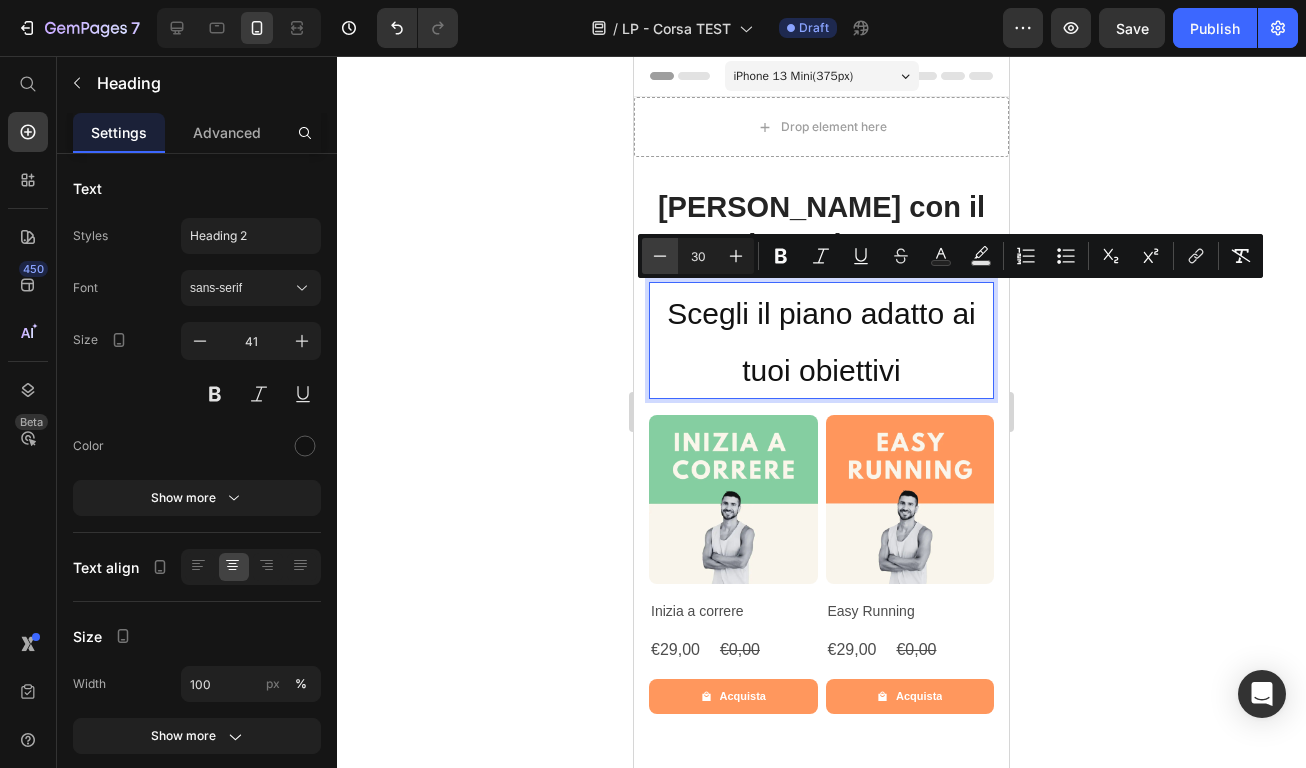 click 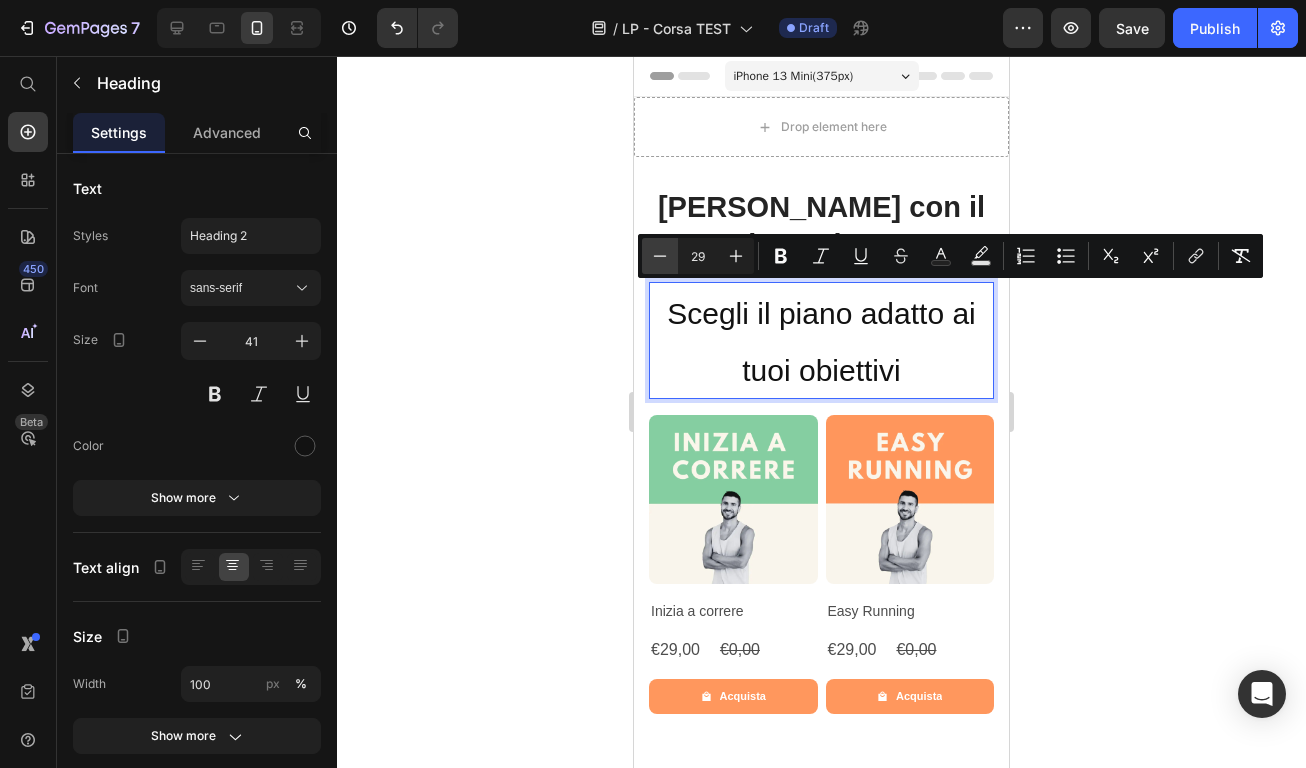 click 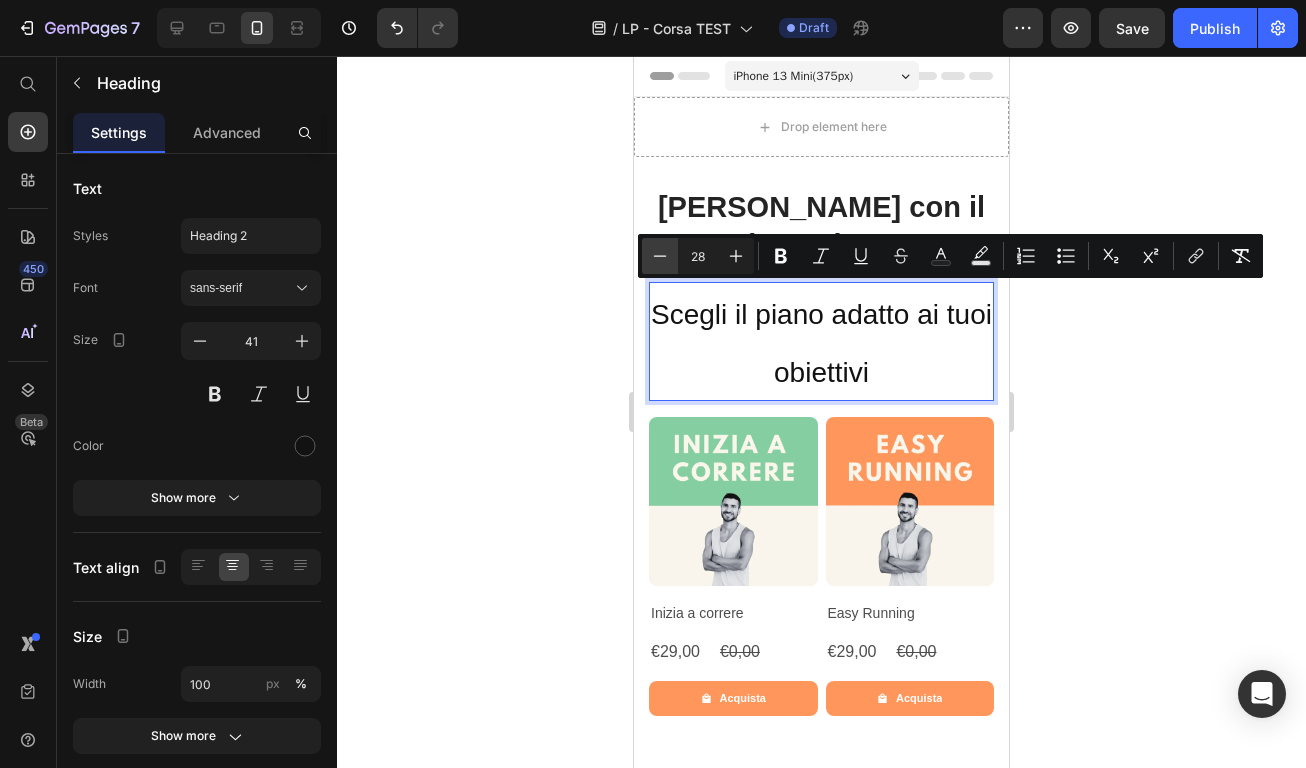 click 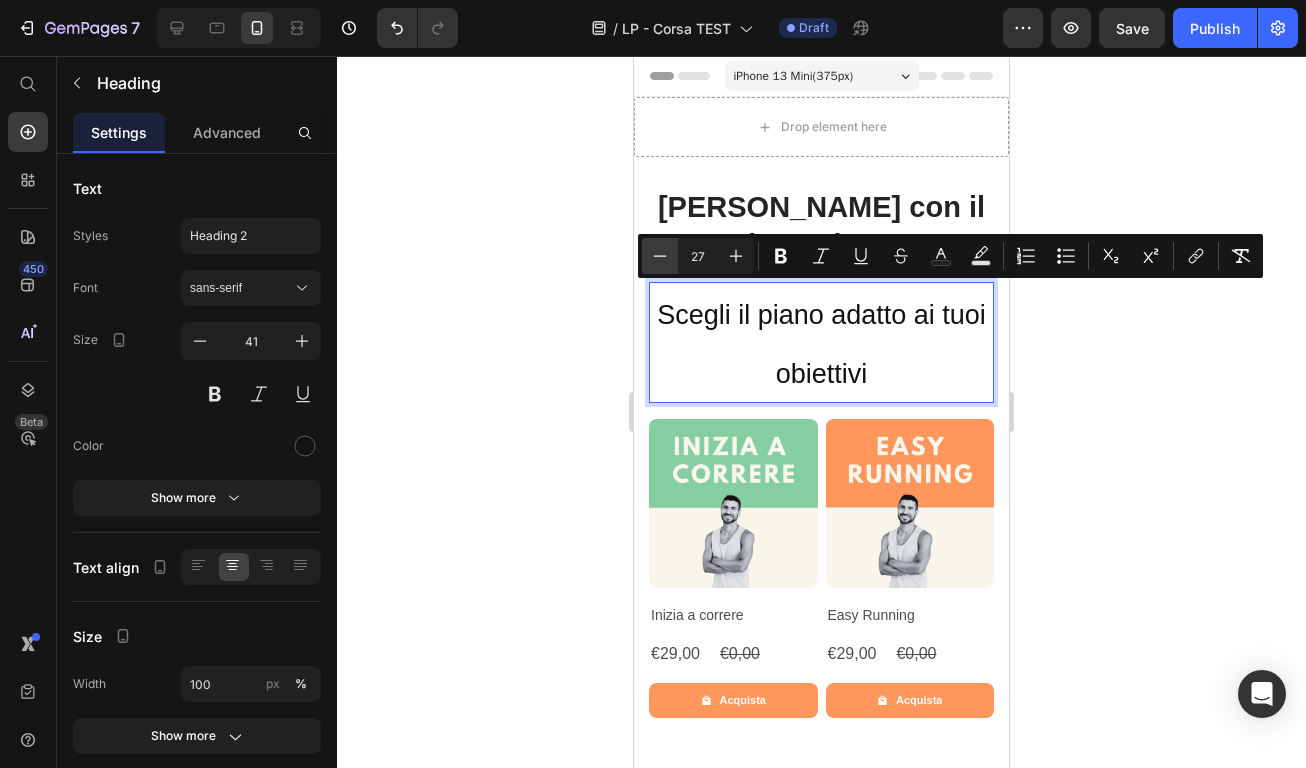 click 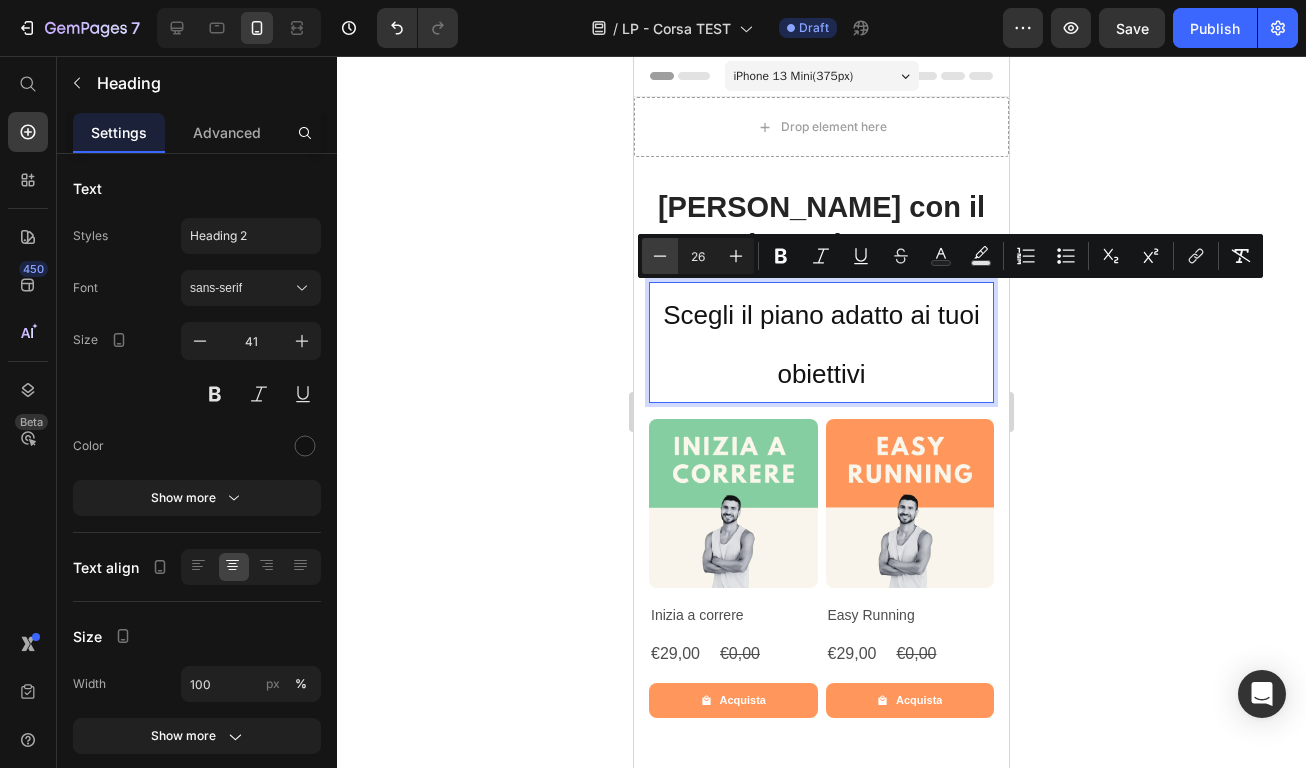 click 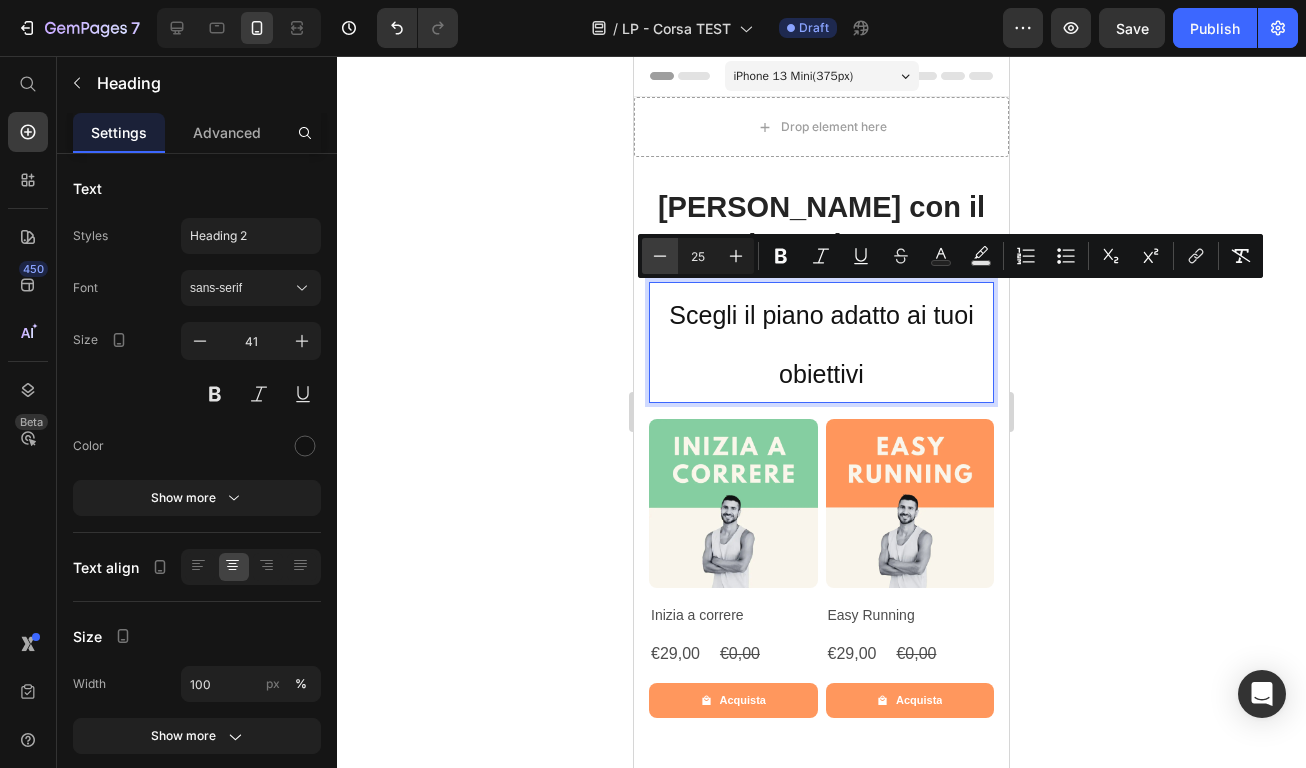 click 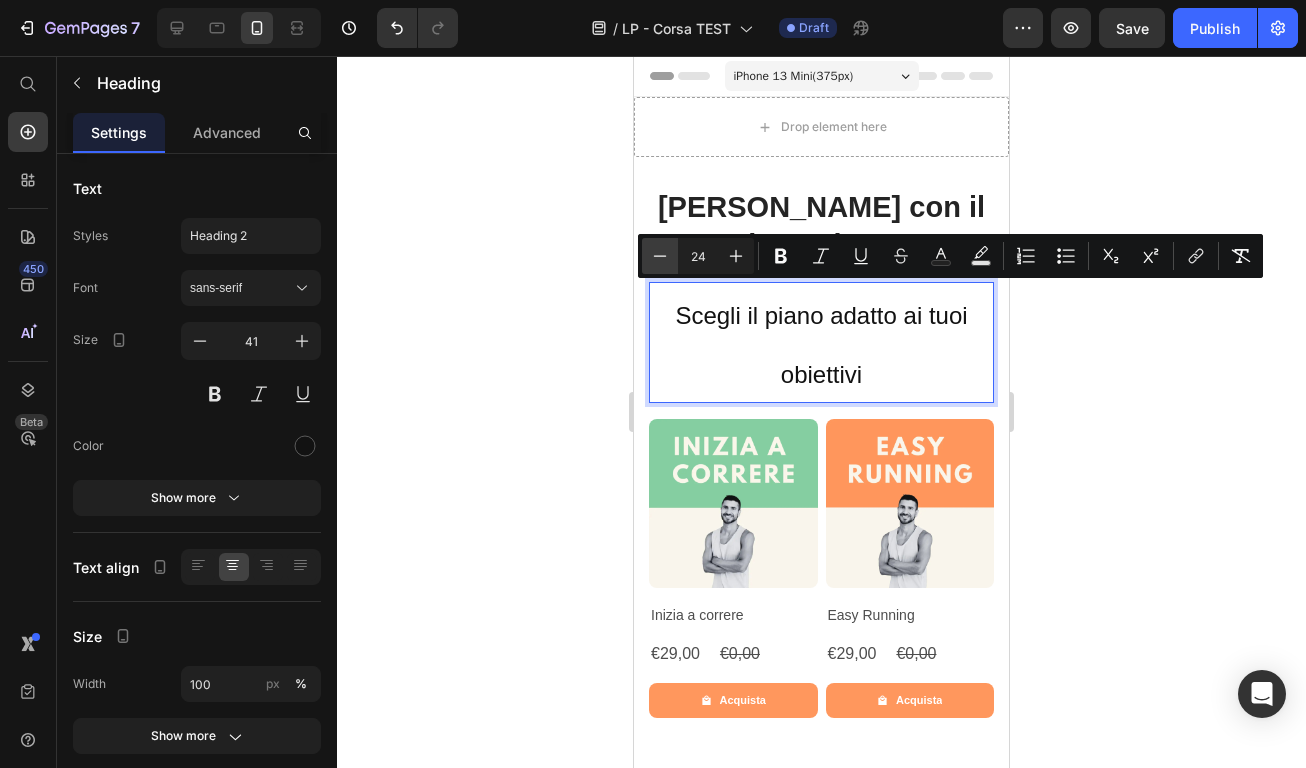 click 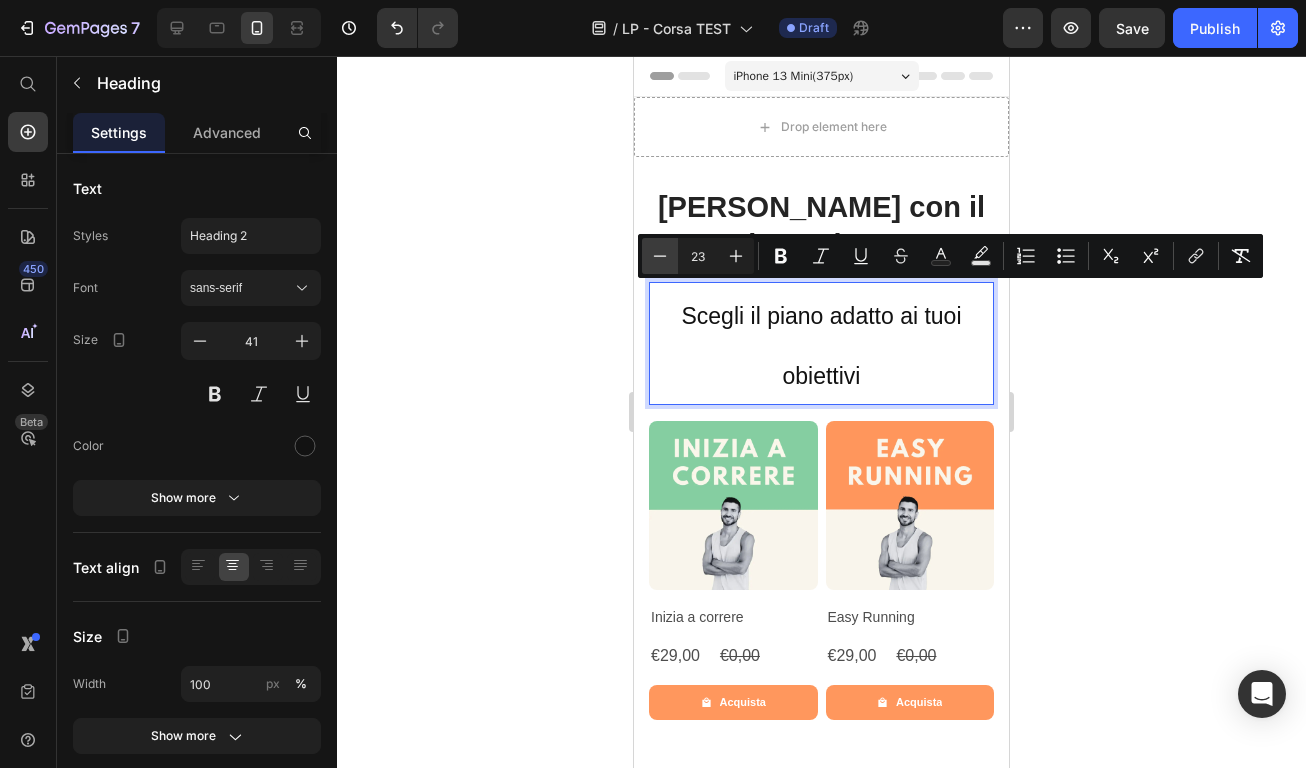 click 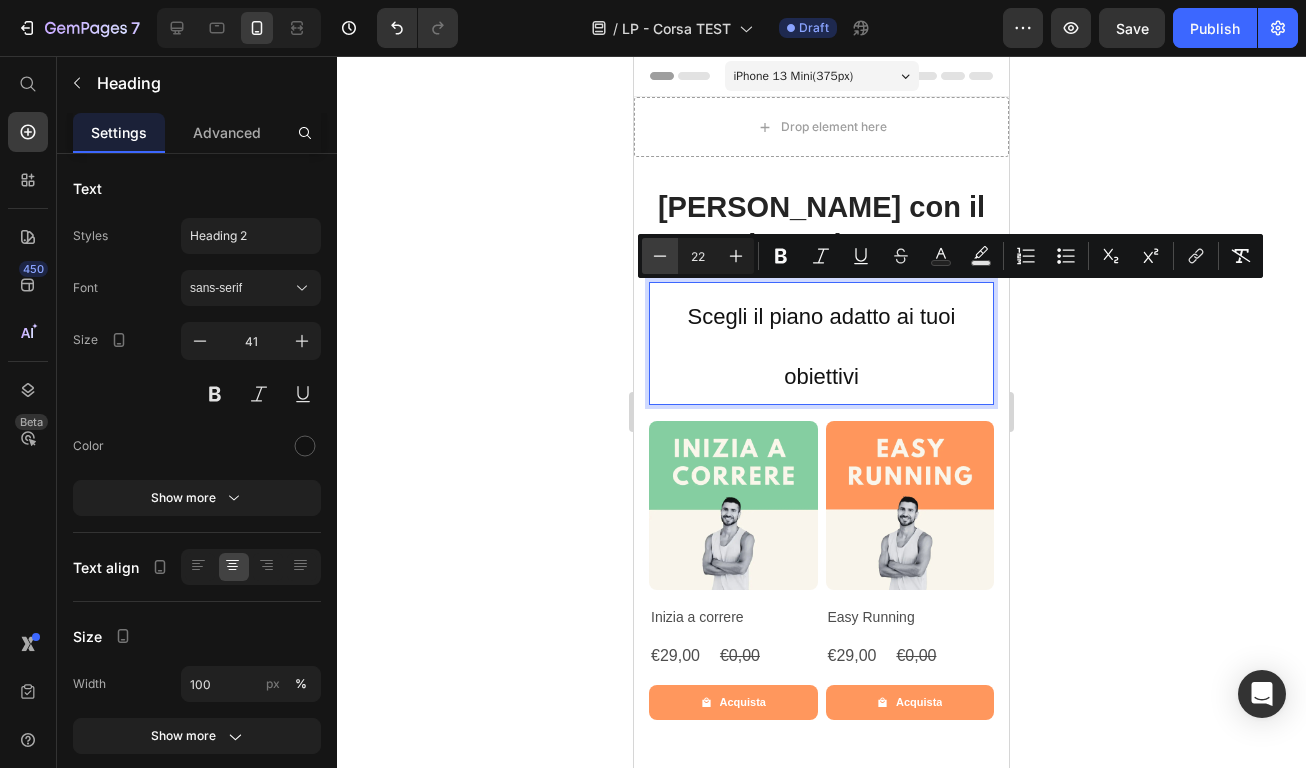 click 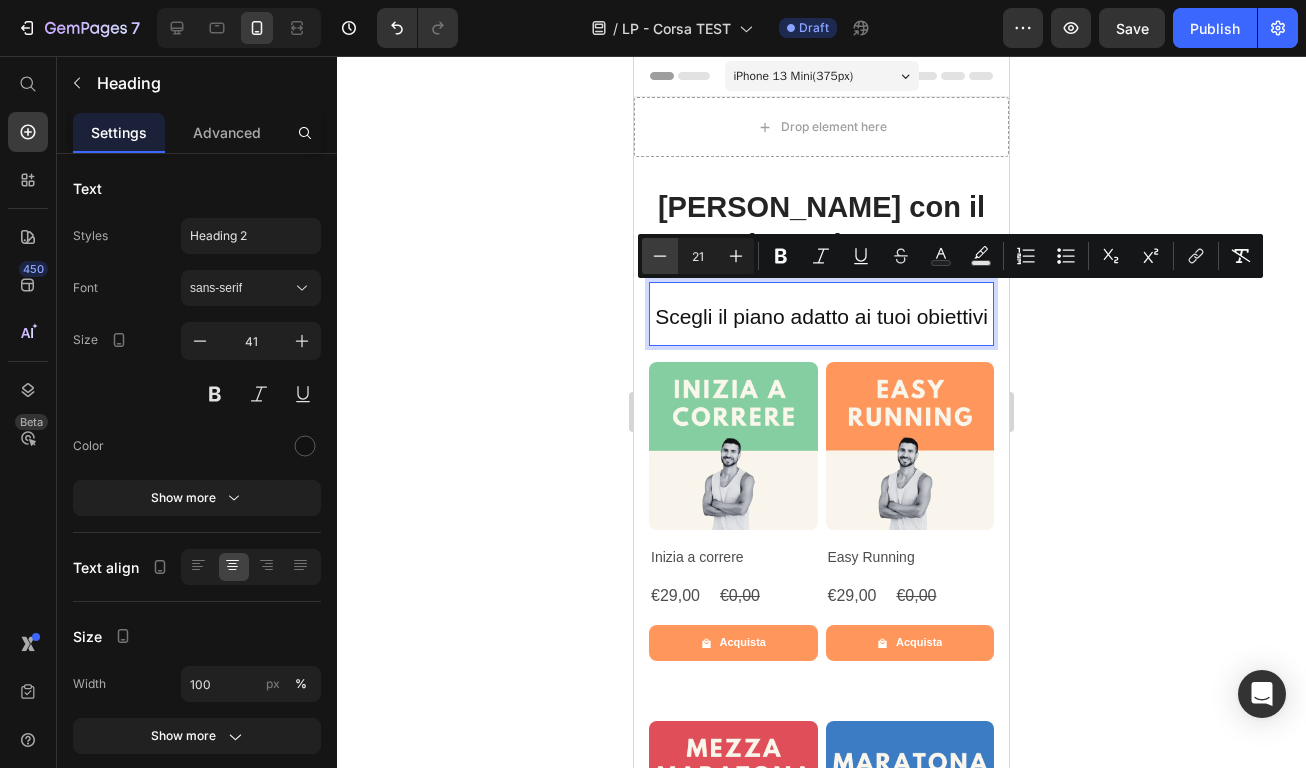 click 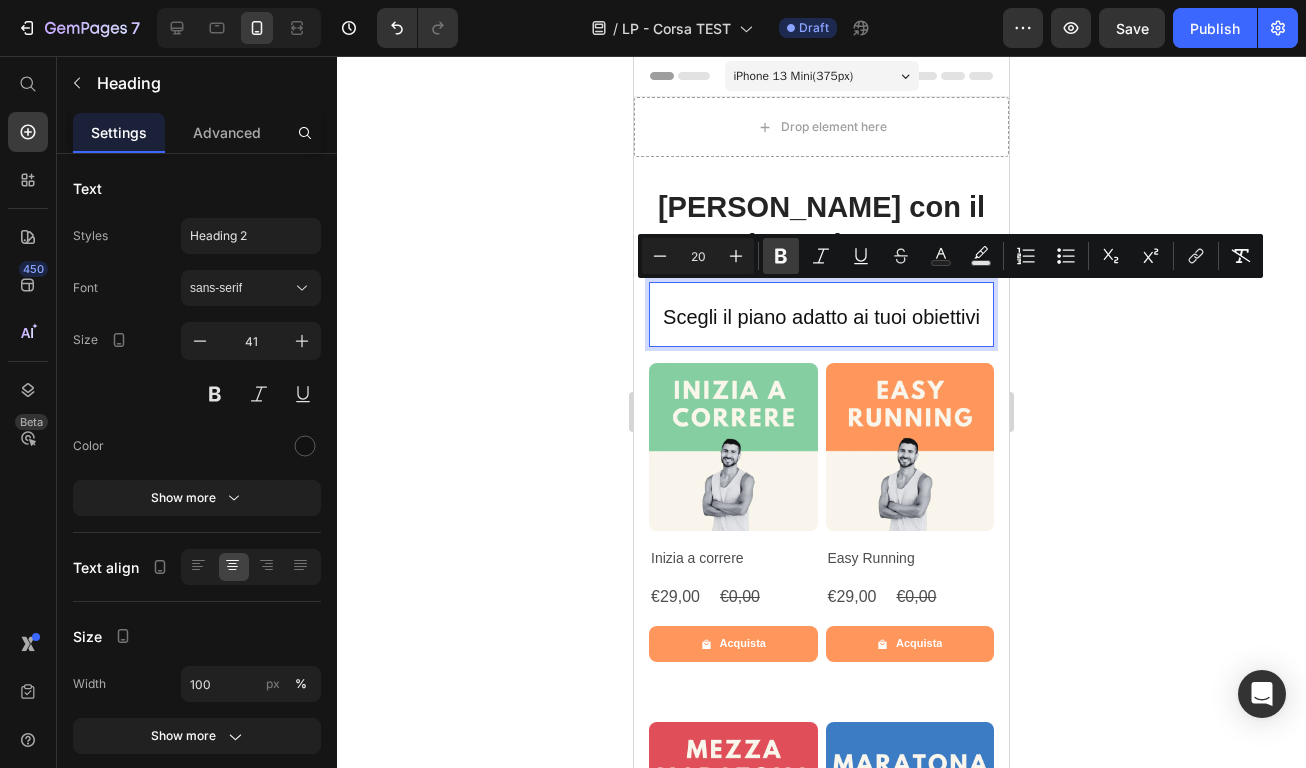 click 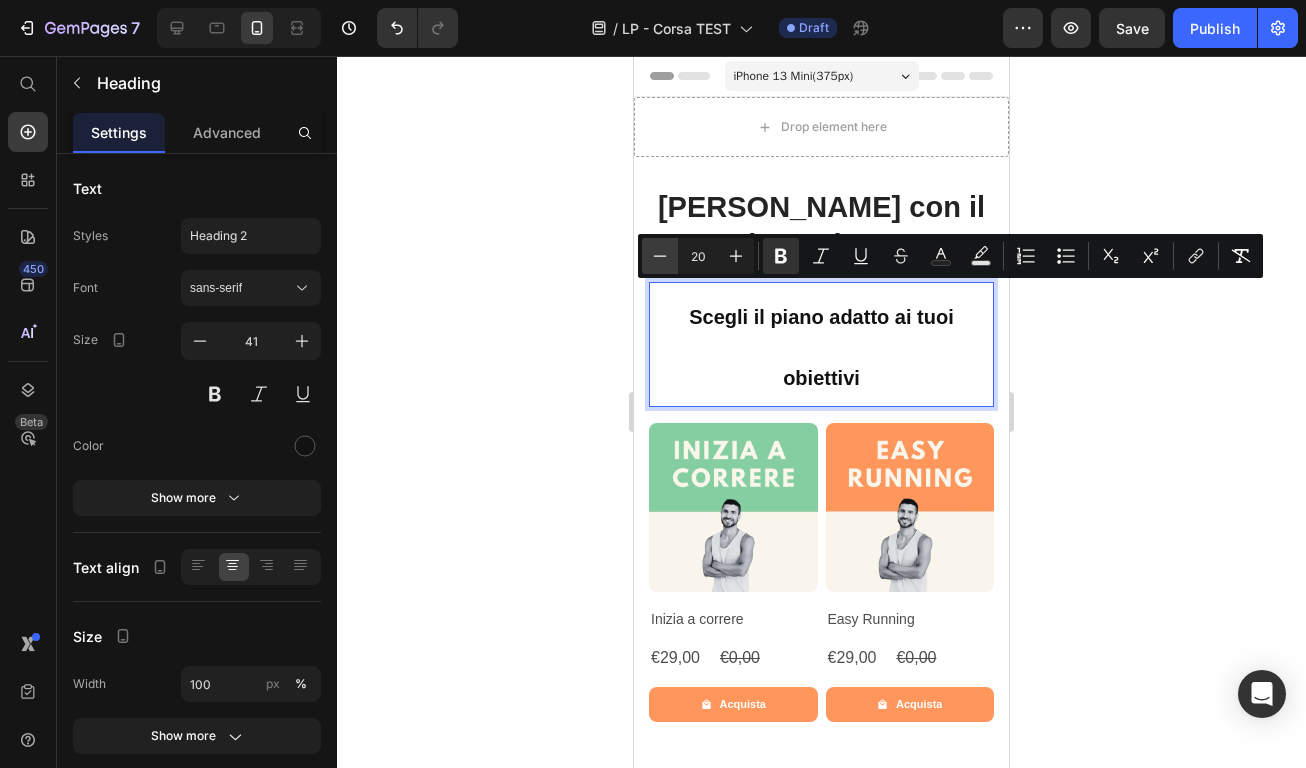 click 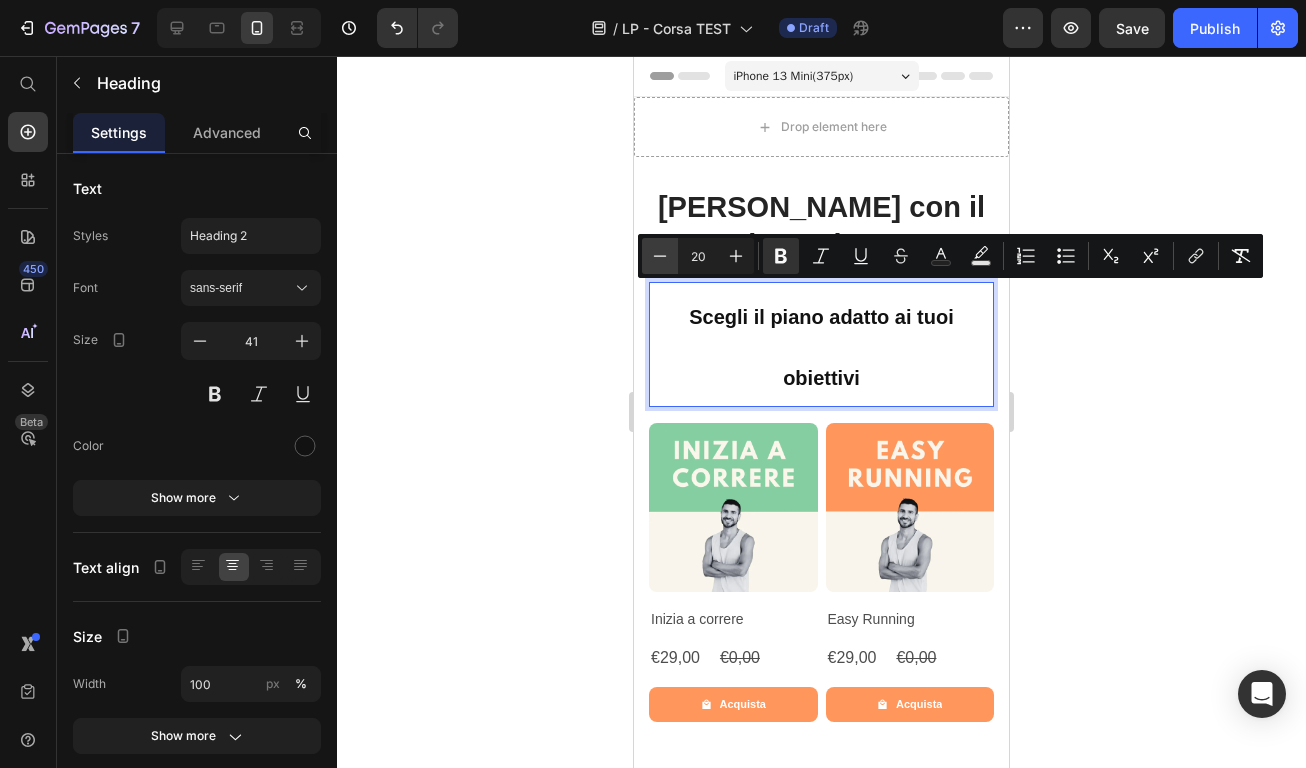type on "19" 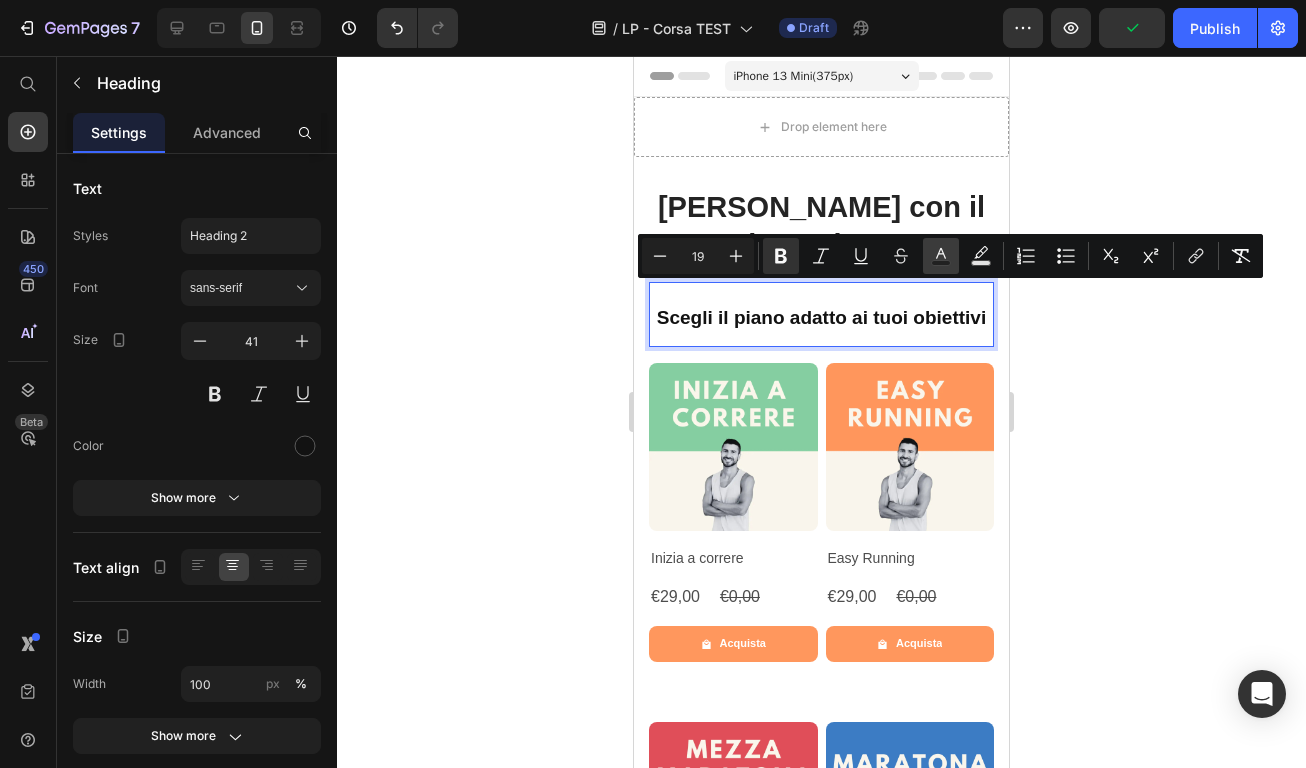 click 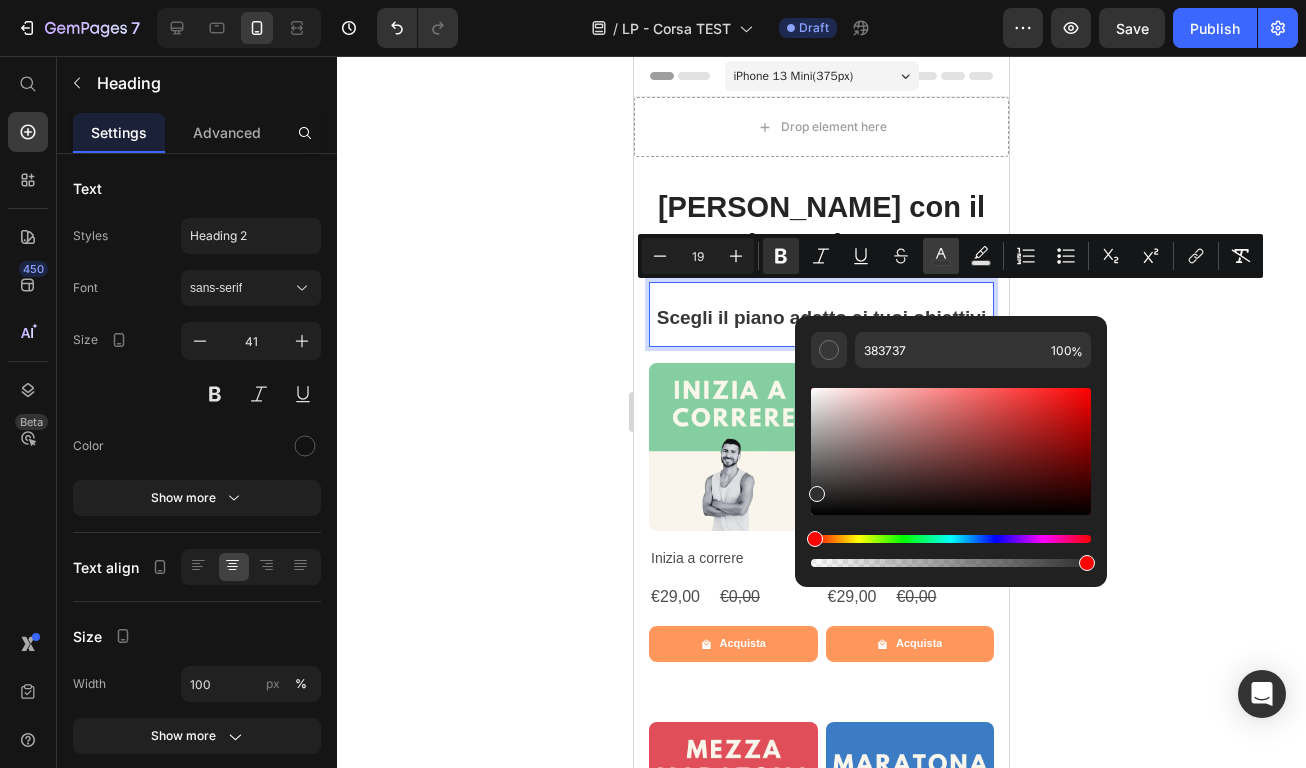 type on "302F2F" 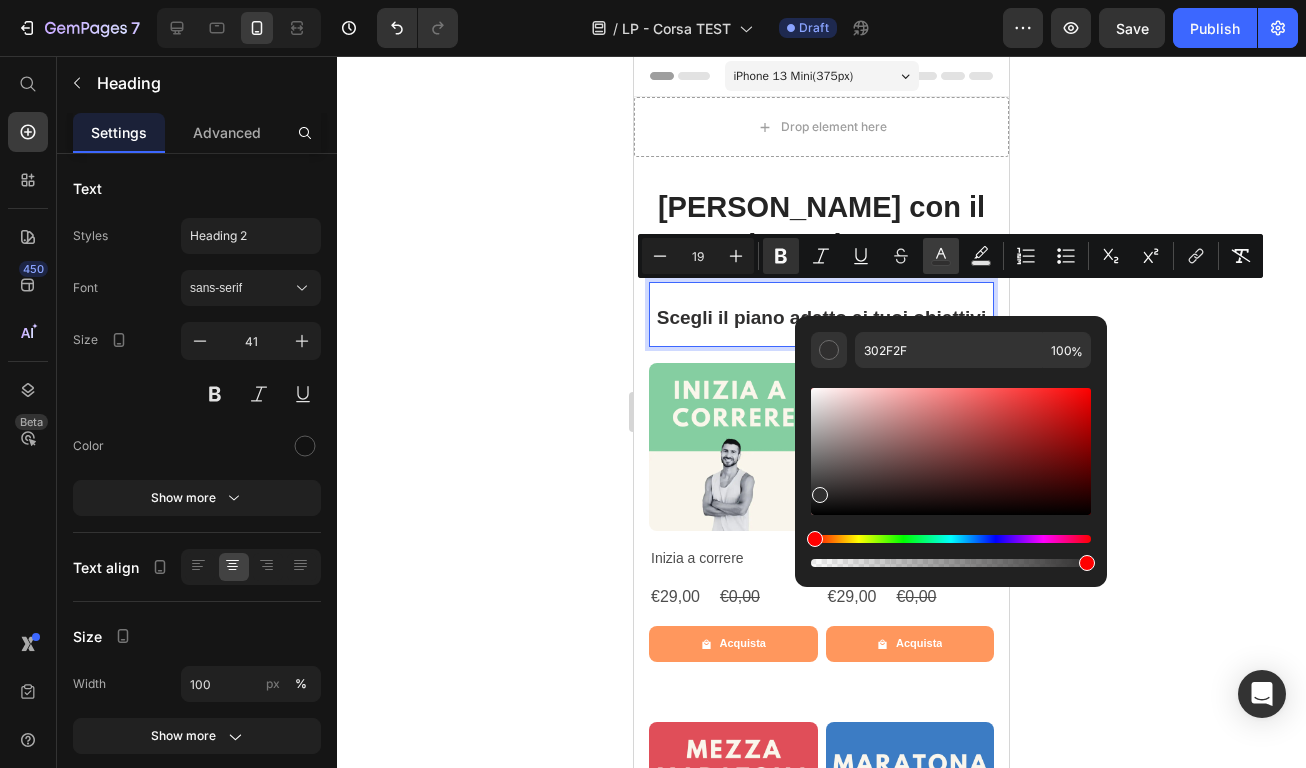 drag, startPoint x: 819, startPoint y: 509, endPoint x: 815, endPoint y: 490, distance: 19.416489 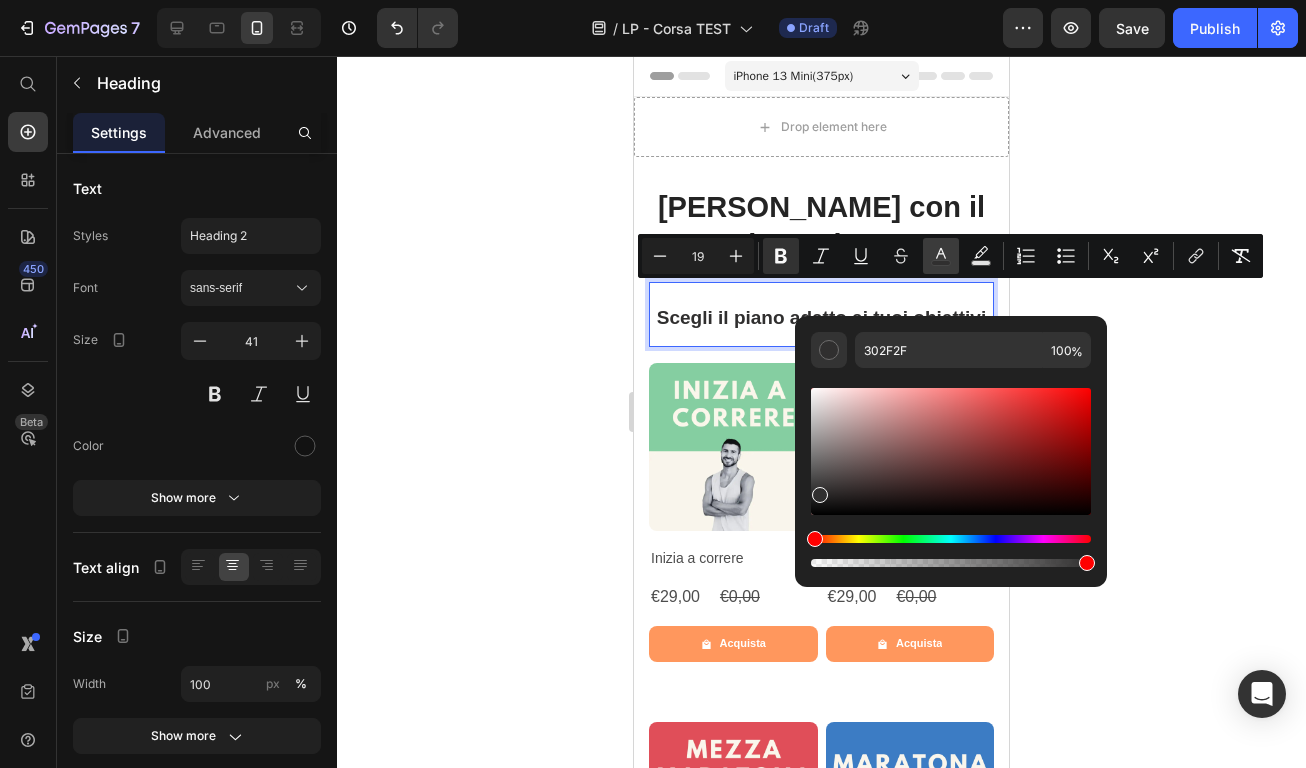 click 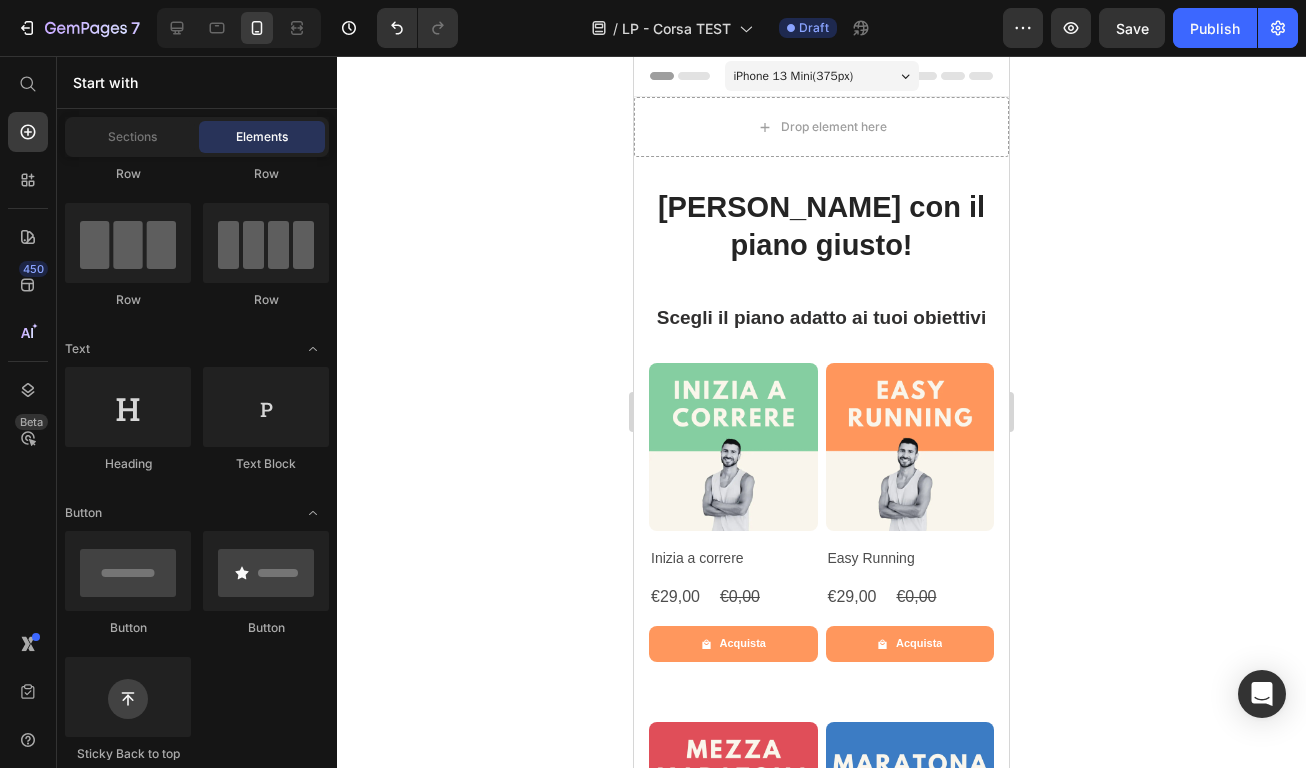 click 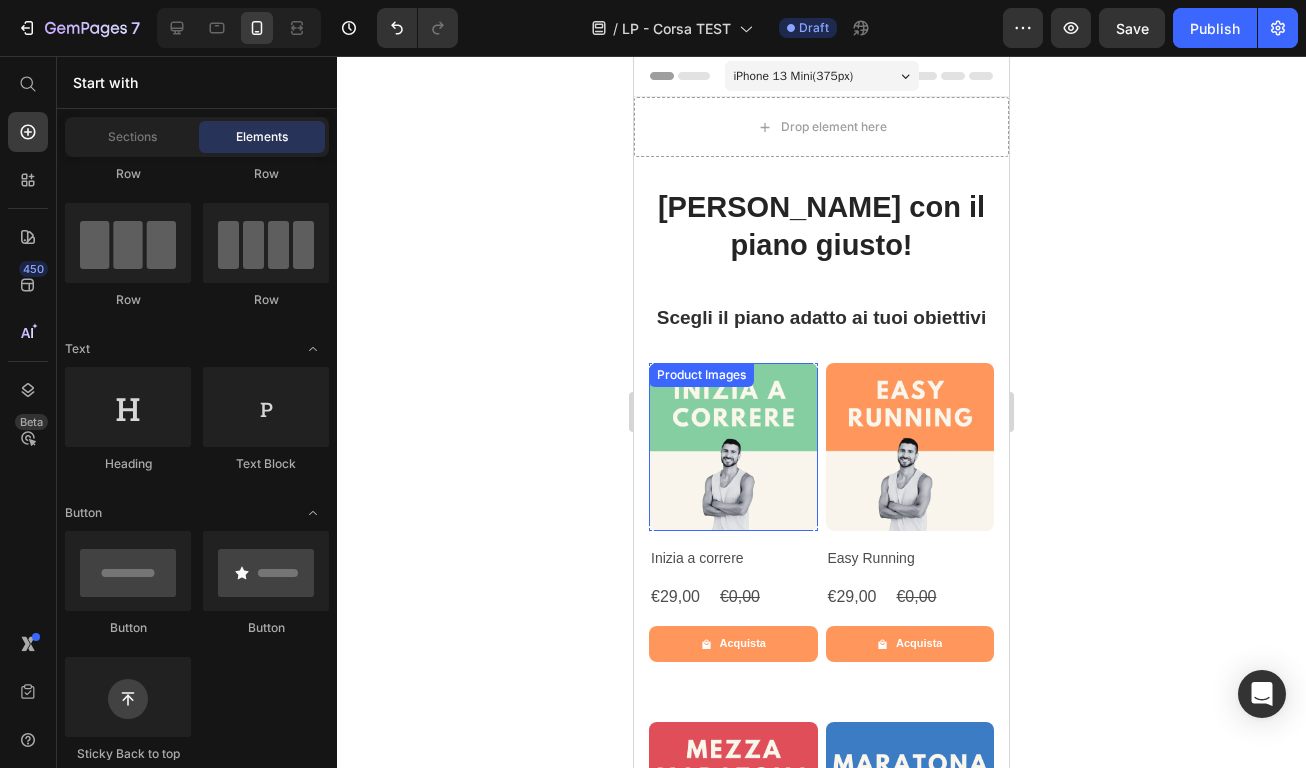 scroll, scrollTop: 0, scrollLeft: 0, axis: both 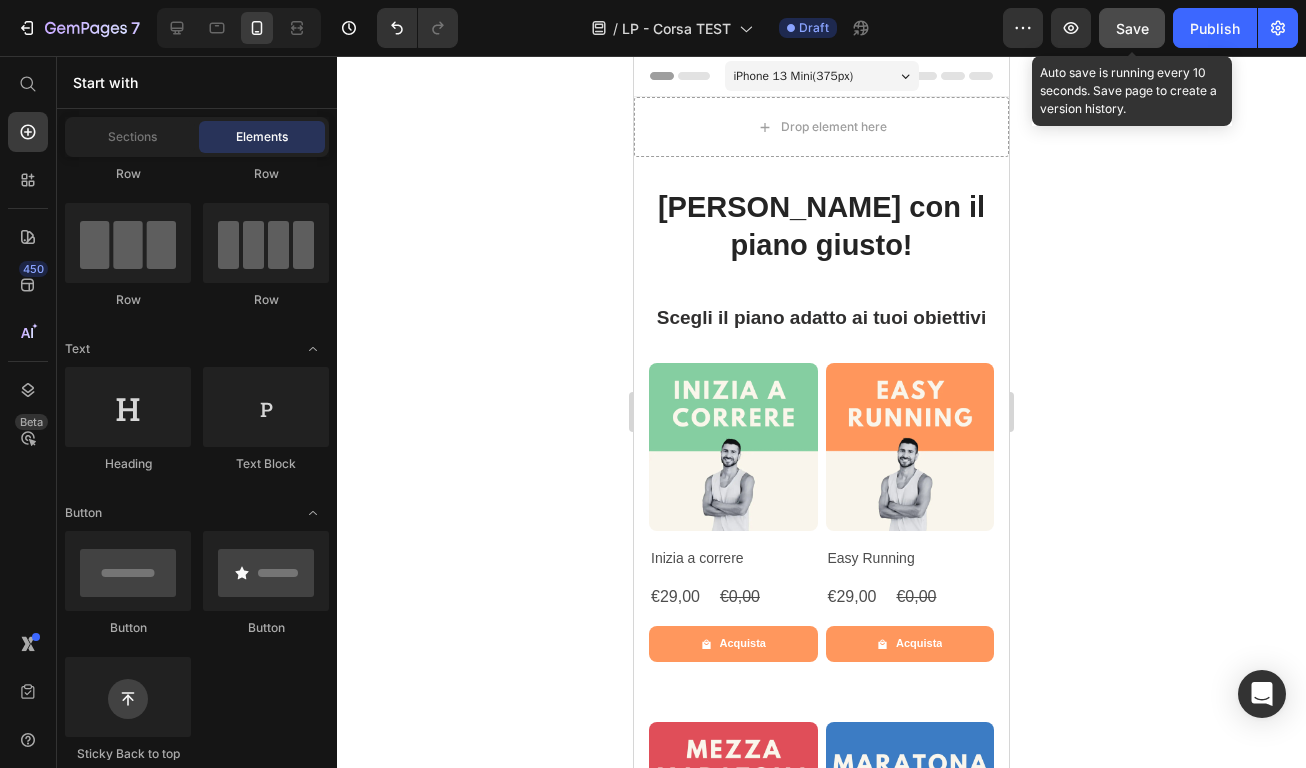click on "Save" at bounding box center [1132, 28] 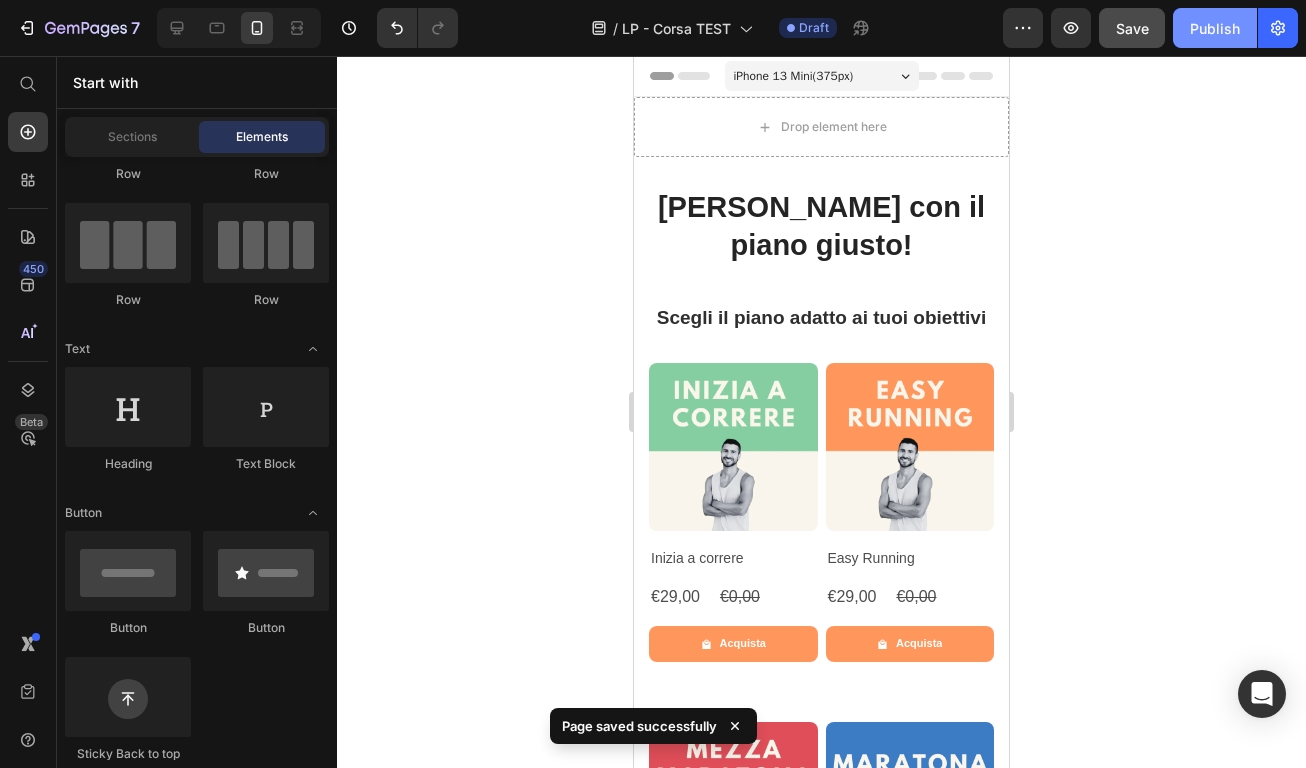 click on "Publish" at bounding box center (1215, 28) 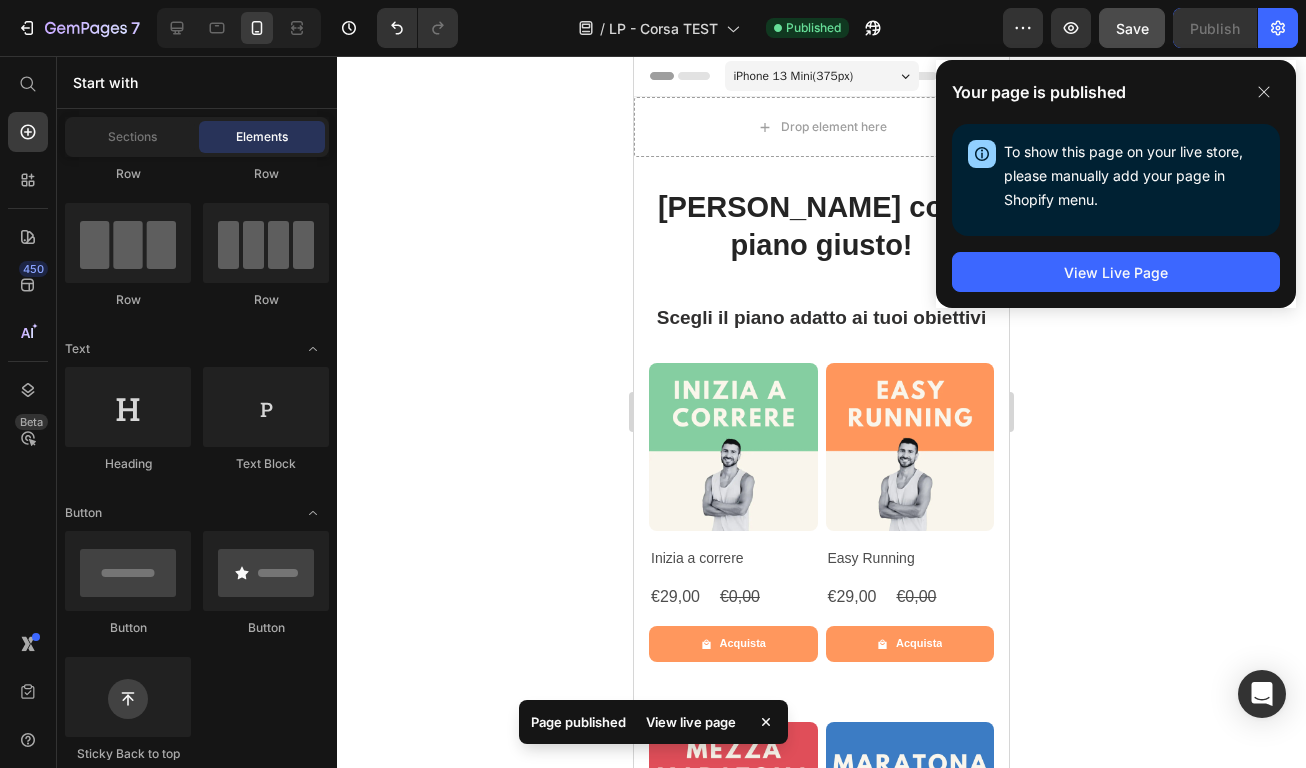click 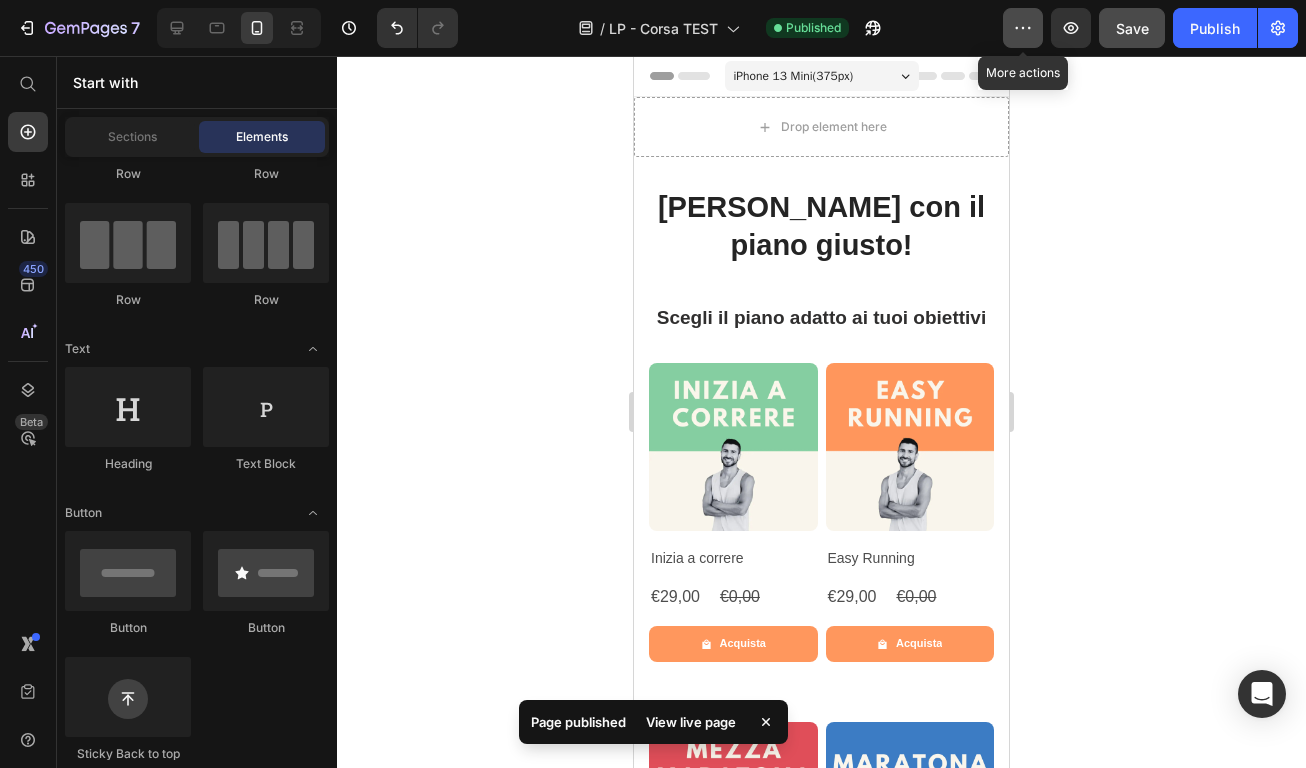 click 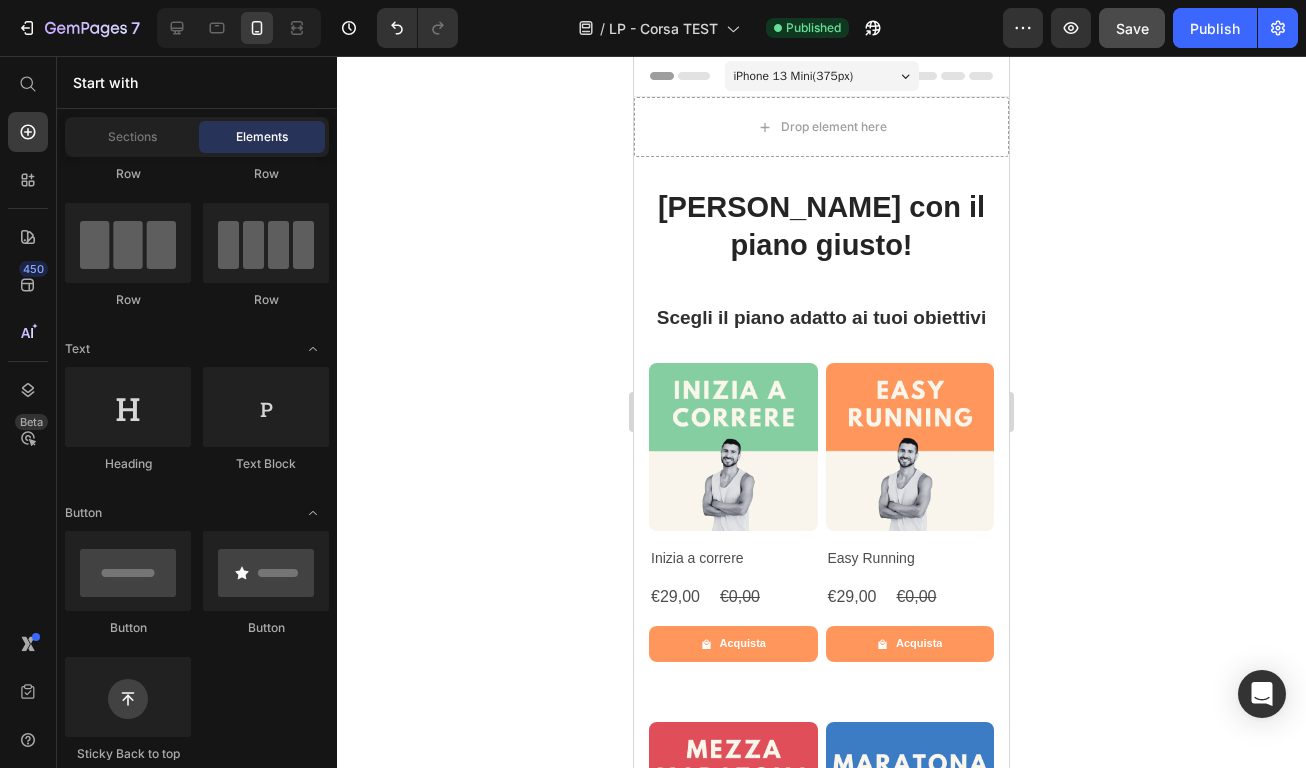 click 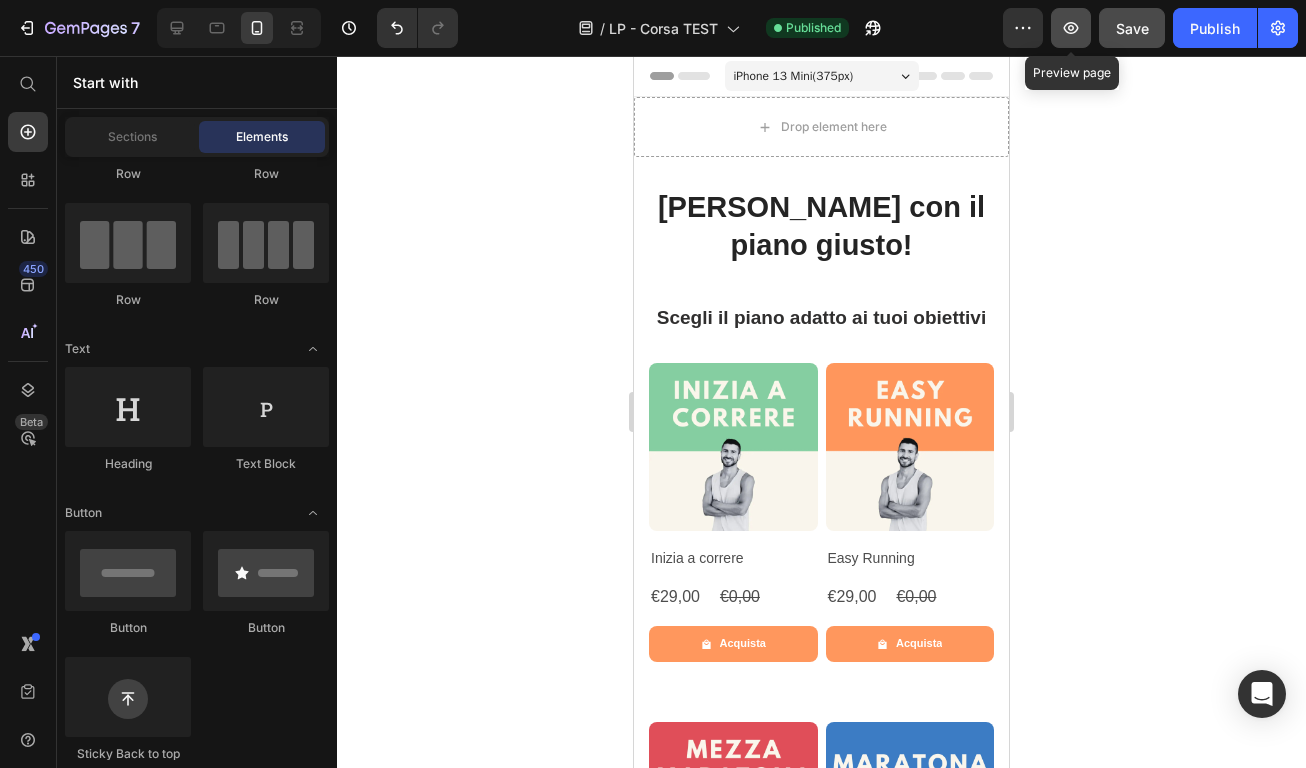 click 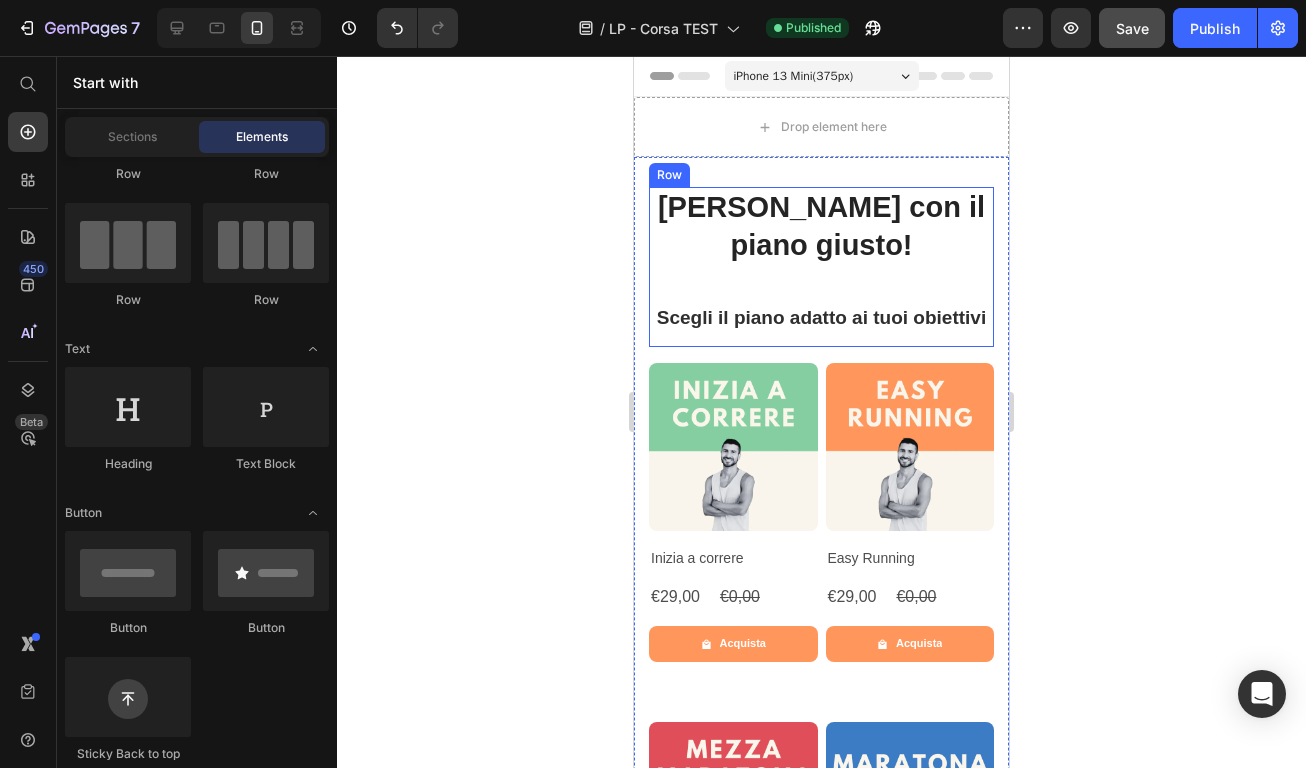 click on "⁠⁠⁠⁠⁠⁠⁠ Scegli il piano adatto ai tuoi obiettivi" at bounding box center [821, 314] 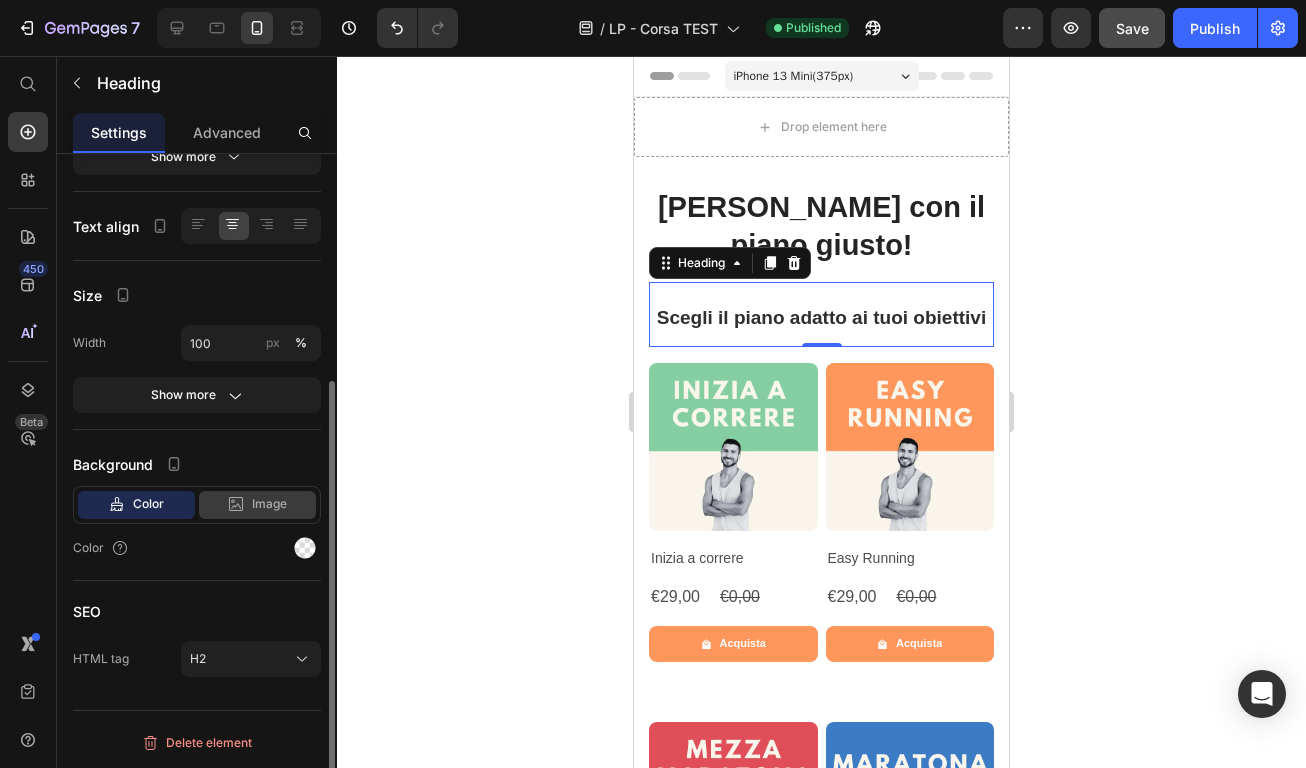 scroll, scrollTop: 0, scrollLeft: 0, axis: both 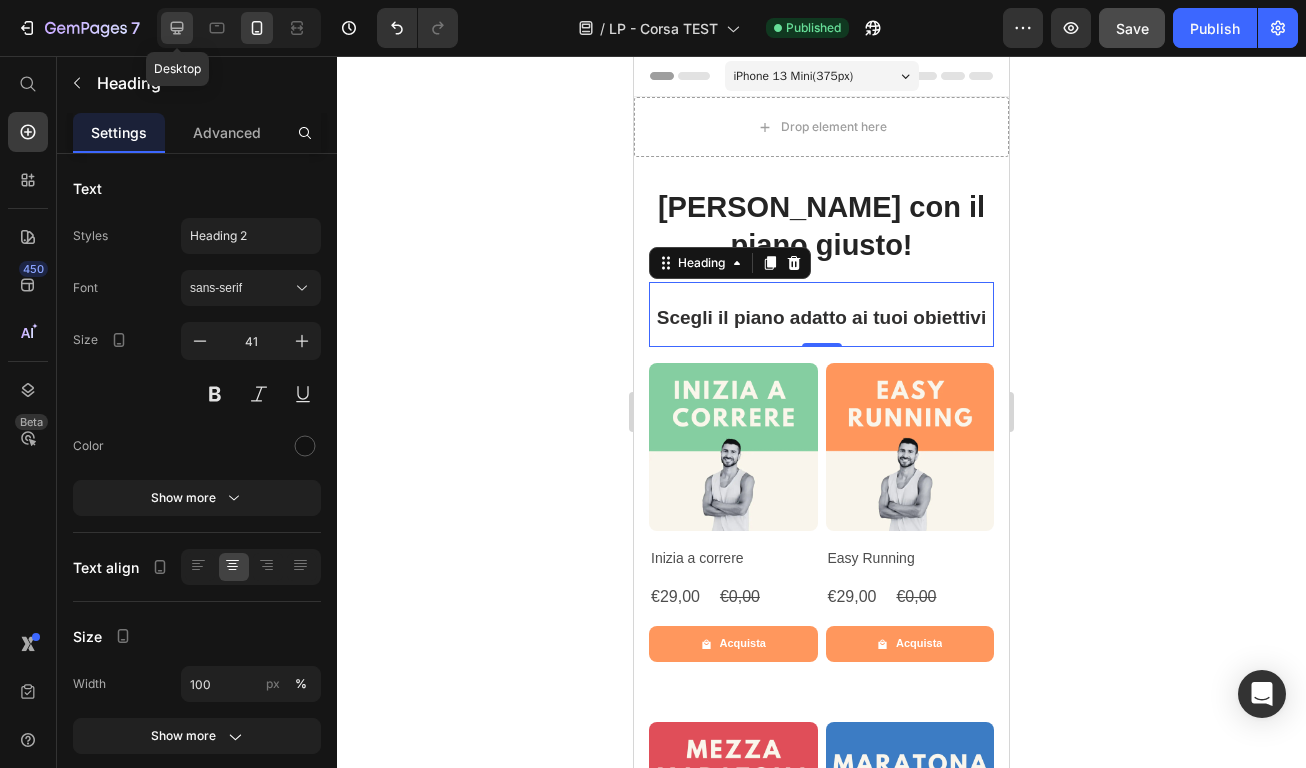 click 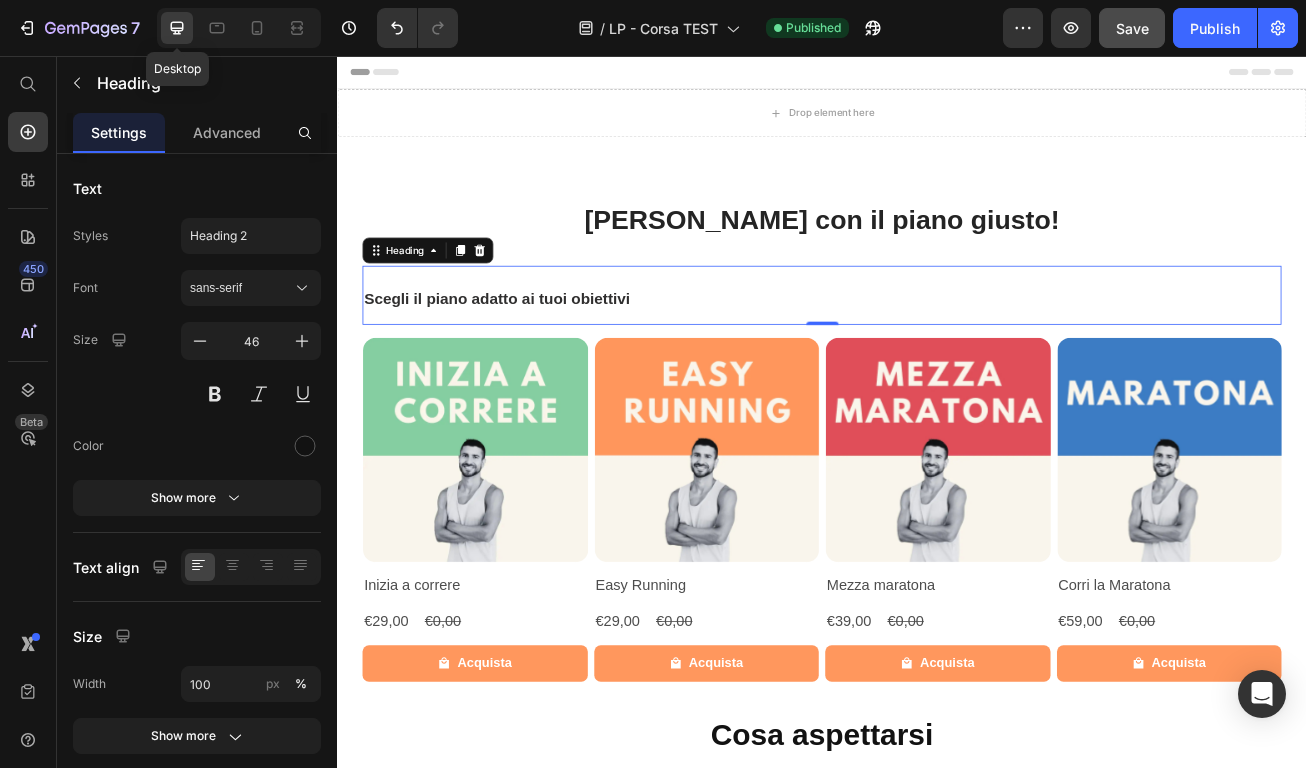 scroll, scrollTop: 189, scrollLeft: 0, axis: vertical 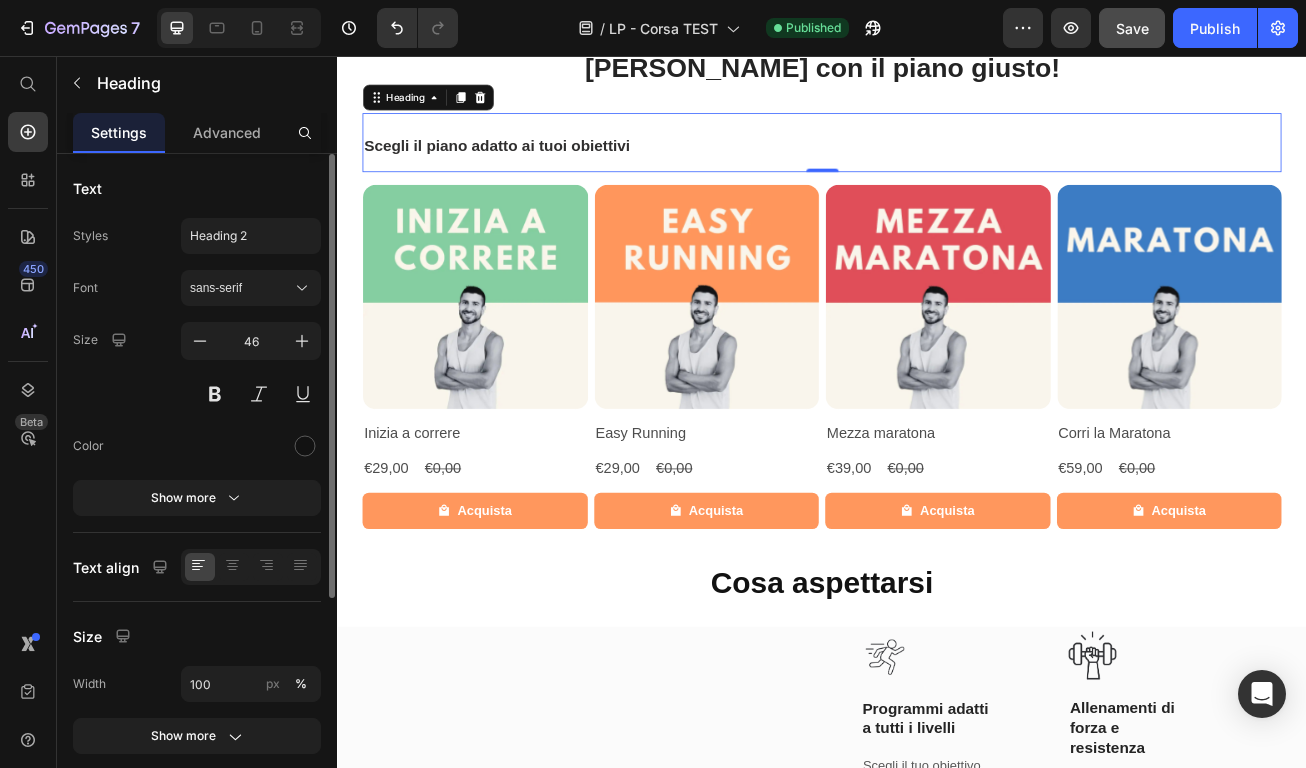 click 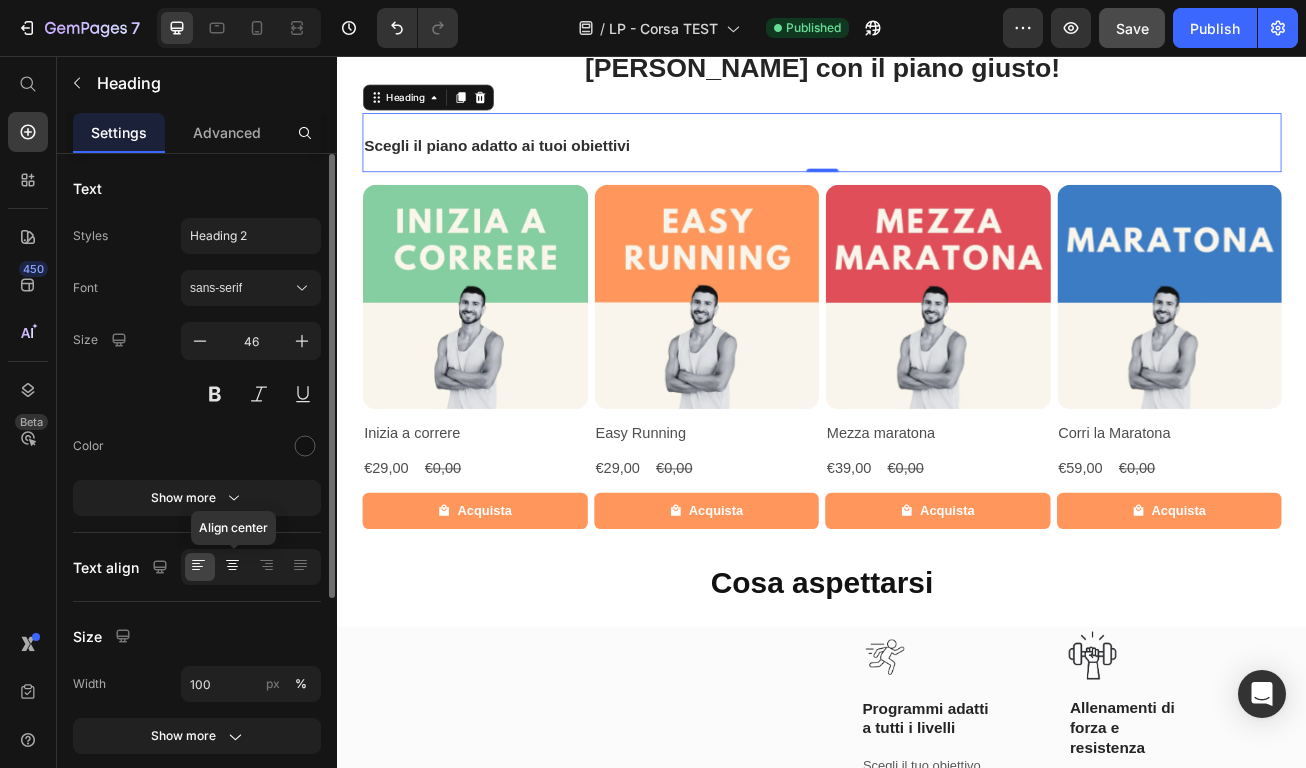 click 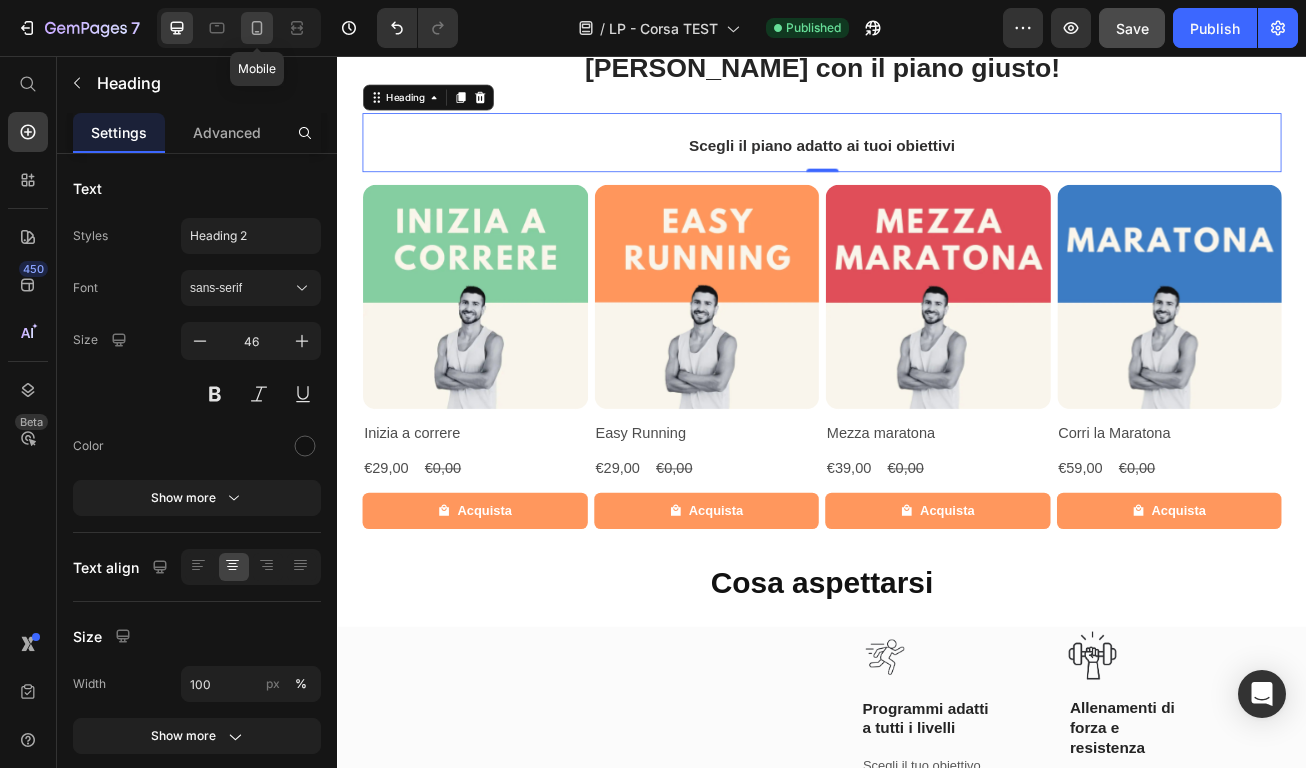click 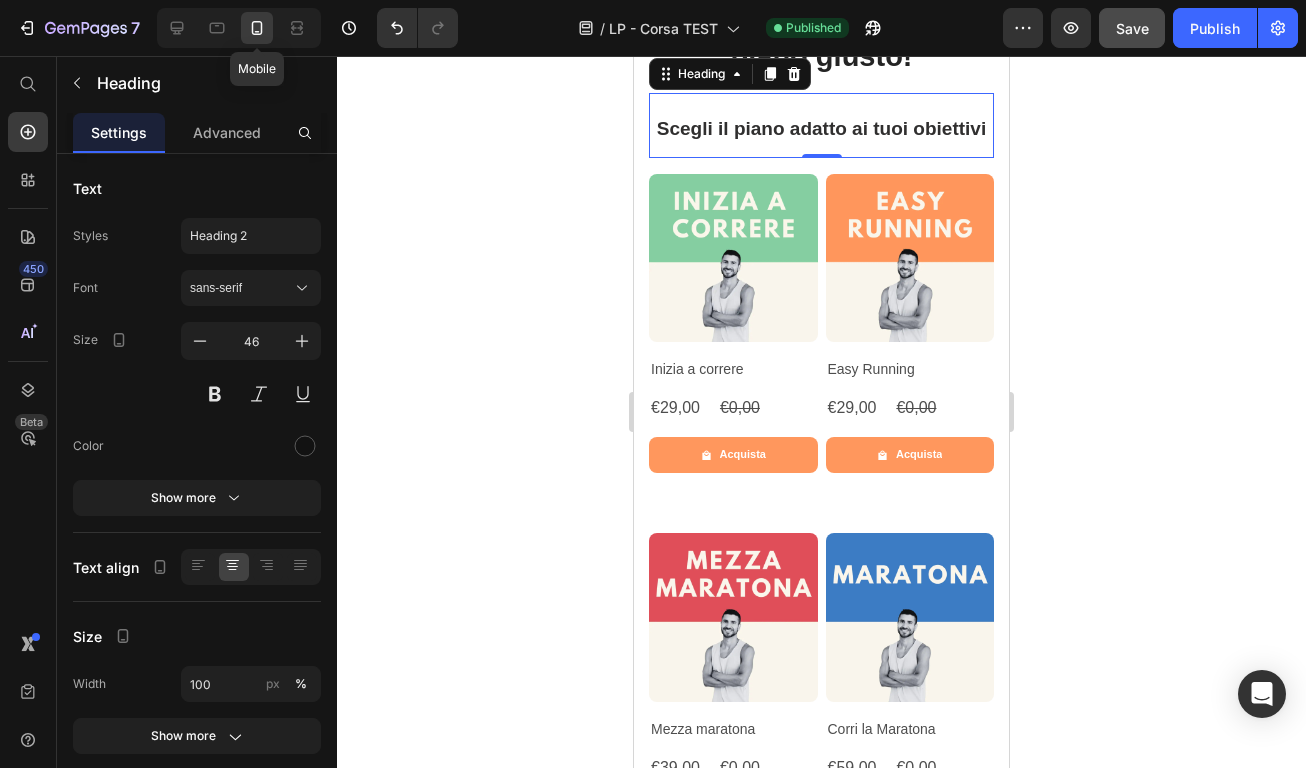 type on "41" 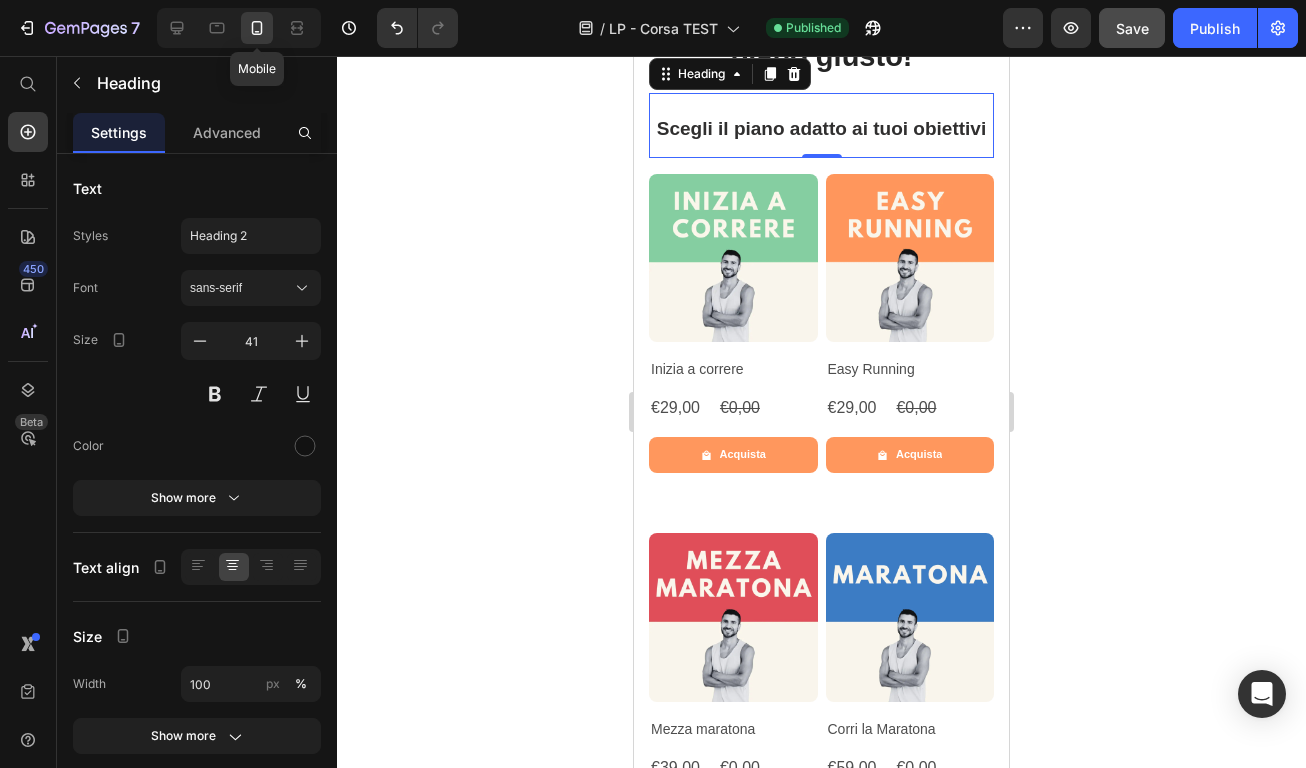 scroll, scrollTop: 155, scrollLeft: 0, axis: vertical 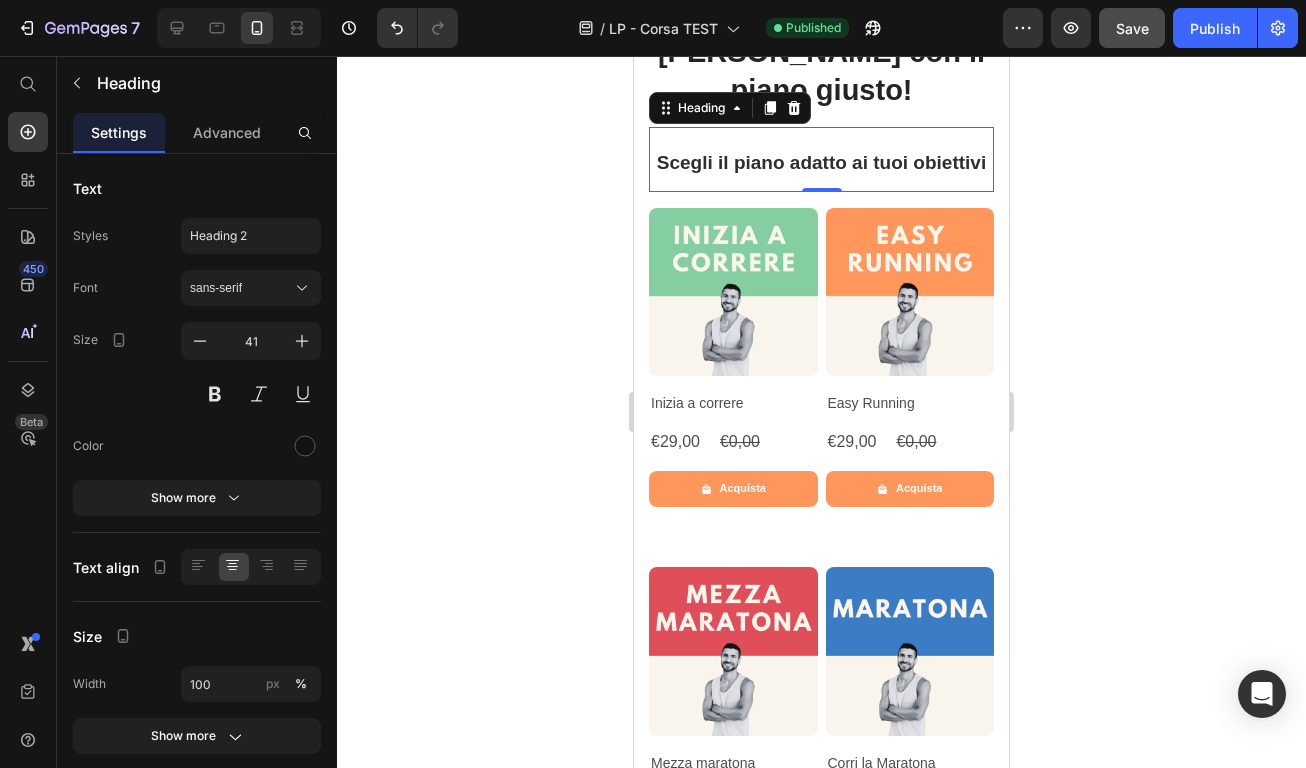 click 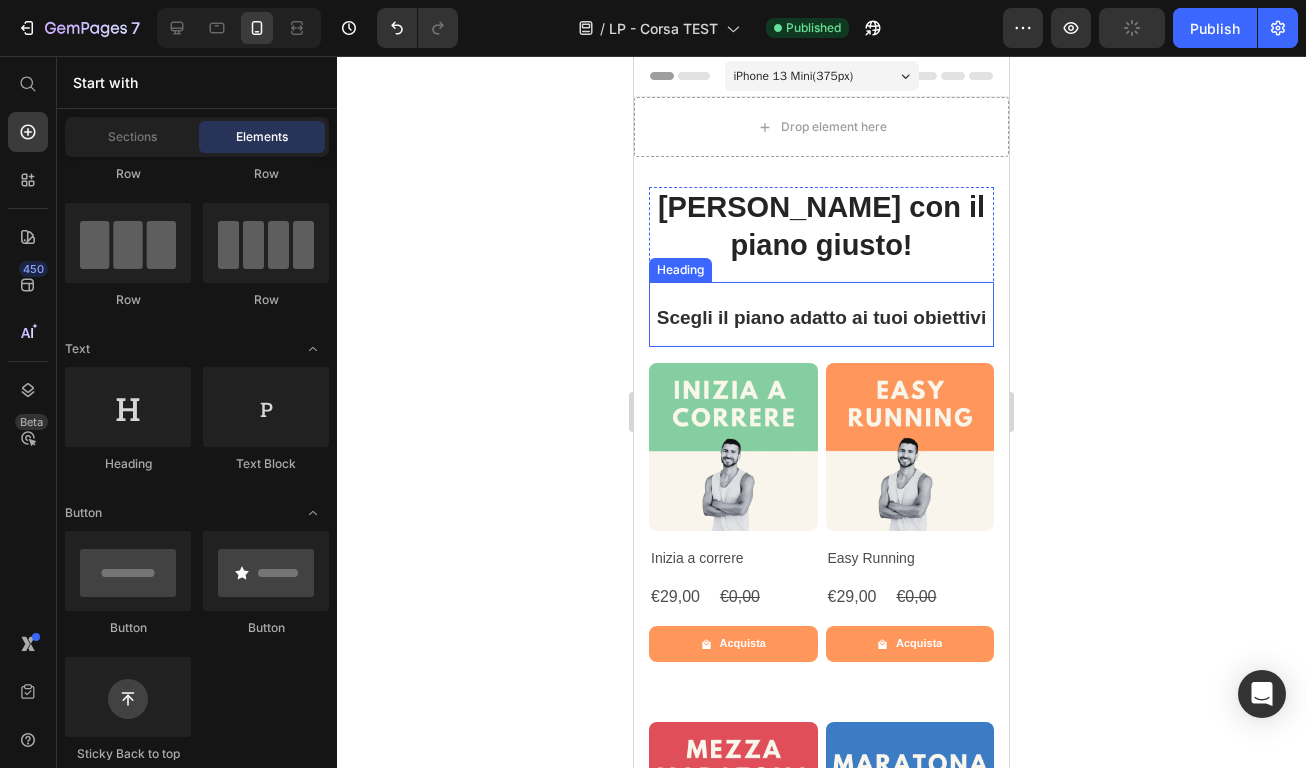 scroll, scrollTop: 0, scrollLeft: 0, axis: both 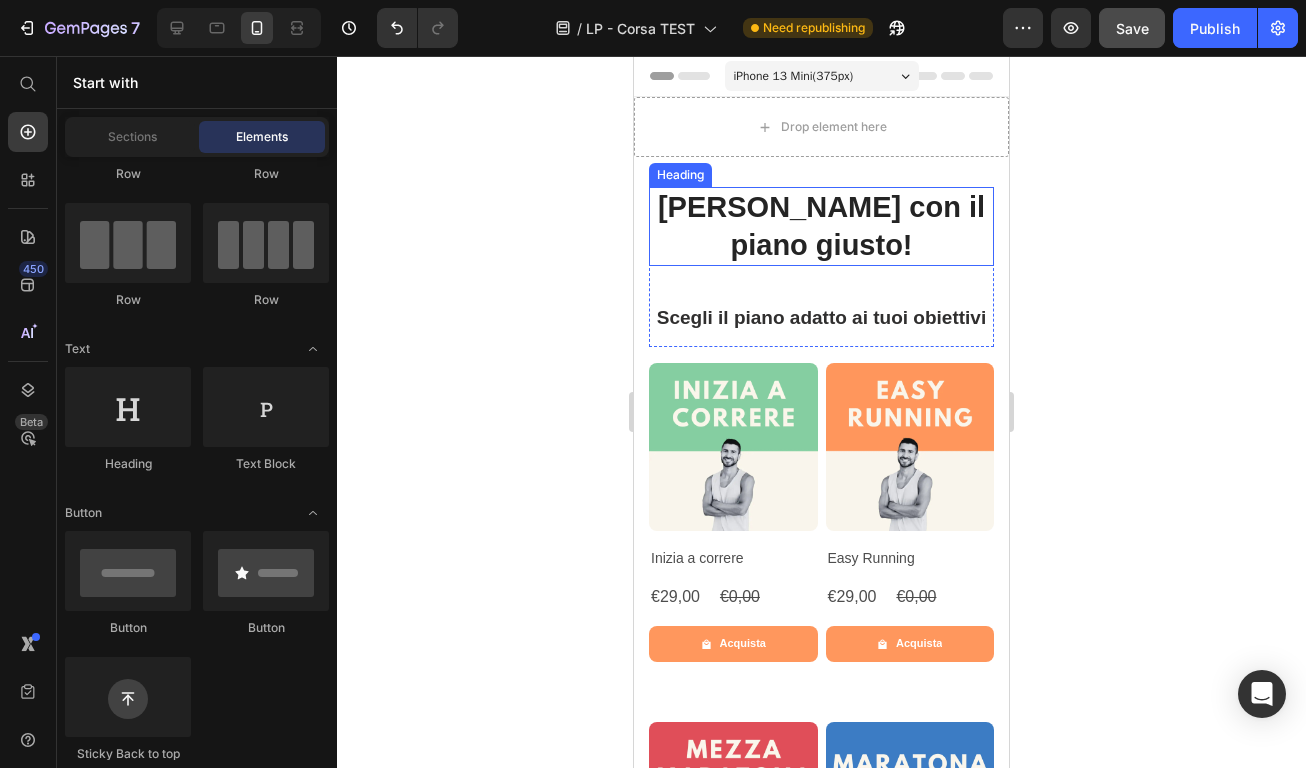 click on "[PERSON_NAME] con il piano [PERSON_NAME]!" at bounding box center [821, 226] 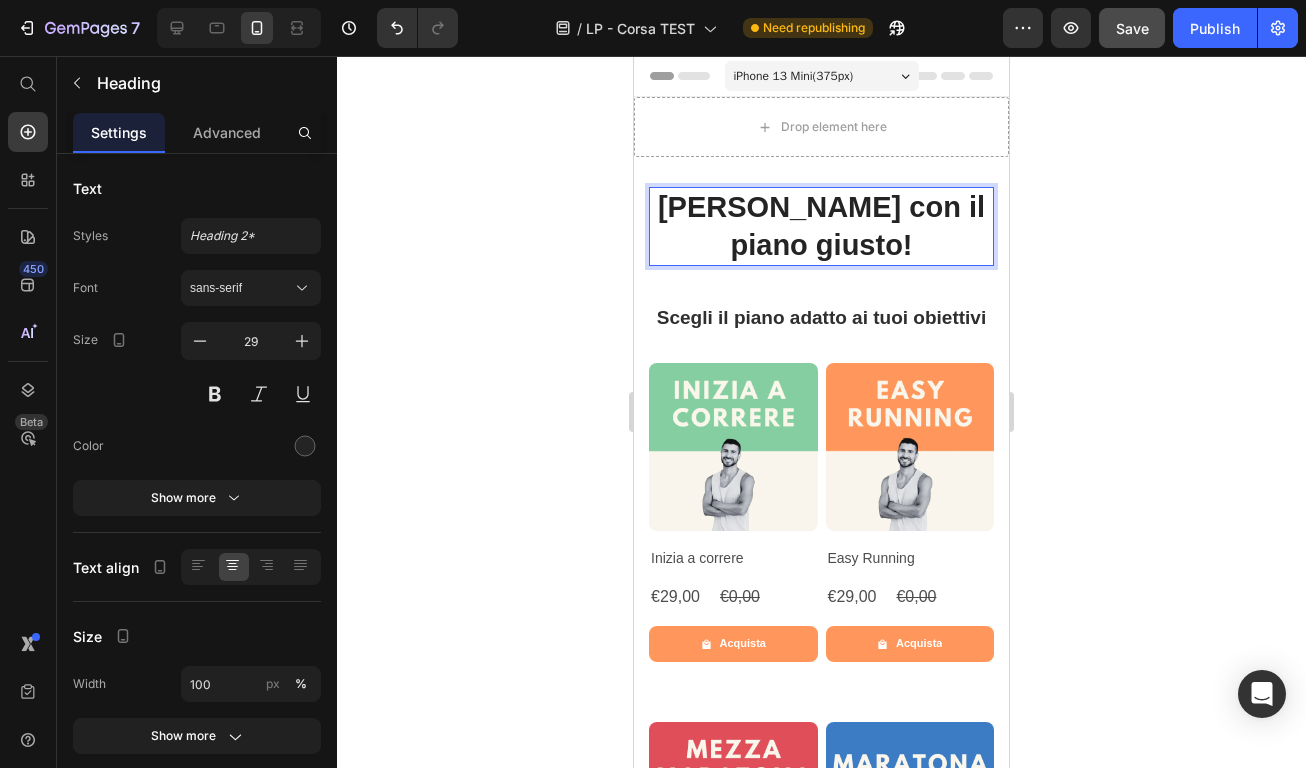 click on "[PERSON_NAME] con il piano [PERSON_NAME]!" at bounding box center (821, 226) 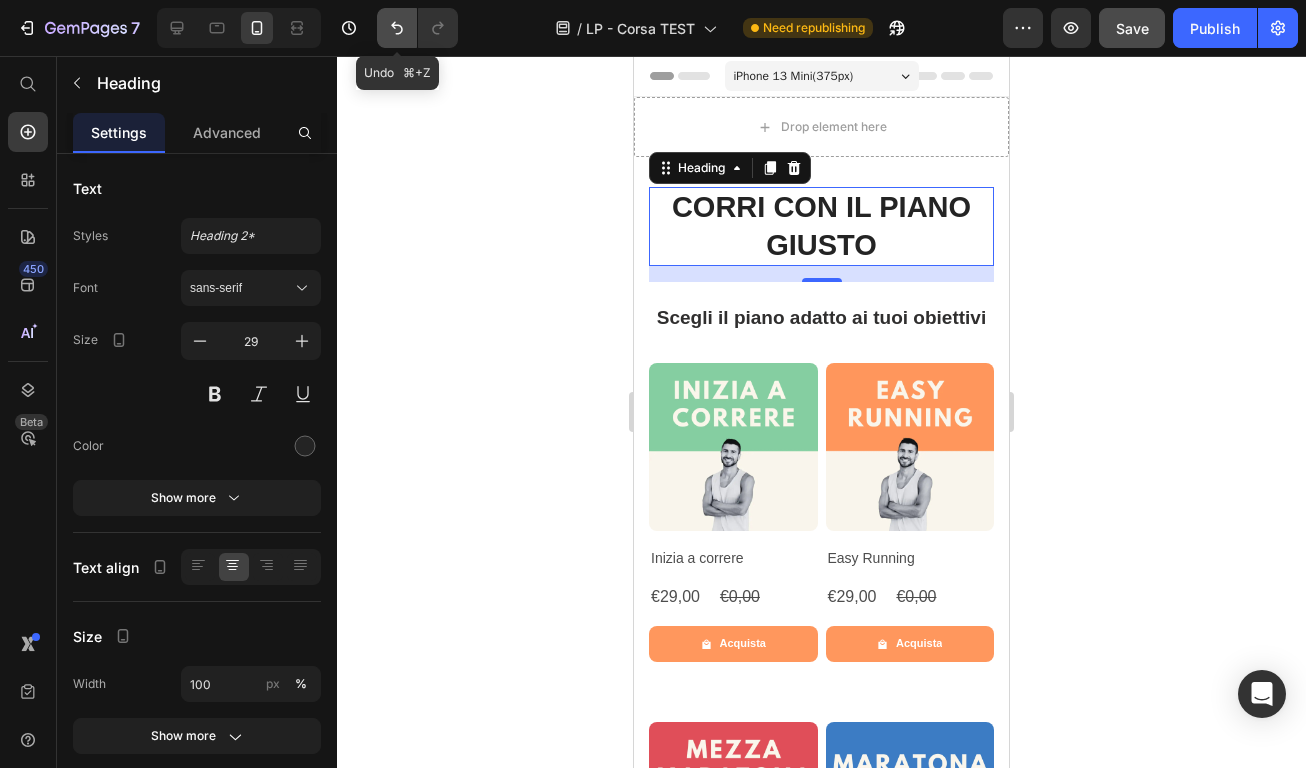 click 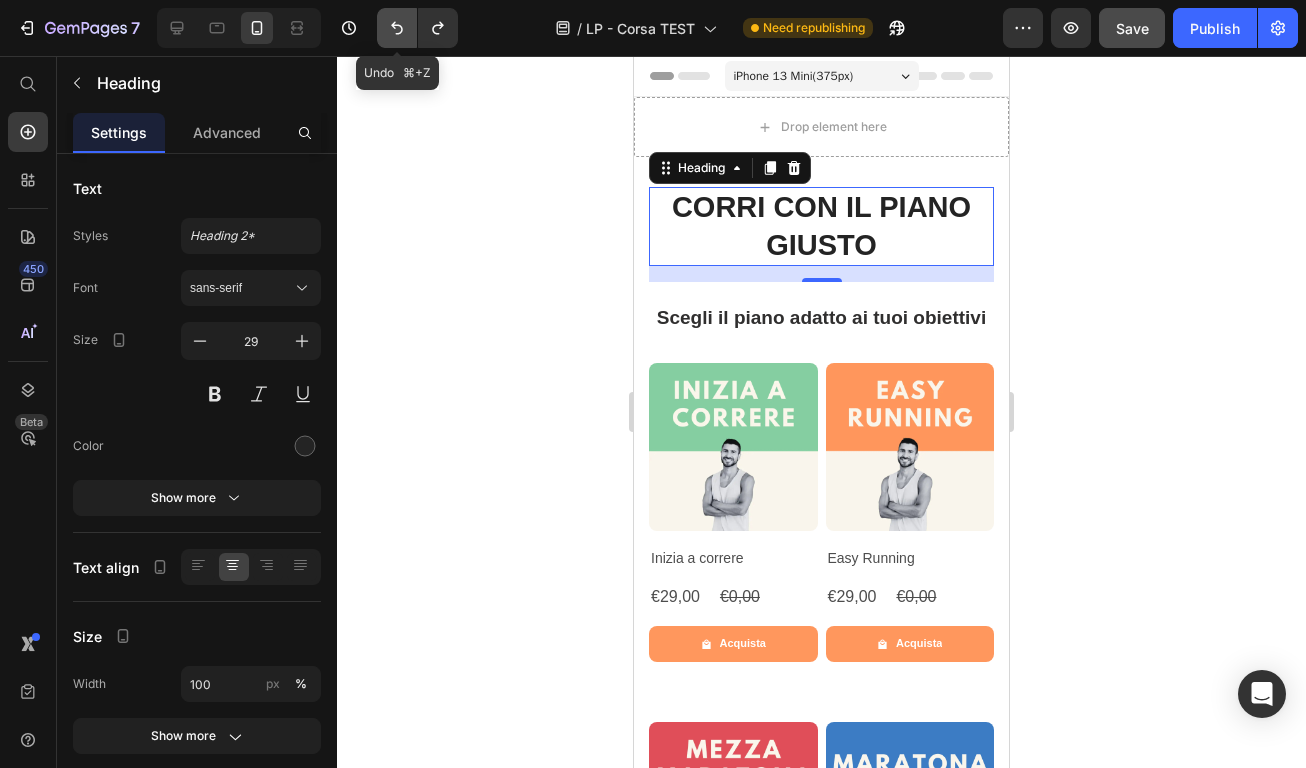 click 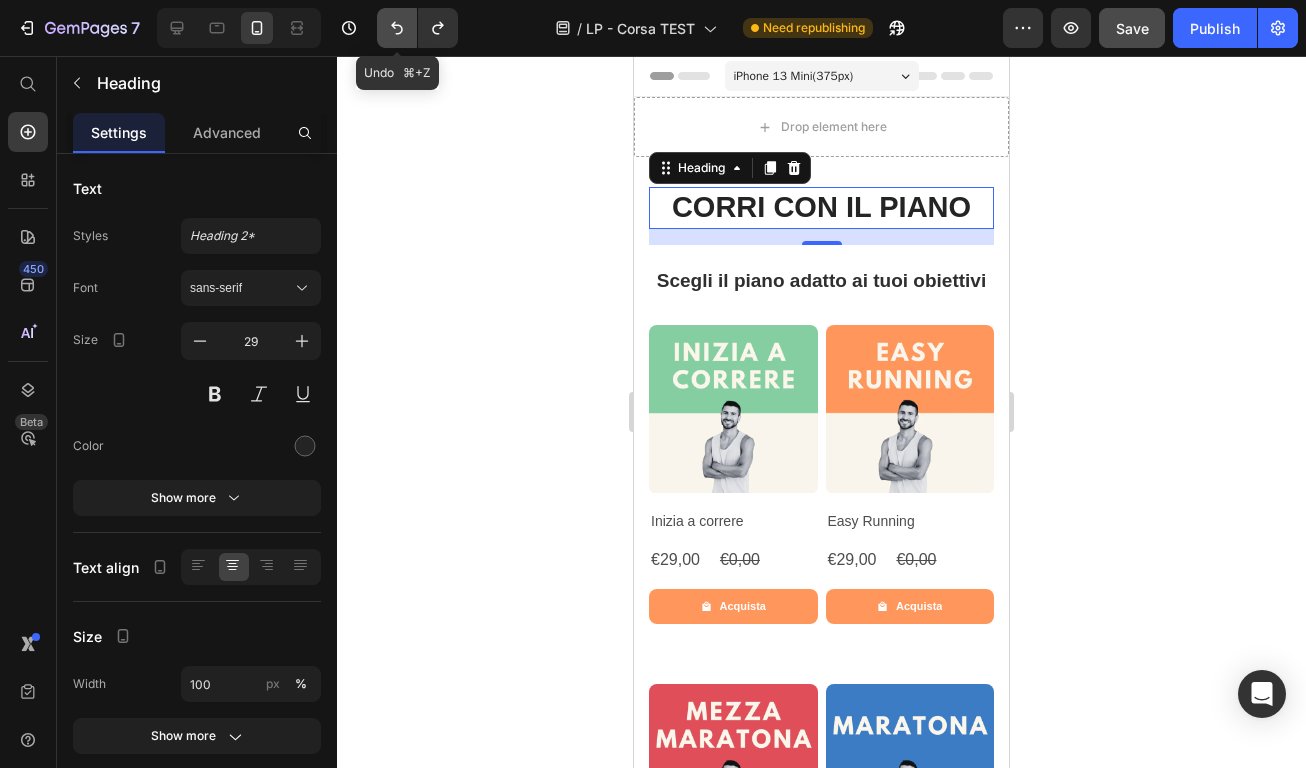 click 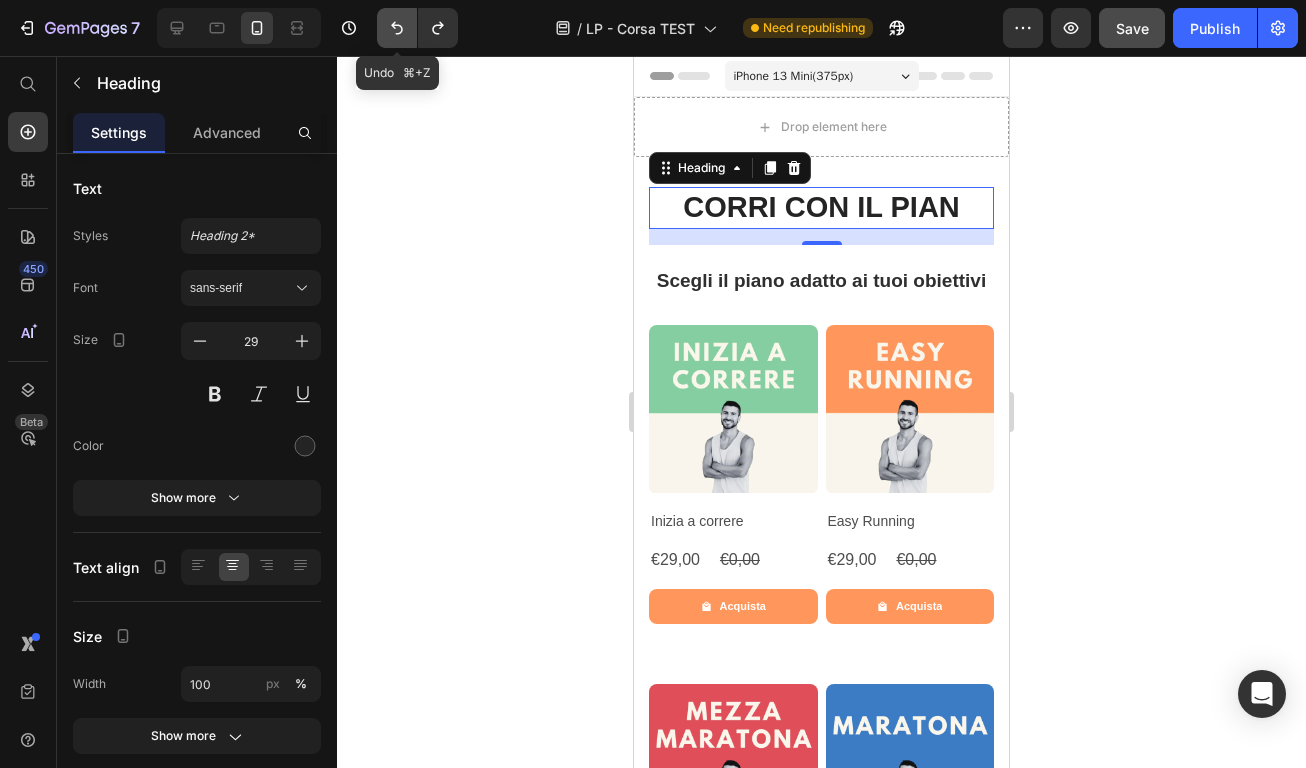 click 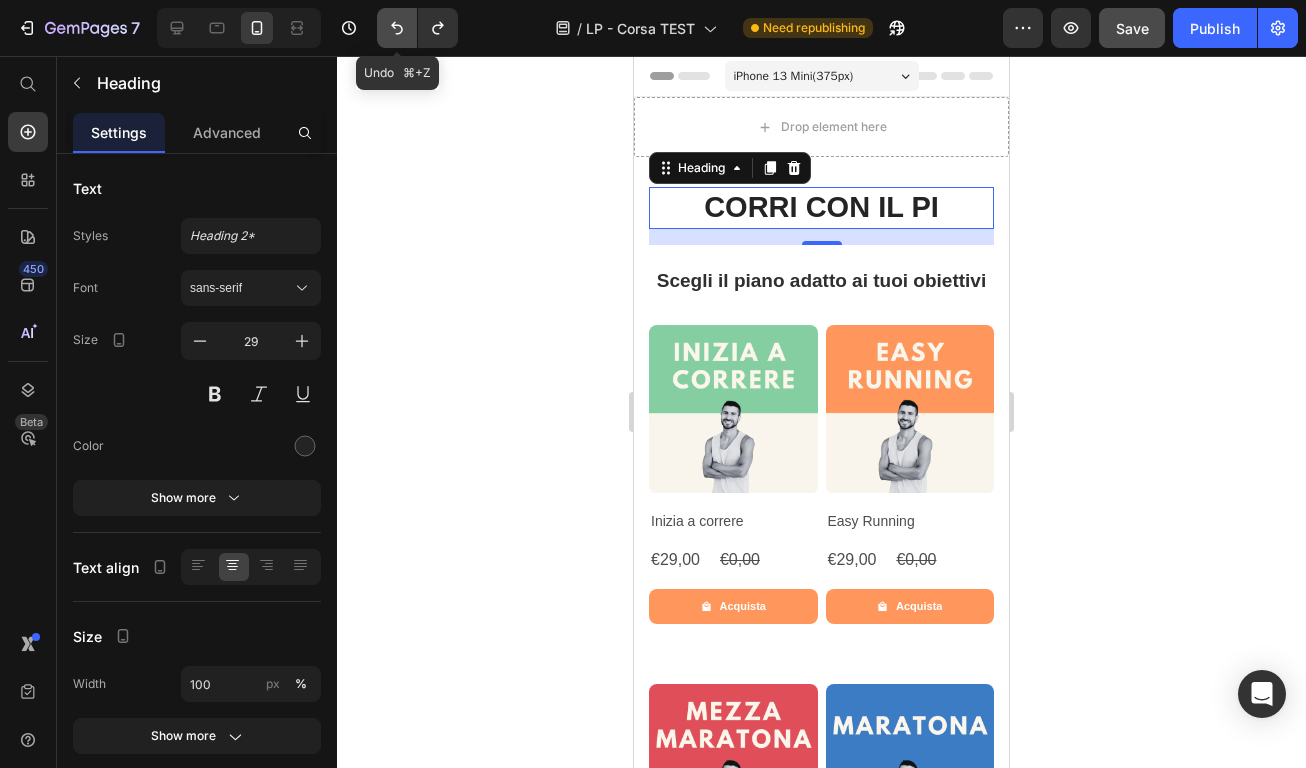 click 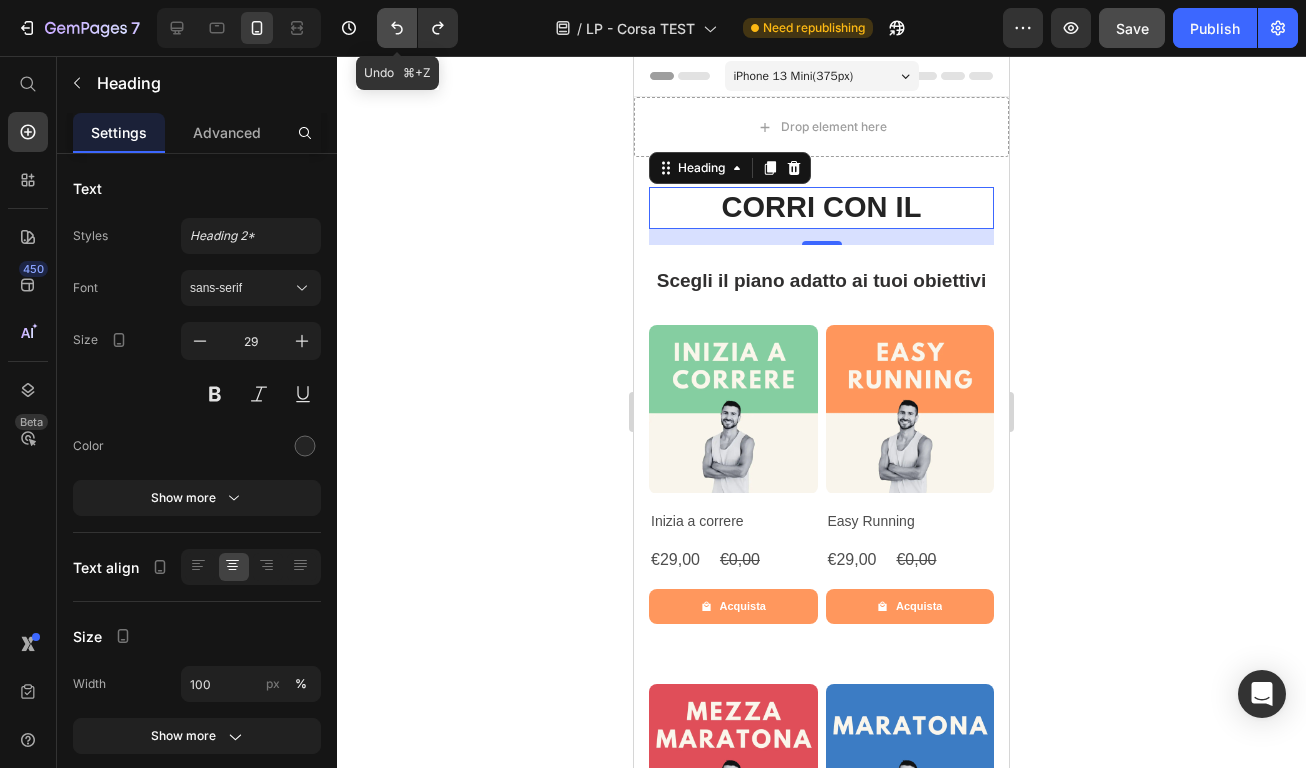 click 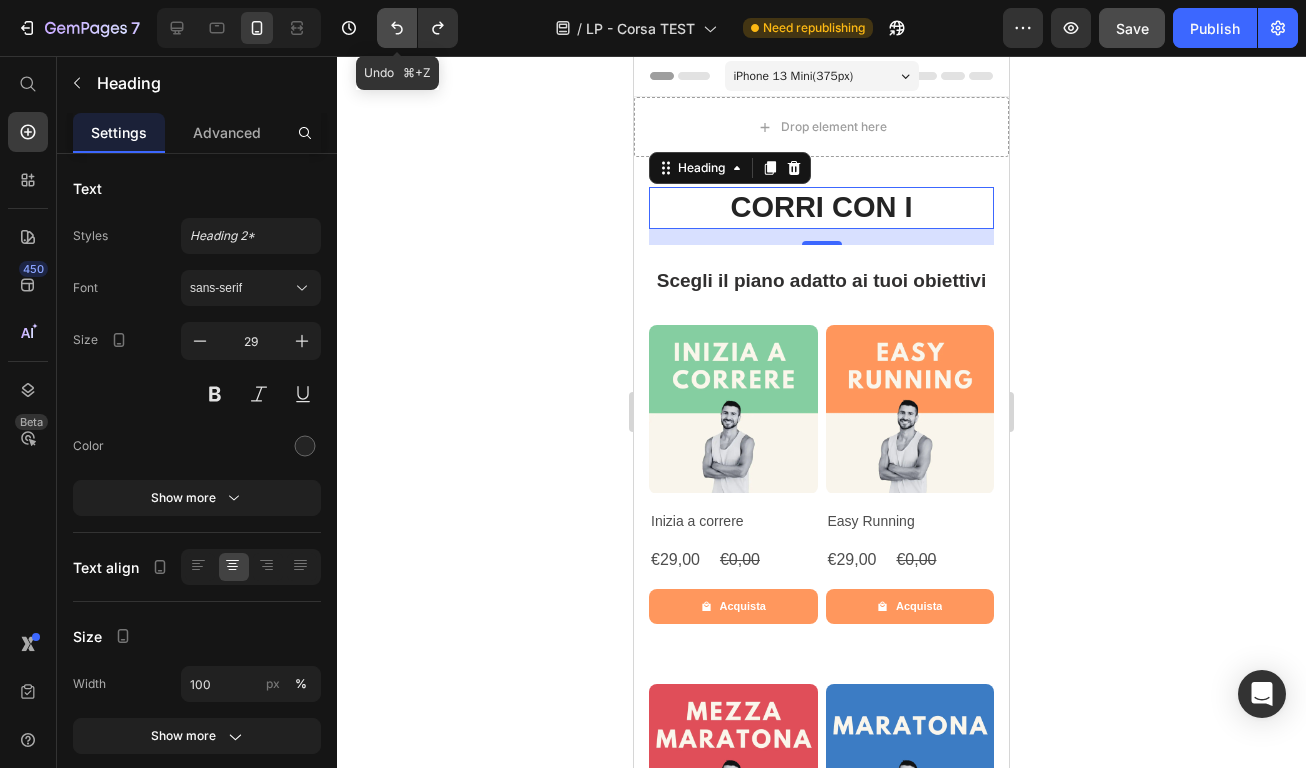 click 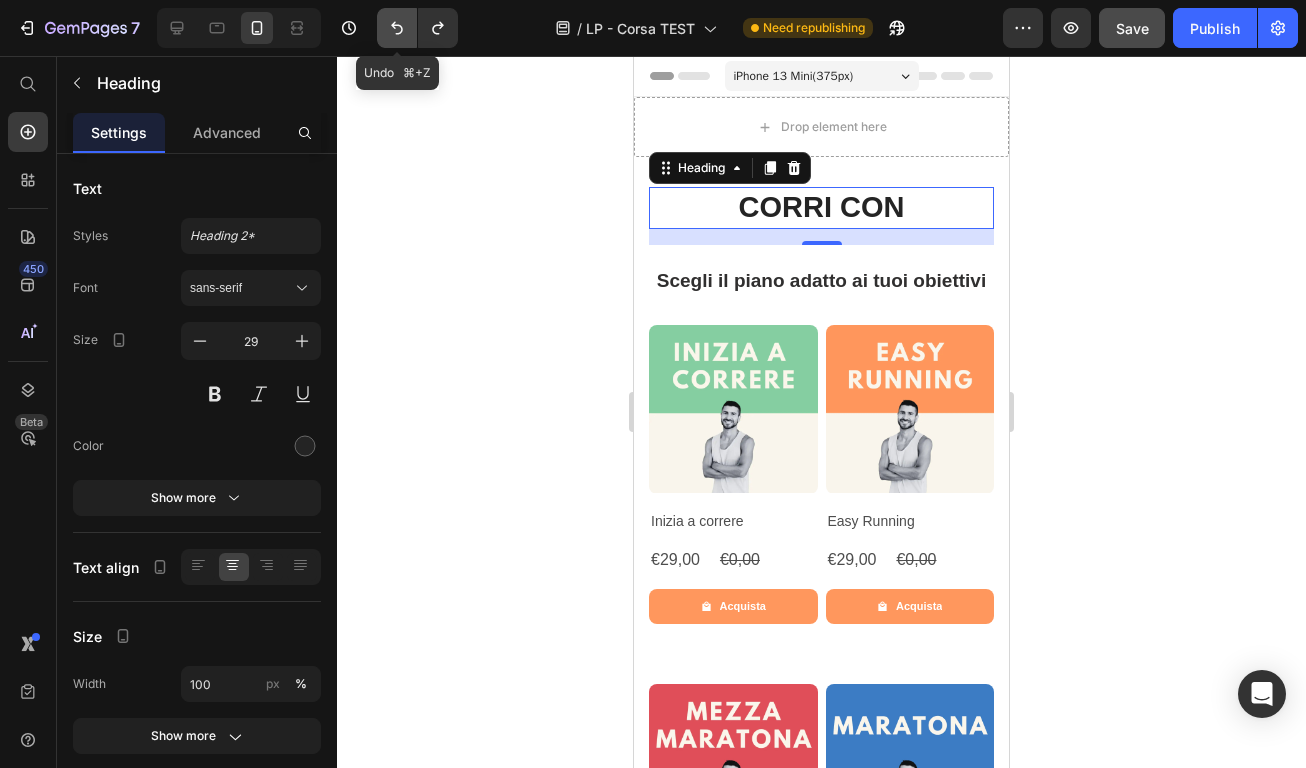 click 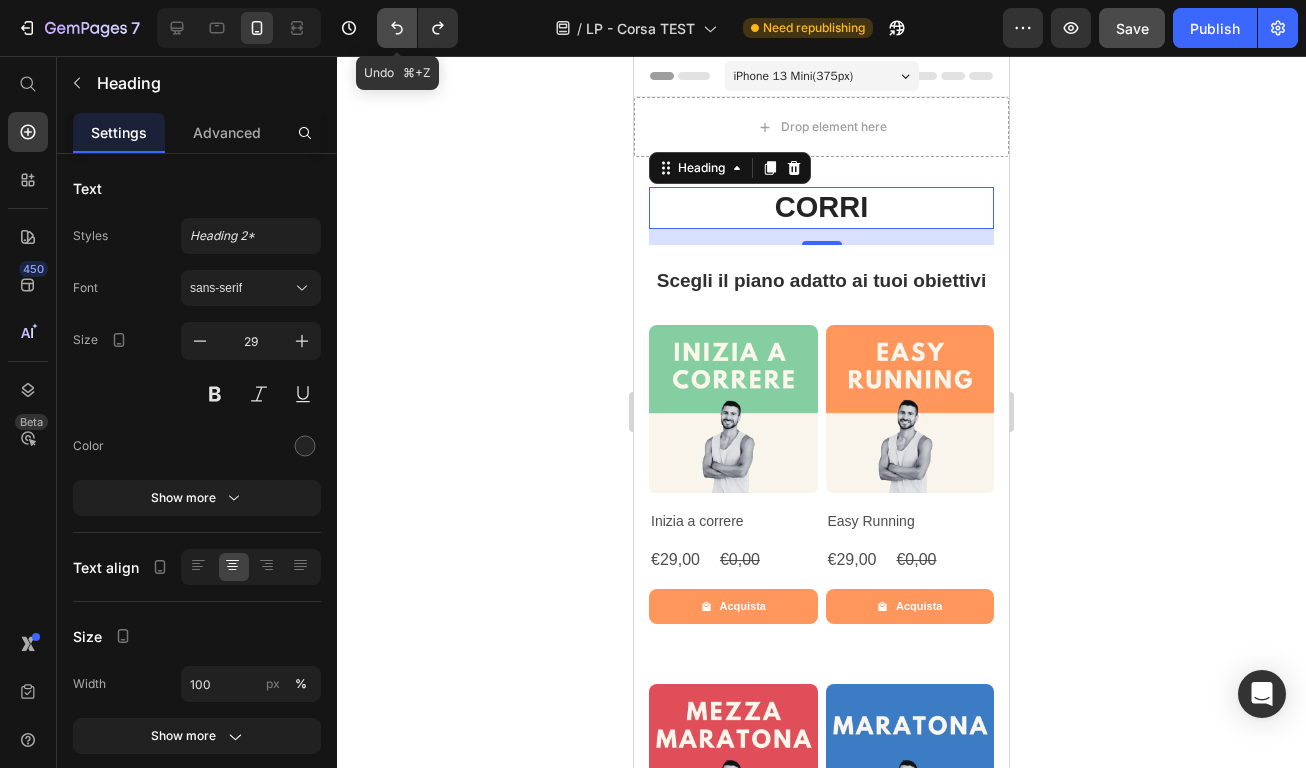 click 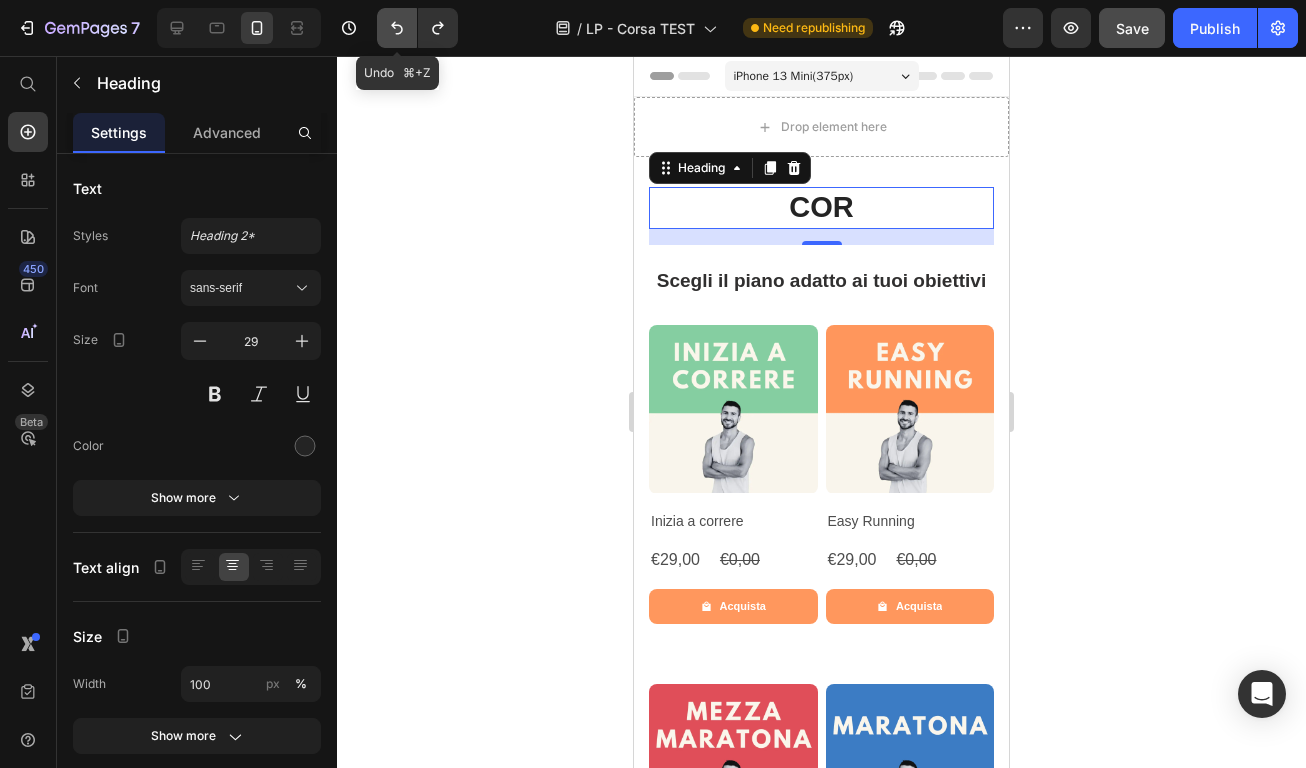 click 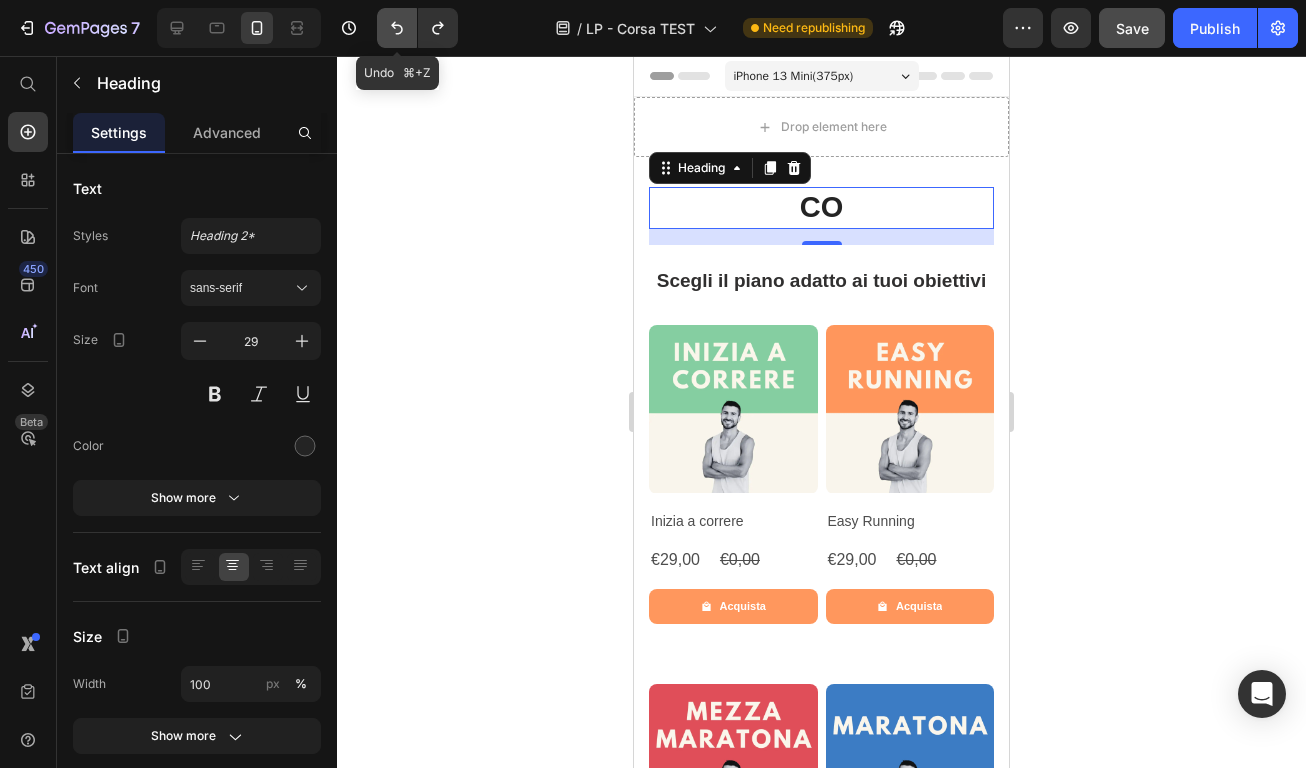 click 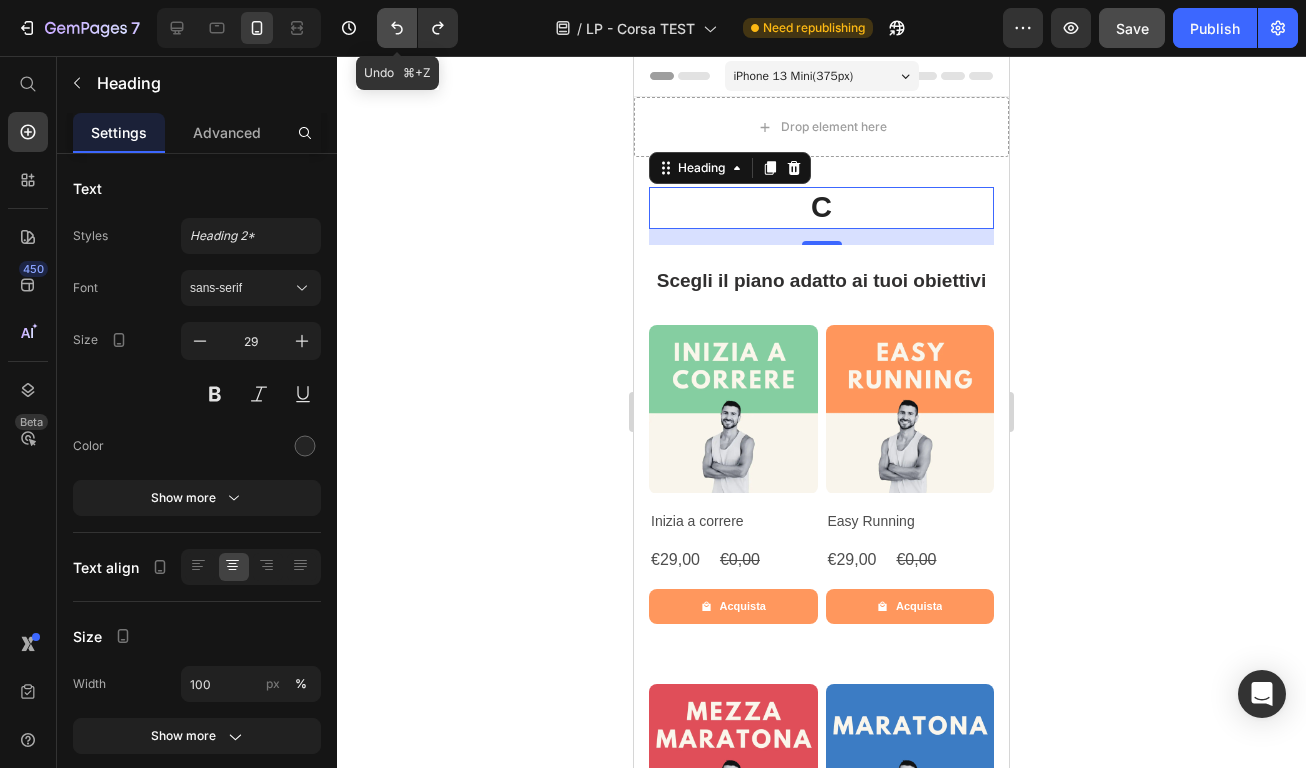click 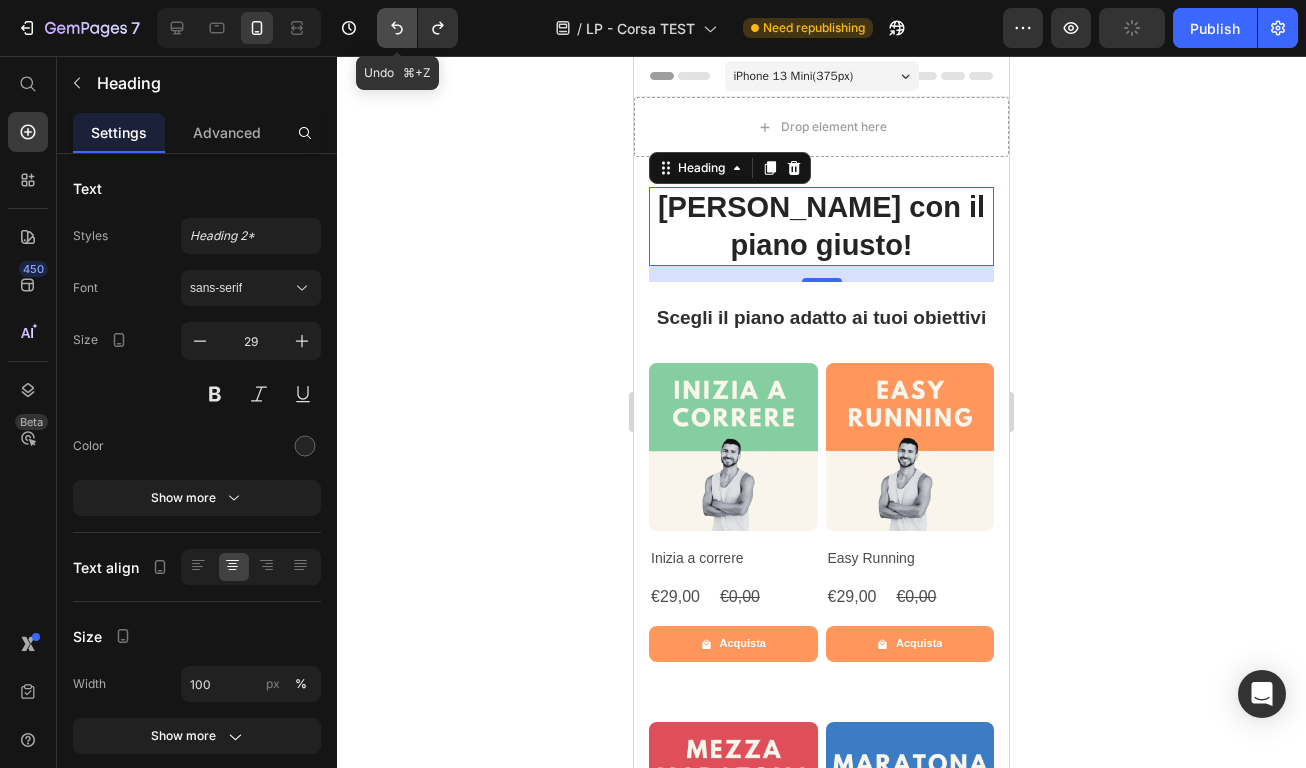 click 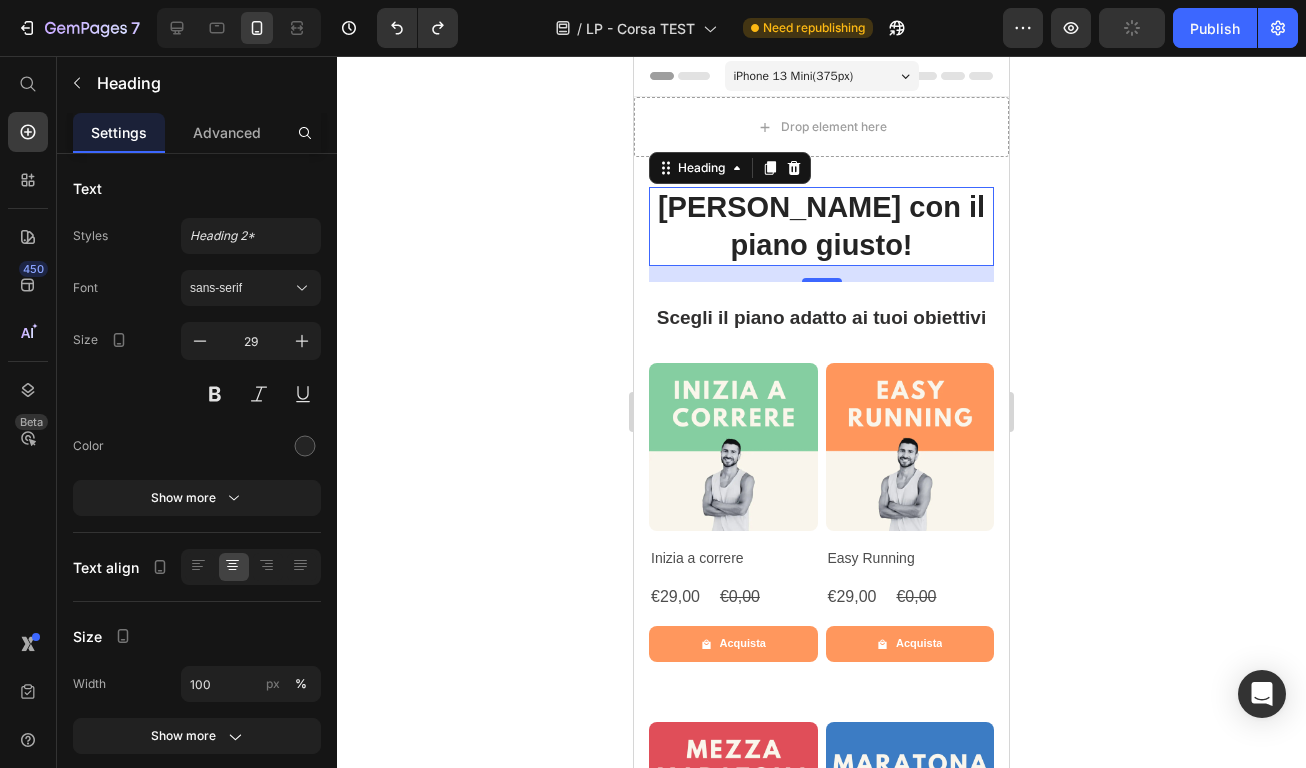 click 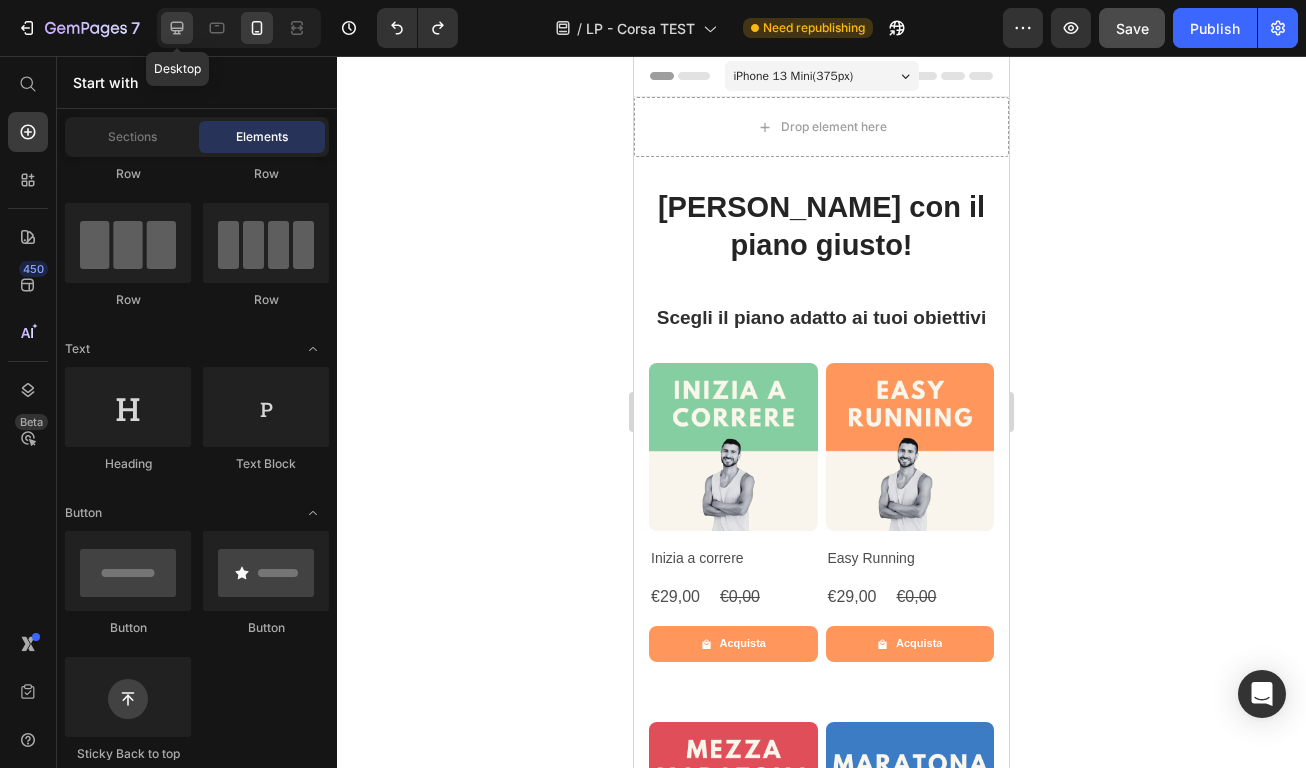 click 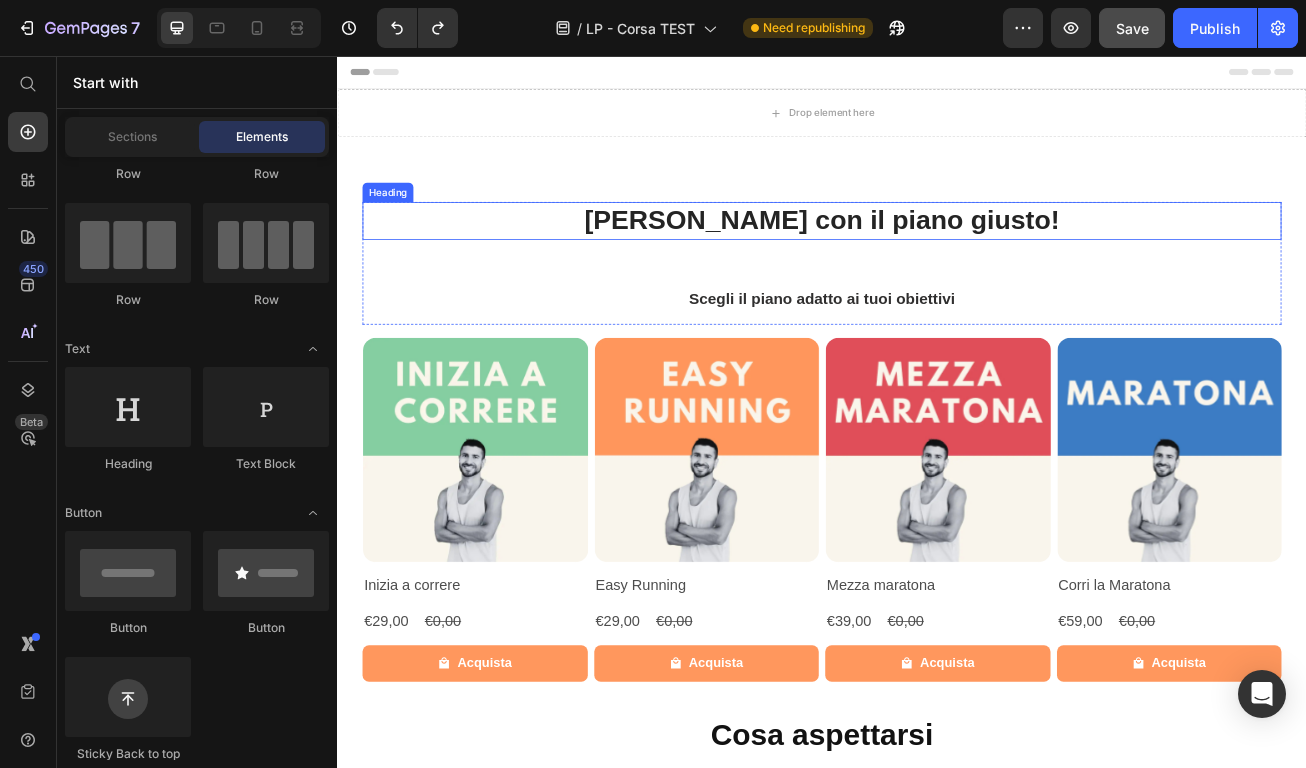click on "[PERSON_NAME] con il piano [PERSON_NAME]!" at bounding box center [937, 260] 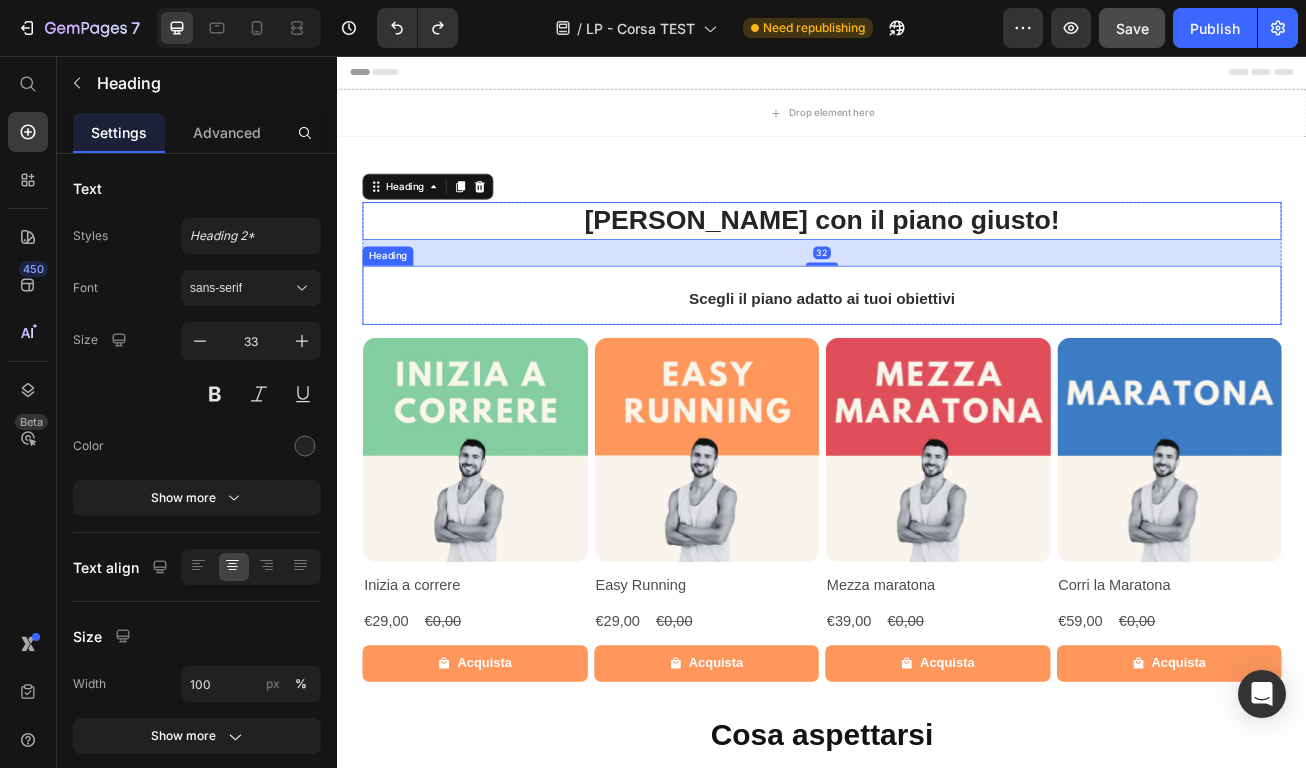 click on "⁠⁠⁠⁠⁠⁠⁠ Scegli il piano adatto ai tuoi obiettivi" at bounding box center (937, 352) 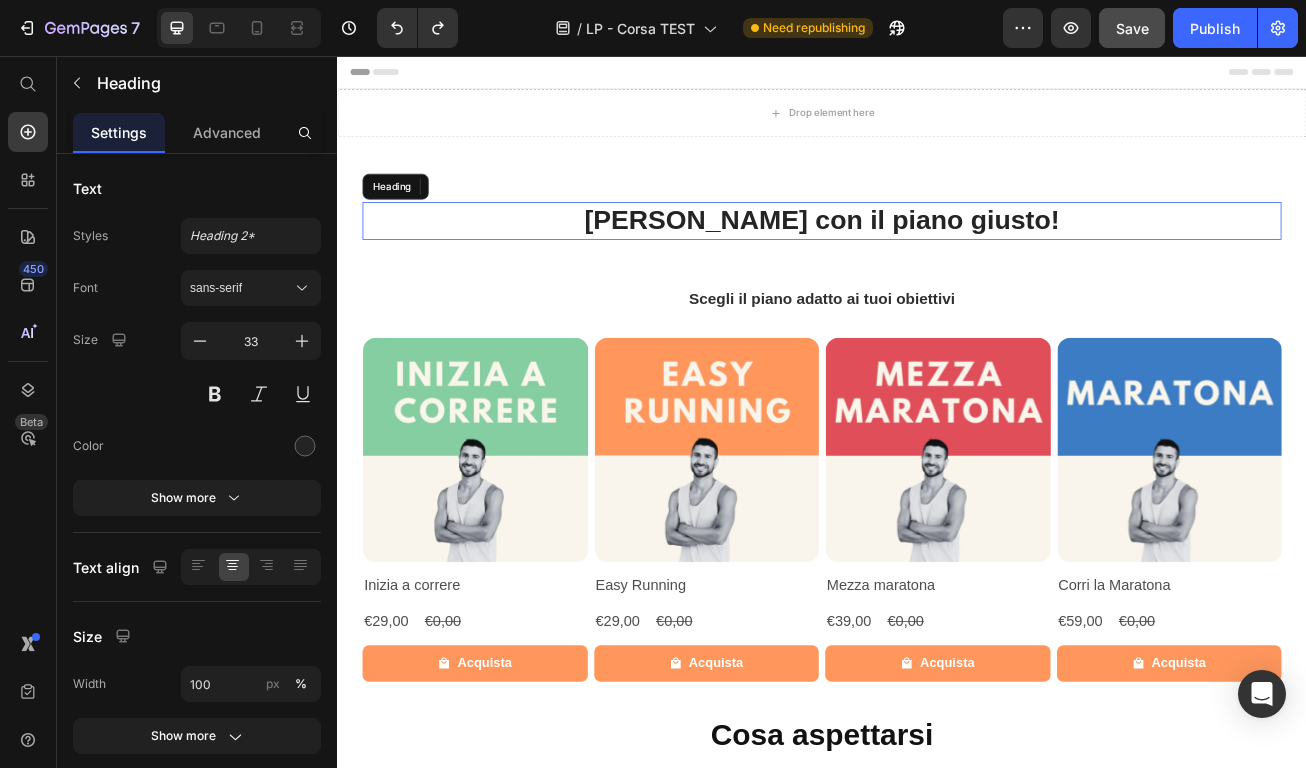click on "Heading" at bounding box center (409, 218) 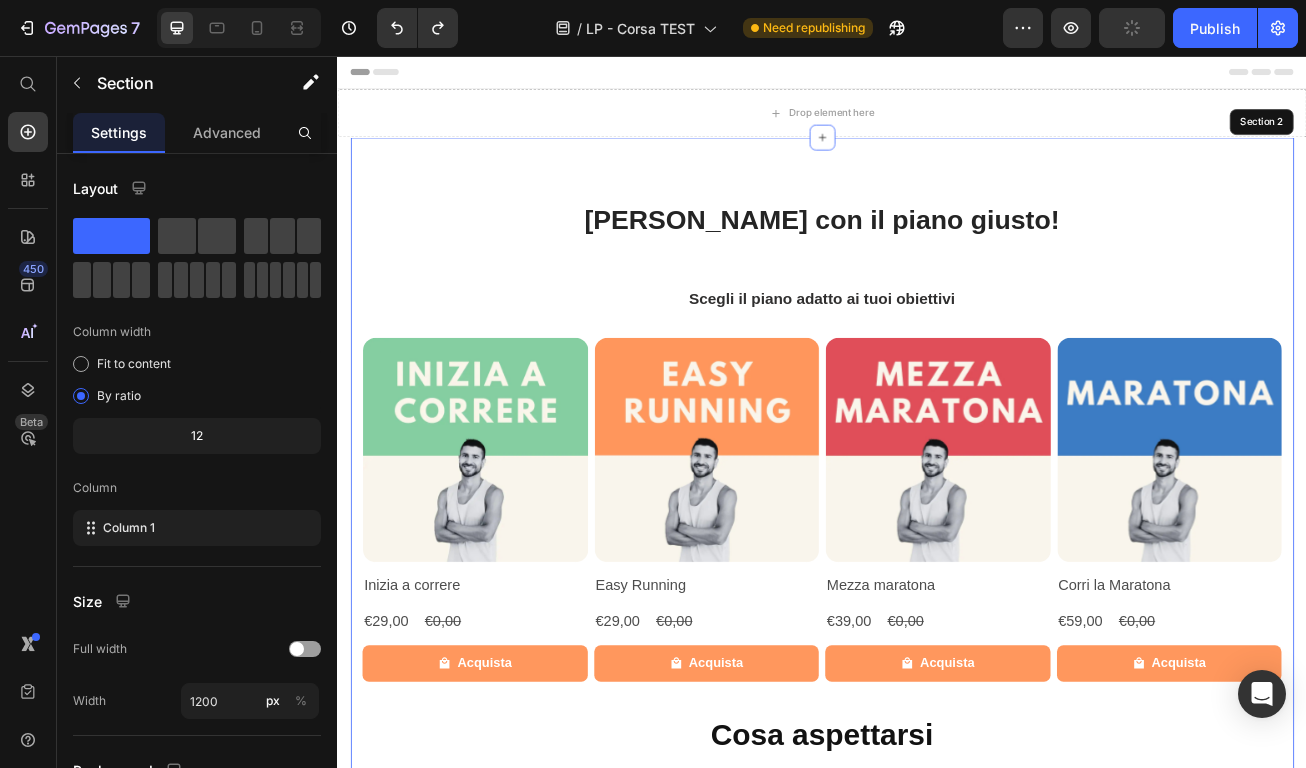 click on "Corri con il piano giusto! Heading   32 ⁠⁠⁠⁠⁠⁠⁠ Scegli il piano adatto ai tuoi obiettivi Heading Row Product Images Row Inizia a correre Product Title €29,00 Product Price €0,00 Product Price Row Acquista Product Cart Button Row Product Images Row Easy Running Product Title €29,00 Product Price €0,00 Product Price Row Acquista Product Cart Button Row Product Images Row Mezza maratona Product Title €39,00 Product Price €0,00 Product Price Row Acquista Product Cart Button Row Product Images Row Corri la Maratona Product Title €59,00 Product Price €0,00 Product Price Row Acquista Product Cart Button Row Product List Cosa aspettarsi Heading Cosa aspettarsi Heading Section 2" at bounding box center (937, 583) 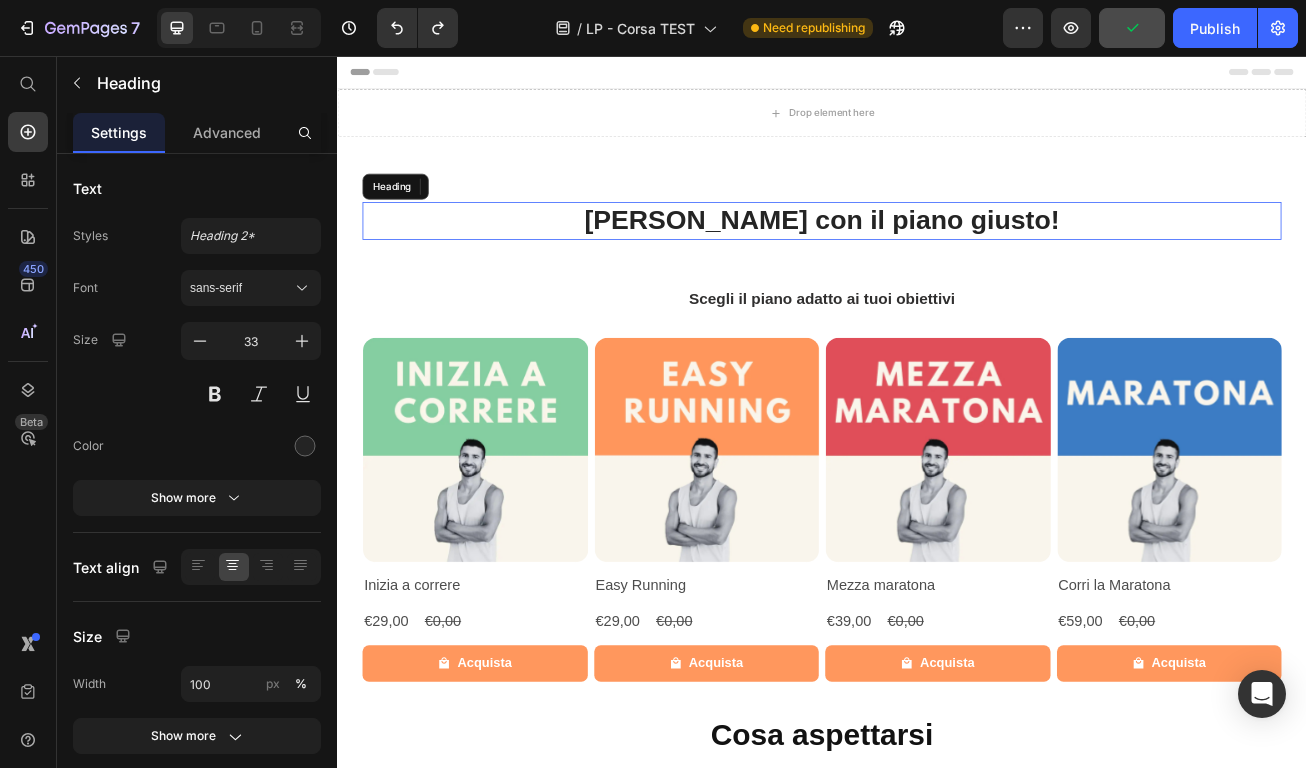 click on "[PERSON_NAME] con il piano [PERSON_NAME]!" at bounding box center [937, 260] 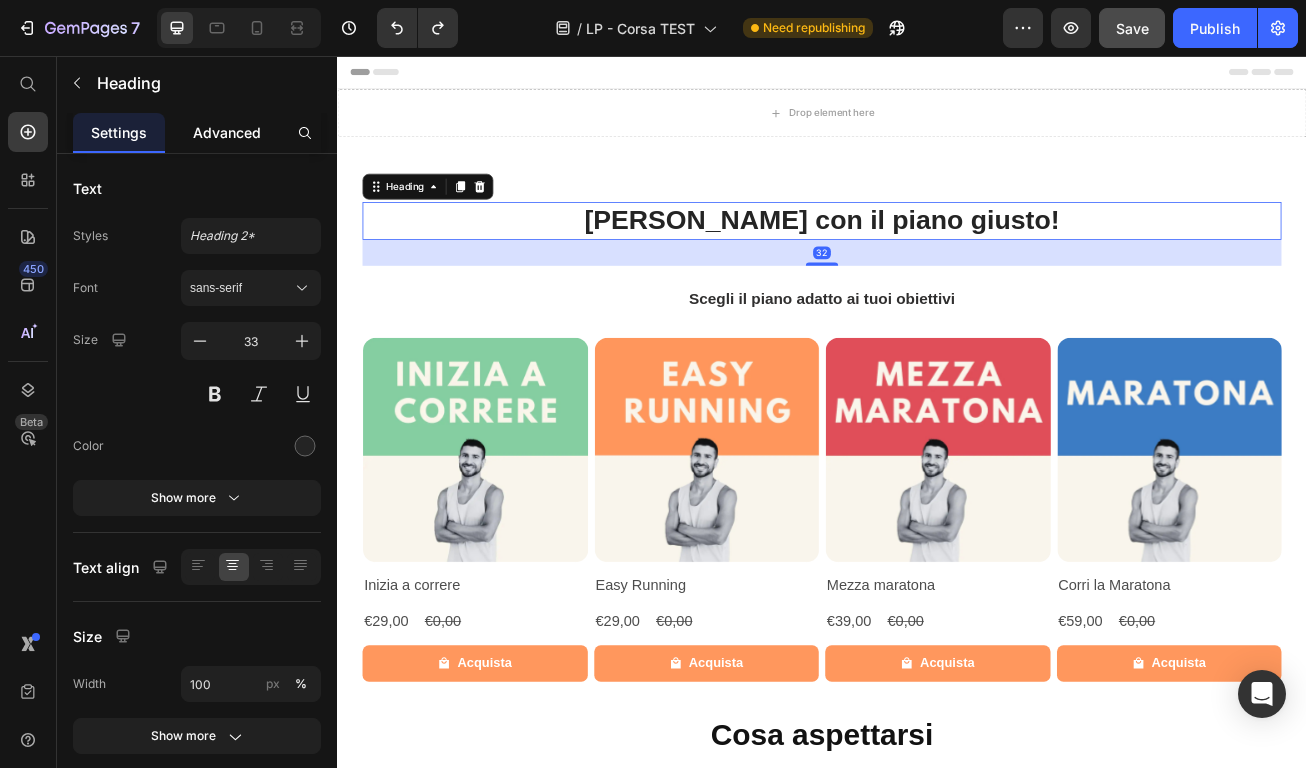 click on "Advanced" at bounding box center [227, 132] 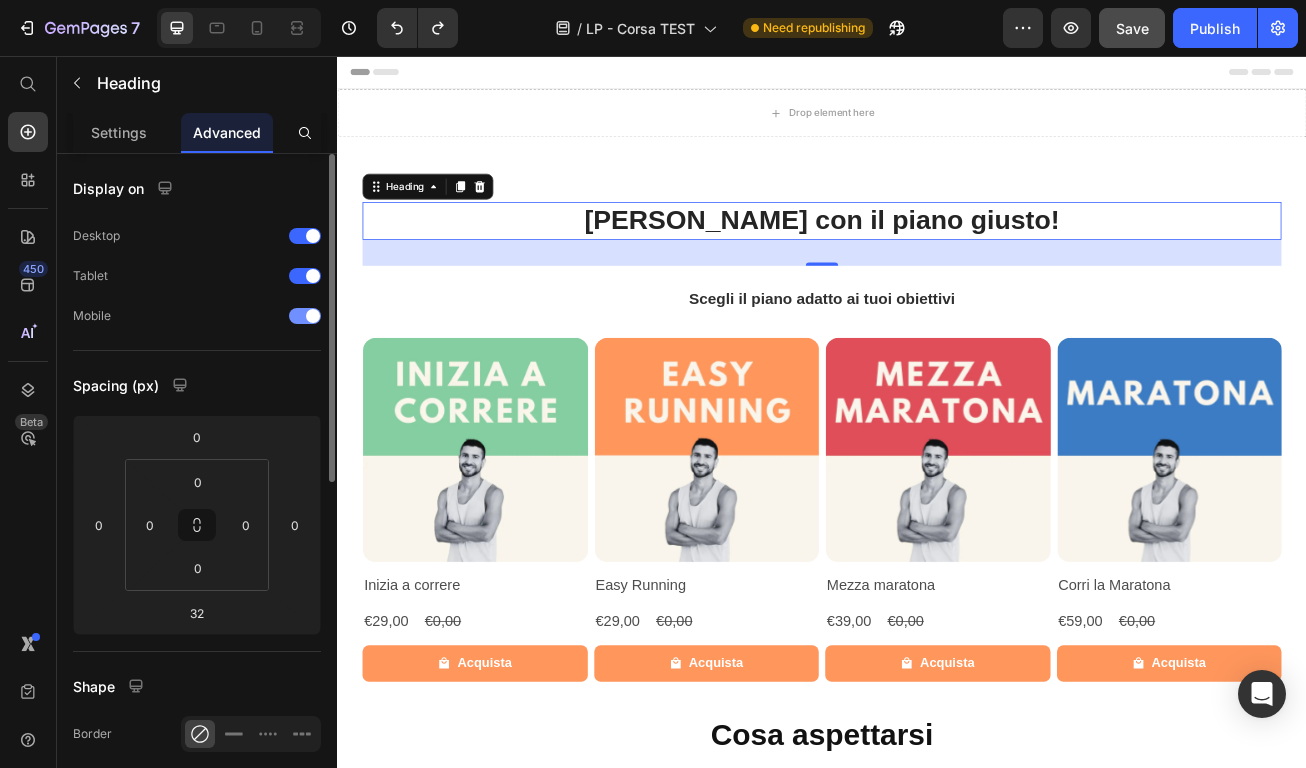 click at bounding box center [313, 316] 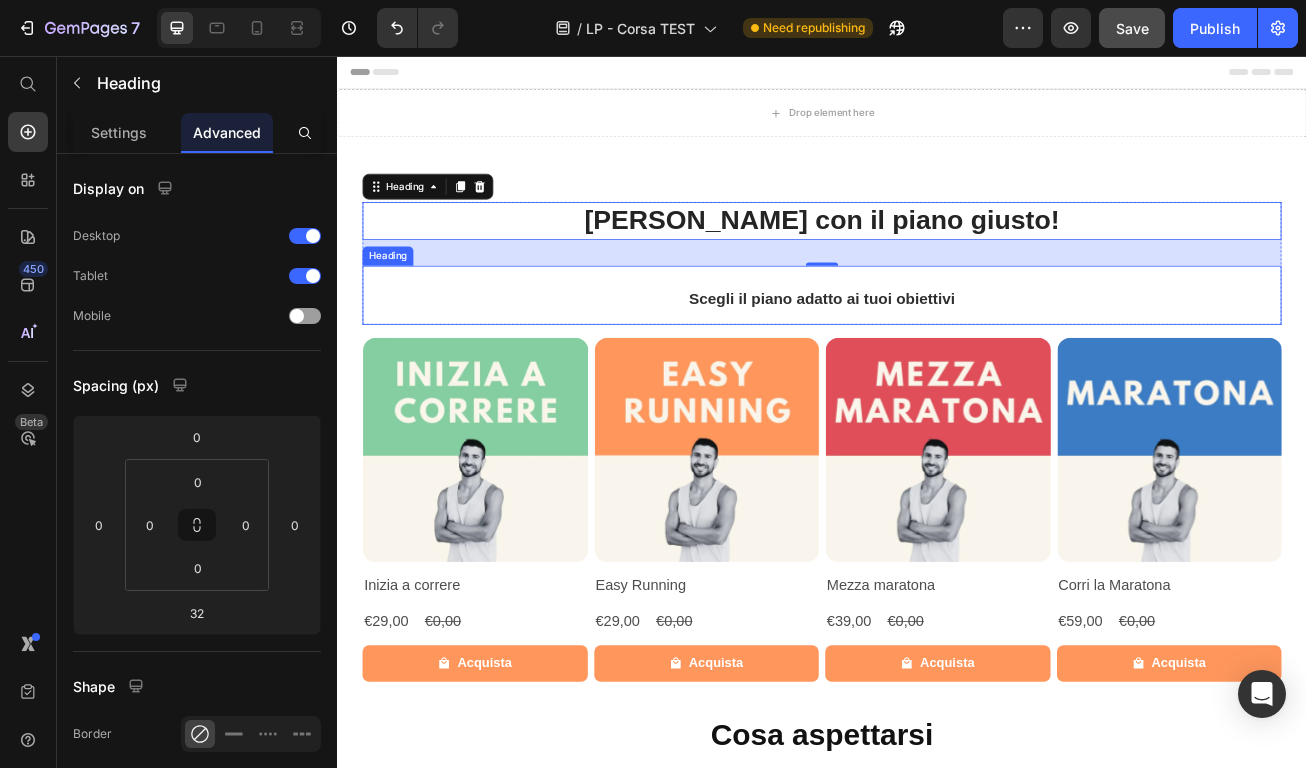 click on "⁠⁠⁠⁠⁠⁠⁠ Scegli il piano adatto ai tuoi obiettivi" at bounding box center (937, 352) 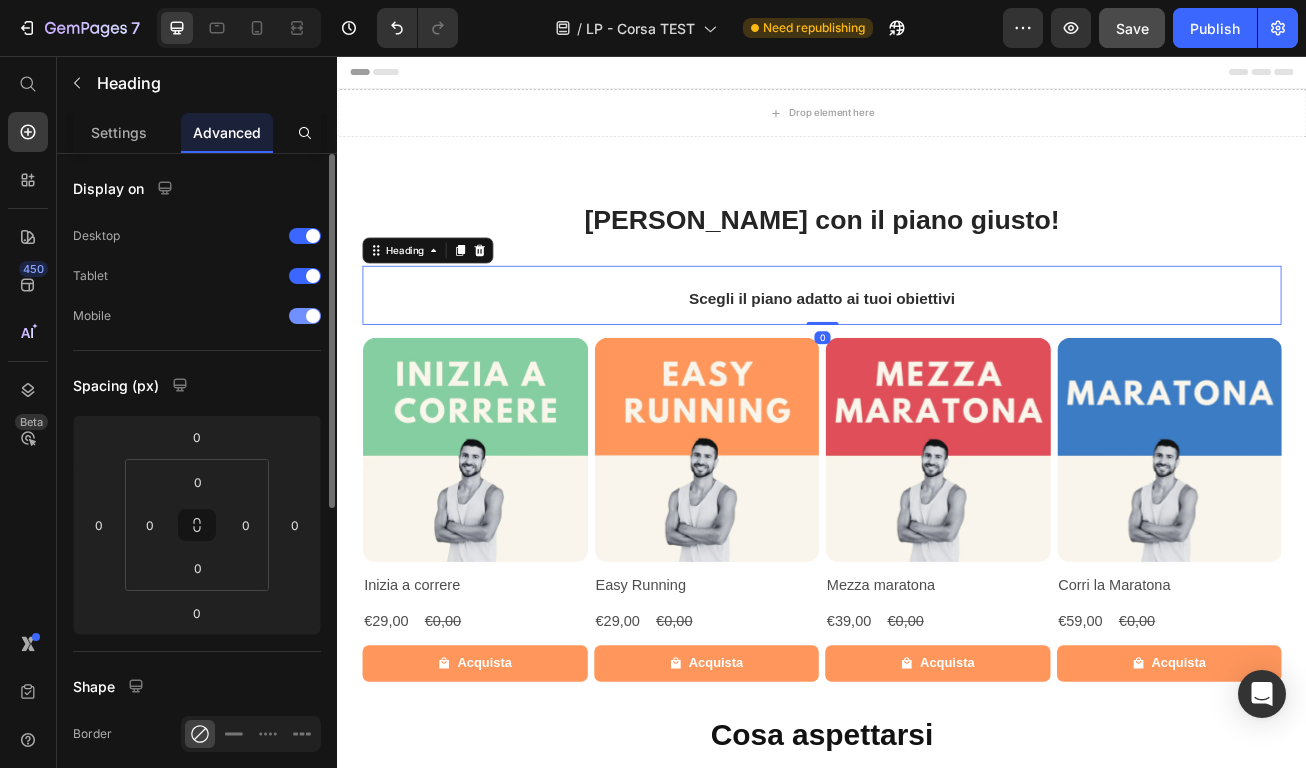 click at bounding box center (313, 316) 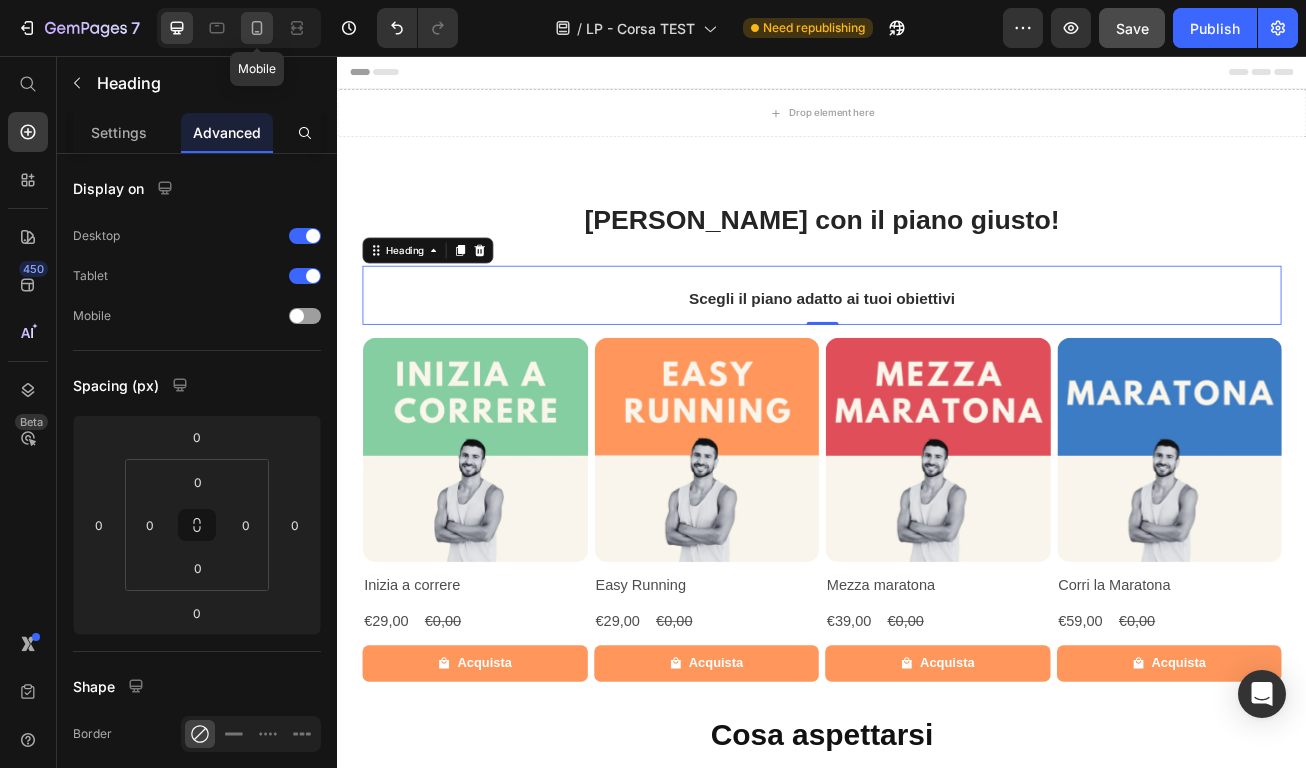 click 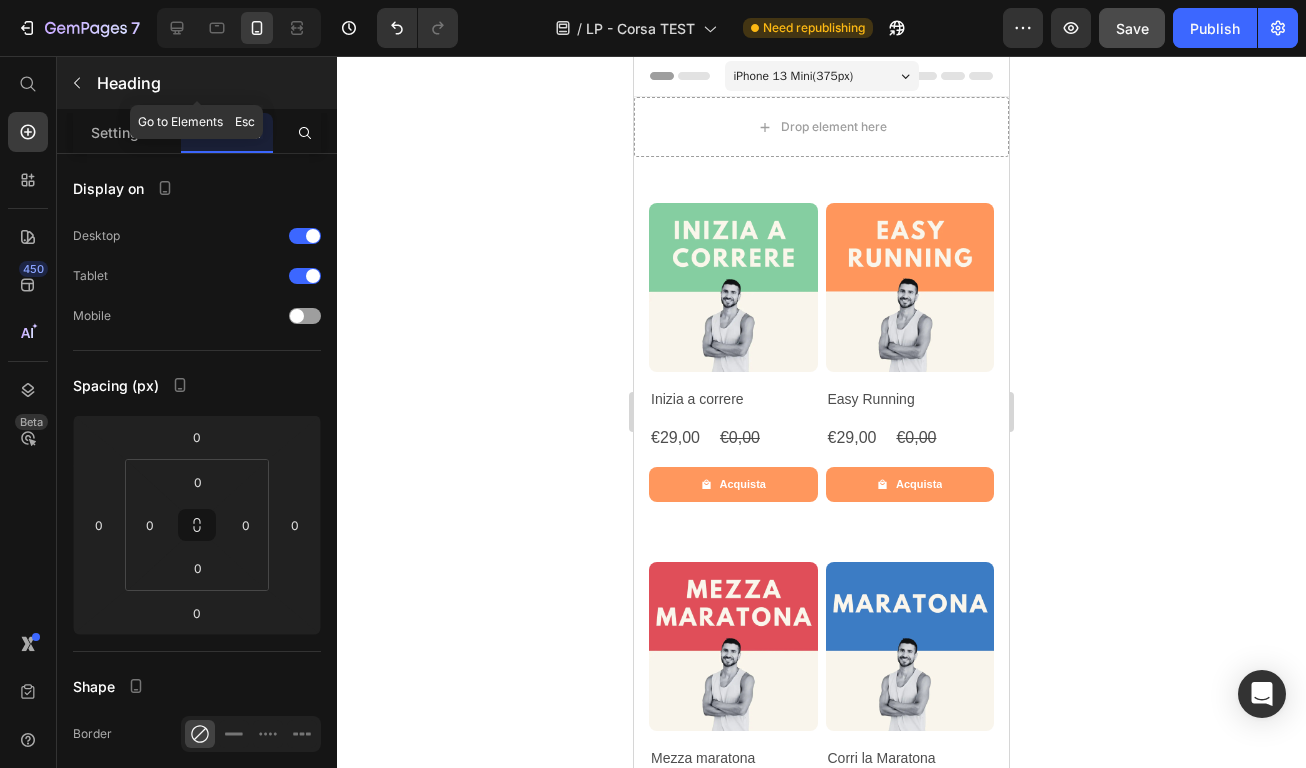 click 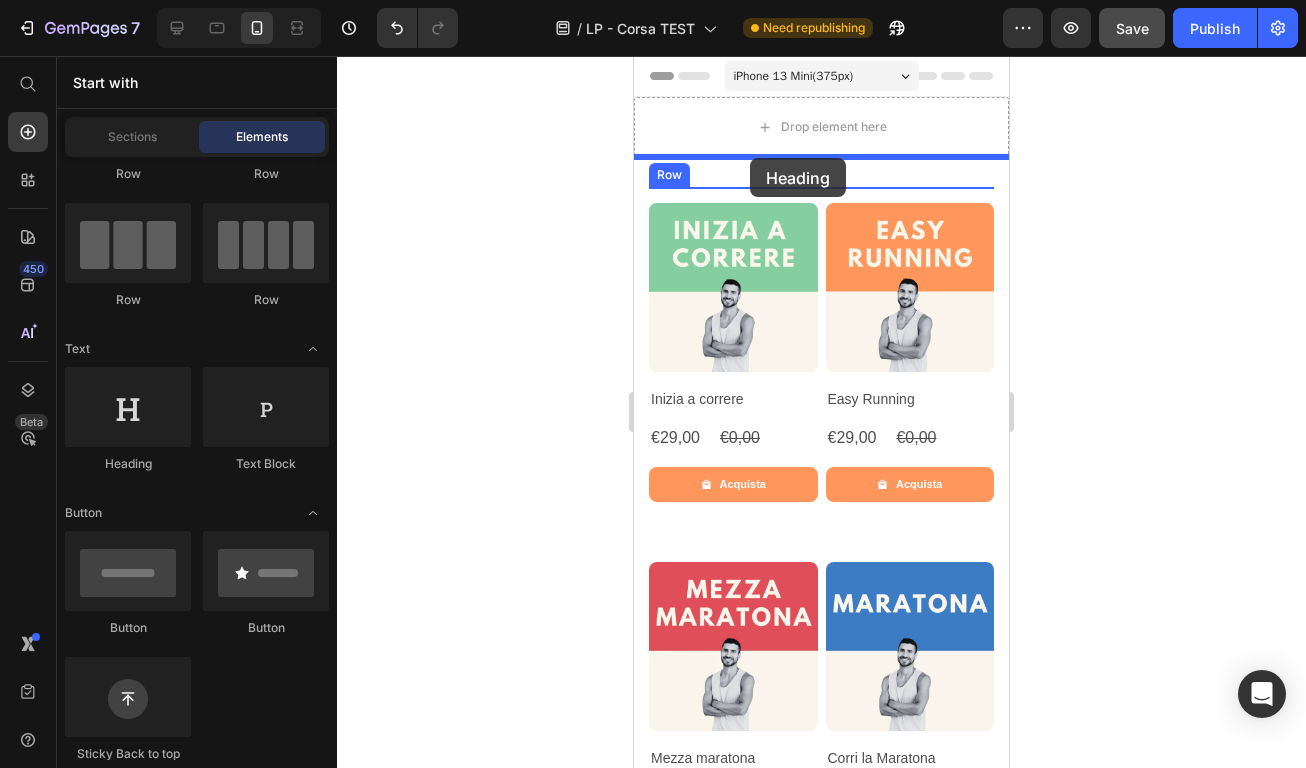 drag, startPoint x: 763, startPoint y: 459, endPoint x: 750, endPoint y: 158, distance: 301.2806 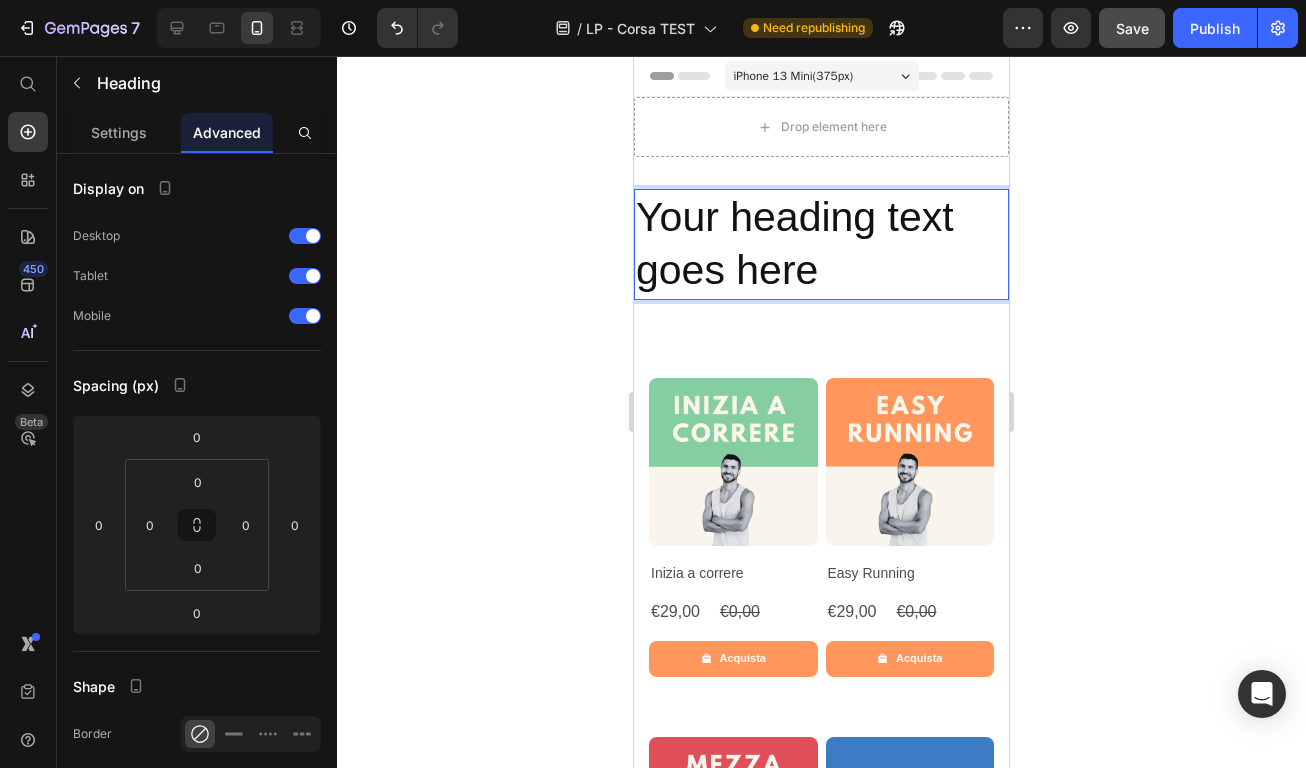 click on "Your heading text goes here" at bounding box center [821, 244] 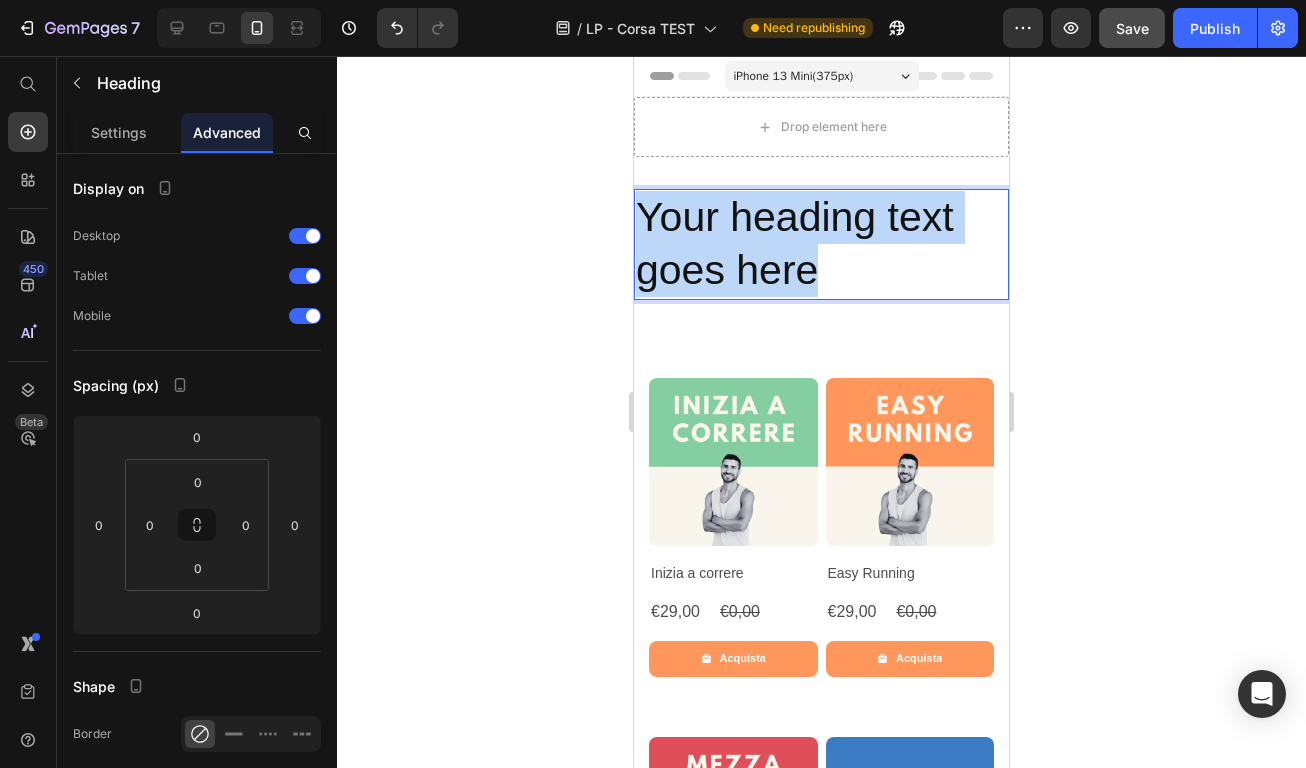 click on "Your heading text goes here" at bounding box center [821, 244] 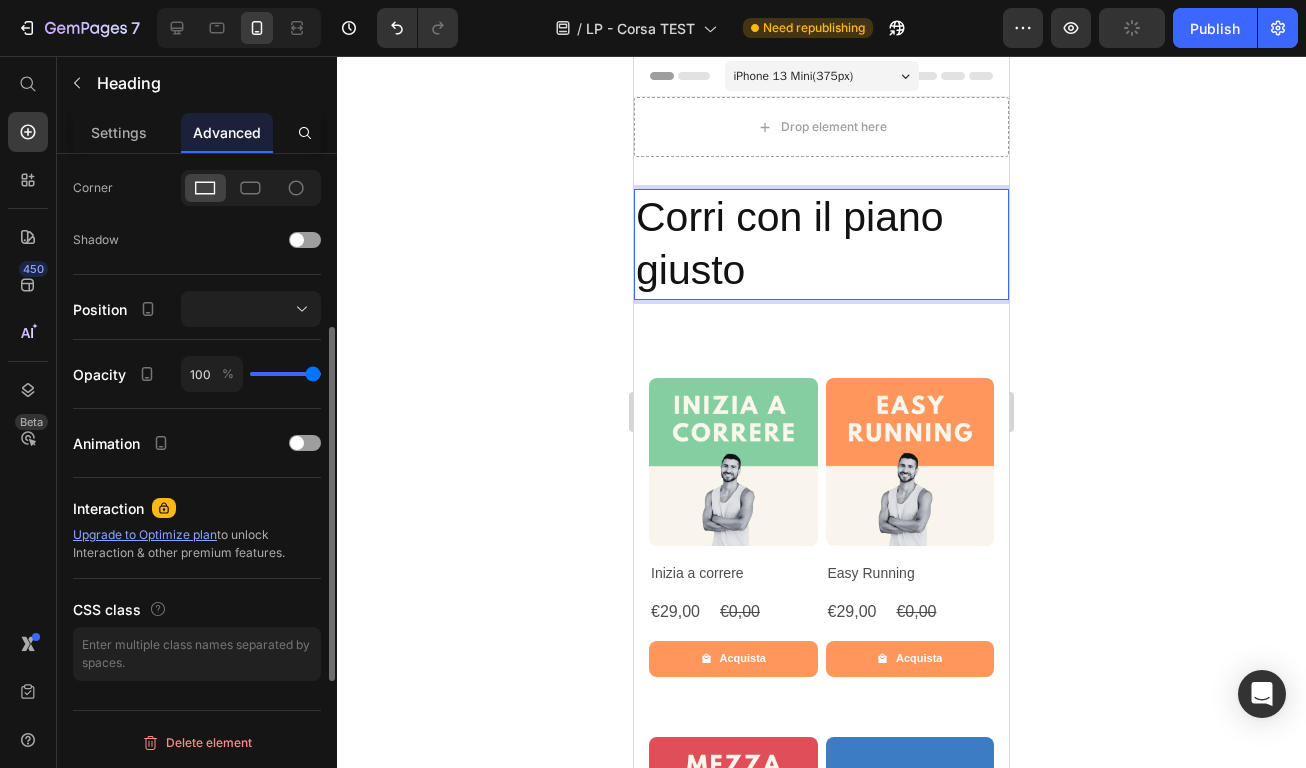 scroll, scrollTop: 0, scrollLeft: 0, axis: both 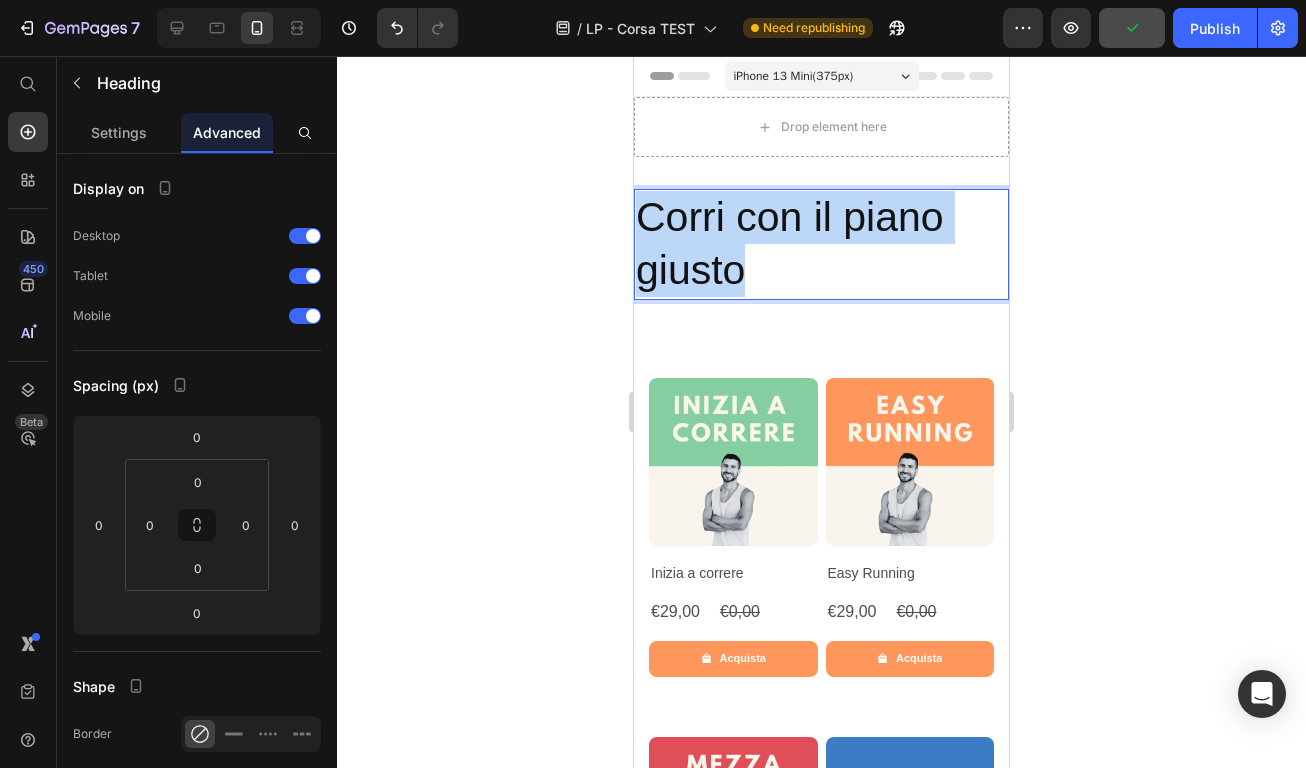 drag, startPoint x: 793, startPoint y: 280, endPoint x: 621, endPoint y: 196, distance: 191.41577 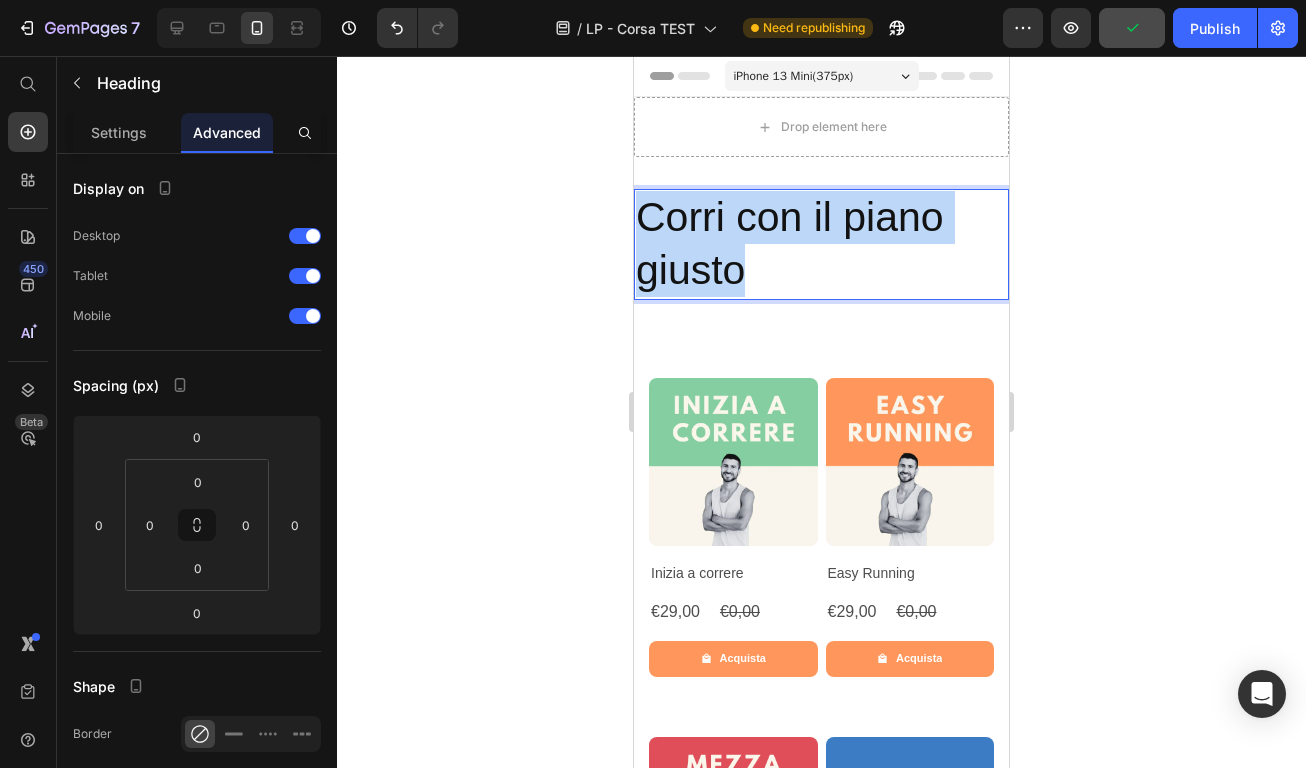 click on "iPhone 13 Mini  ( 375 px) iPhone 13 Mini iPhone 13 Pro iPhone 11 Pro Max iPhone 15 Pro Max Pixel 7 Galaxy S8+ Galaxy S20 Ultra iPad Mini iPad Air iPad Pro Header
Drop element here Section 1 Corri con il piano giusto Heading   0 Section 2 Corri con il piano giusto! Heading ⁠⁠⁠⁠⁠⁠⁠ Scegli il piano adatto ai tuoi obiettivi Heading Row Product Images Row Inizia a correre Product Title €29,00 Product Price €0,00 Product Price Row Acquista Product Cart Button Row Product Images Row Easy Running Product Title €29,00 Product Price €0,00 Product Price Row Acquista Product Cart Button Row Product Images Row Mezza maratona Product Title €39,00 Product Price €0,00 Product Price Row Acquista Product Cart Button Row Product Images Row Corri la Maratona Product Title €59,00 Product Price €0,00 Product Price Row Acquista Product Cart Button Row Product List Cosa aspettarsi Heading Cosa aspettarsi Heading Section 3 Image Image Programmi adatti a tutti i livelli Text Block Image" at bounding box center [821, 2517] 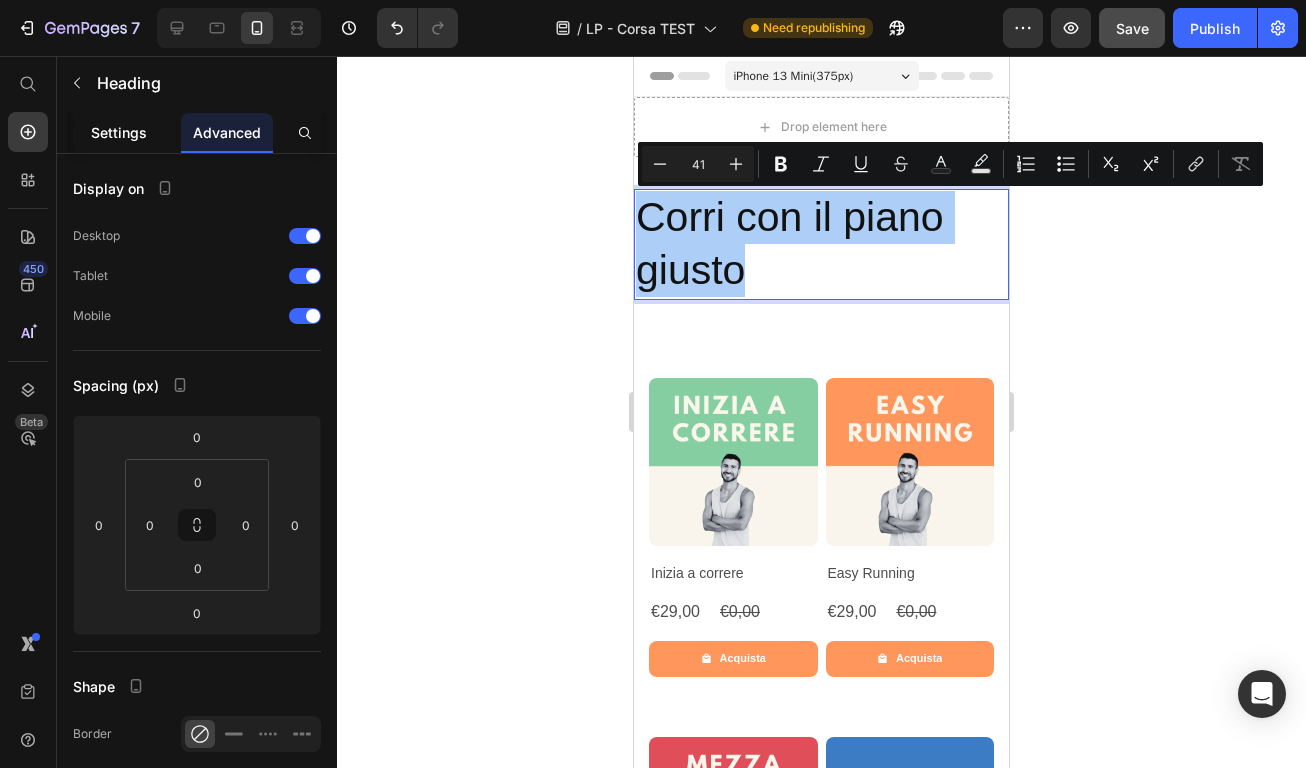 click on "Settings" at bounding box center (119, 132) 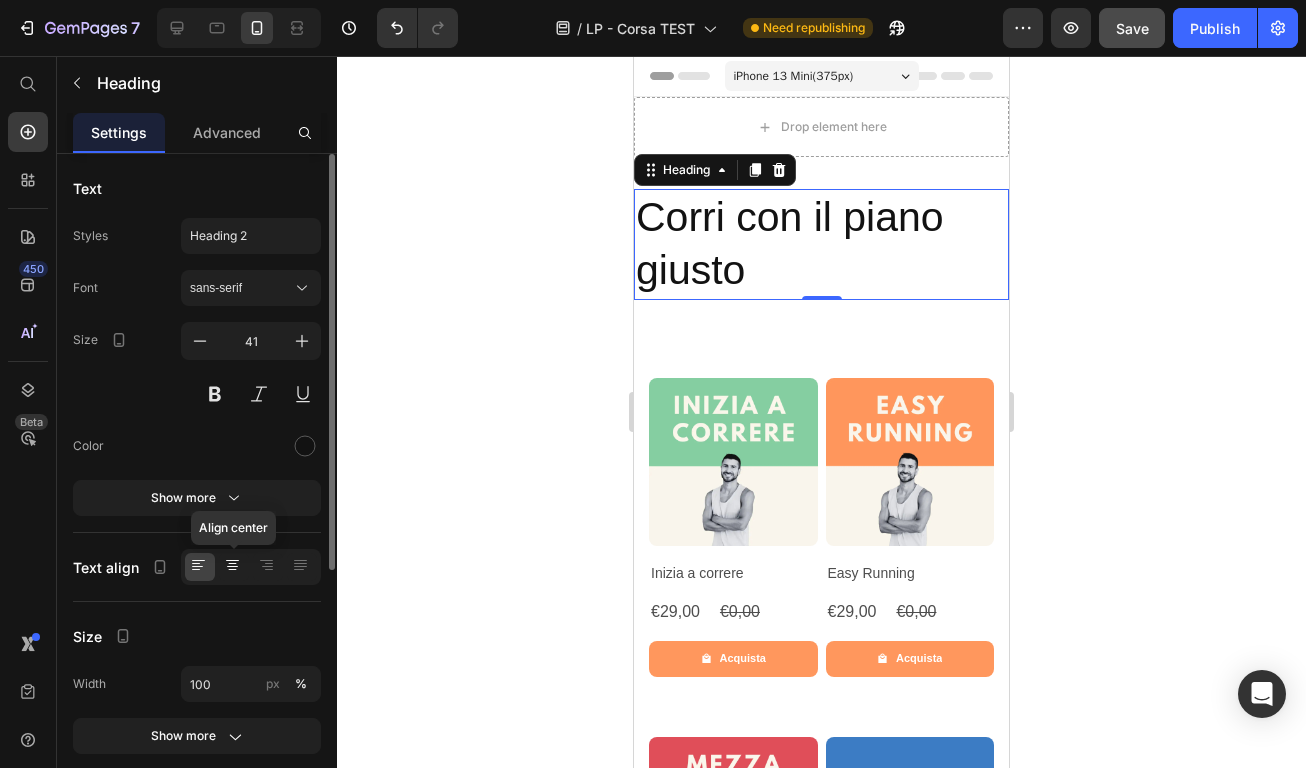 click 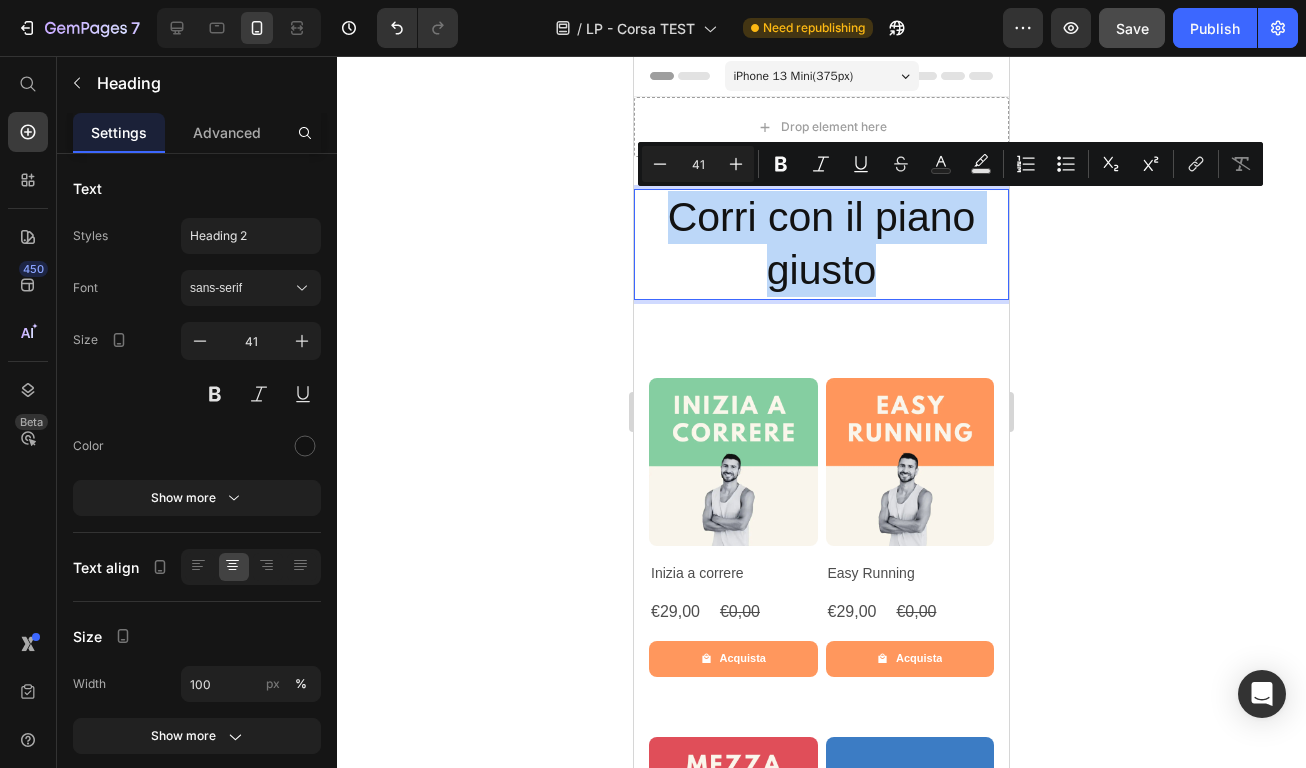 drag, startPoint x: 907, startPoint y: 275, endPoint x: 648, endPoint y: 209, distance: 267.277 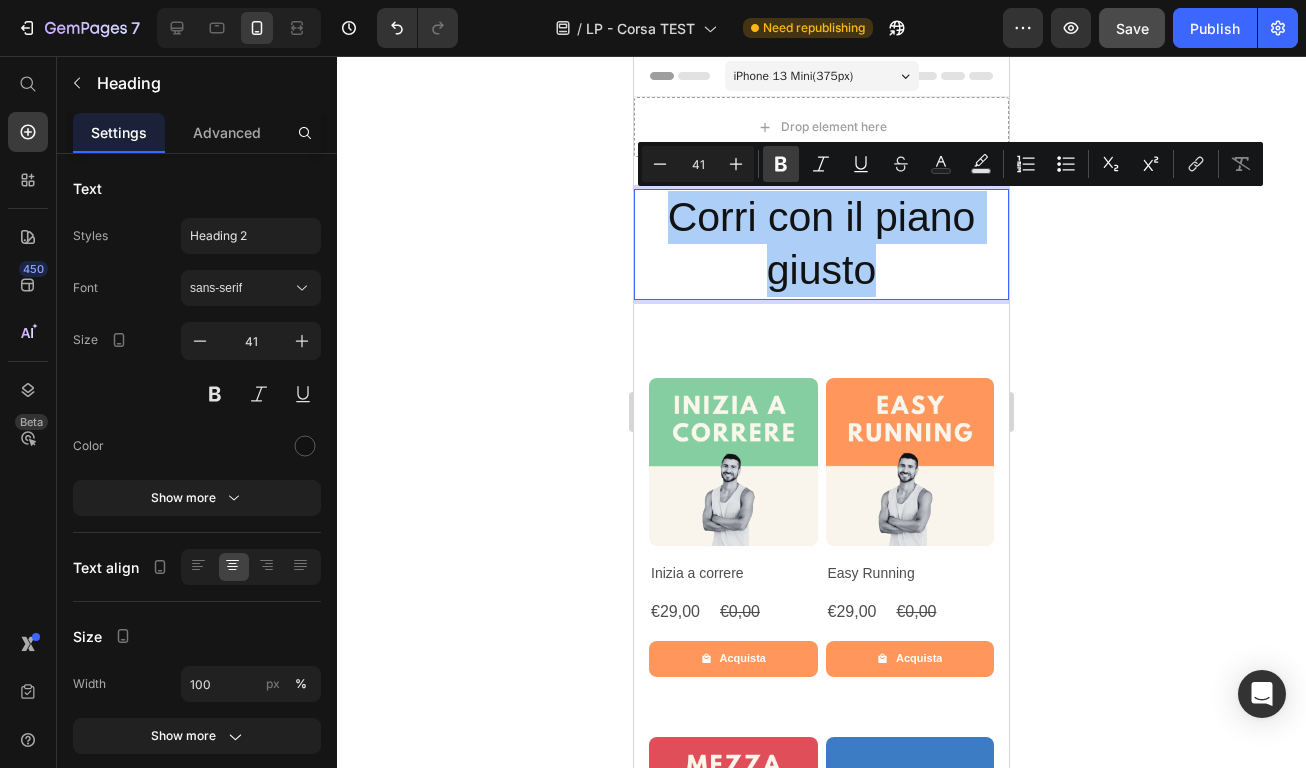 click 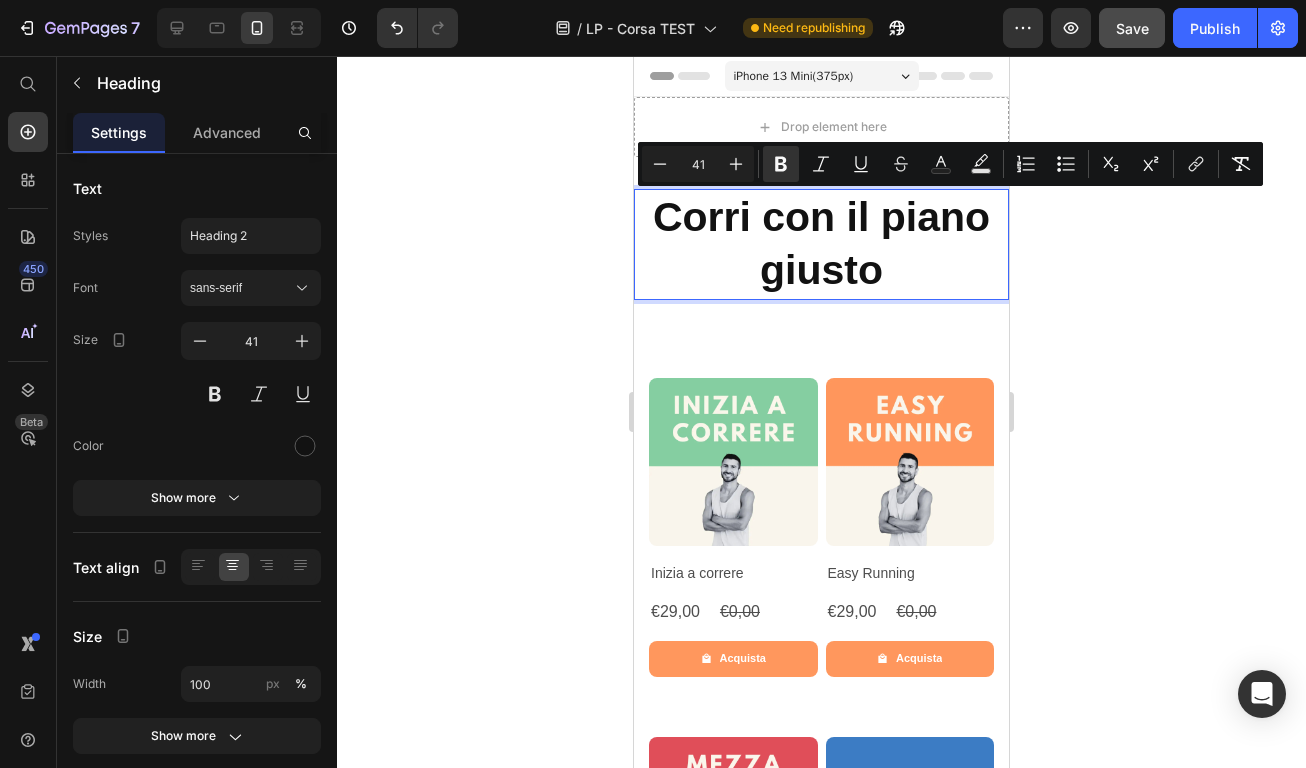 click 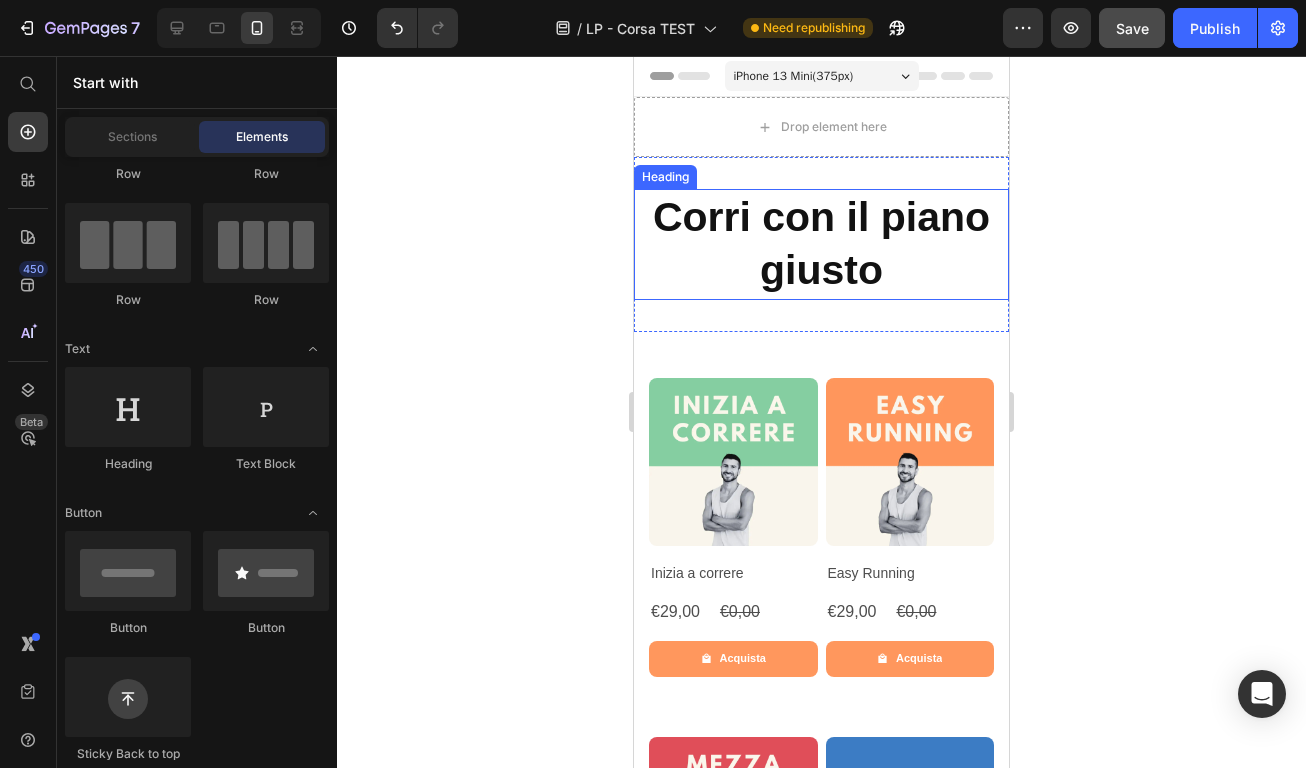 click on "Corri con il piano giusto" at bounding box center [821, 243] 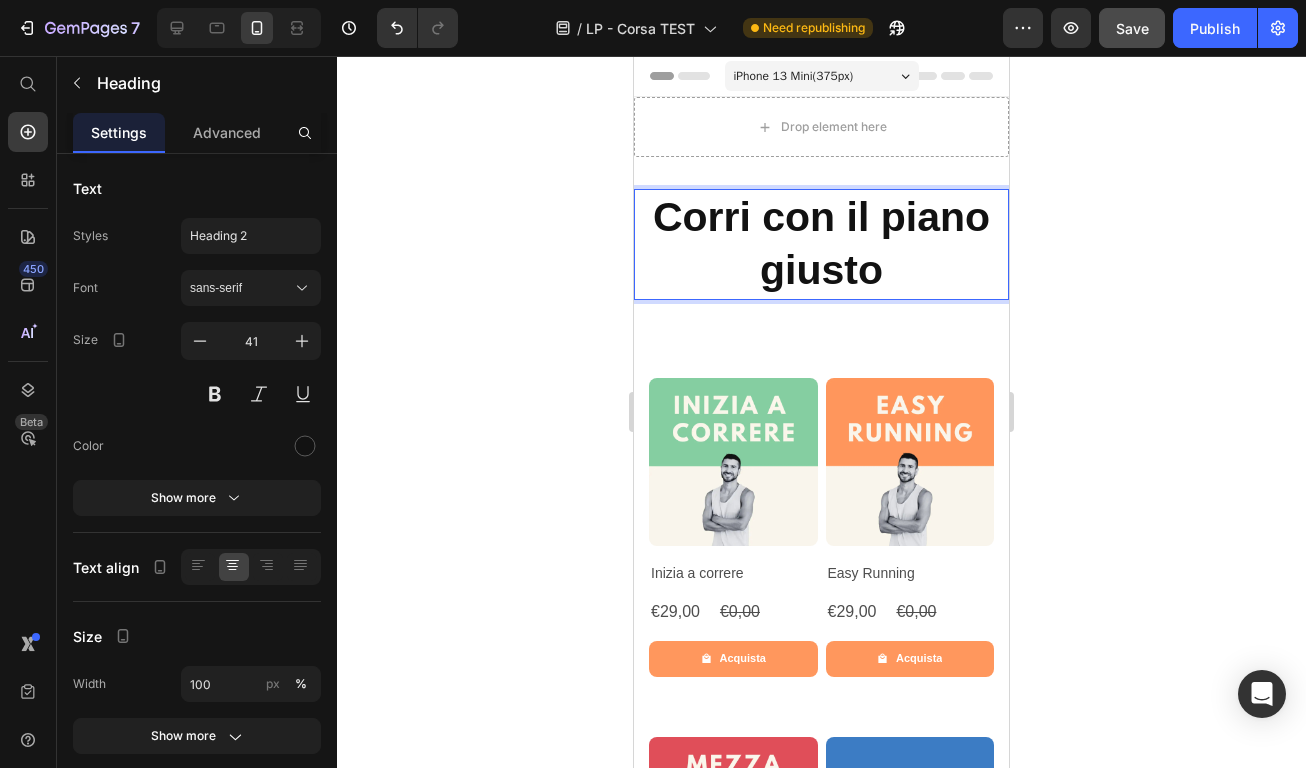 click on "Corri con il piano giusto" at bounding box center (821, 244) 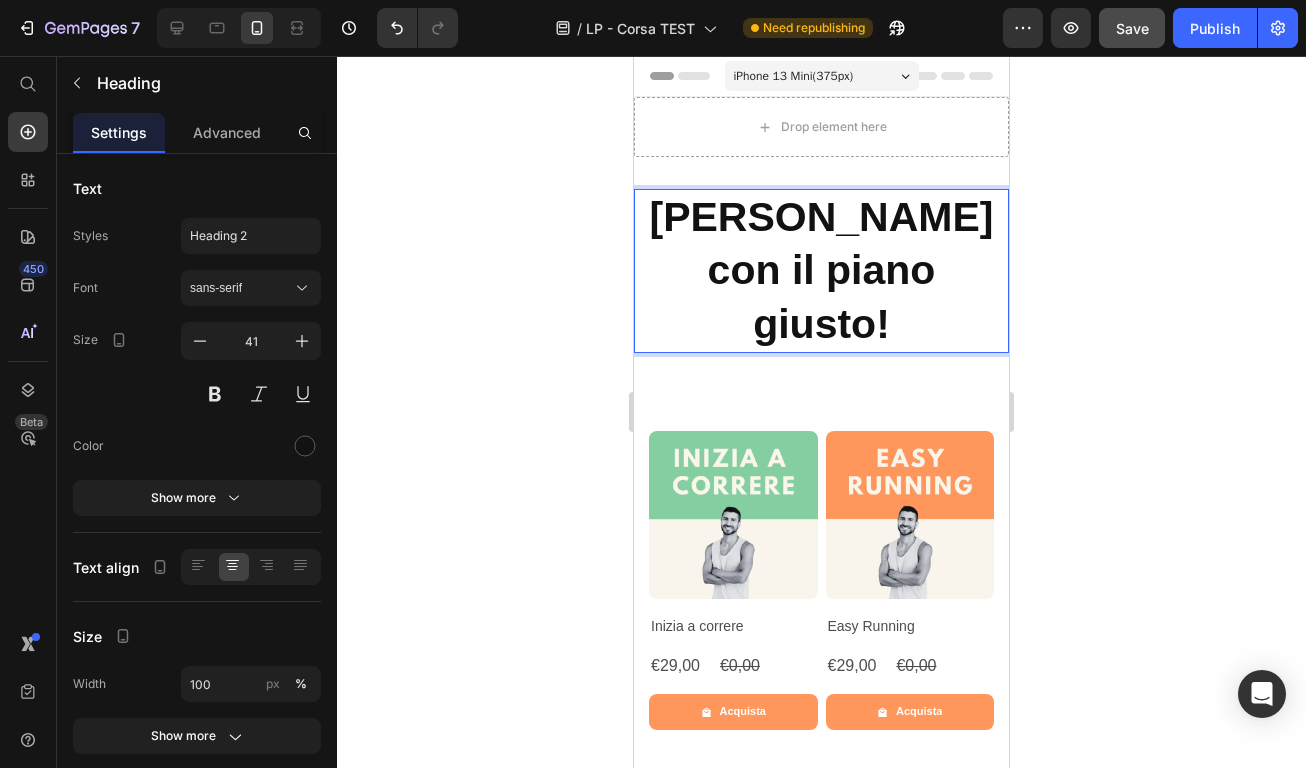 click 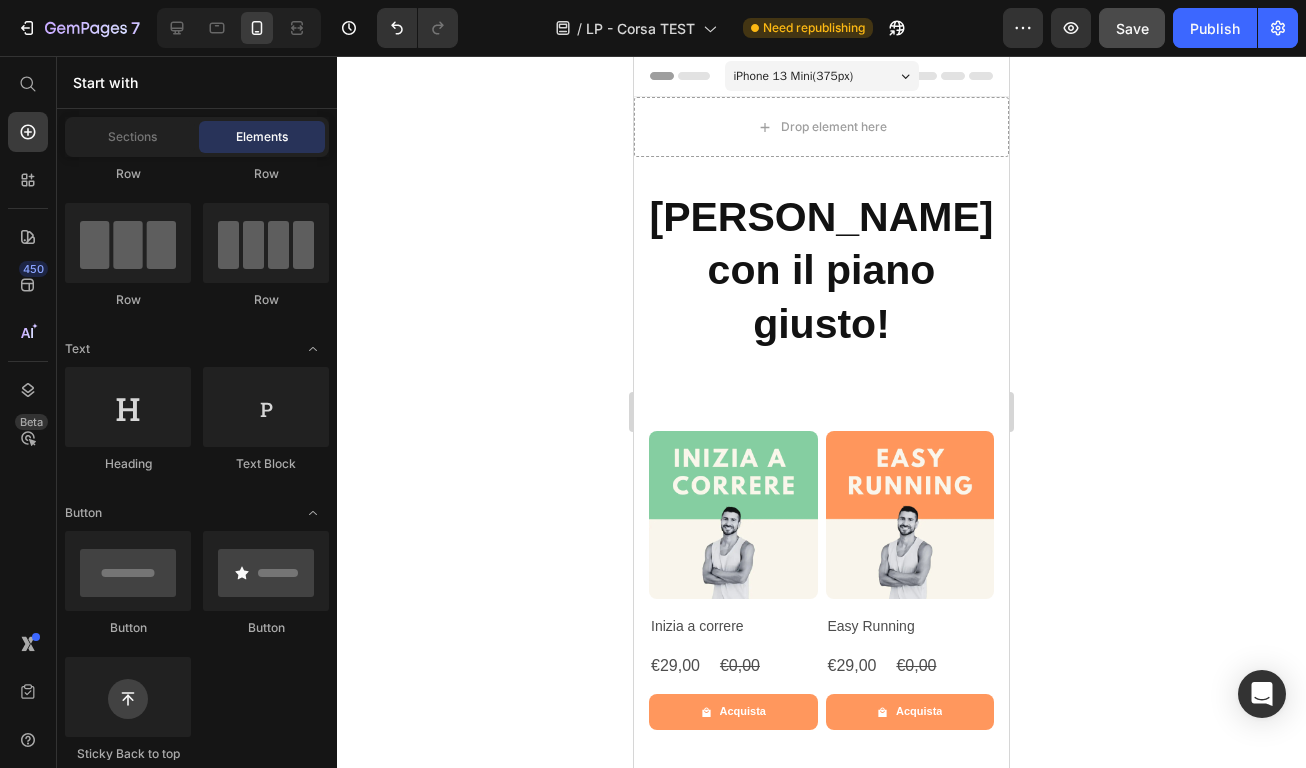 click 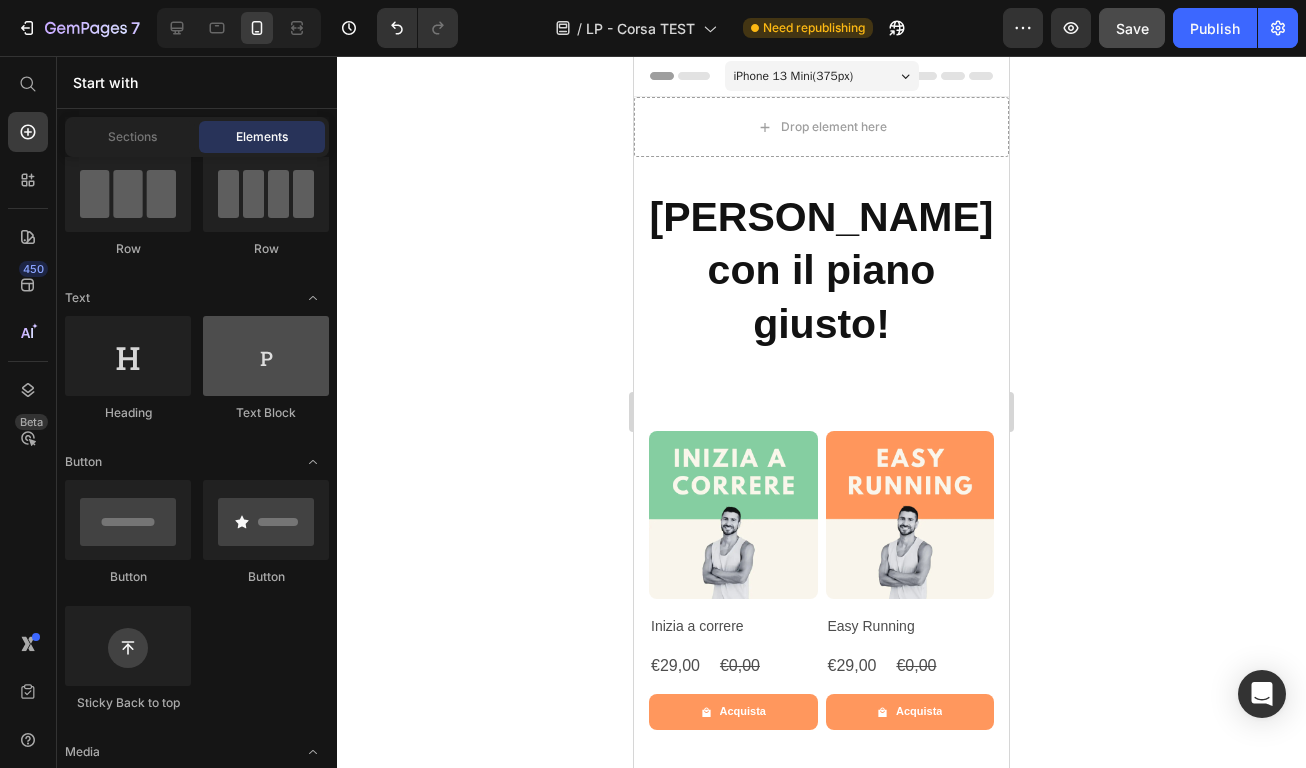 scroll, scrollTop: 222, scrollLeft: 0, axis: vertical 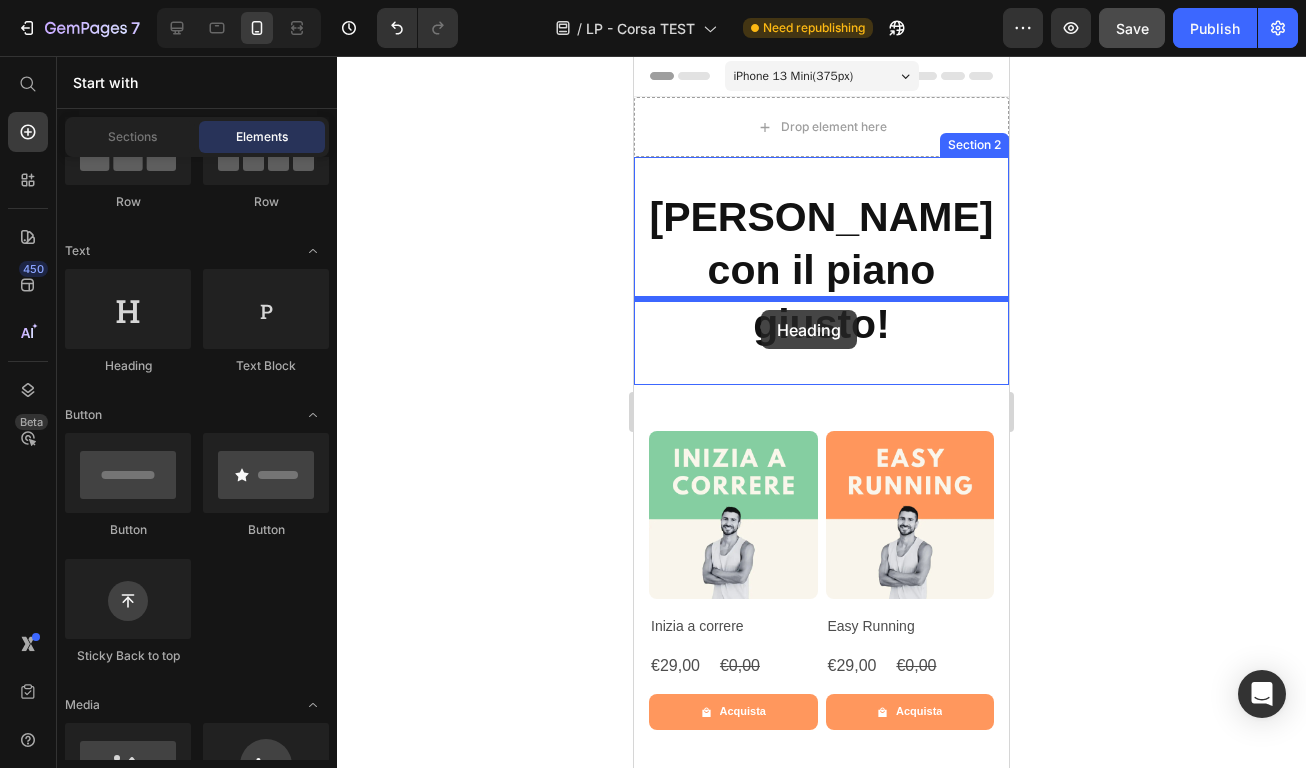 drag, startPoint x: 765, startPoint y: 372, endPoint x: 761, endPoint y: 309, distance: 63.126858 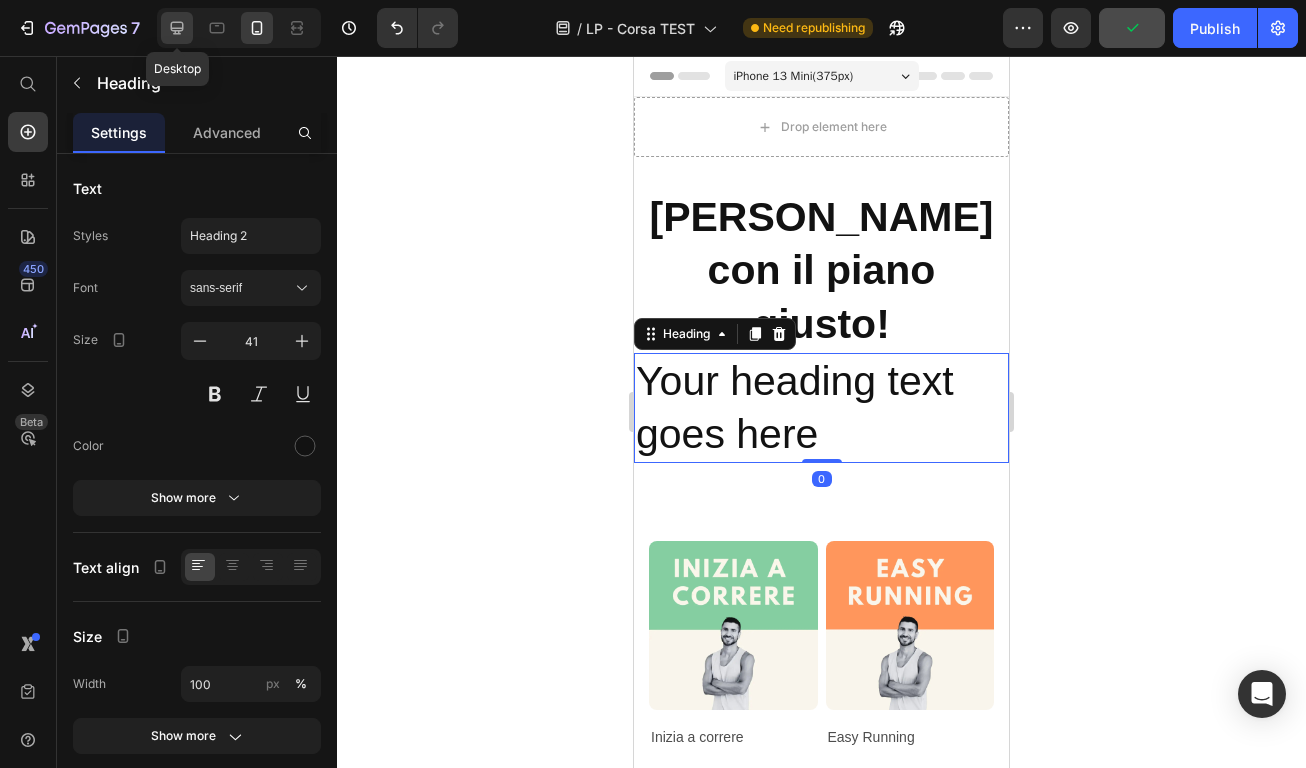 click 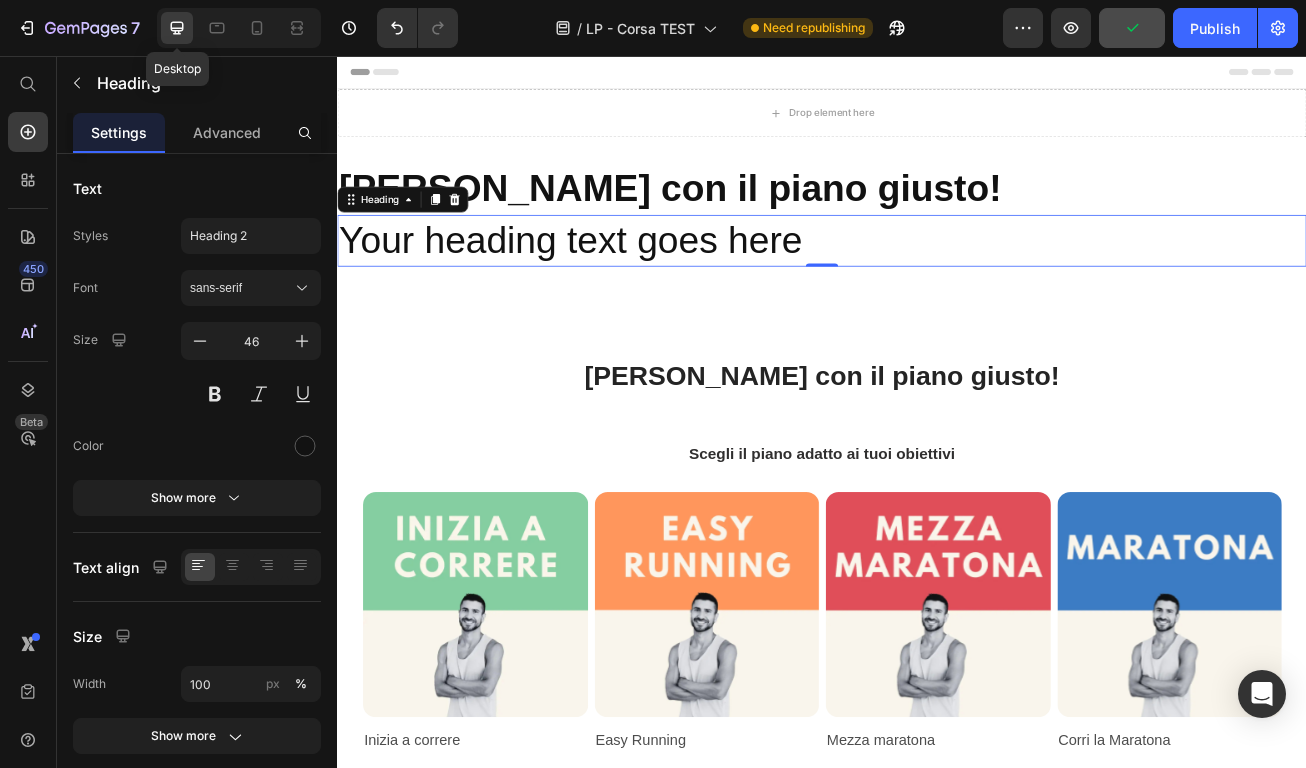 scroll, scrollTop: 126, scrollLeft: 0, axis: vertical 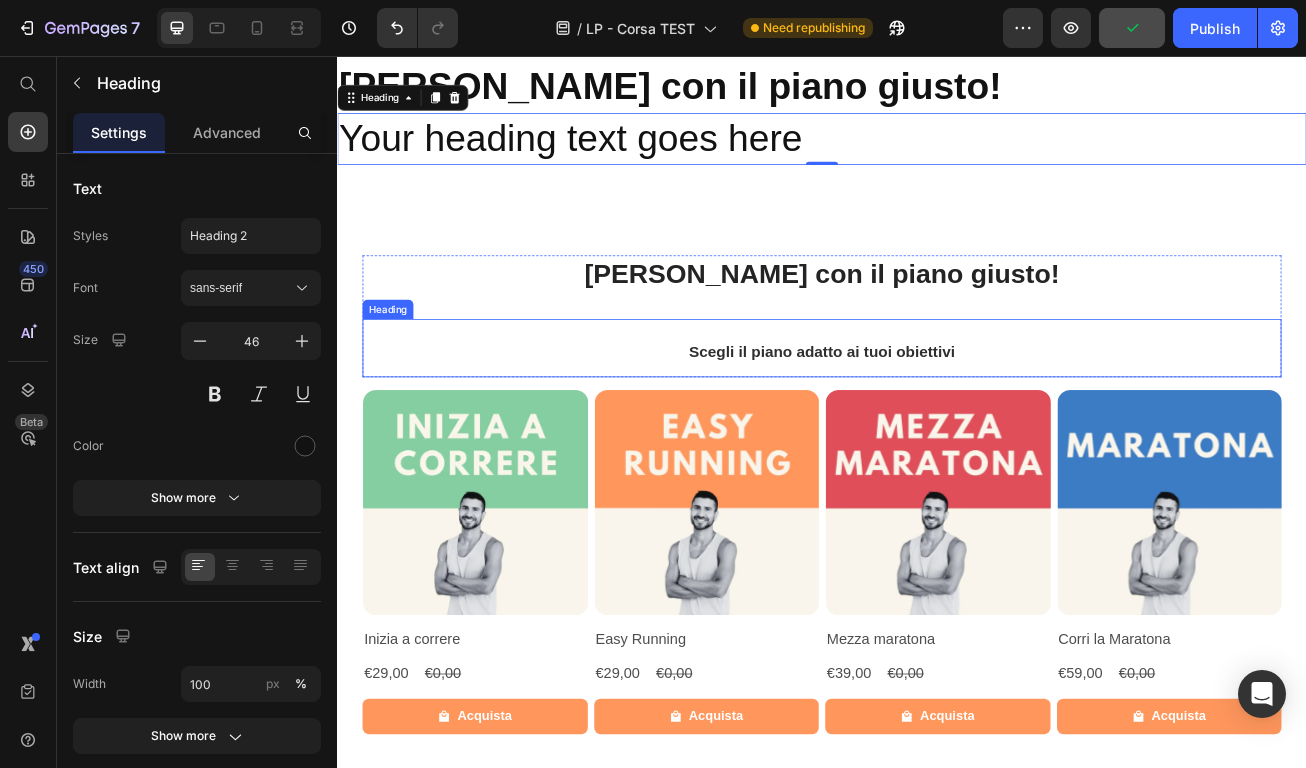 click on "Scegli il piano adatto ai tuoi obiettivi" at bounding box center [936, 422] 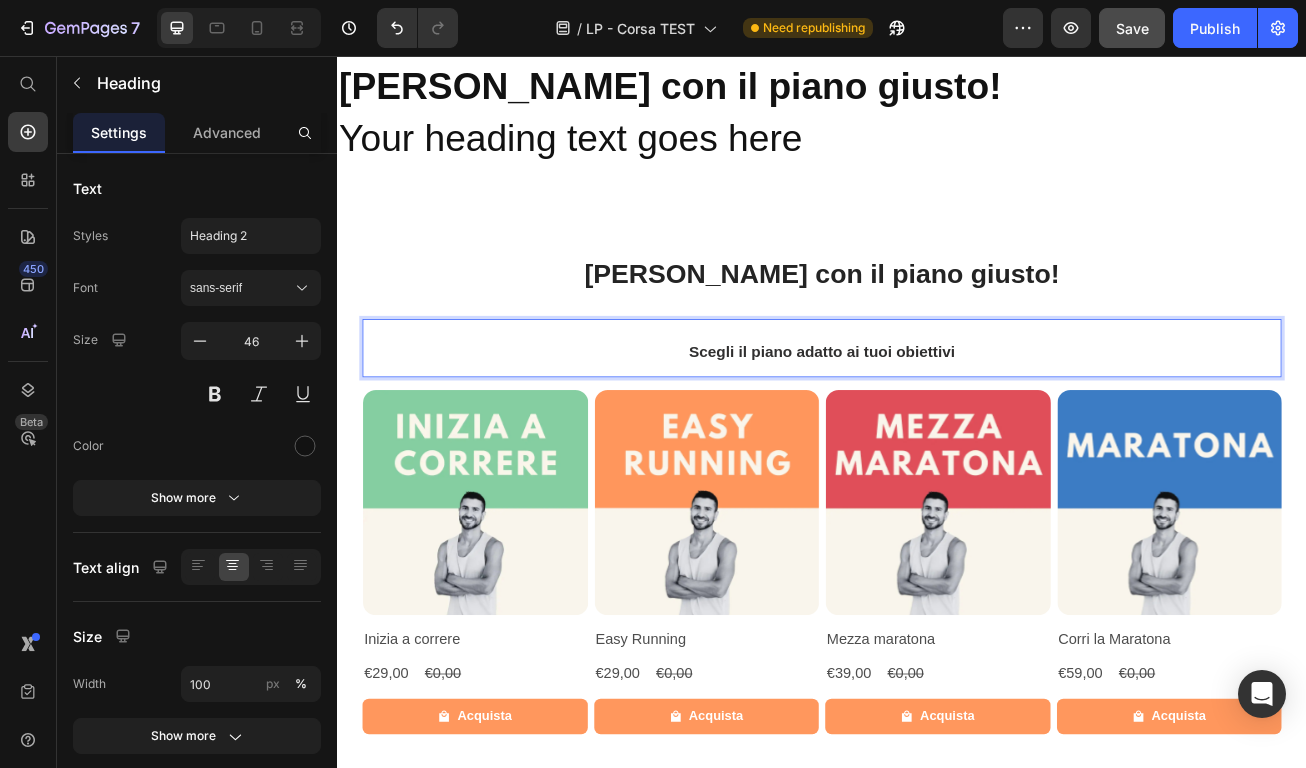 click on "Scegli il piano adatto ai tuoi obiettivi" at bounding box center [936, 422] 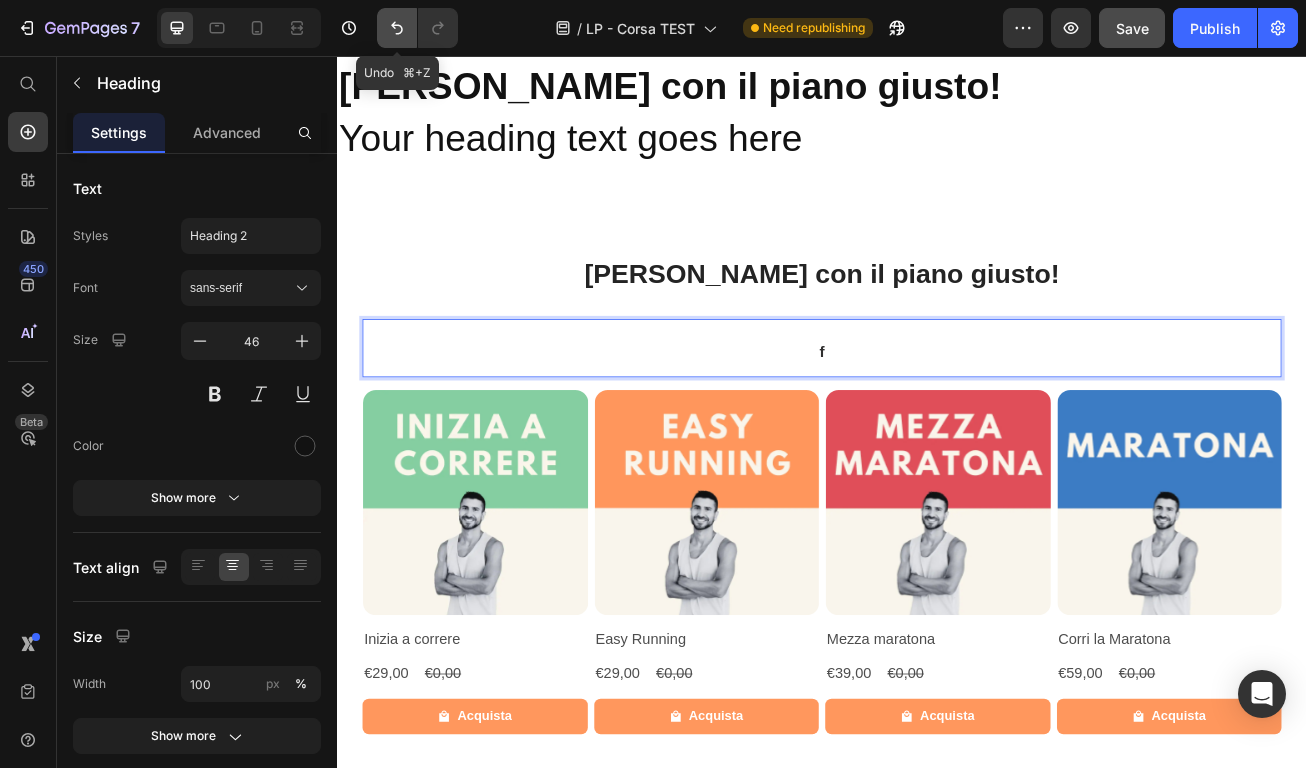 click 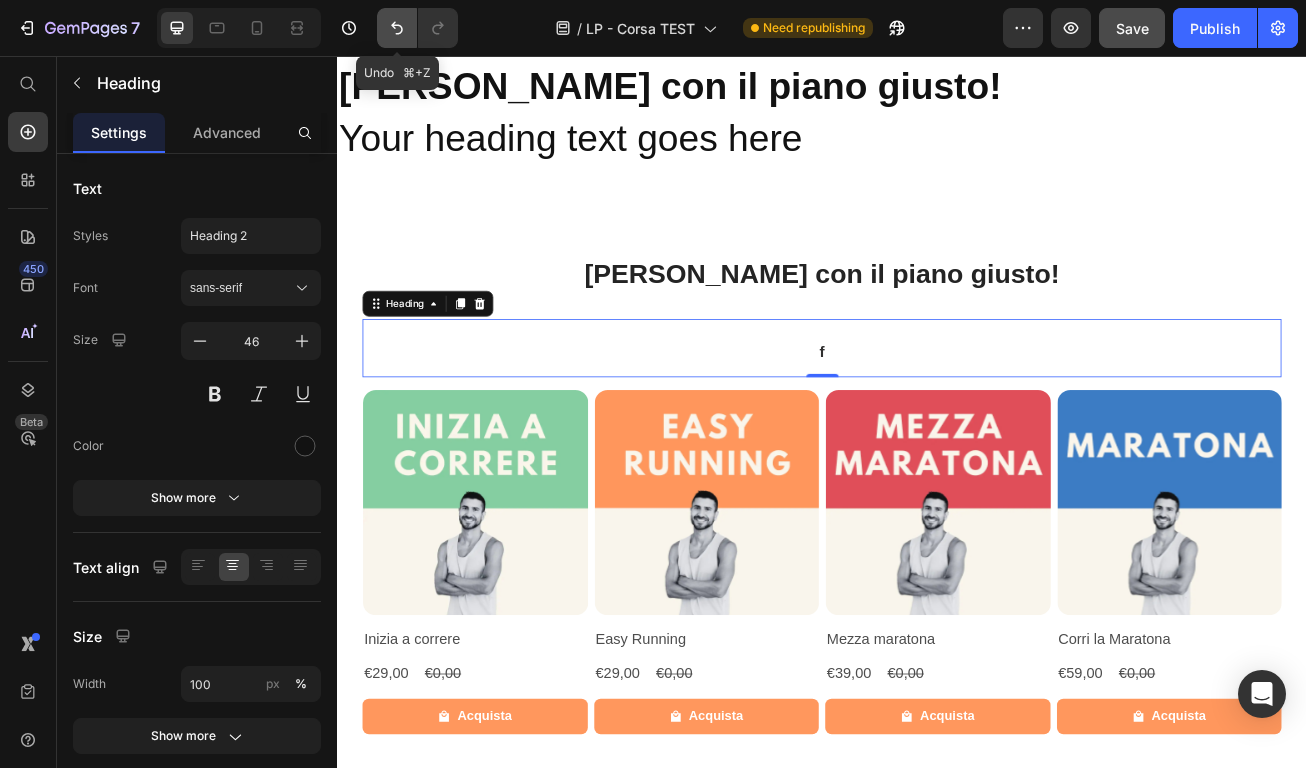 click 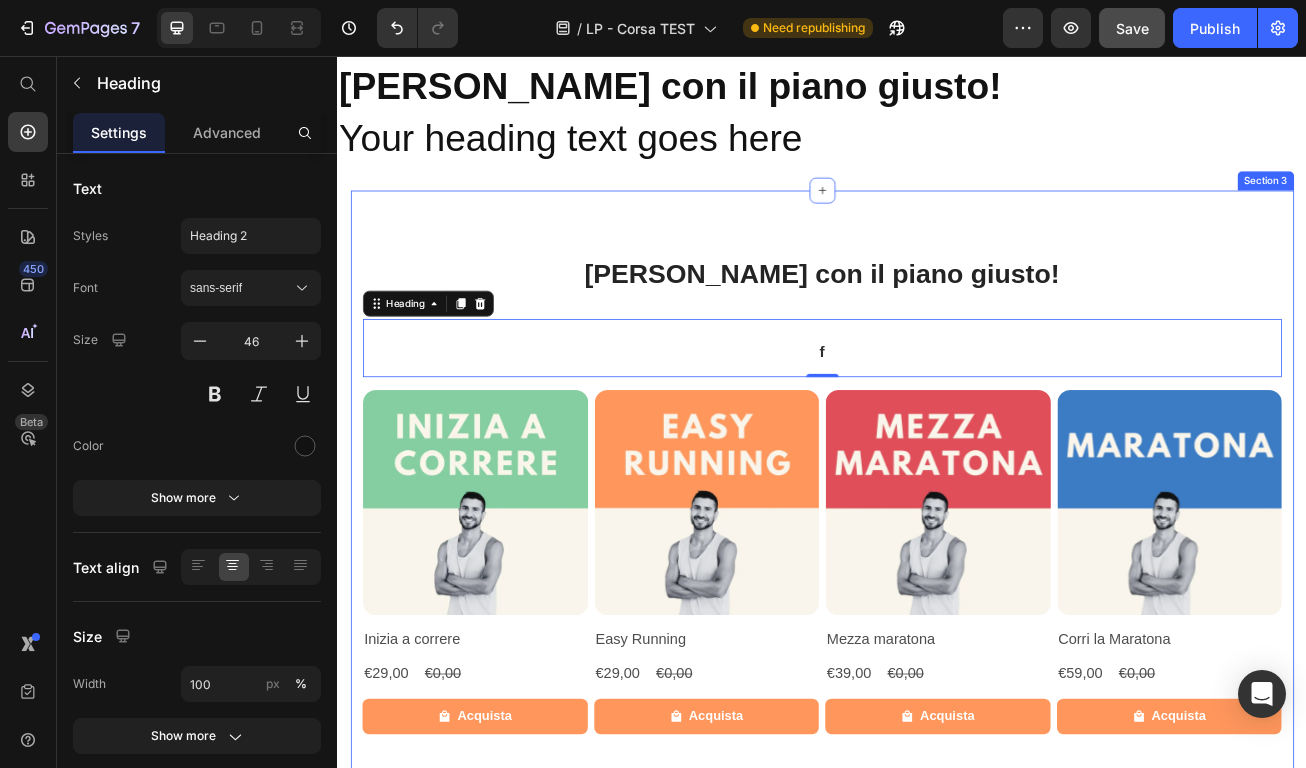 click on "⁠⁠⁠⁠⁠⁠⁠ Corri con il piano giusto! Heading Your heading text goes here Heading Section 2" at bounding box center (937, 127) 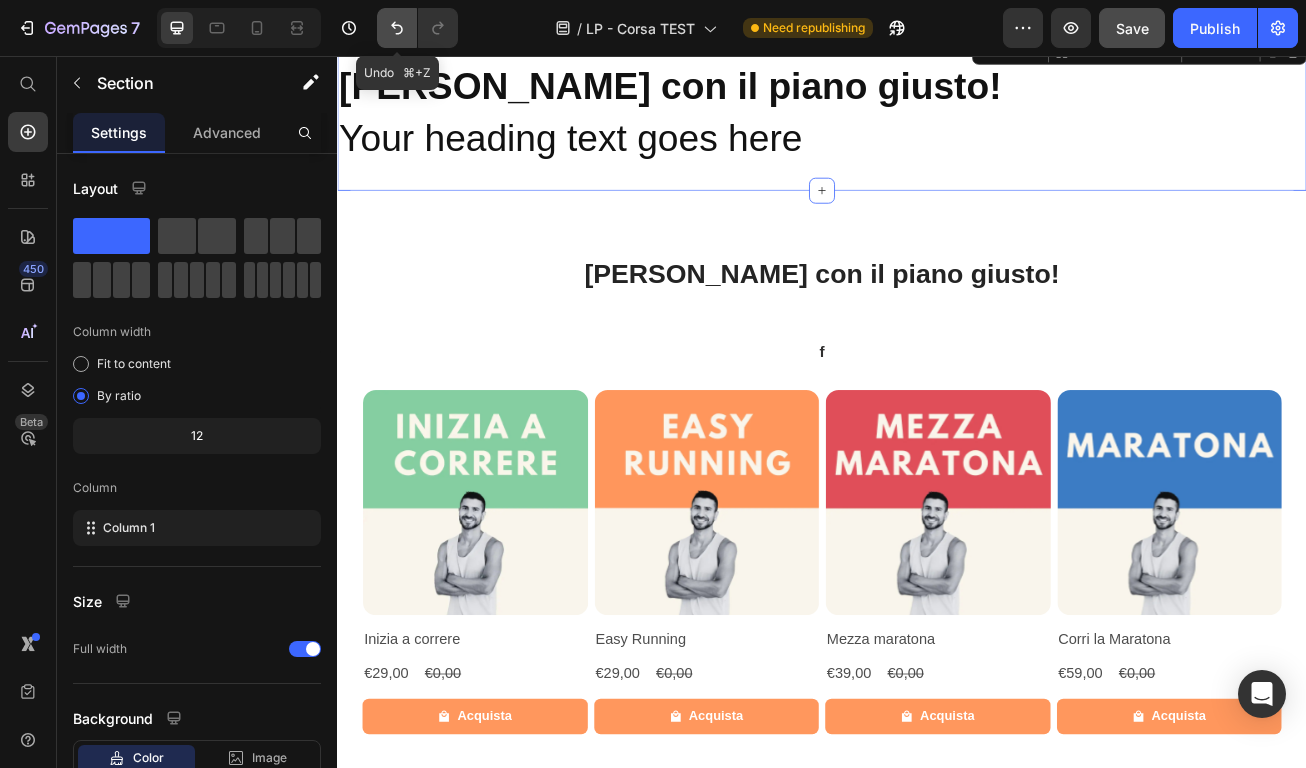 click 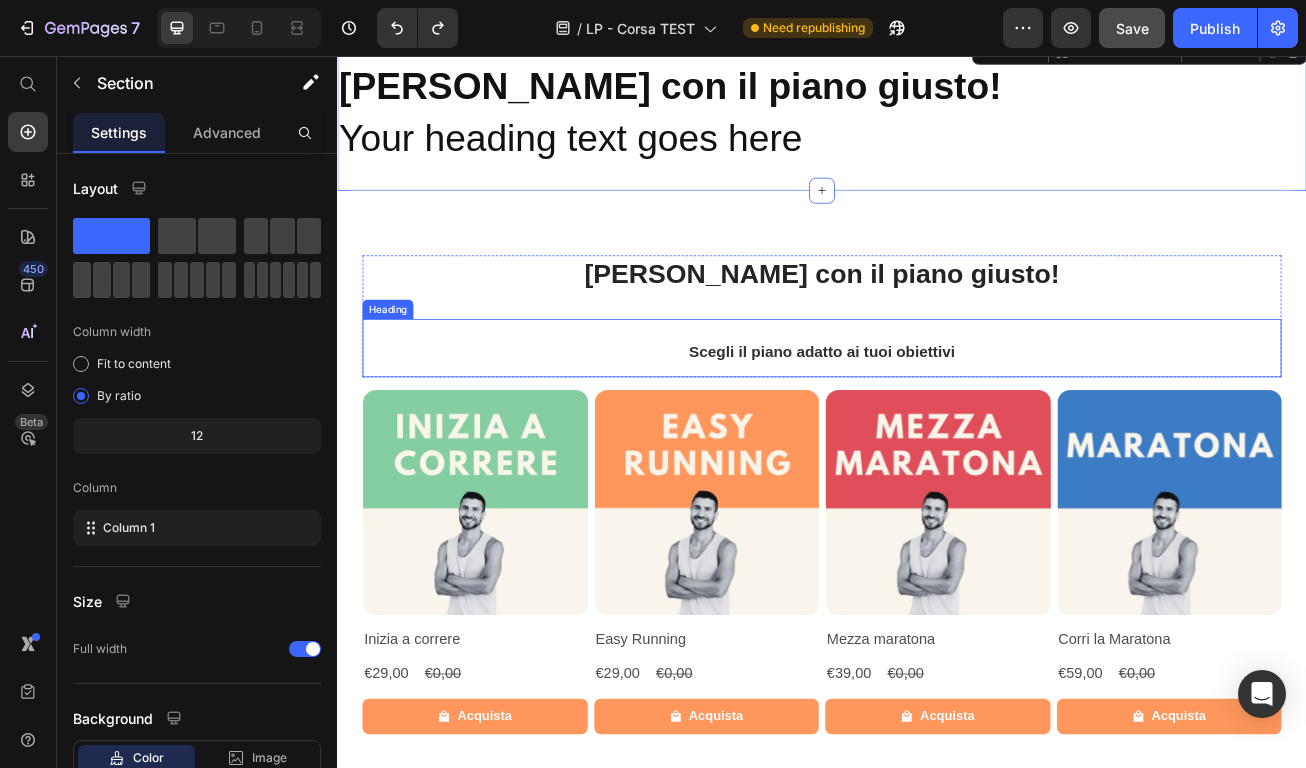 click on "Scegli il piano adatto ai tuoi obiettivi" at bounding box center (936, 422) 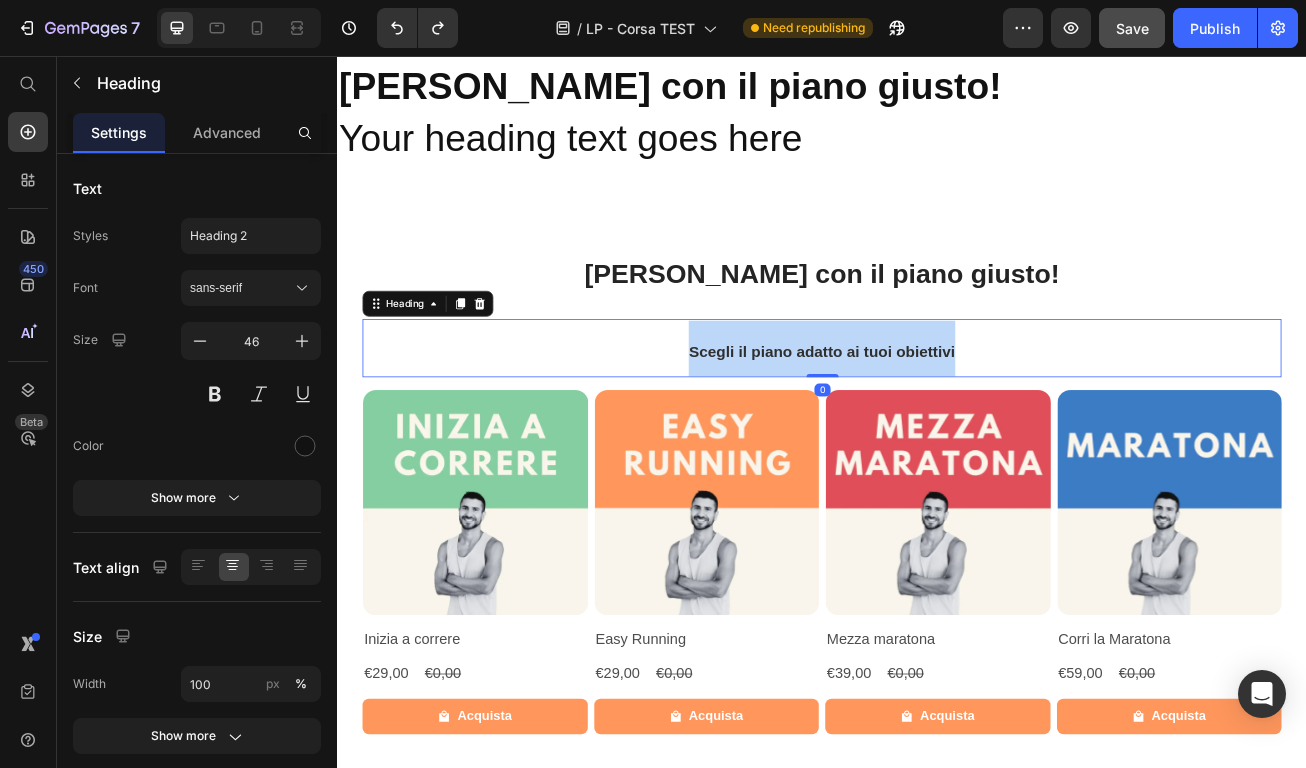 click on "Scegli il piano adatto ai tuoi obiettivi" at bounding box center [936, 422] 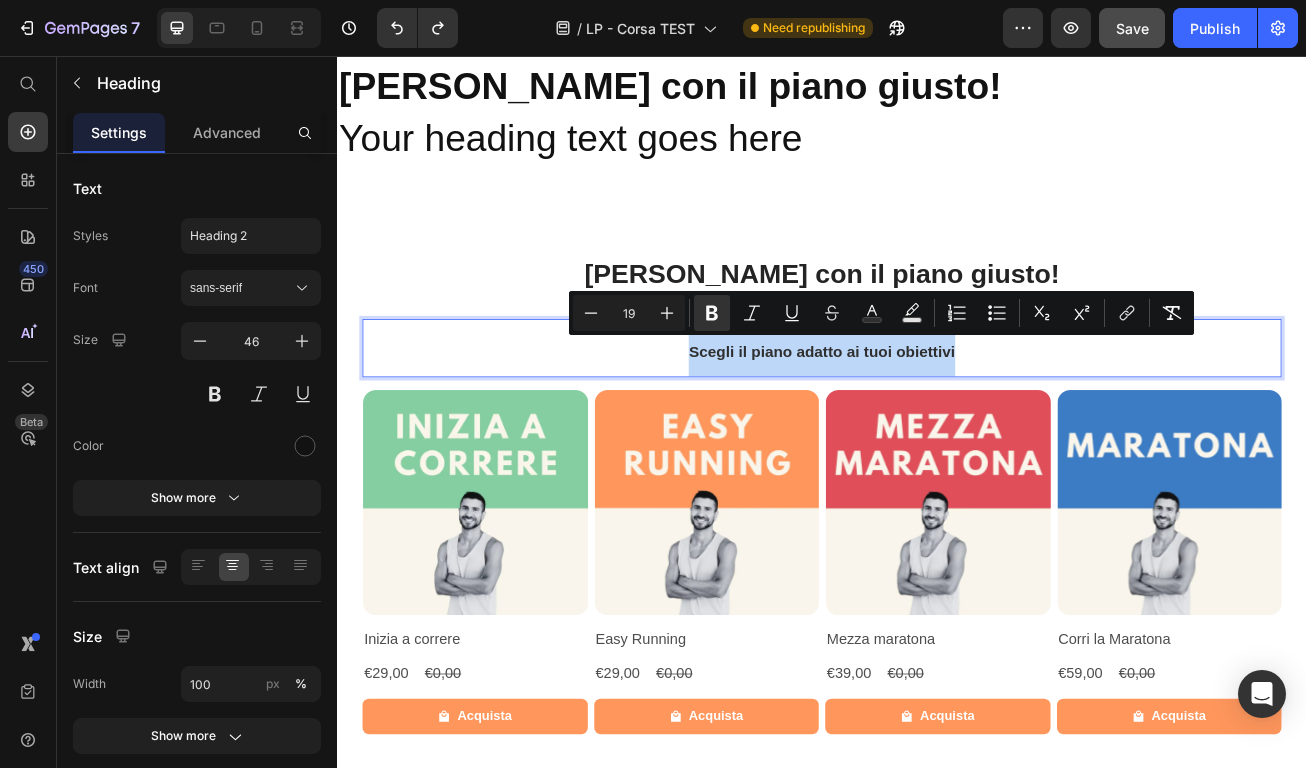 copy on "Scegli il piano adatto ai tuoi obiettivi" 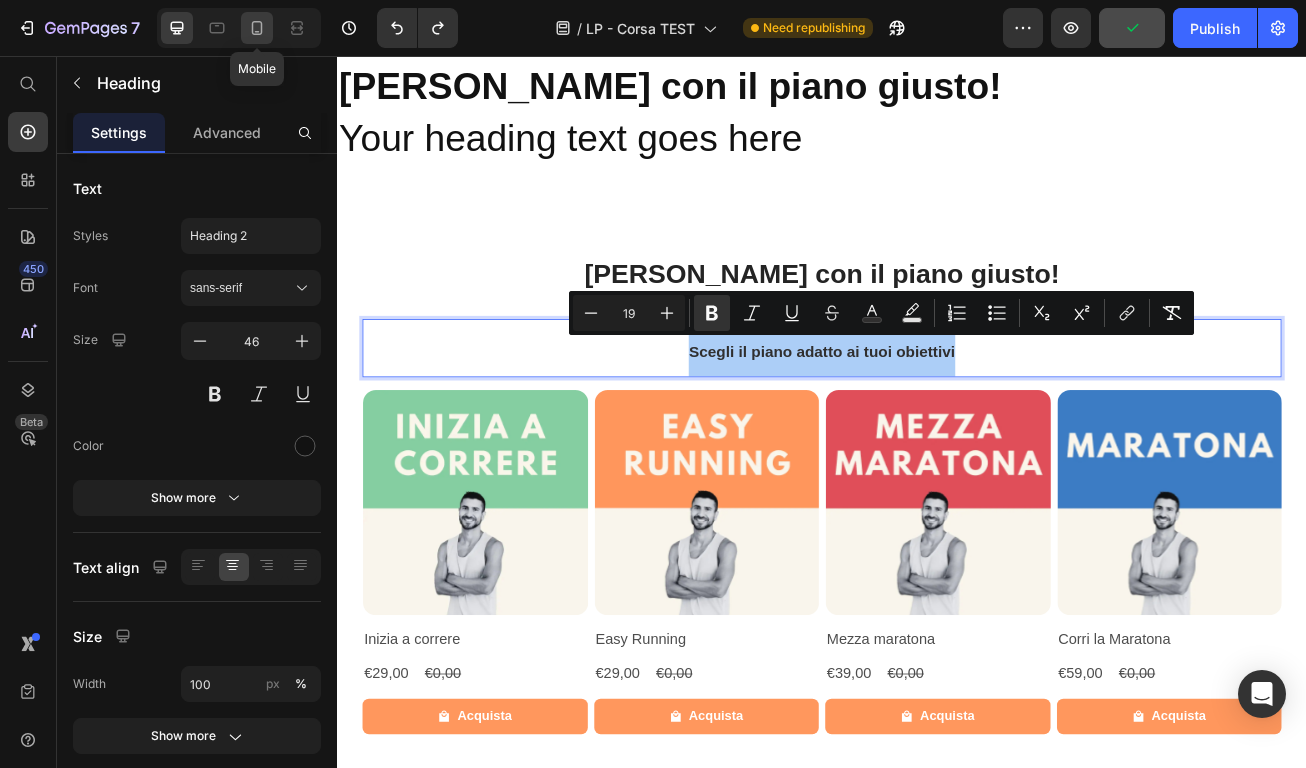 click 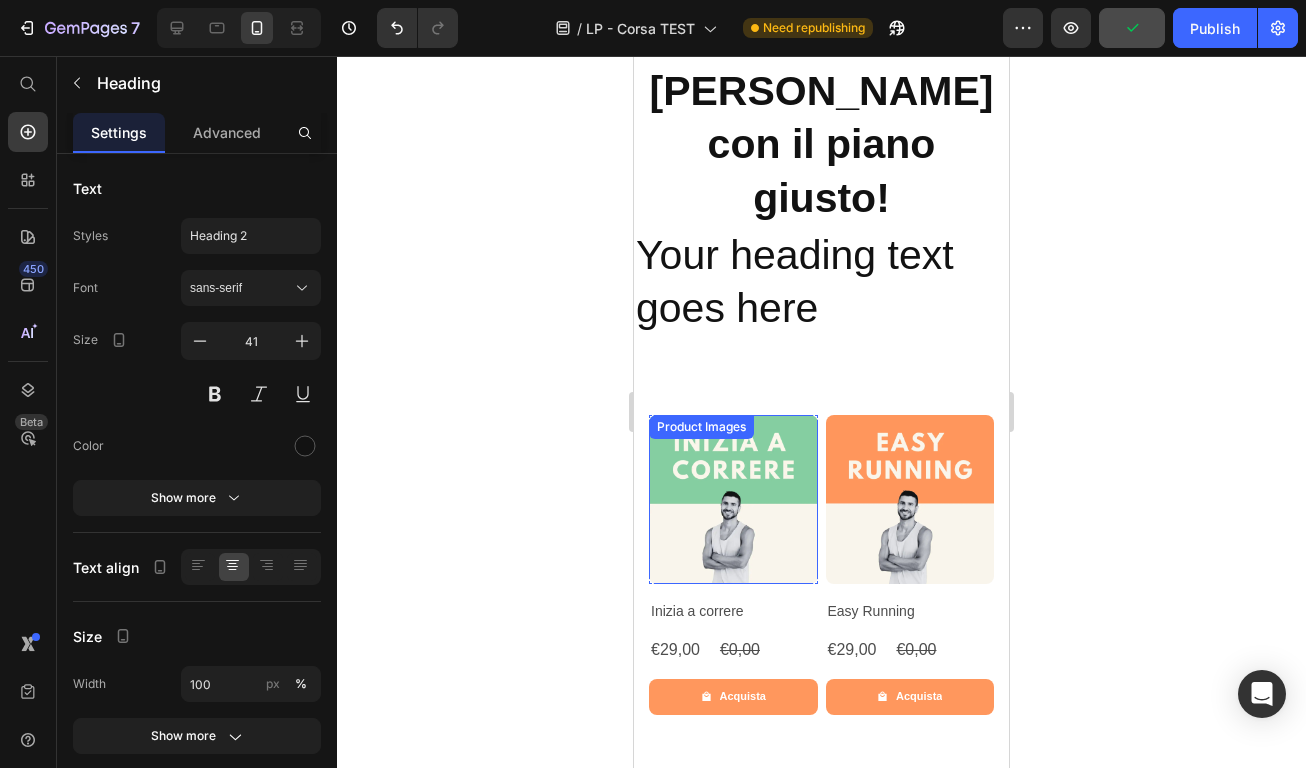 scroll, scrollTop: 56, scrollLeft: 0, axis: vertical 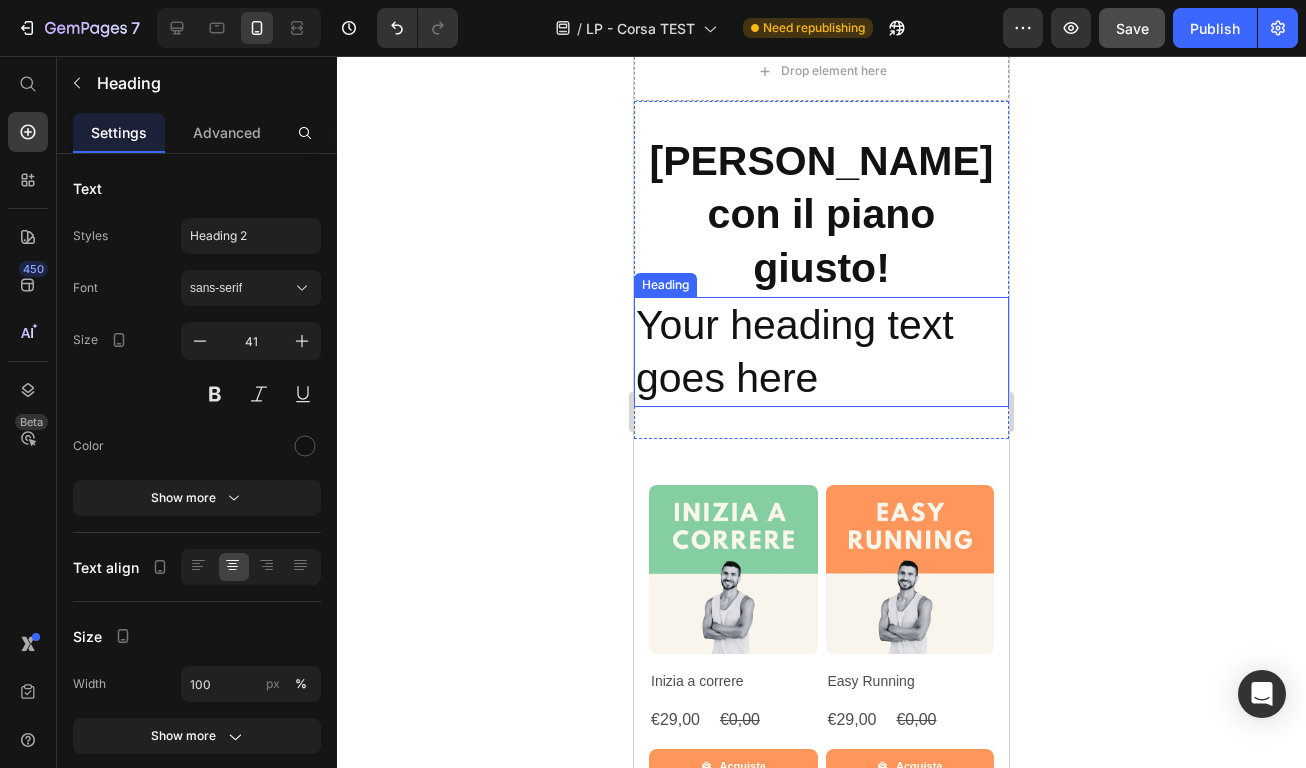 click on "Your heading text goes here" at bounding box center [821, 352] 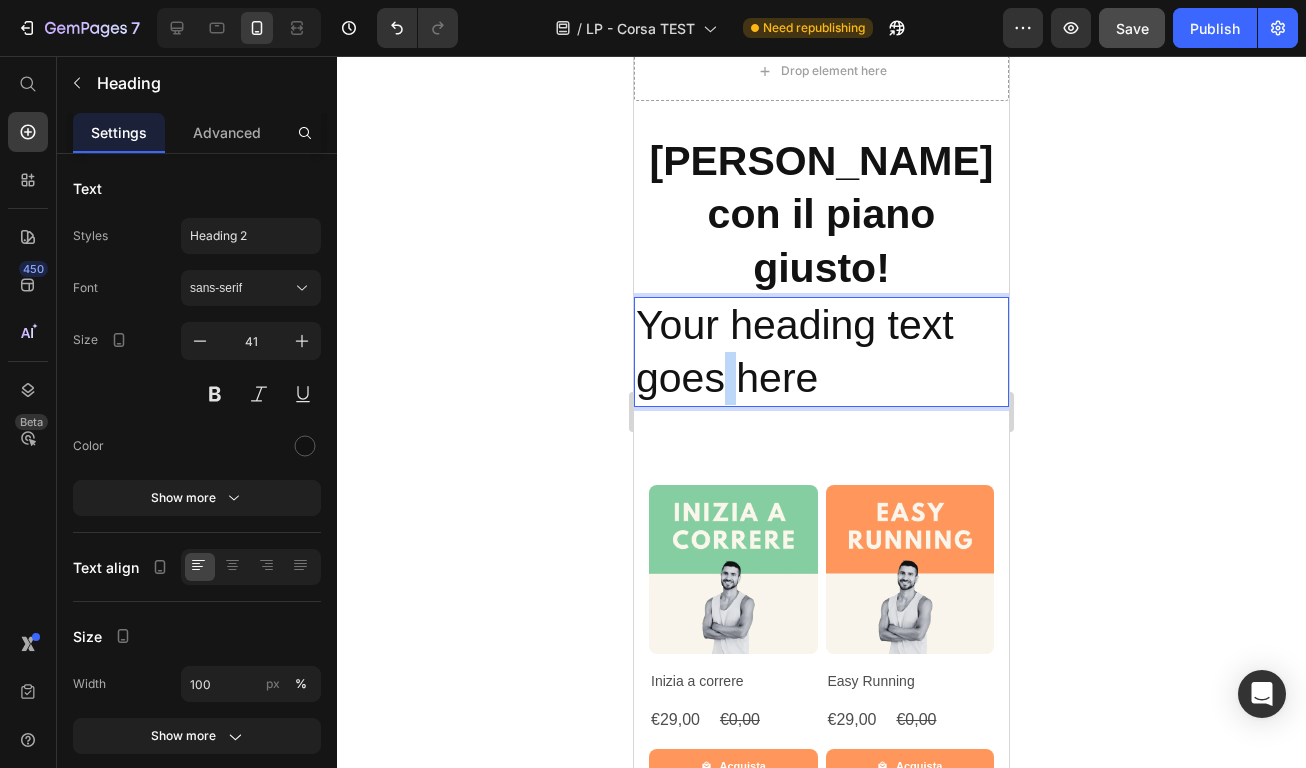 click on "Your heading text goes here" at bounding box center [821, 352] 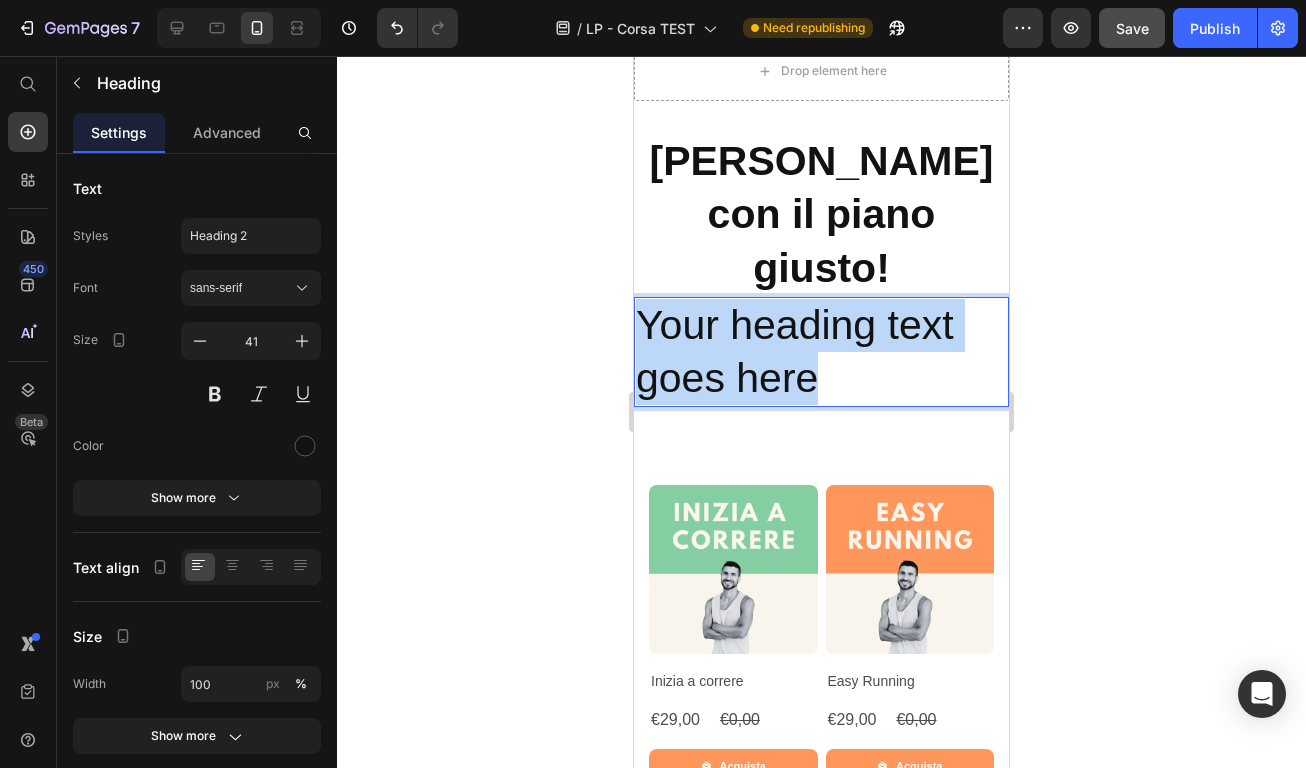 click on "Your heading text goes here" at bounding box center (821, 352) 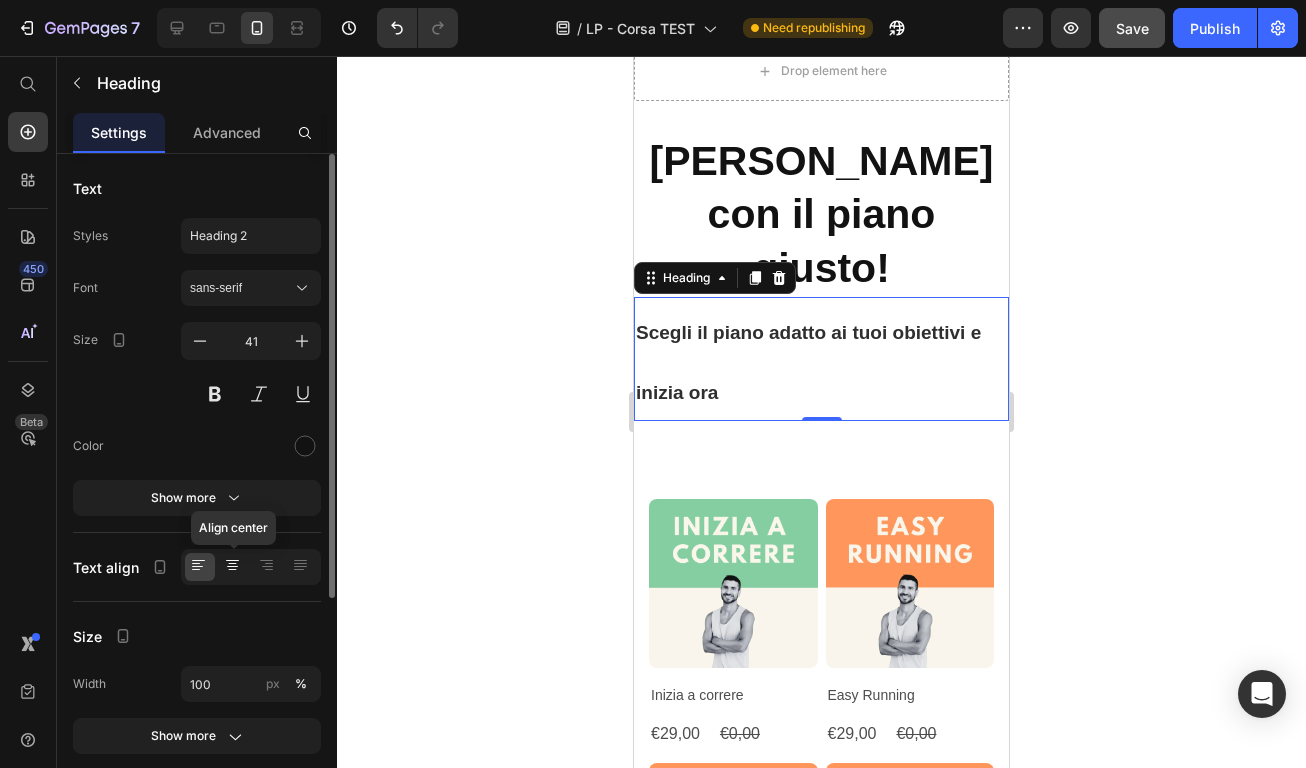click 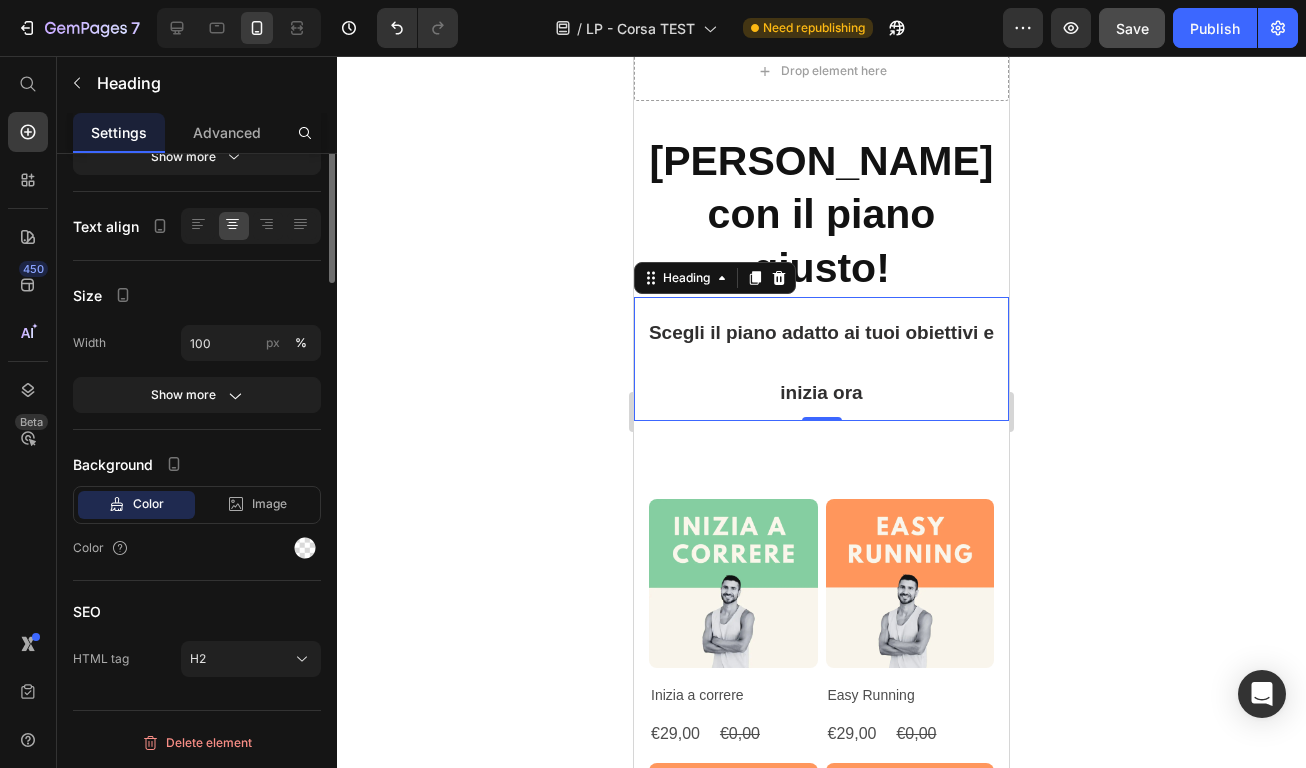 scroll, scrollTop: 0, scrollLeft: 0, axis: both 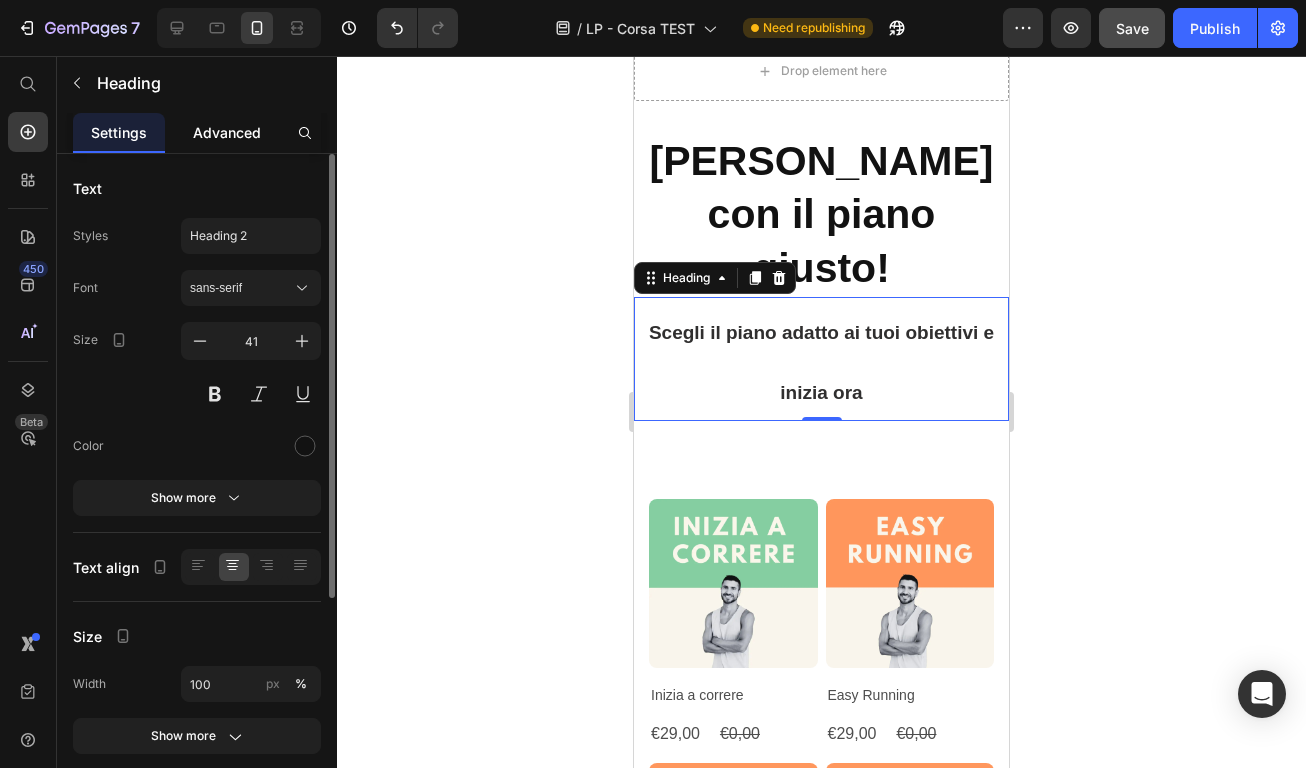 click on "Advanced" at bounding box center [227, 132] 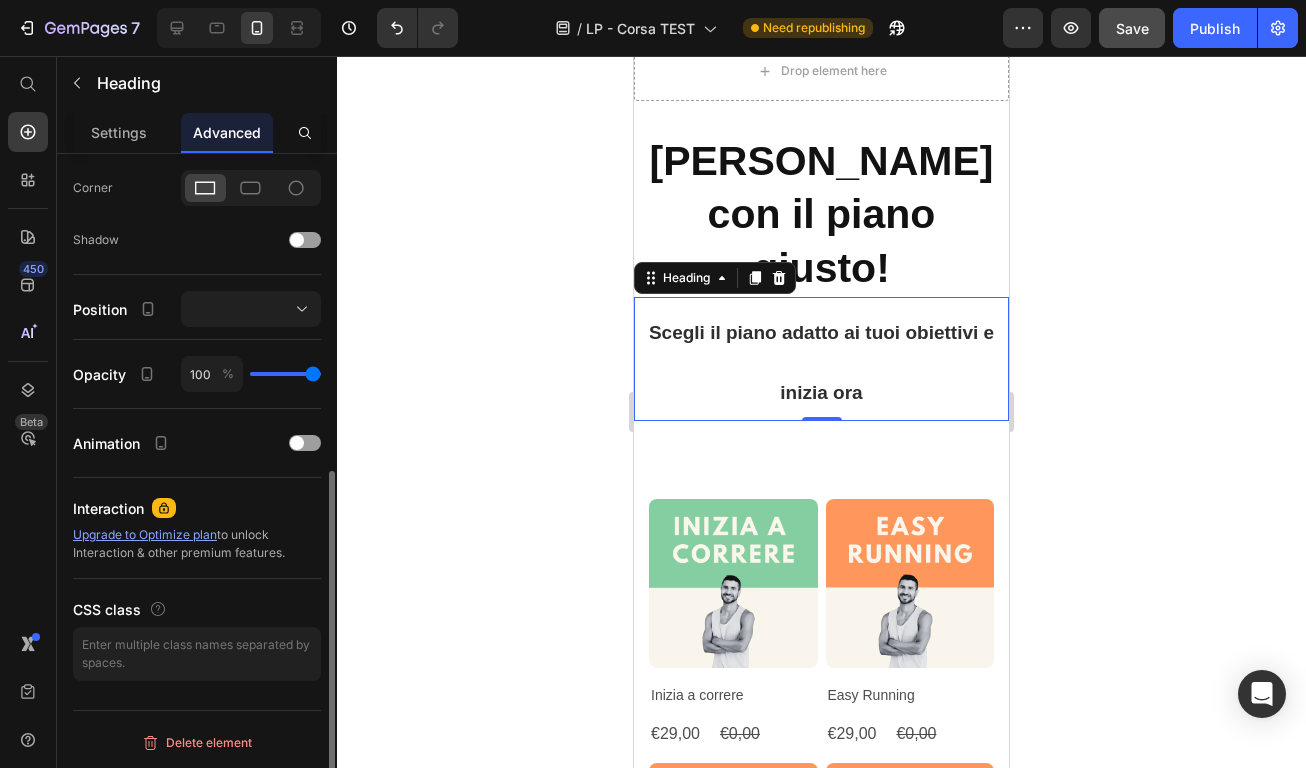 scroll, scrollTop: 0, scrollLeft: 0, axis: both 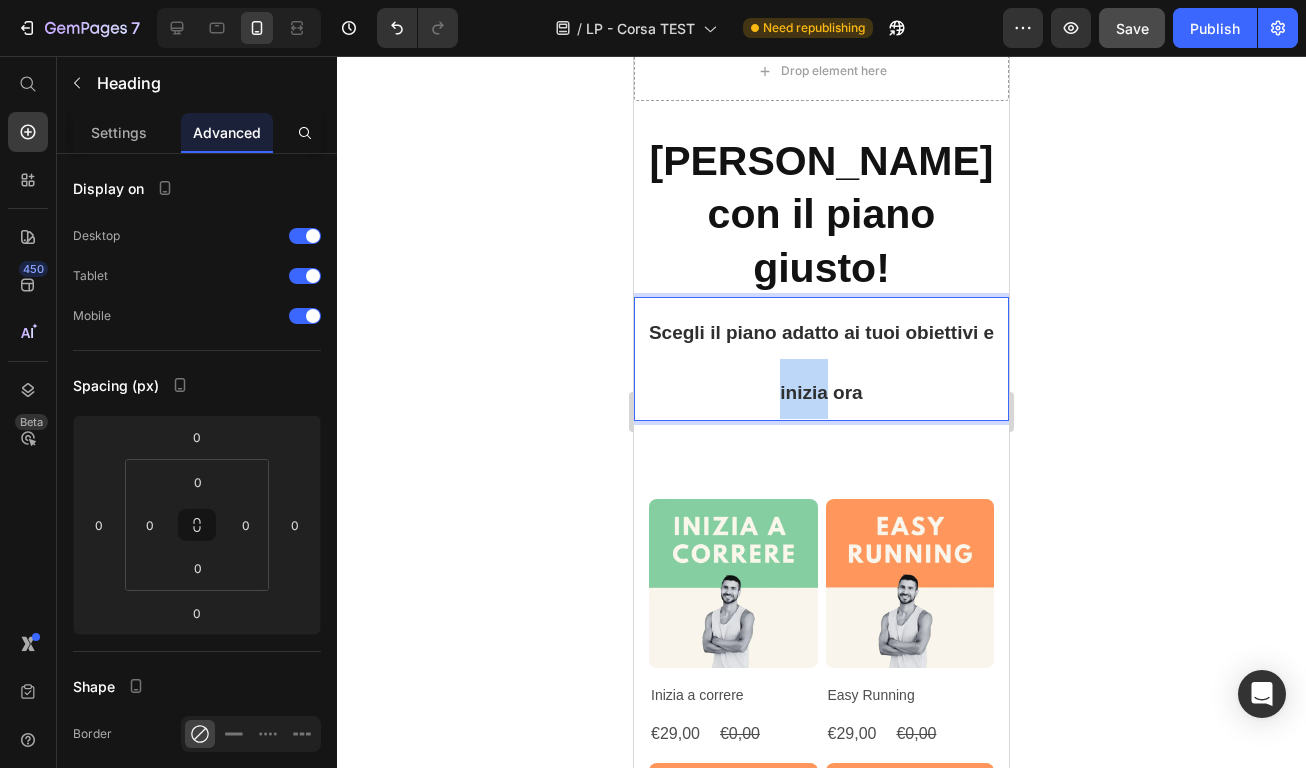 click on "Scegli il piano adatto ai tuoi obiettivi e inizia ora" at bounding box center (821, 359) 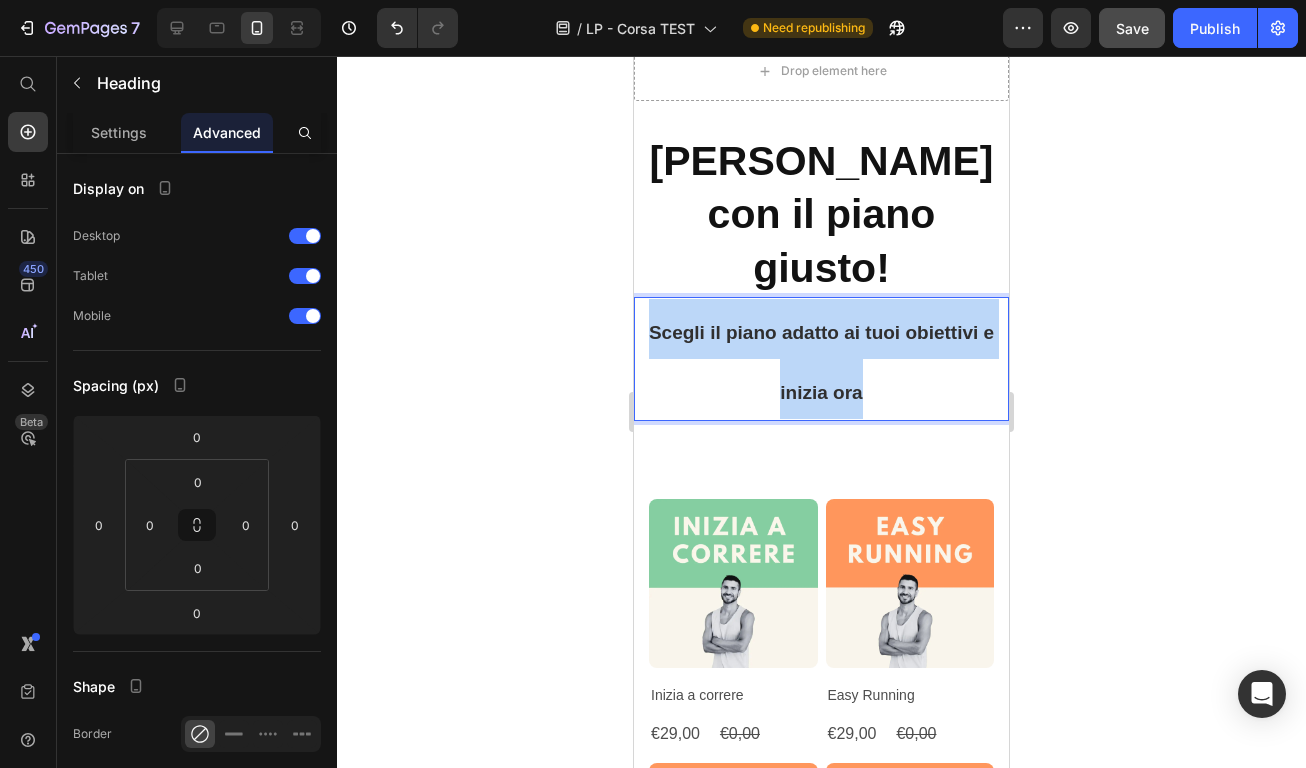 click on "Scegli il piano adatto ai tuoi obiettivi e inizia ora" at bounding box center (821, 359) 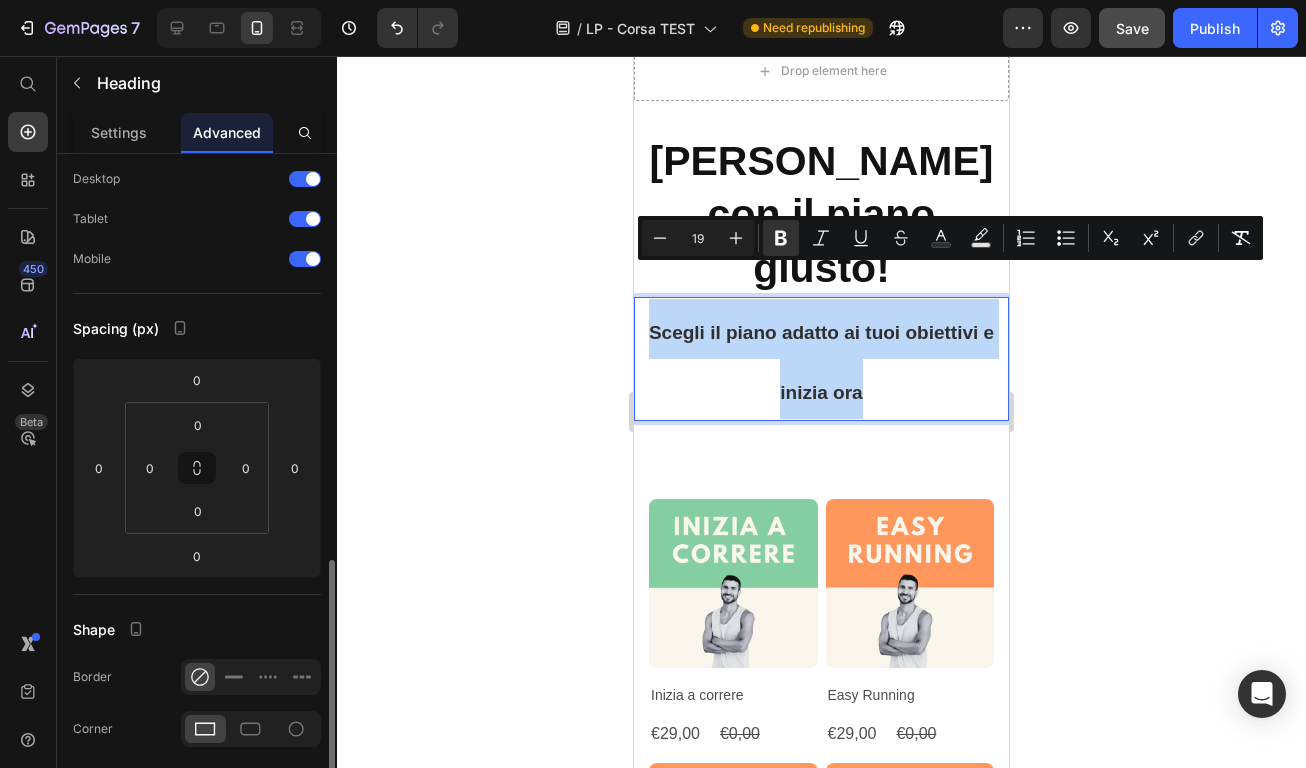 scroll, scrollTop: 0, scrollLeft: 0, axis: both 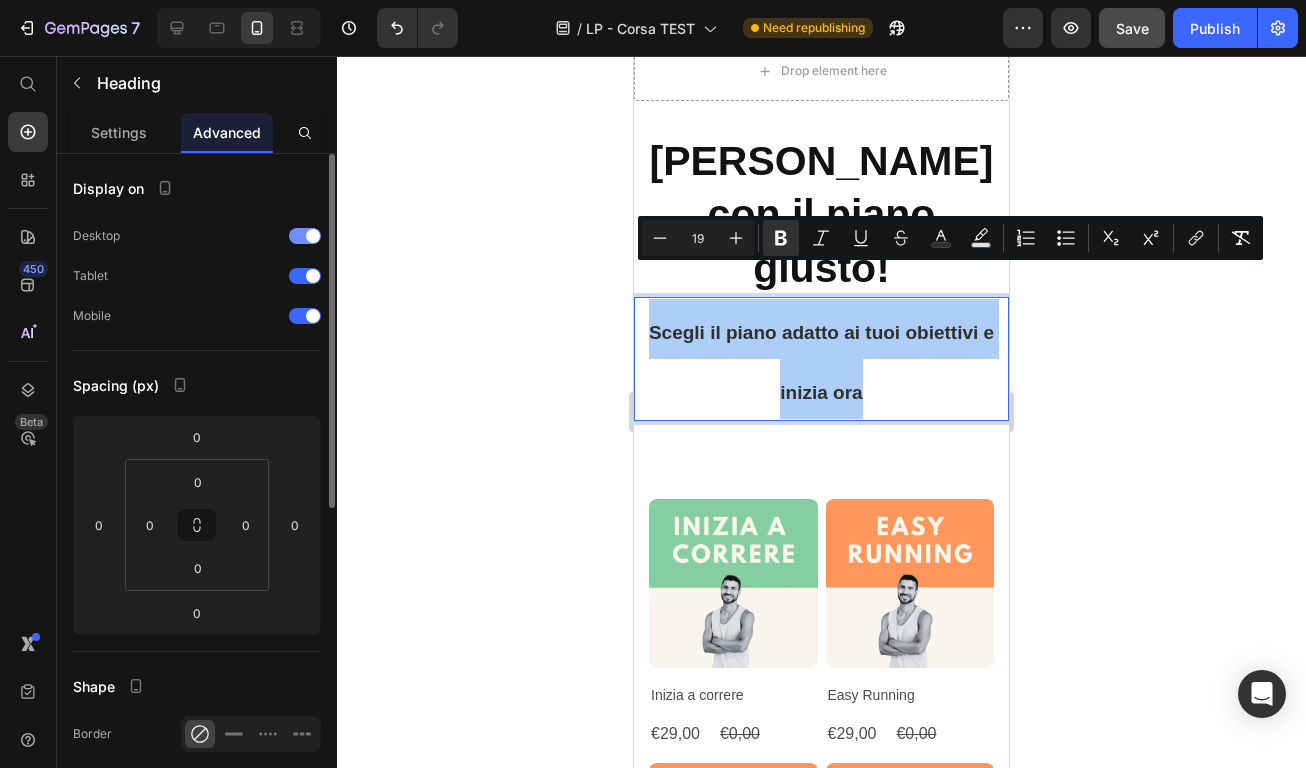 click at bounding box center (305, 236) 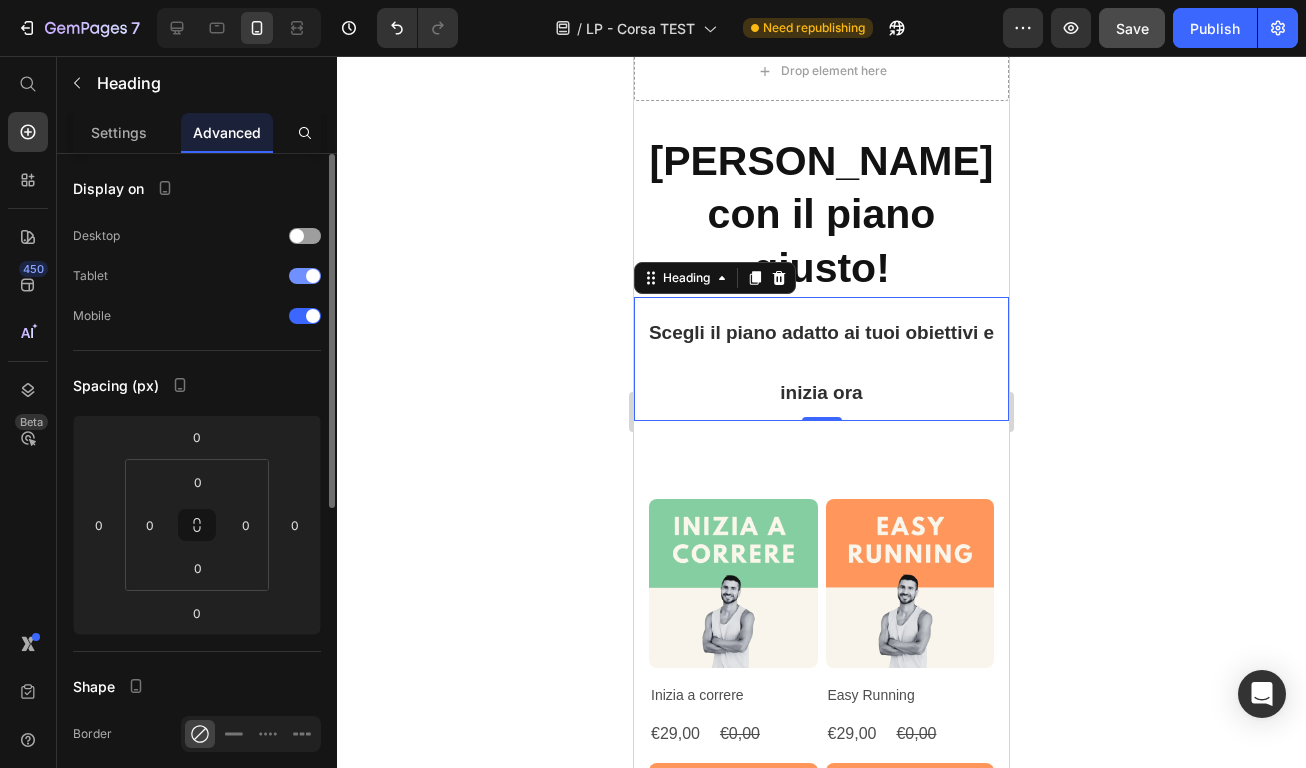 click at bounding box center [305, 276] 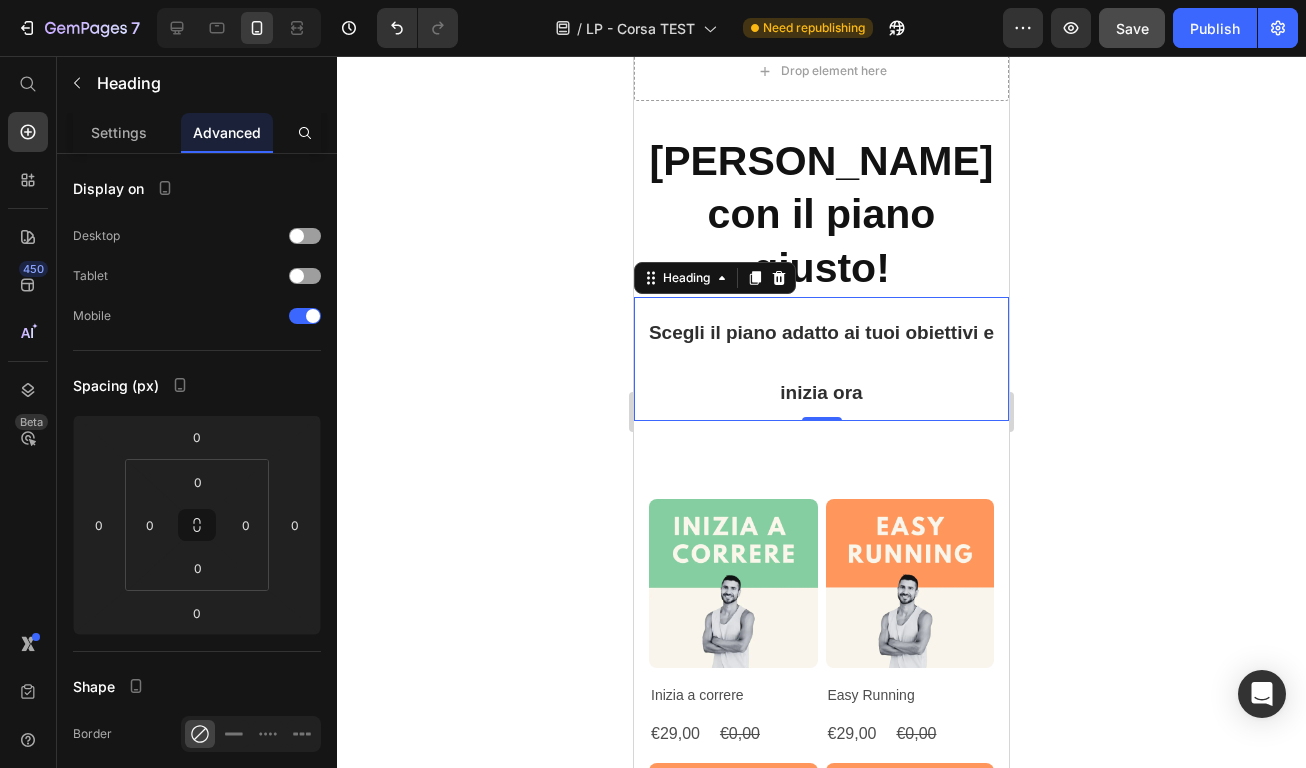 click 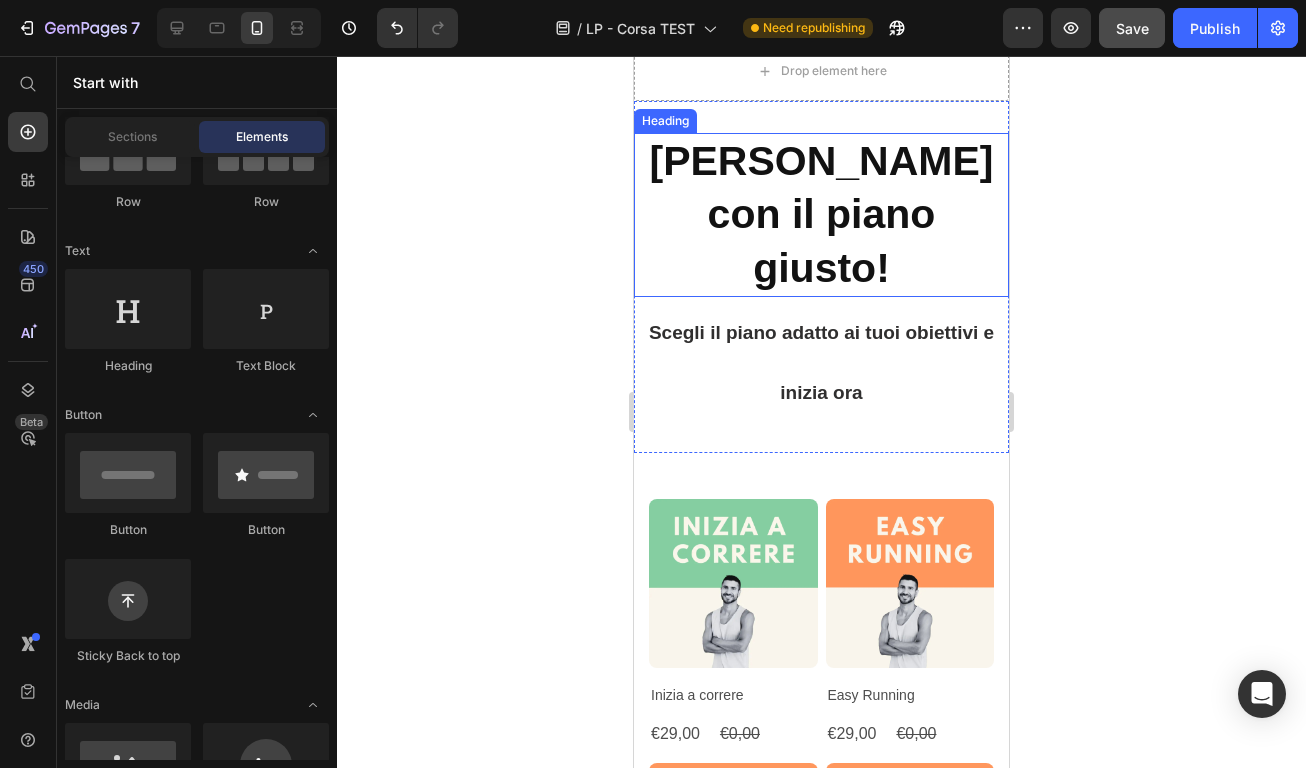 click on "[PERSON_NAME] con il piano [PERSON_NAME]!" at bounding box center [822, 214] 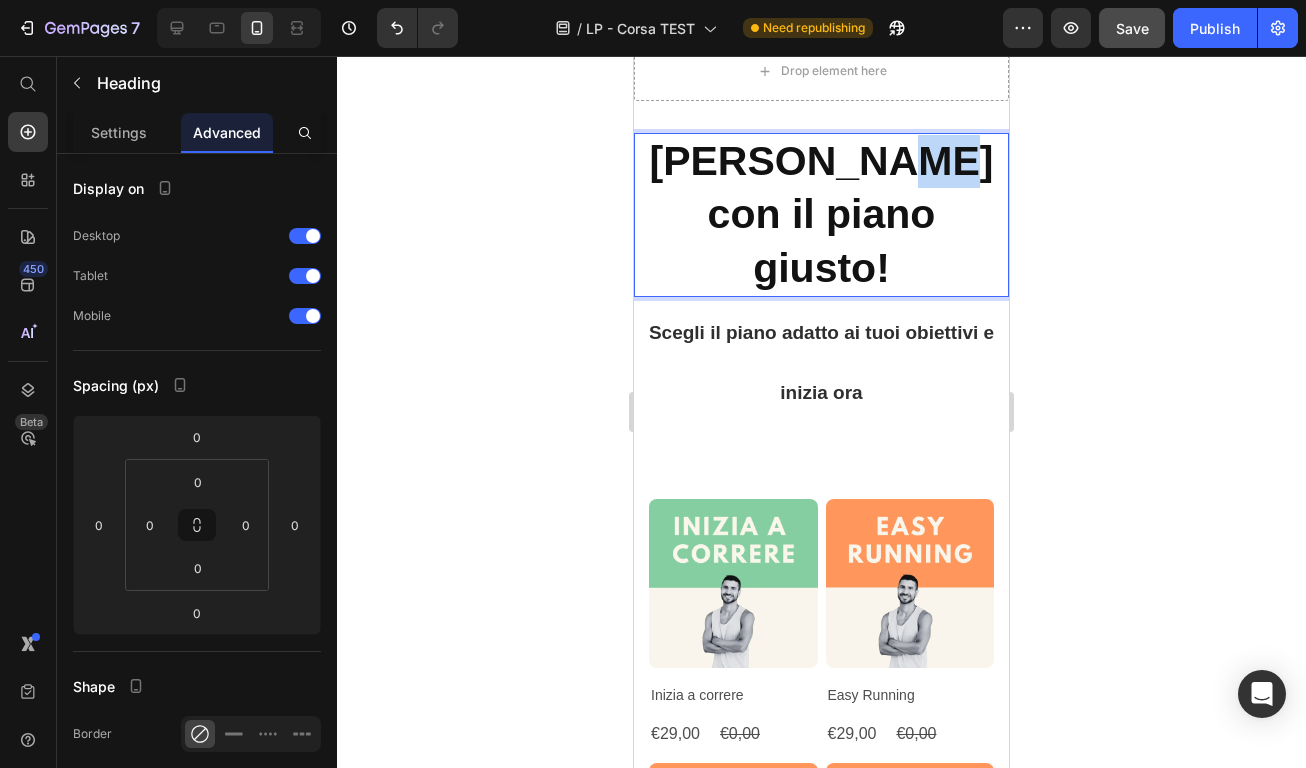 click on "[PERSON_NAME] con il piano [PERSON_NAME]!" at bounding box center (822, 214) 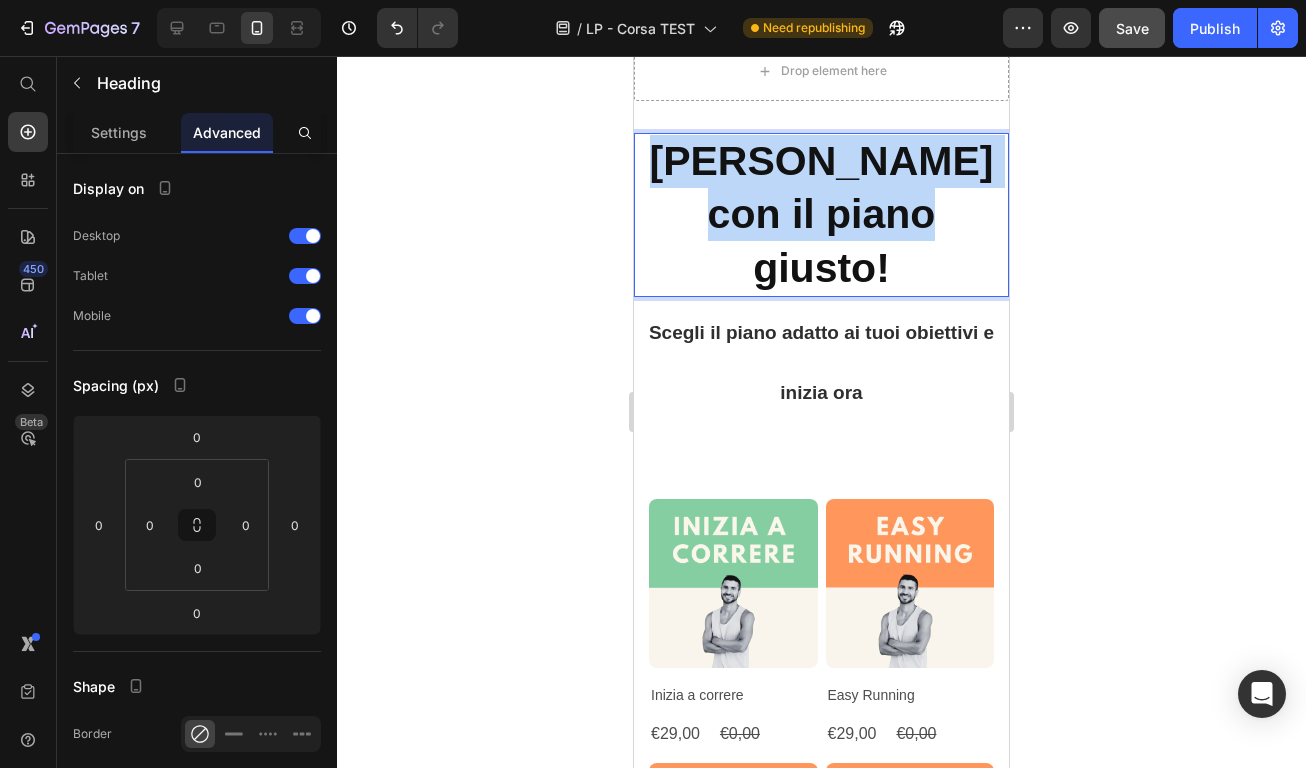 click on "[PERSON_NAME] con il piano [PERSON_NAME]!" at bounding box center [822, 214] 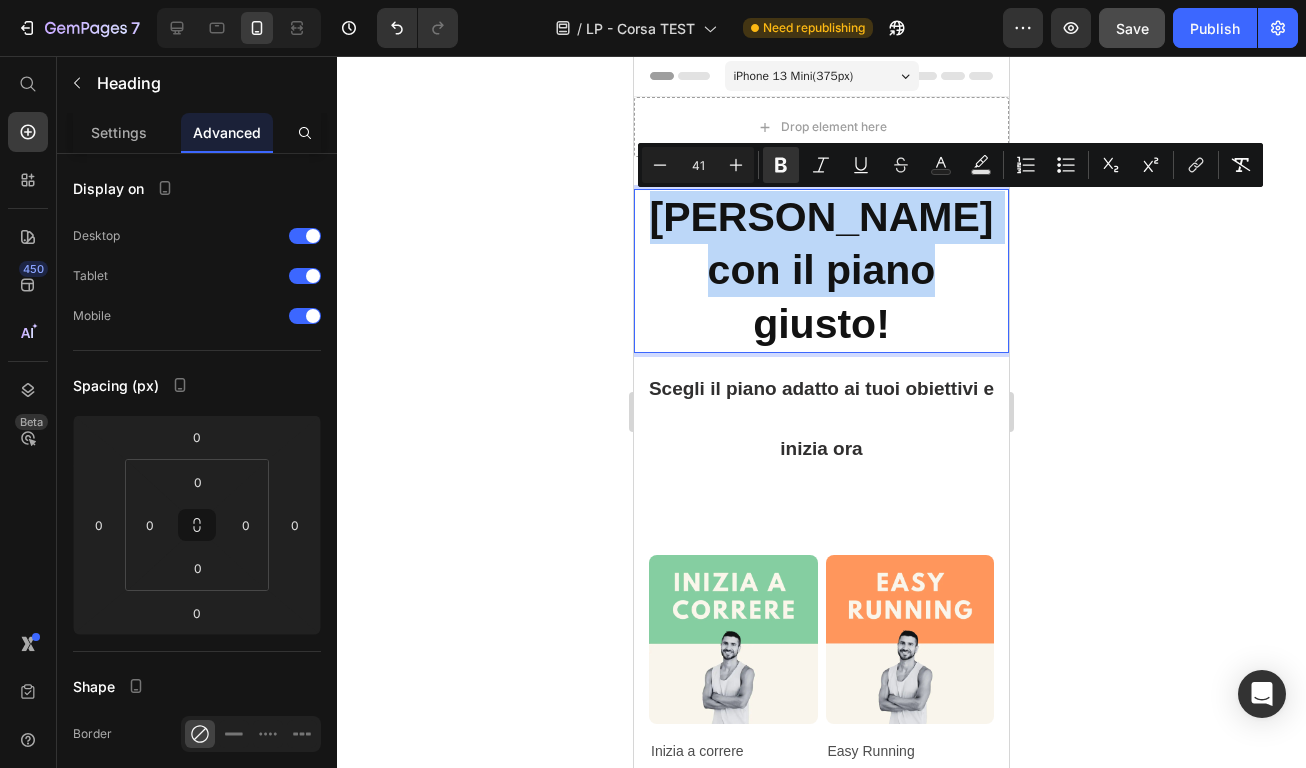 scroll, scrollTop: 0, scrollLeft: 0, axis: both 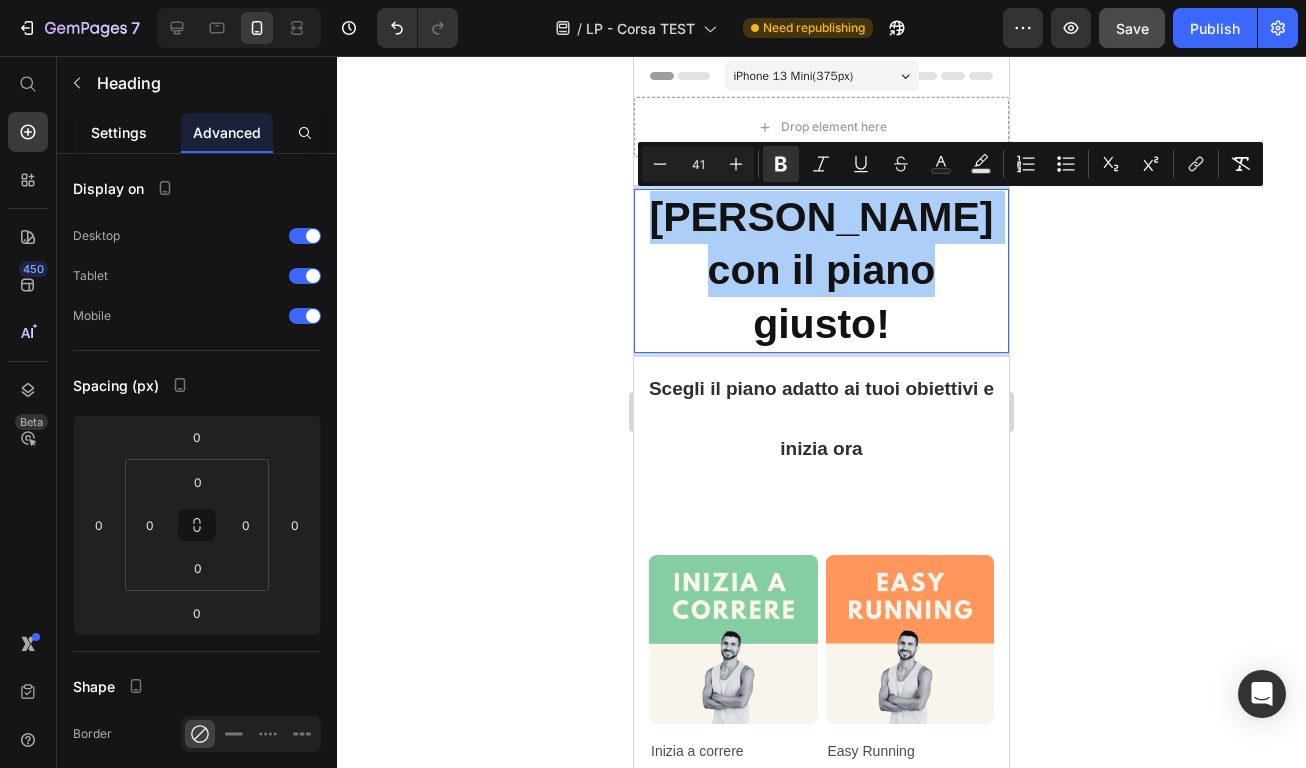 click on "Settings" at bounding box center (119, 132) 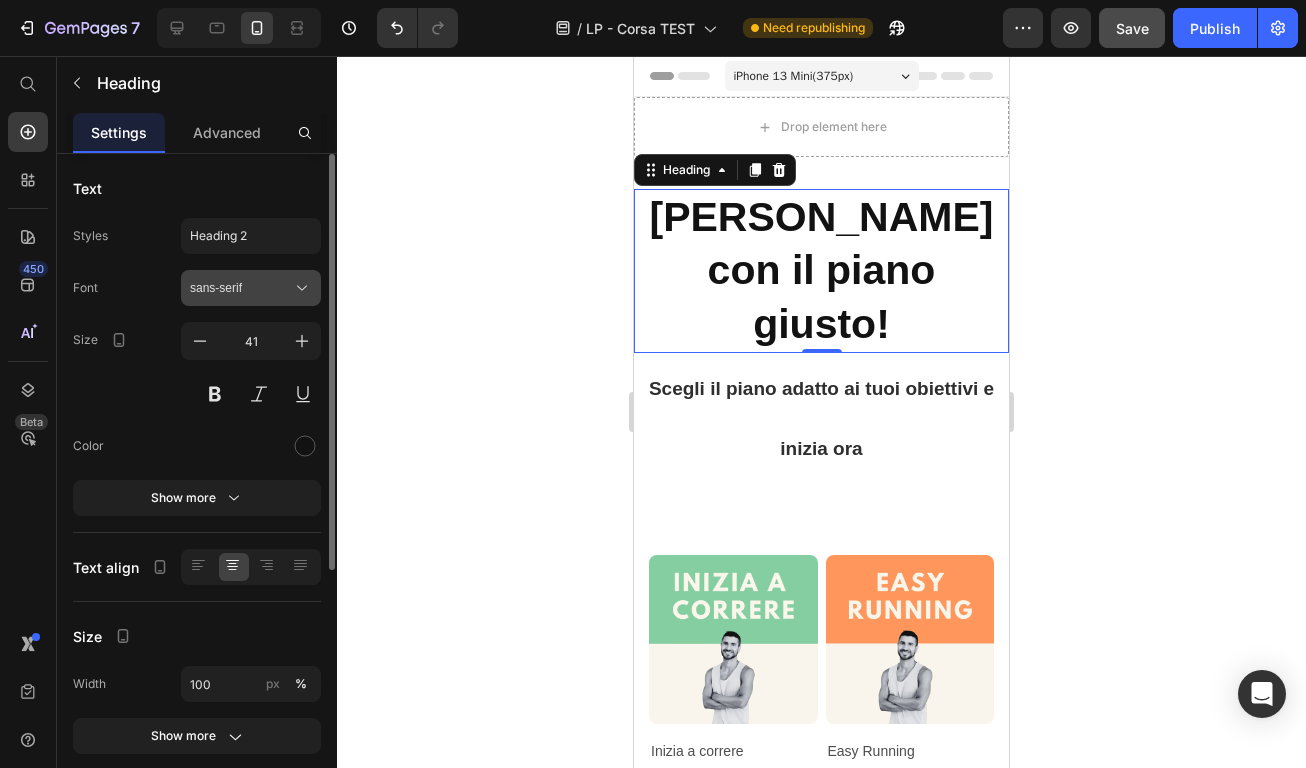 click 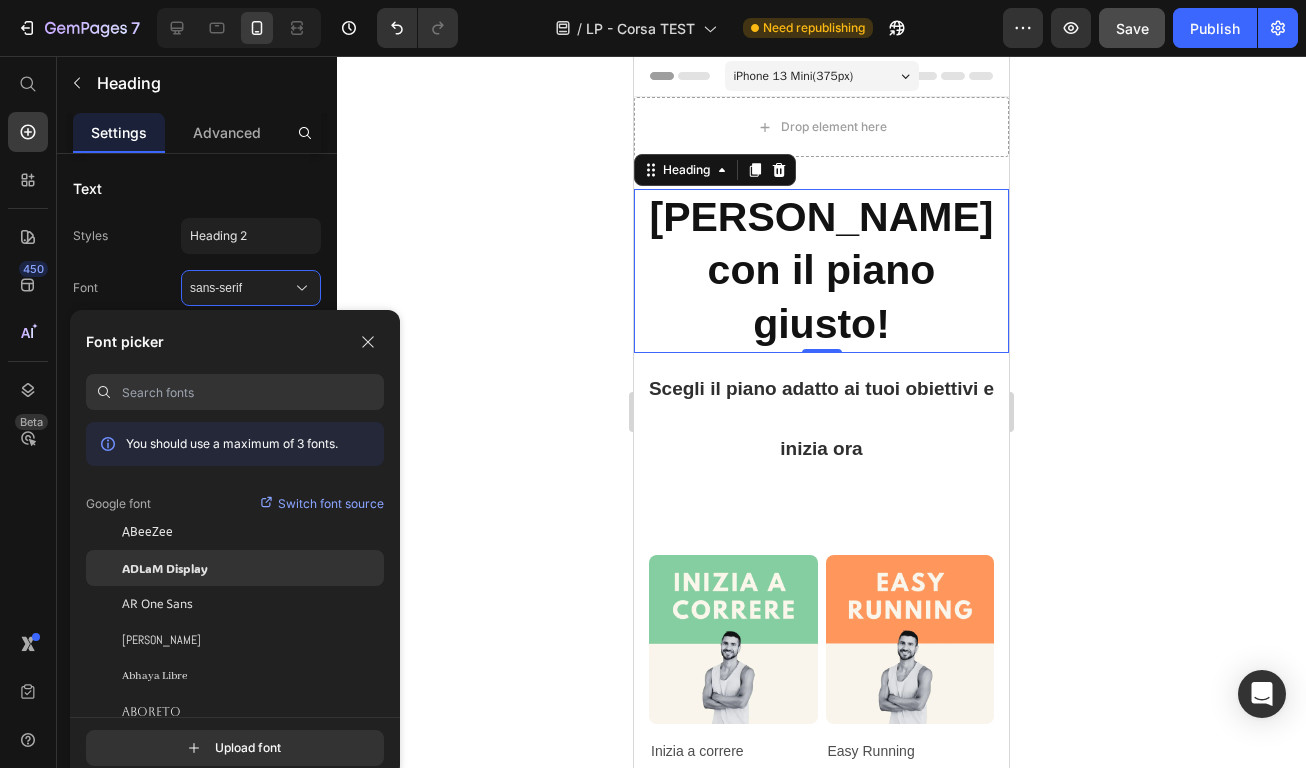 click on "ADLaM Display" 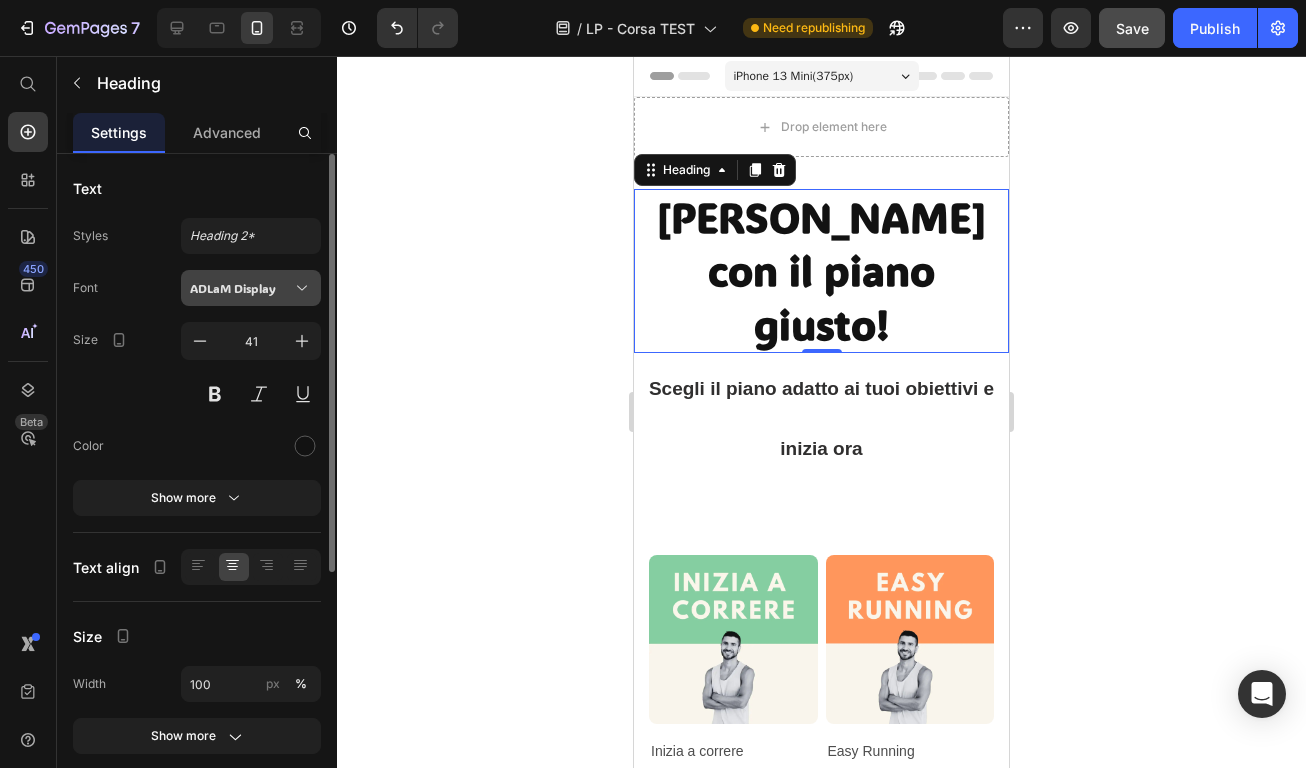 click on "ADLaM Display" at bounding box center [241, 288] 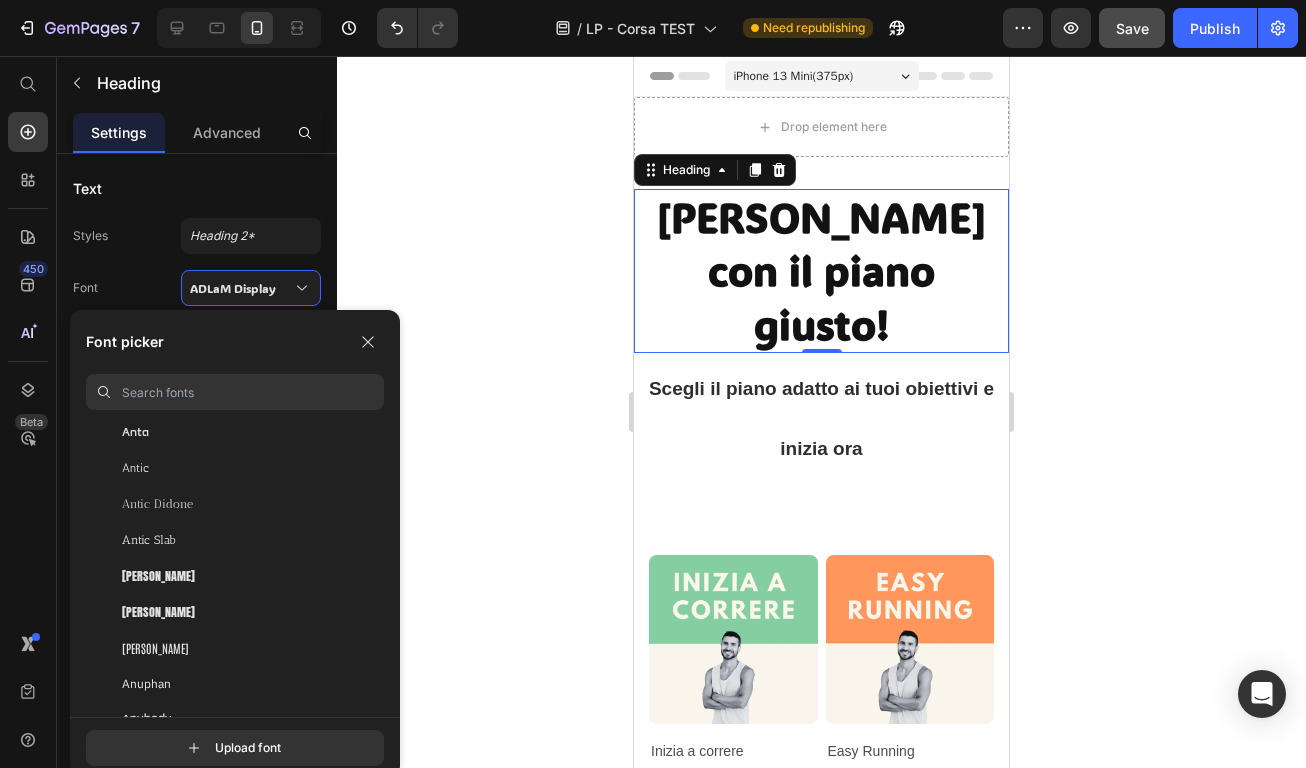 scroll, scrollTop: 3161, scrollLeft: 0, axis: vertical 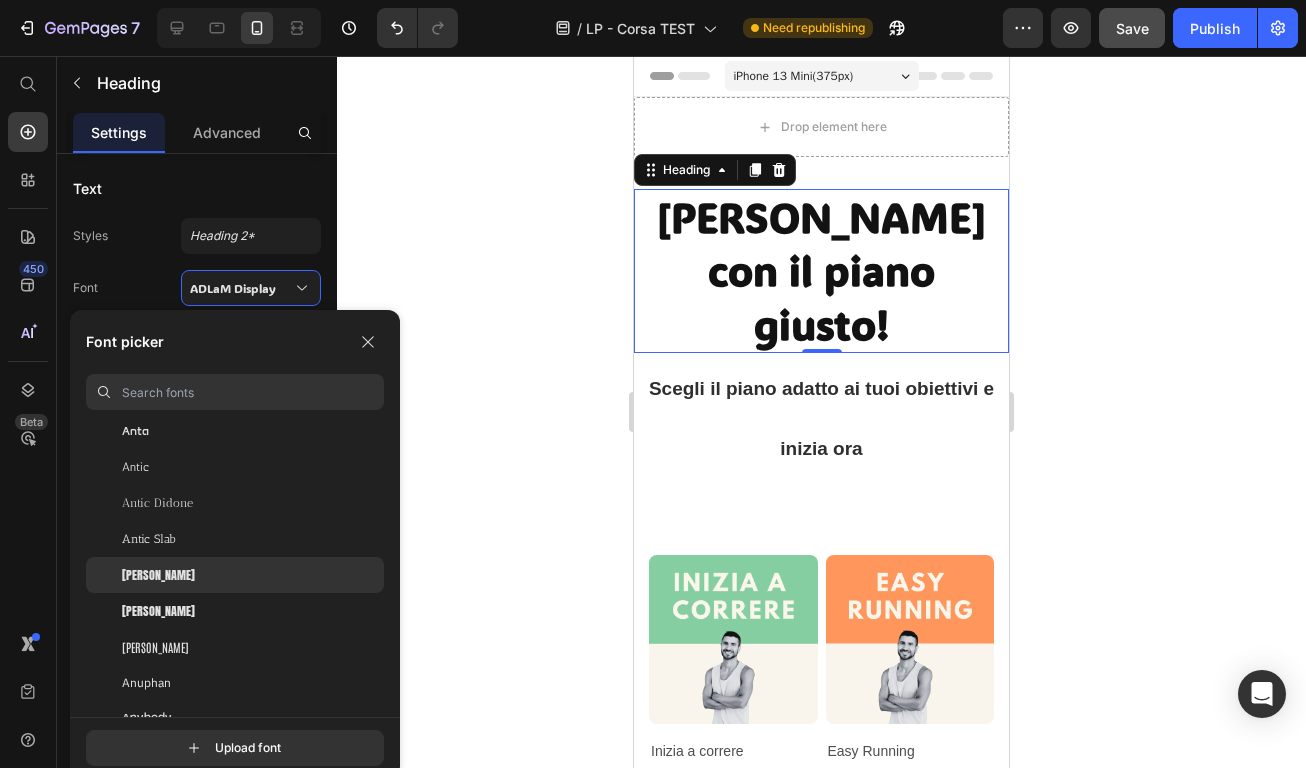 click on "Anton" 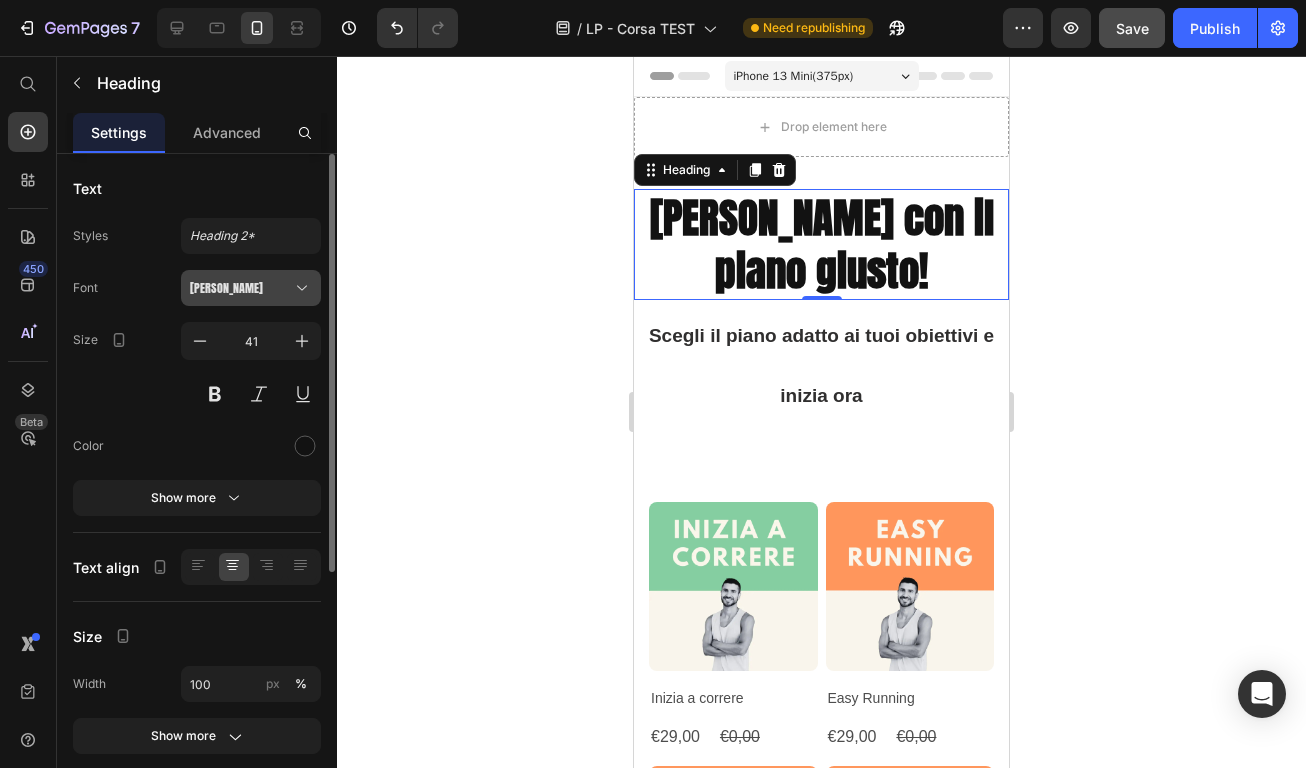 click on "Anton" at bounding box center [251, 288] 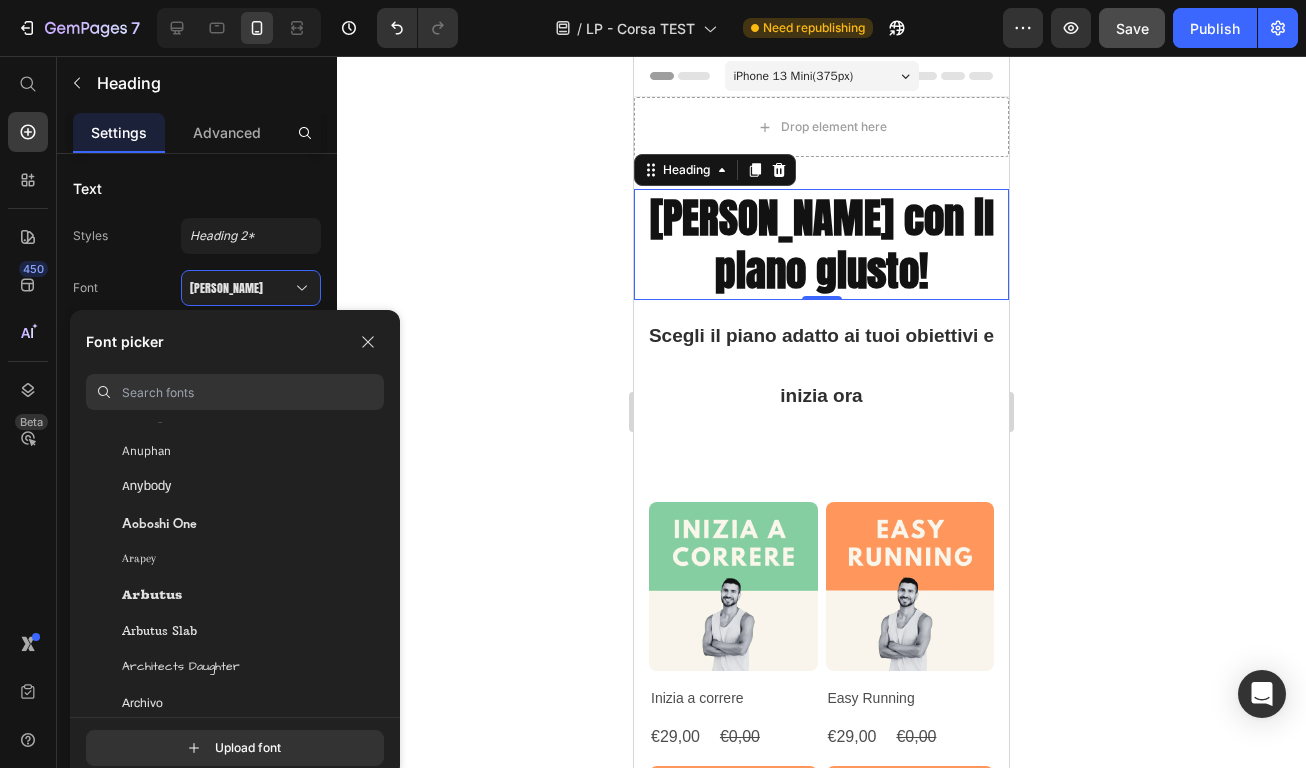 scroll, scrollTop: 3392, scrollLeft: 0, axis: vertical 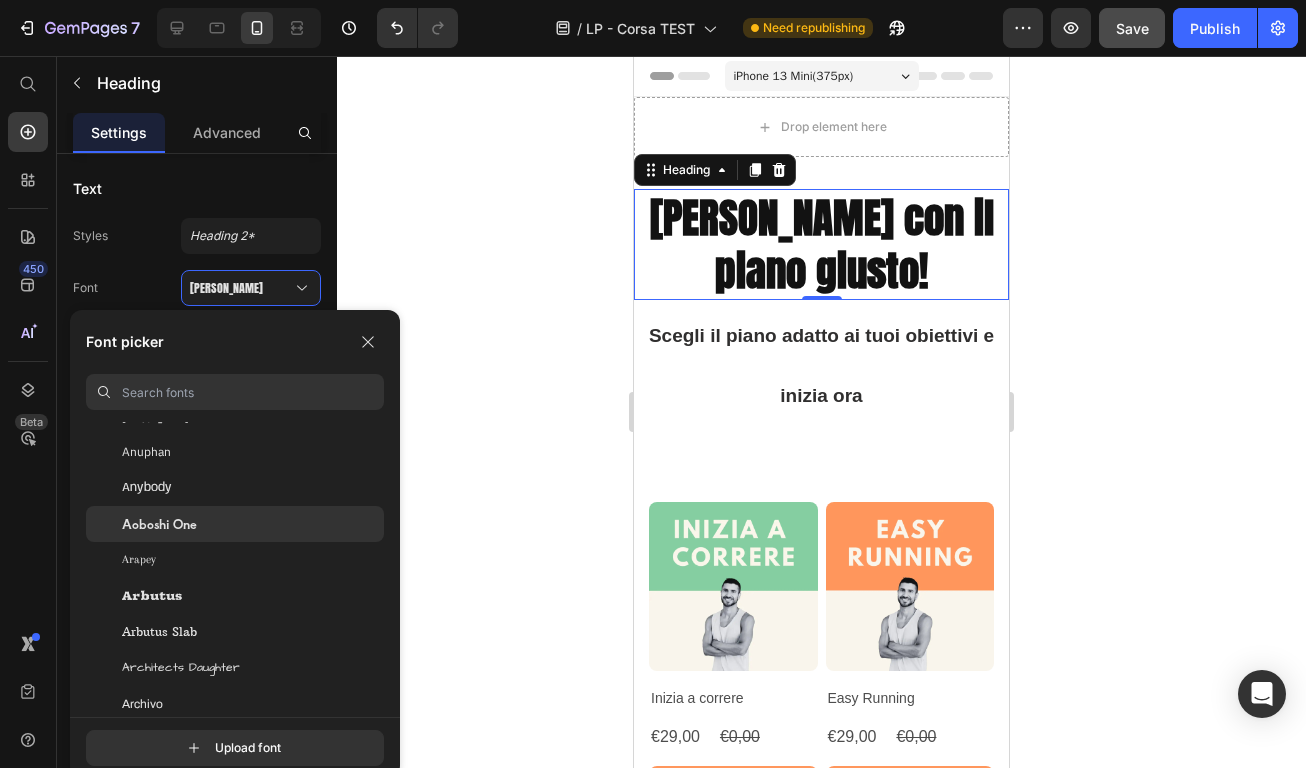 click on "Aoboshi One" 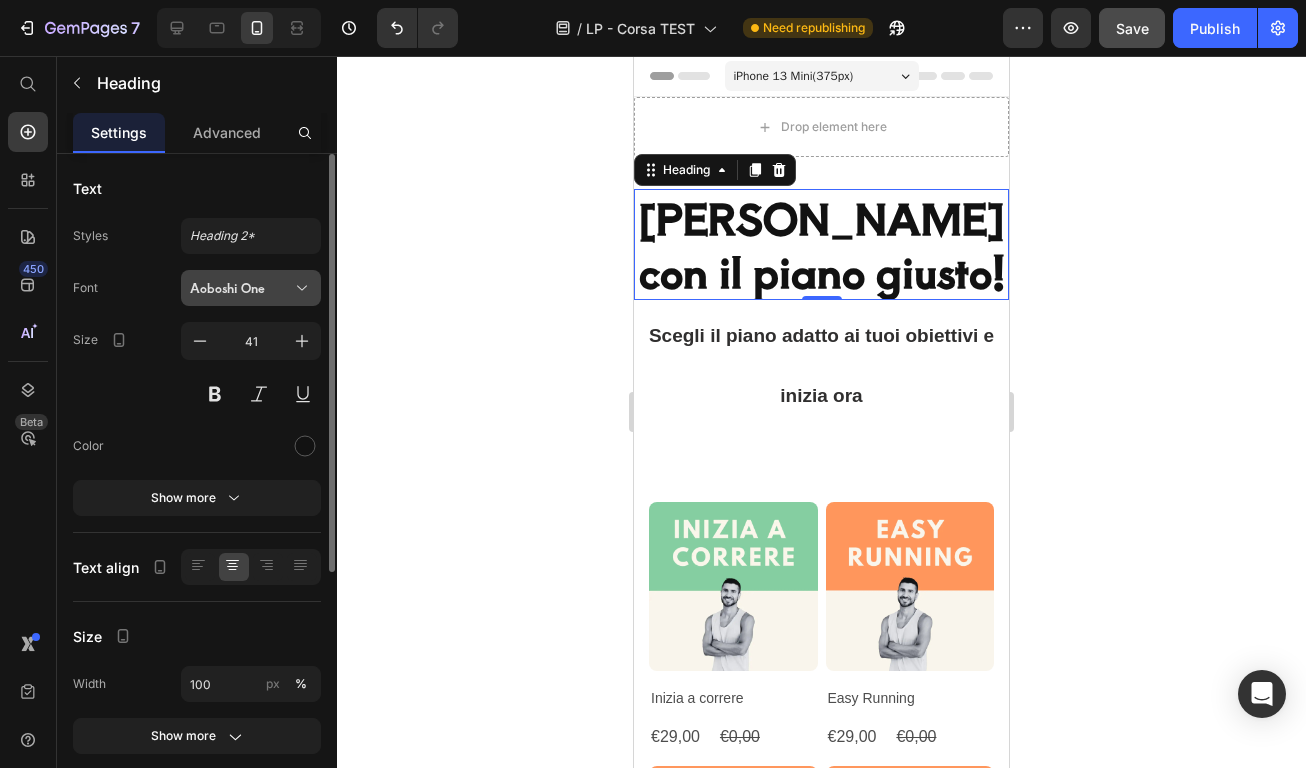 click on "Aoboshi One" at bounding box center (251, 288) 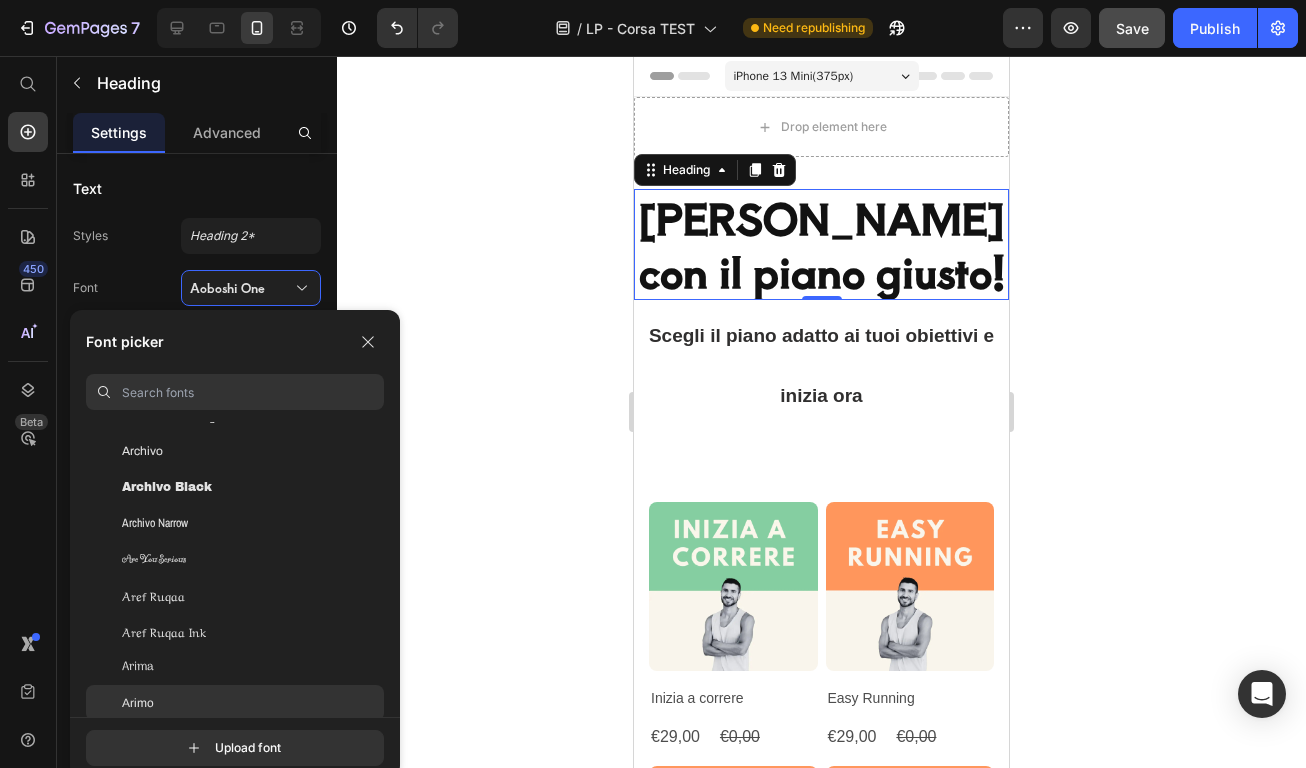 scroll, scrollTop: 3647, scrollLeft: 0, axis: vertical 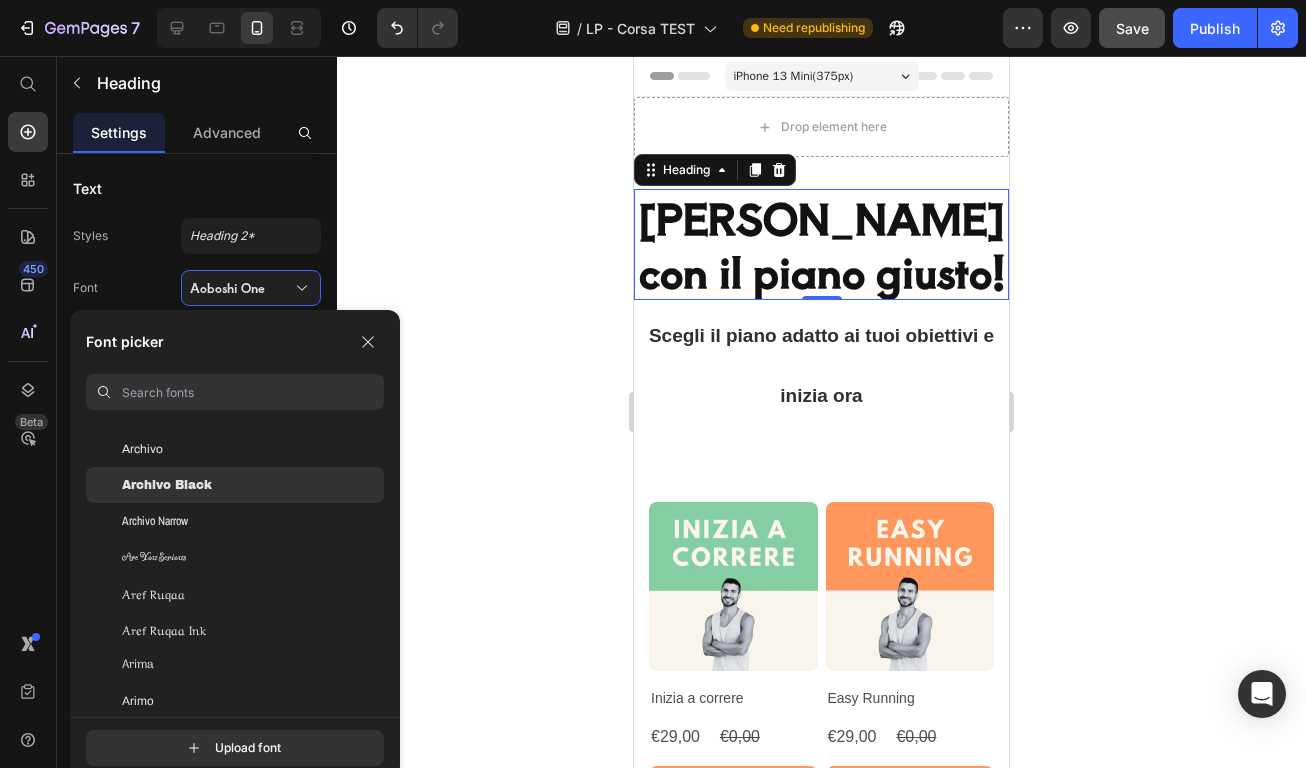 click on "Archivo Black" at bounding box center (167, 485) 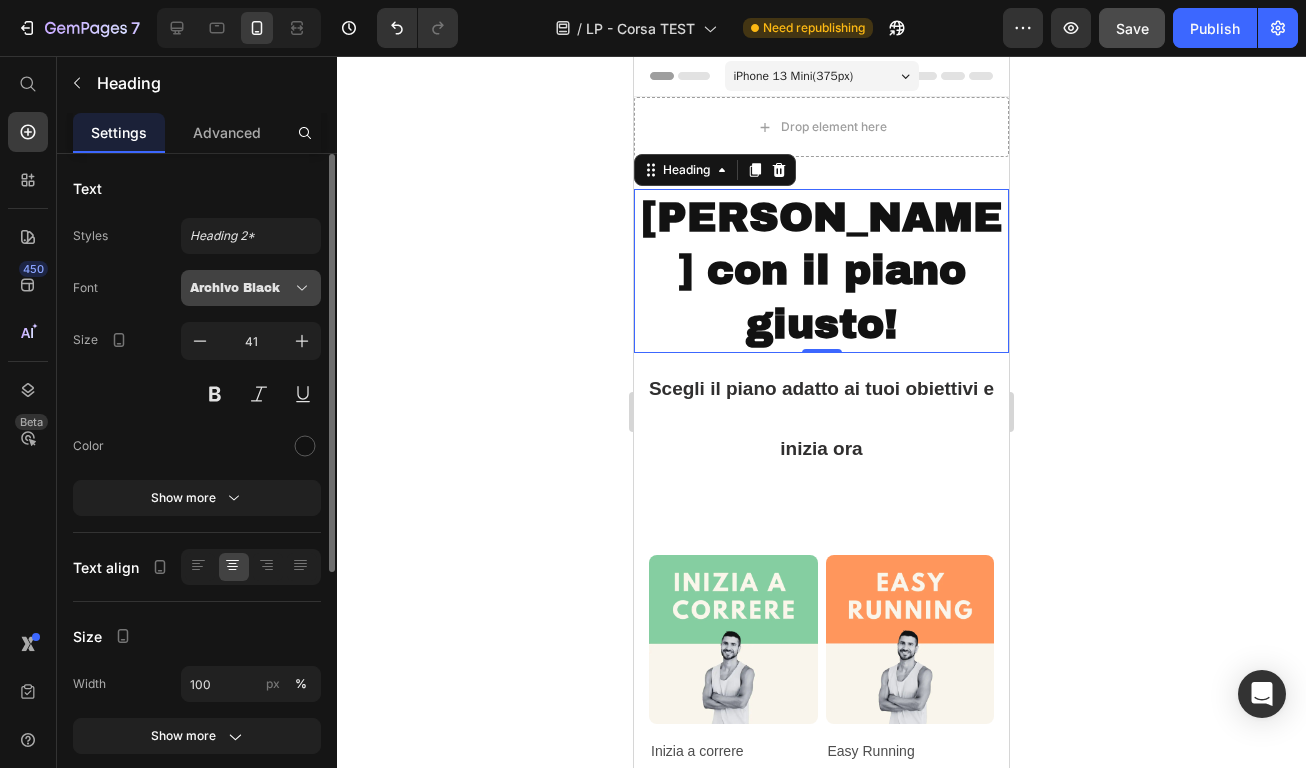 click on "Archivo Black" at bounding box center [241, 288] 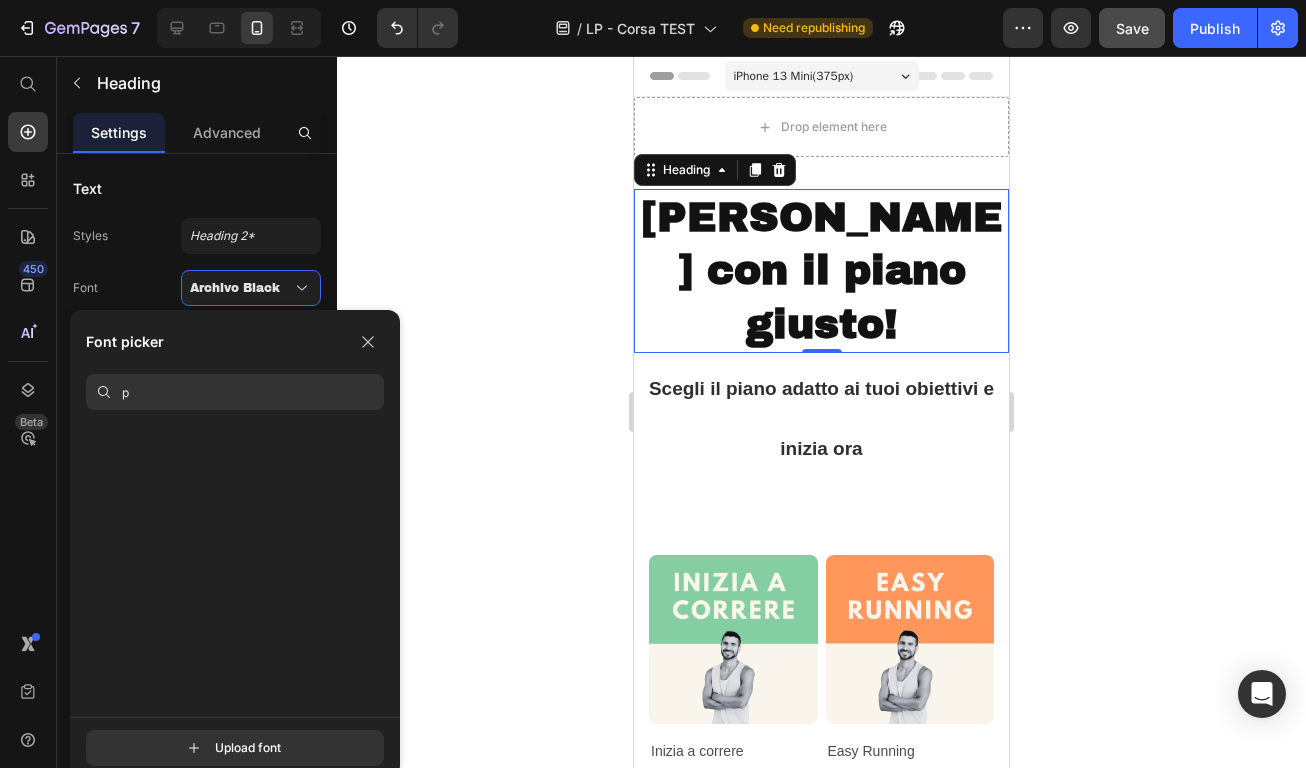 scroll, scrollTop: 0, scrollLeft: 0, axis: both 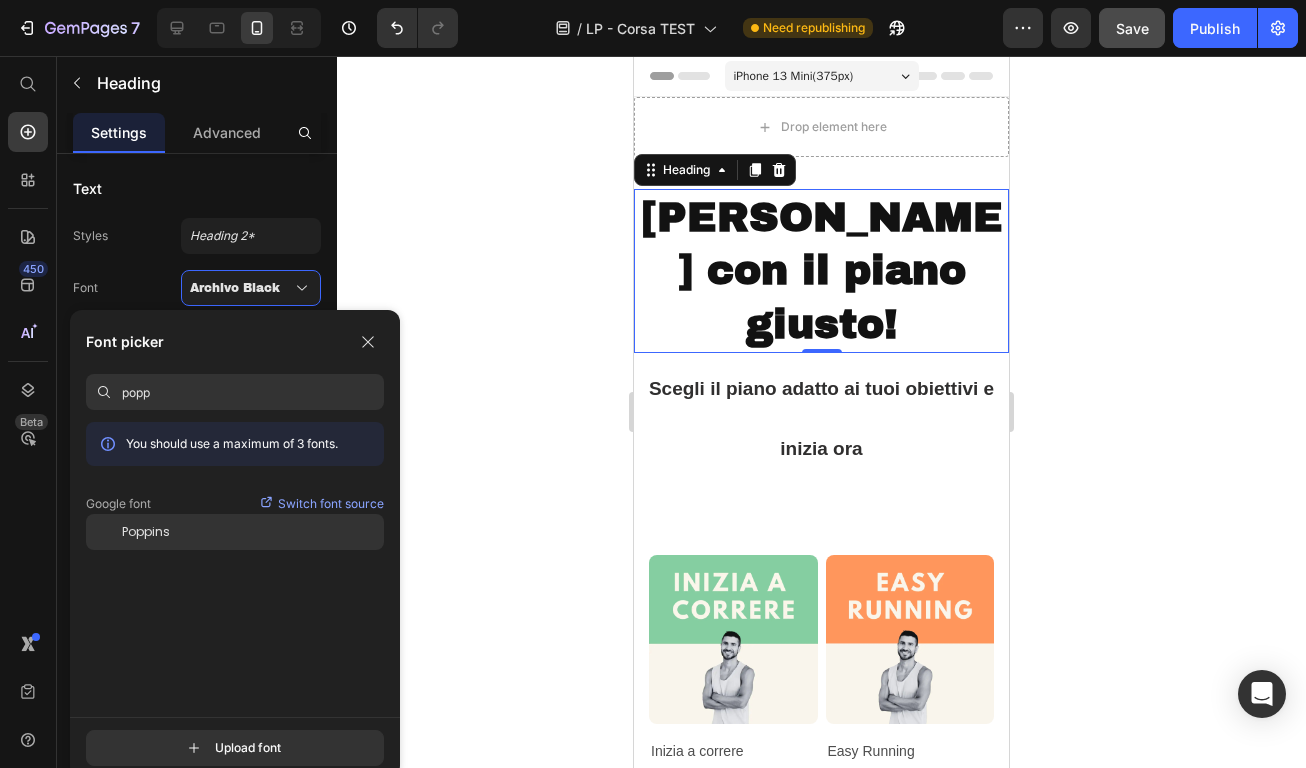 type on "popp" 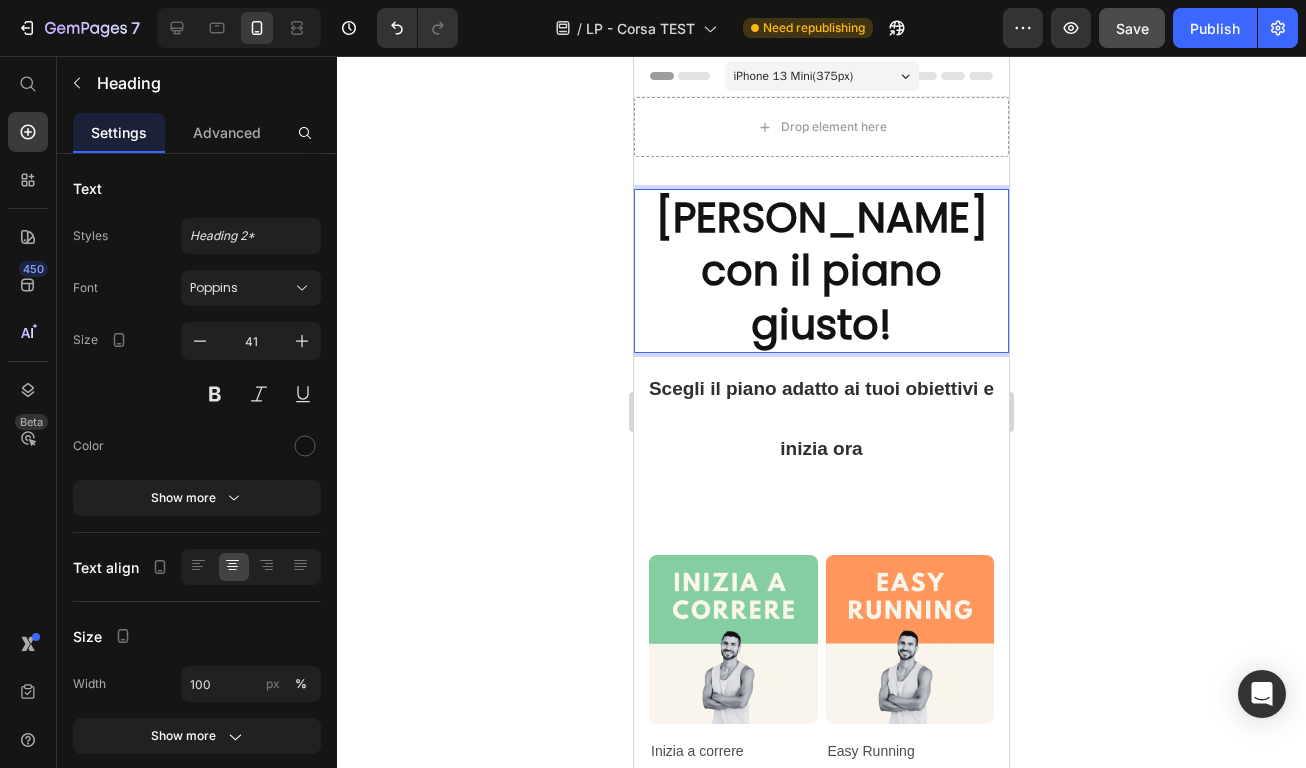 click on "[PERSON_NAME] con il piano [PERSON_NAME]!" at bounding box center [822, 271] 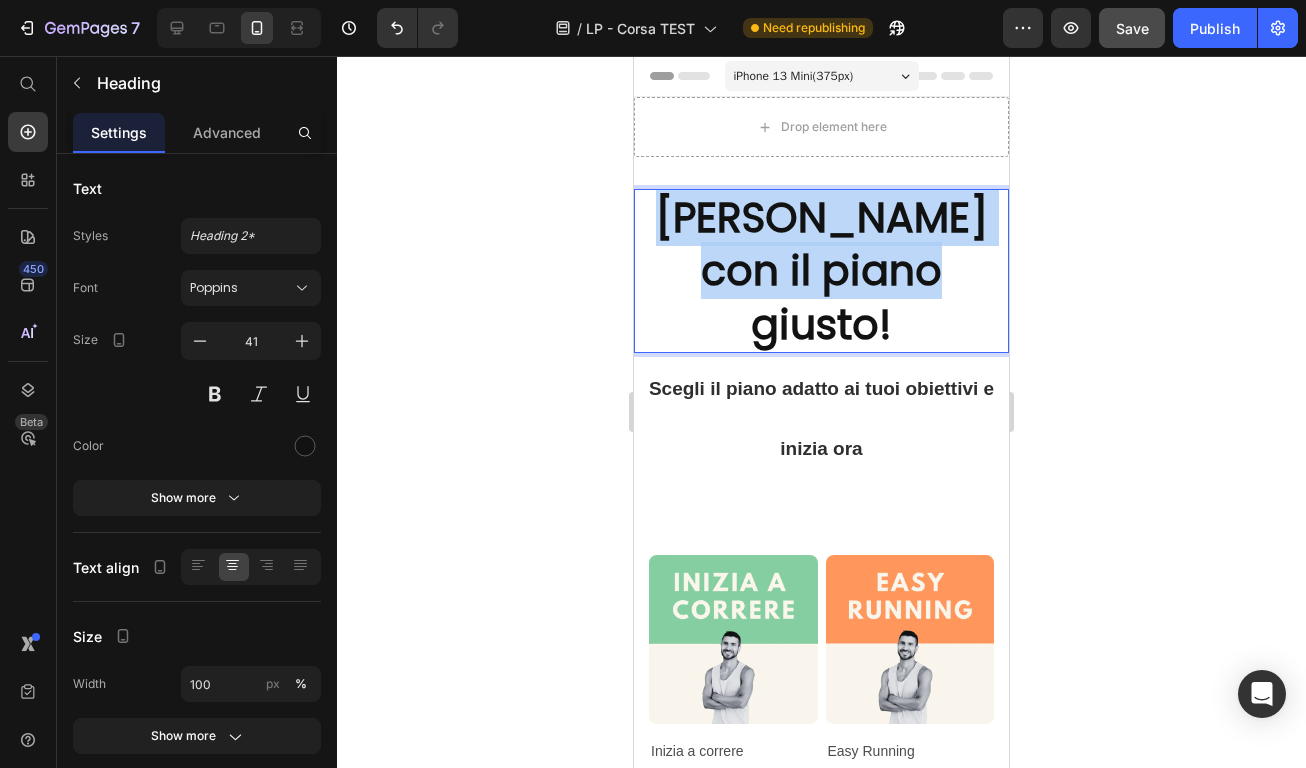 click on "[PERSON_NAME] con il piano [PERSON_NAME]!" at bounding box center (822, 271) 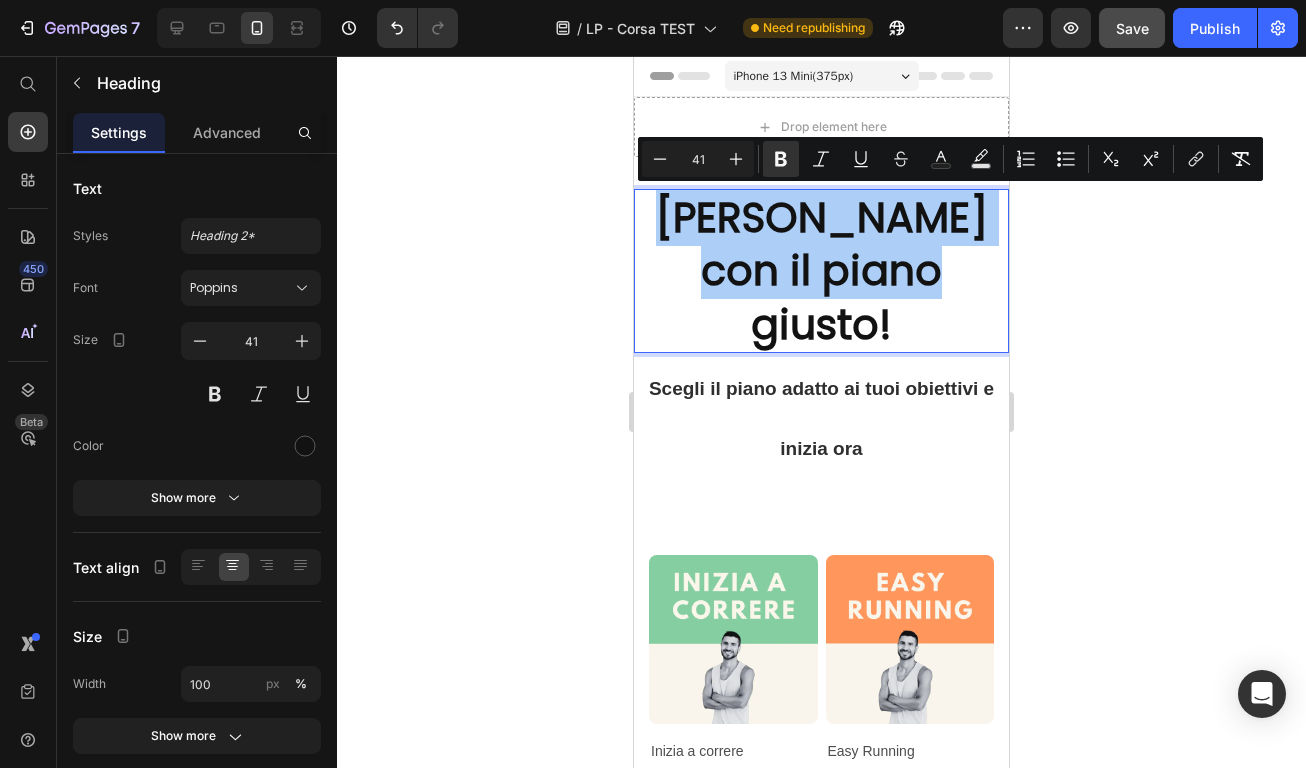 click 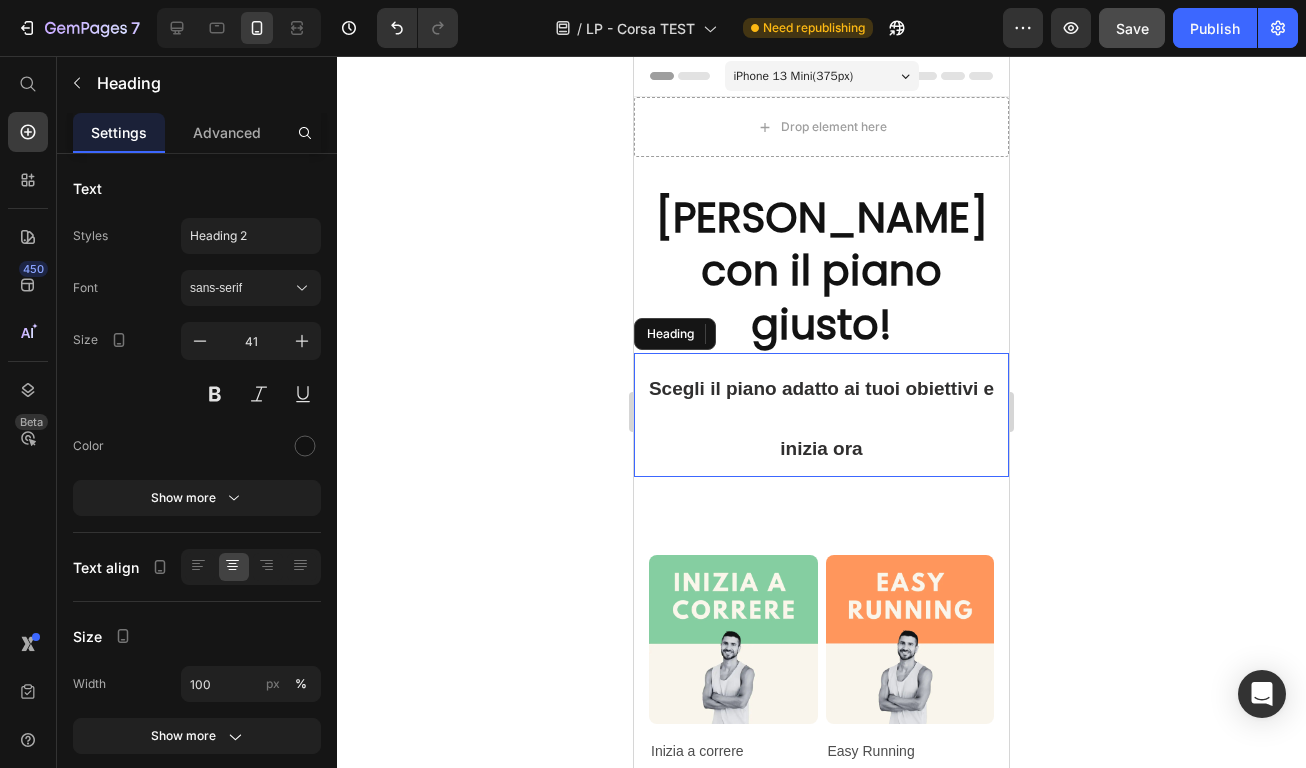 click on "⁠⁠⁠⁠⁠⁠⁠ Scegli il piano adatto ai tuoi obiettivi e inizia ora" at bounding box center (821, 415) 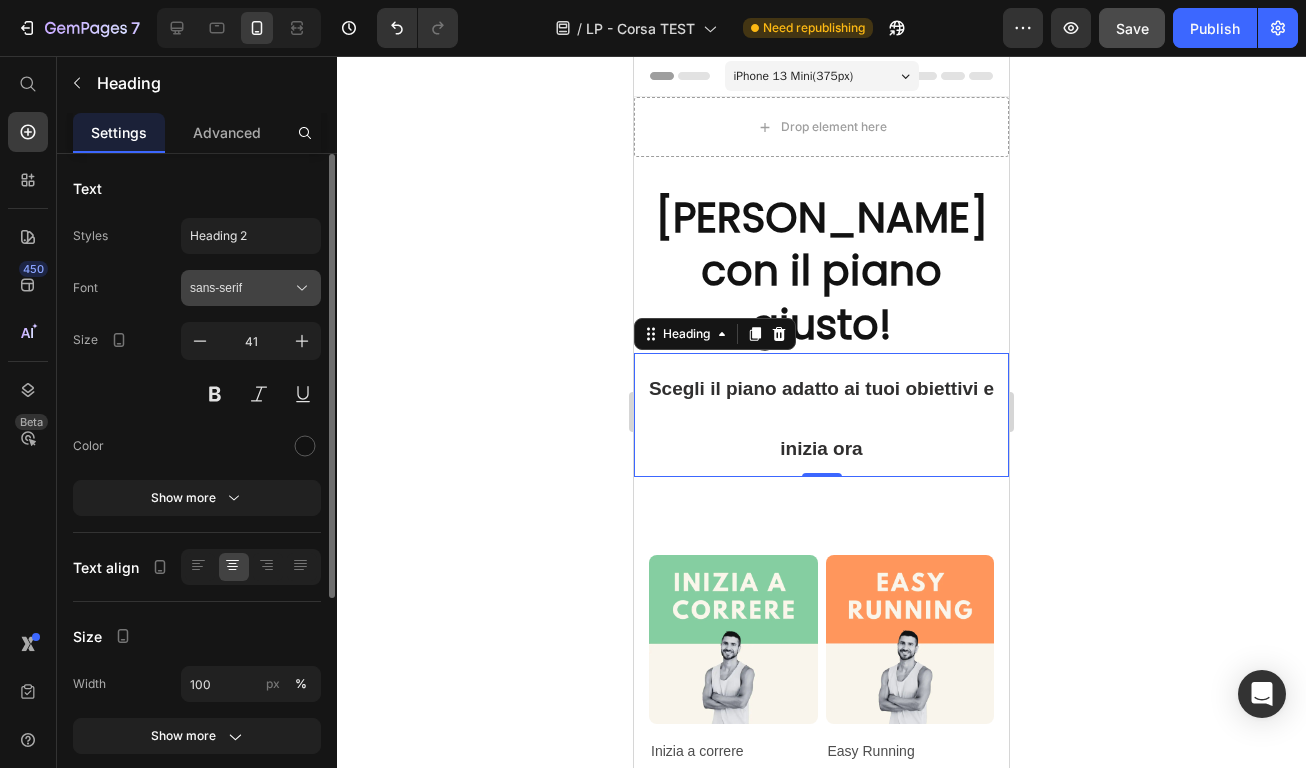 click on "sans-serif" at bounding box center [241, 288] 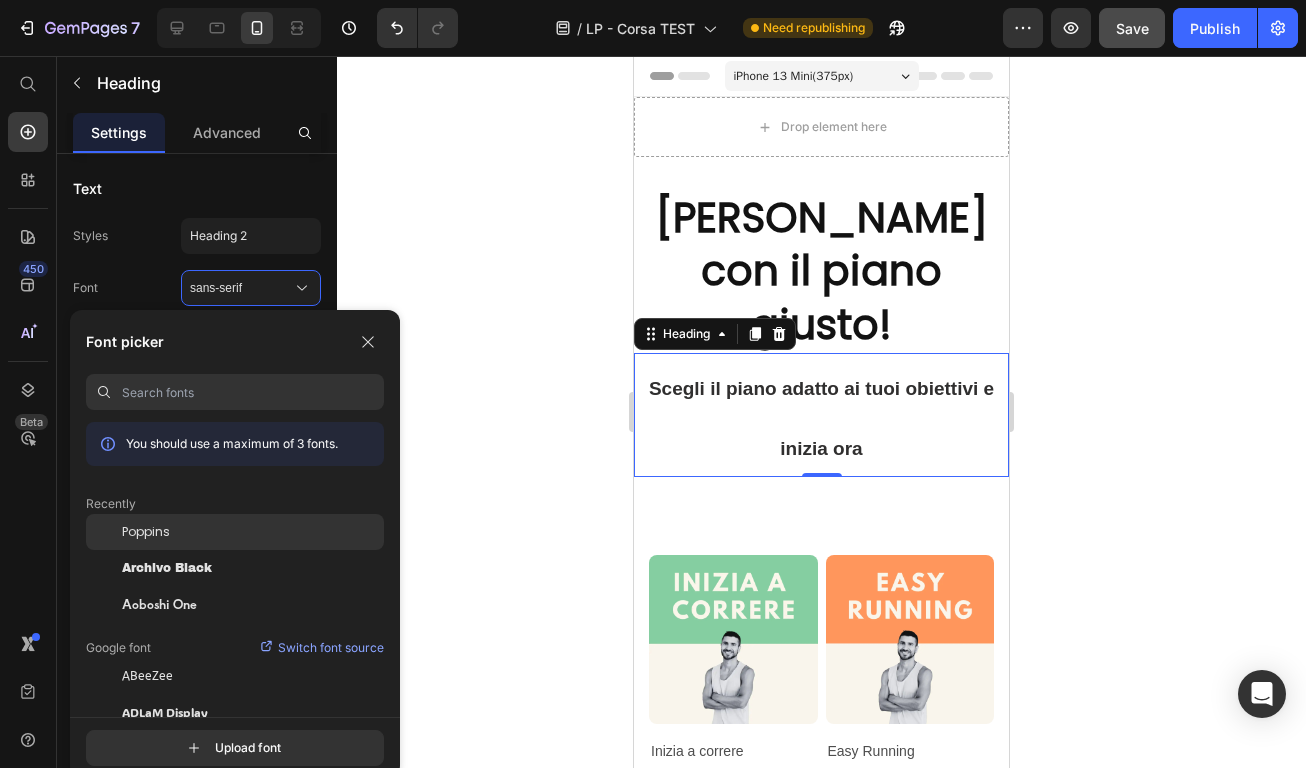 click on "Poppins" 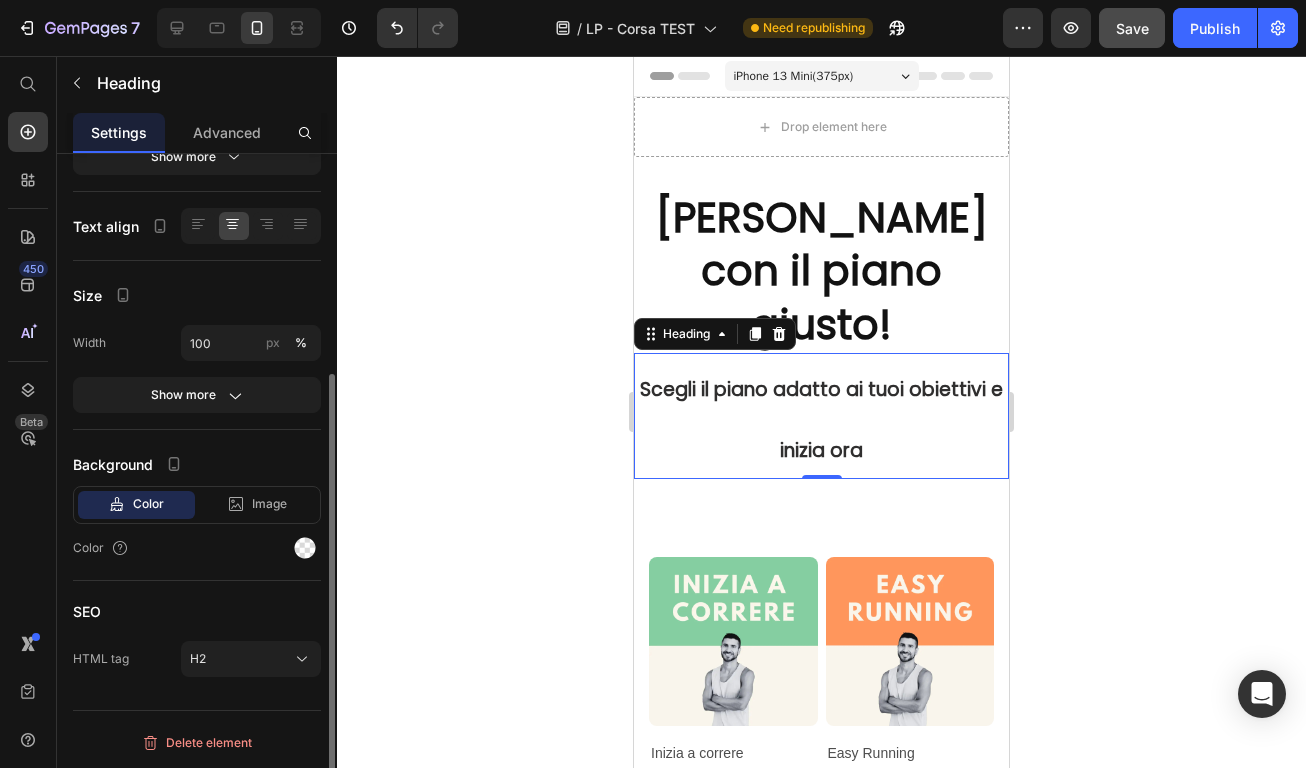 scroll, scrollTop: 0, scrollLeft: 0, axis: both 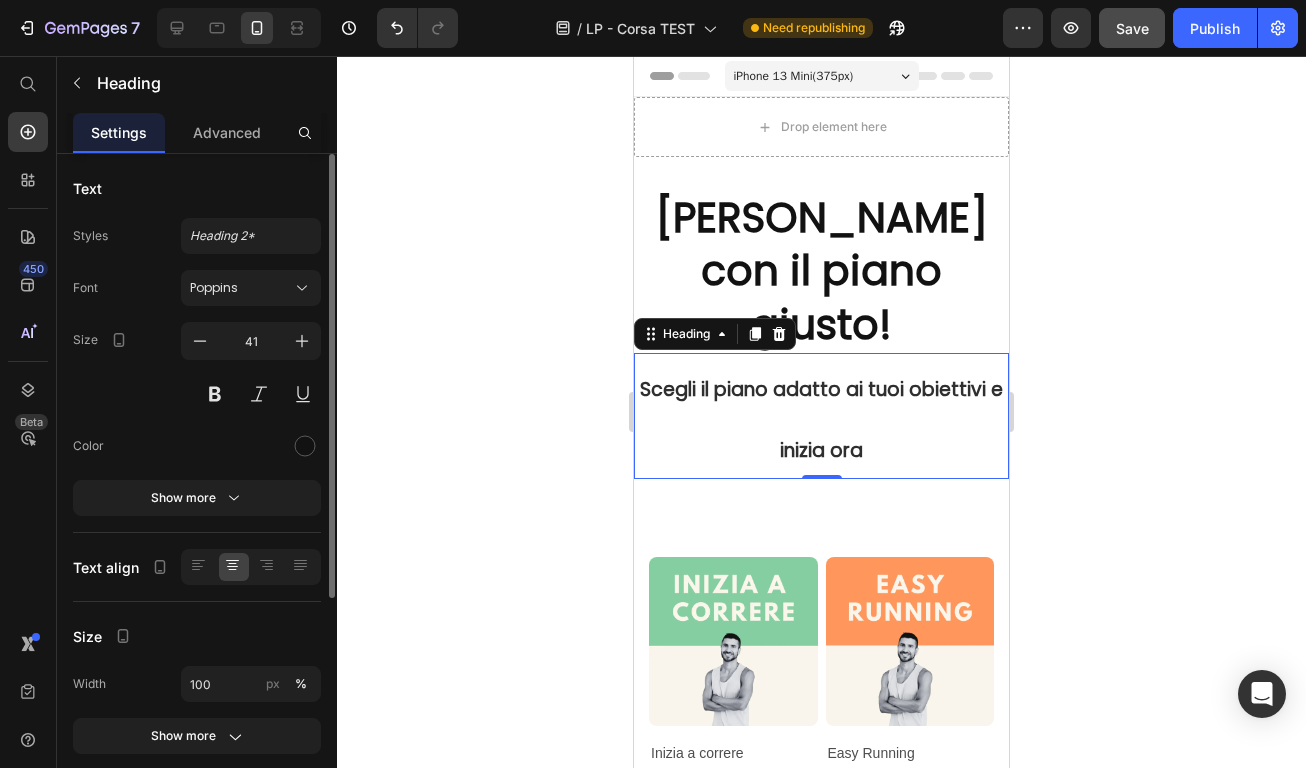 click 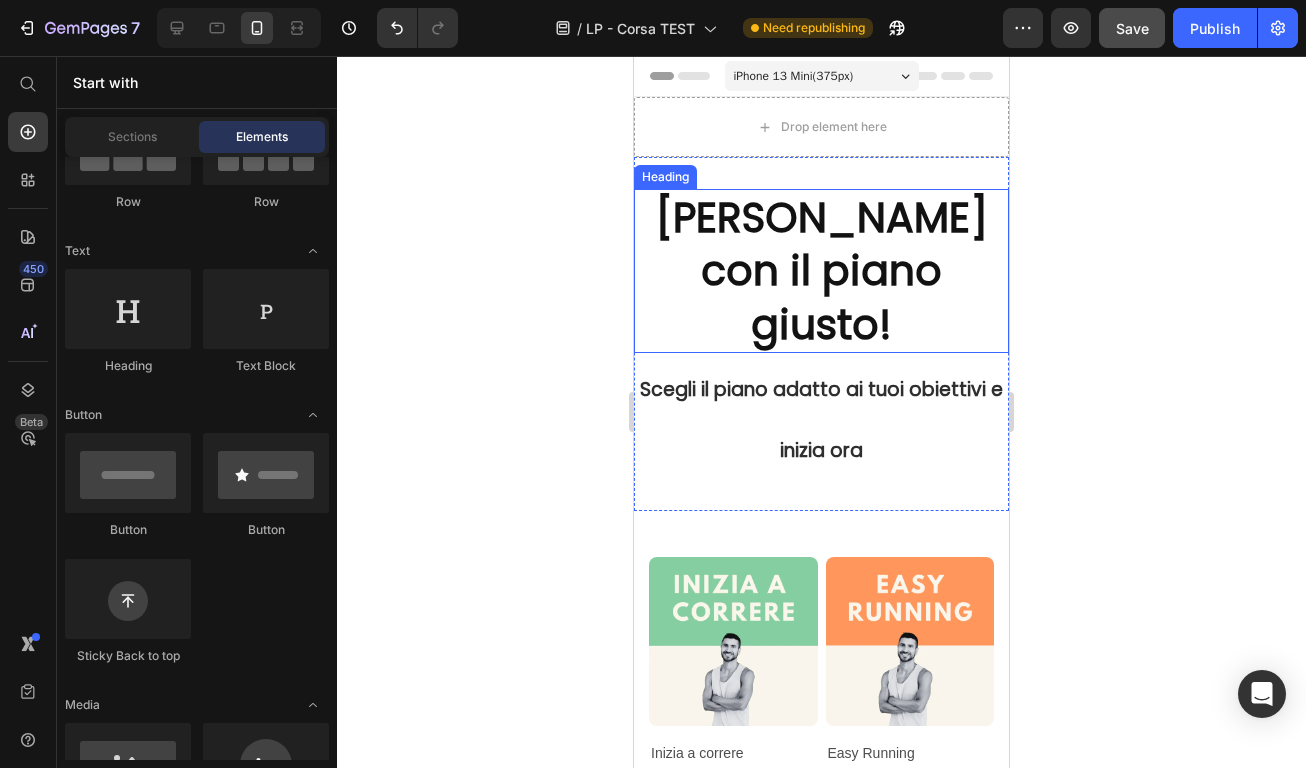 click on "[PERSON_NAME] con il piano [PERSON_NAME]!" at bounding box center (822, 271) 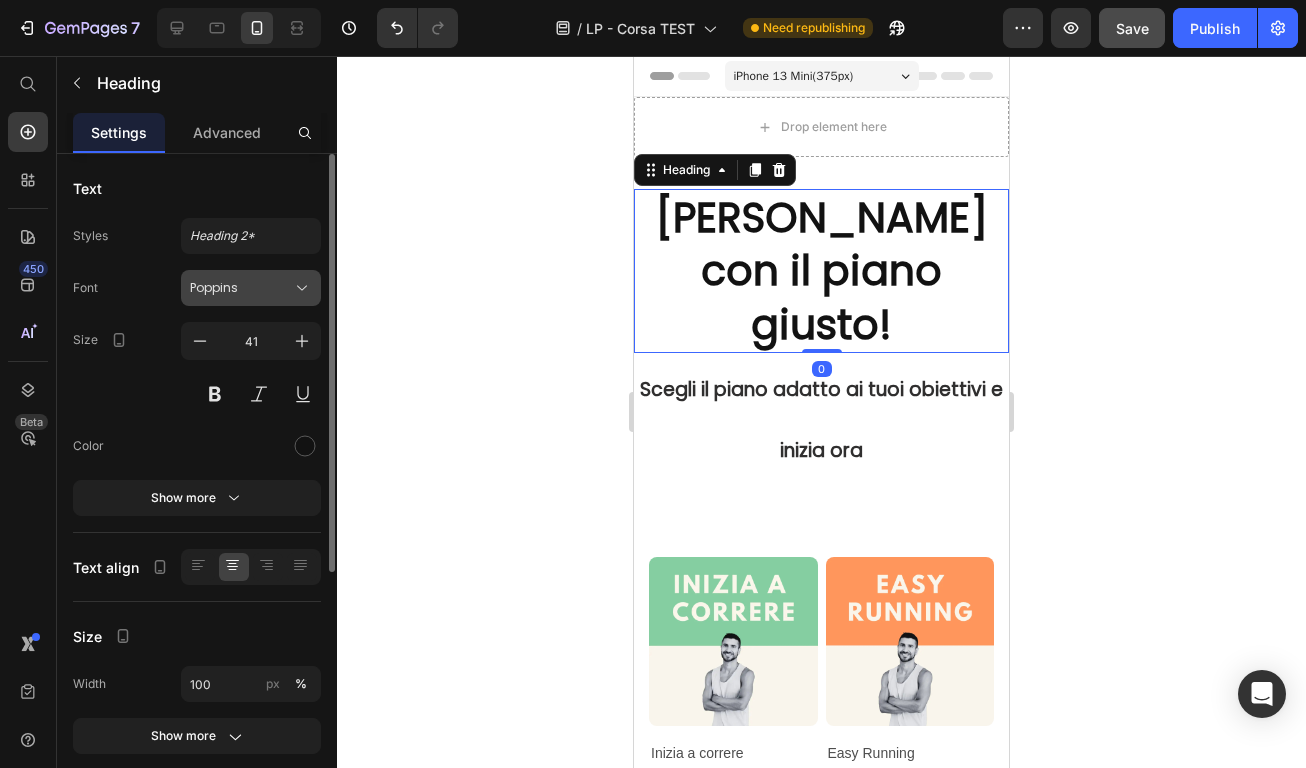 click on "Poppins" at bounding box center (251, 288) 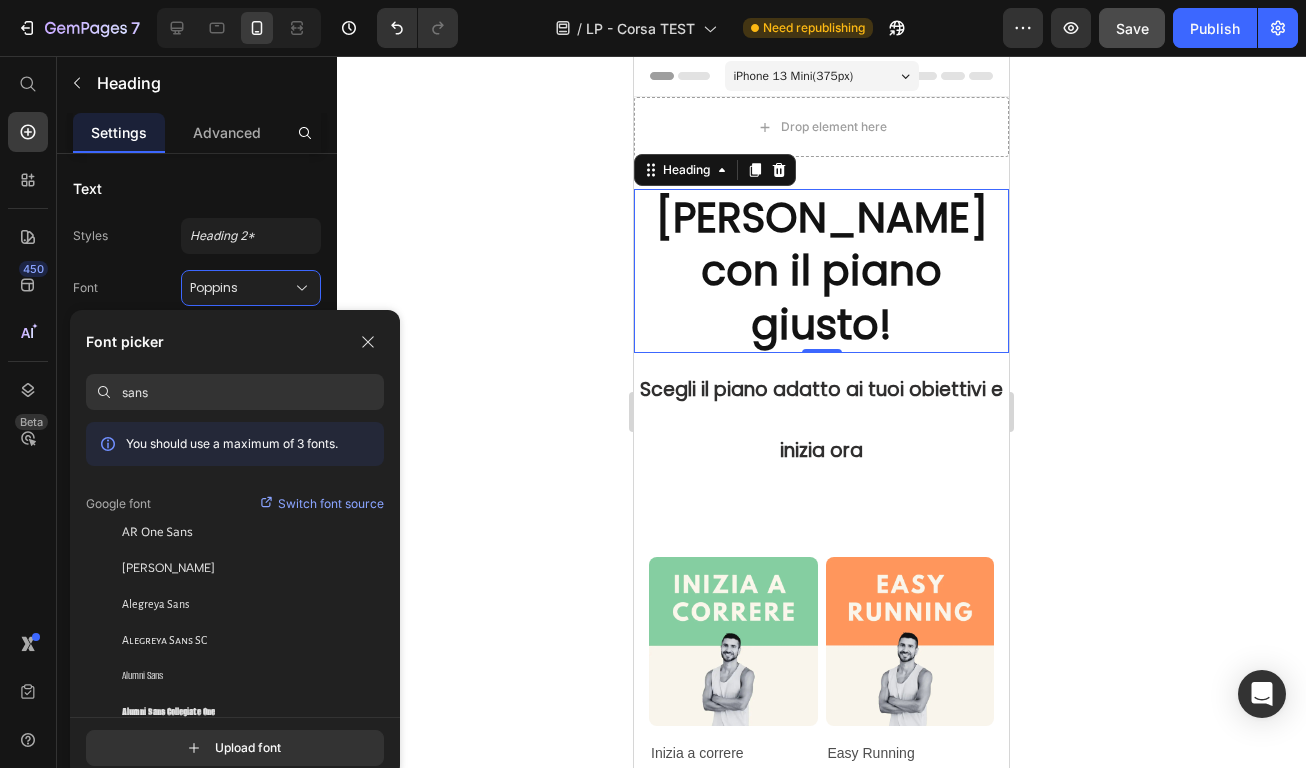 scroll, scrollTop: 0, scrollLeft: 0, axis: both 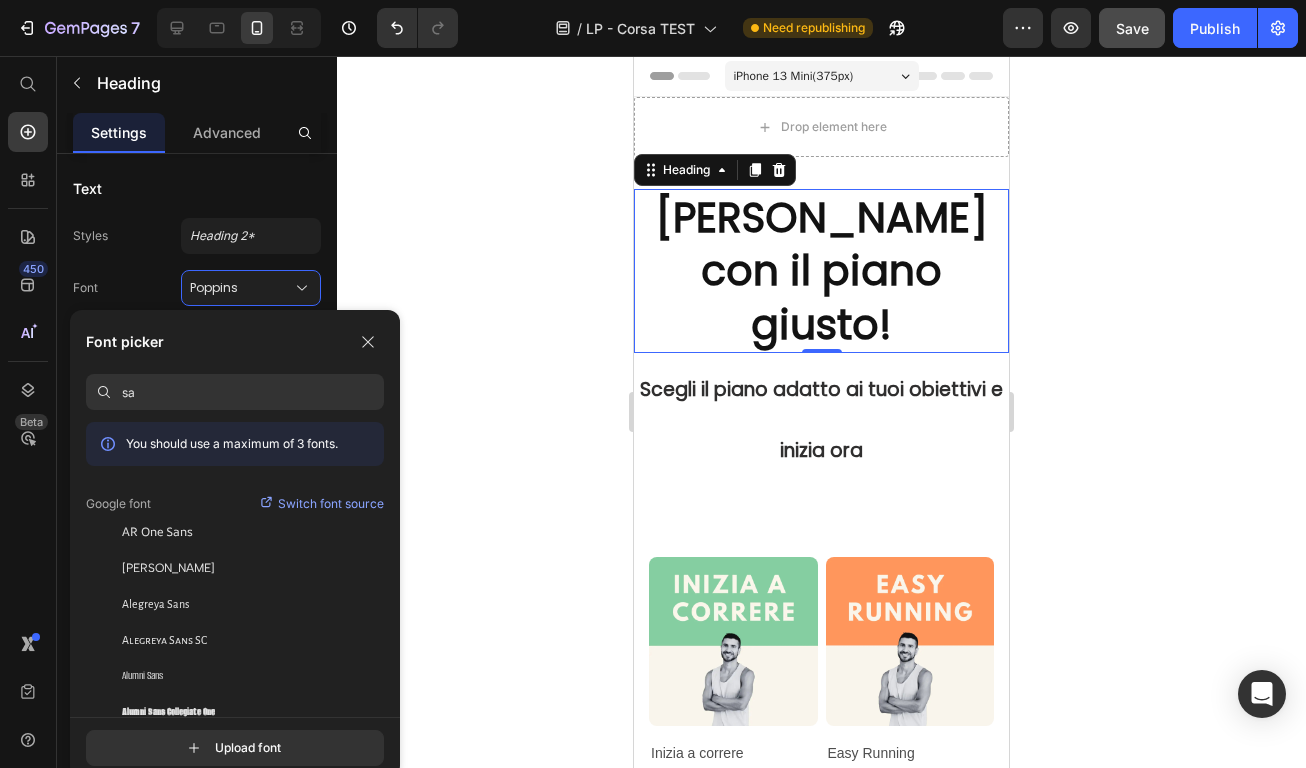 type on "s" 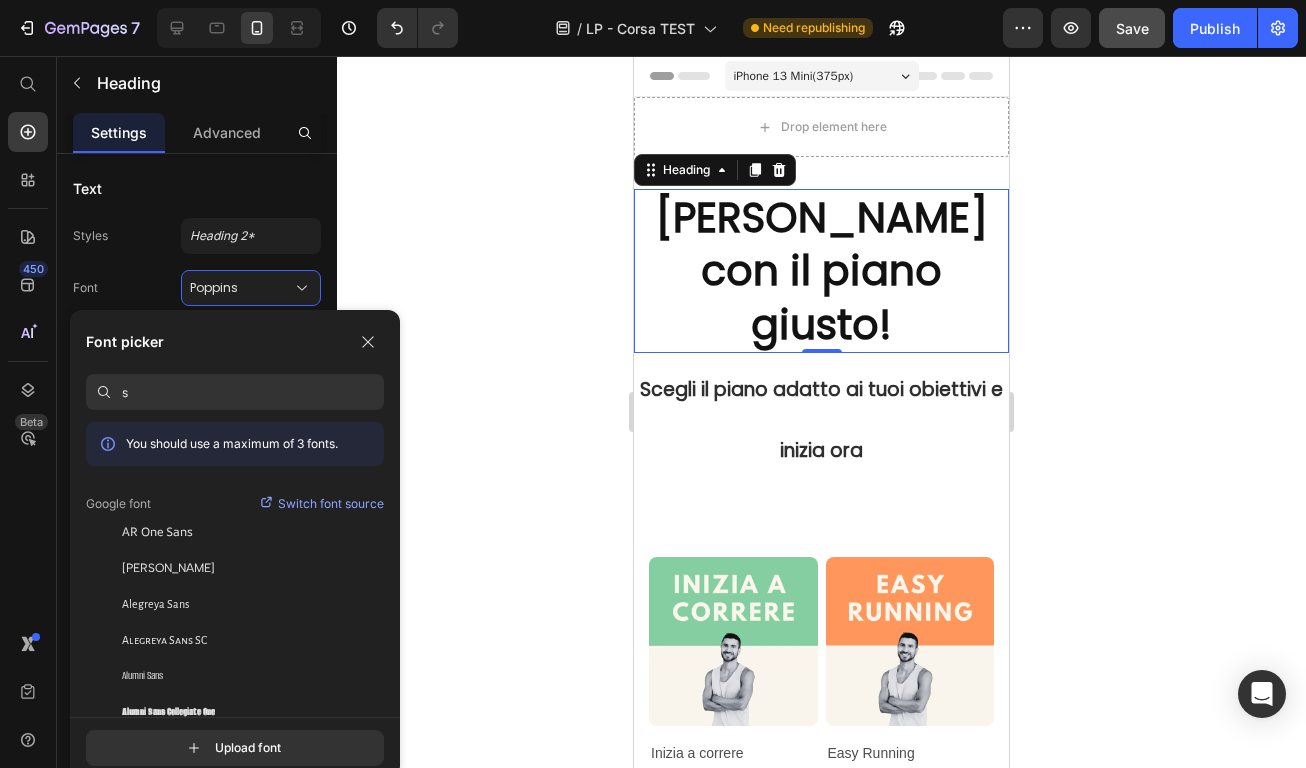 type 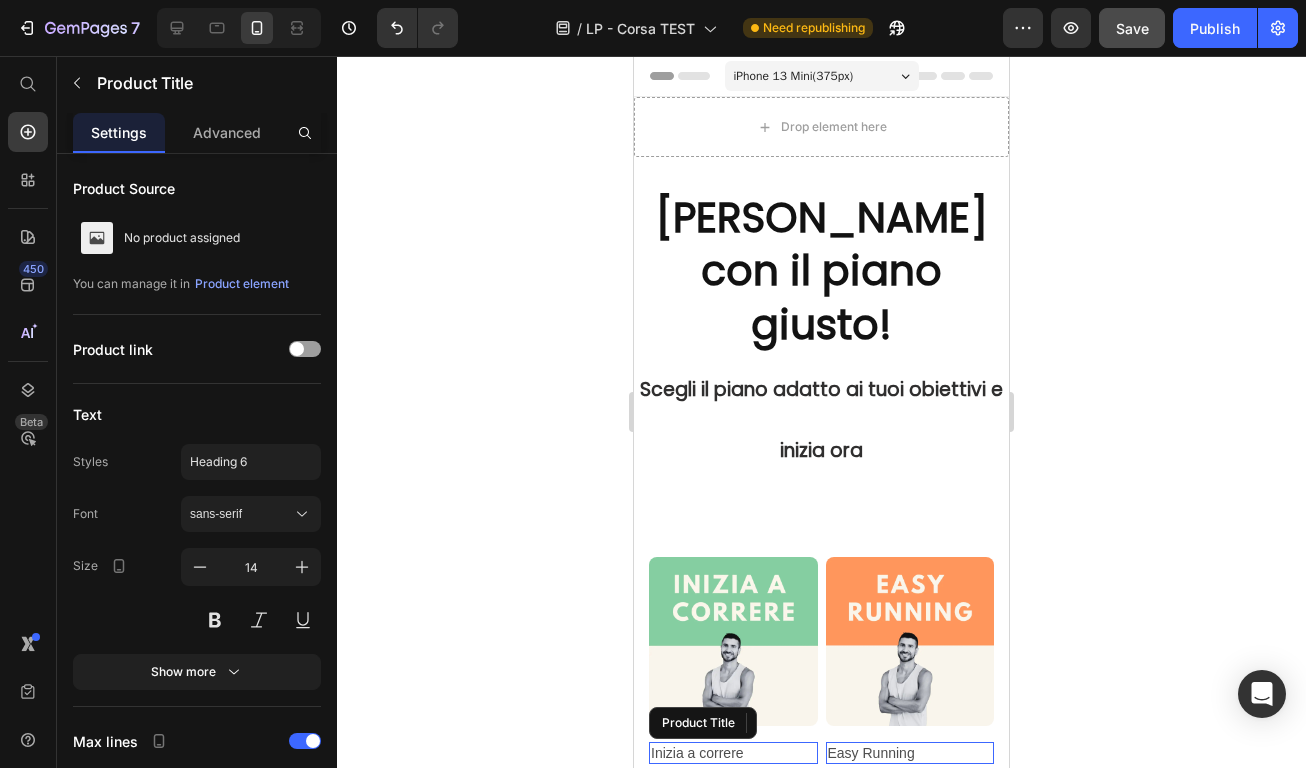 click on "Inizia a correre" at bounding box center (733, 753) 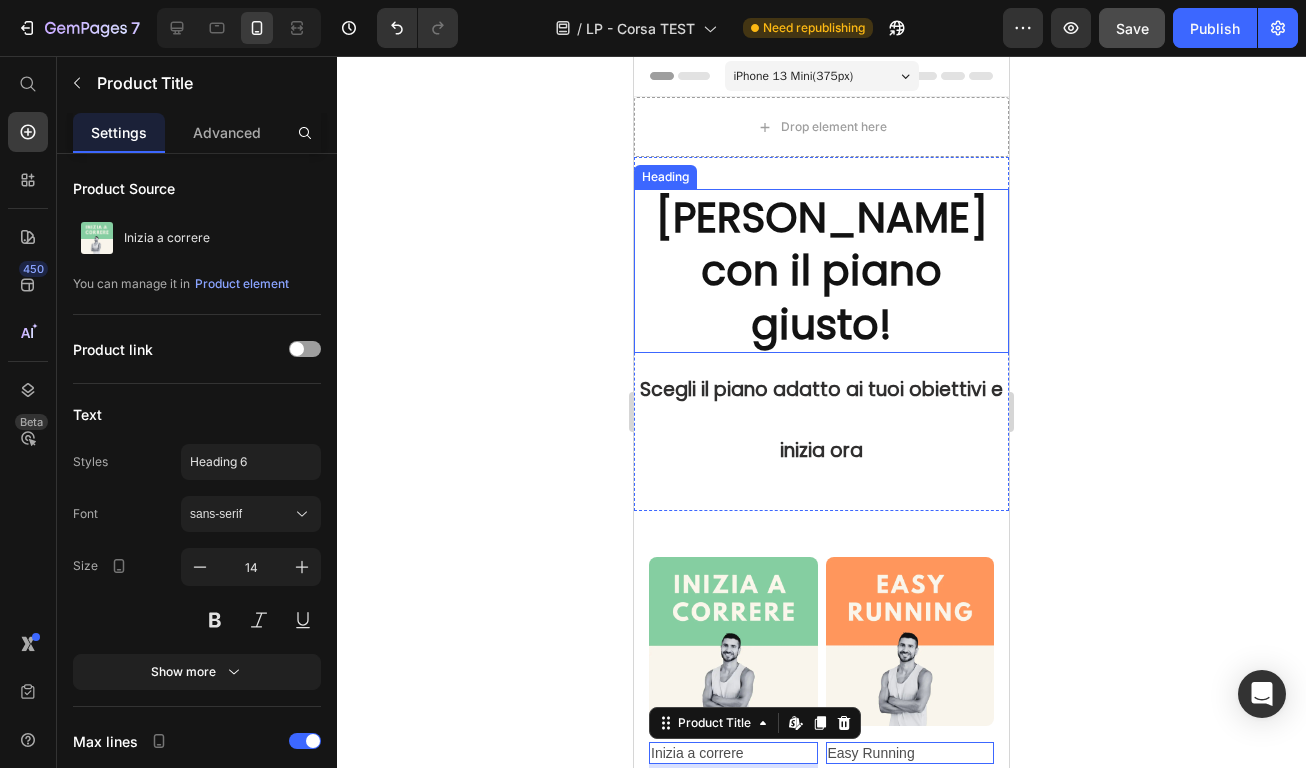 click on "⁠⁠⁠⁠⁠⁠⁠ Corri con il piano giusto!" at bounding box center [821, 271] 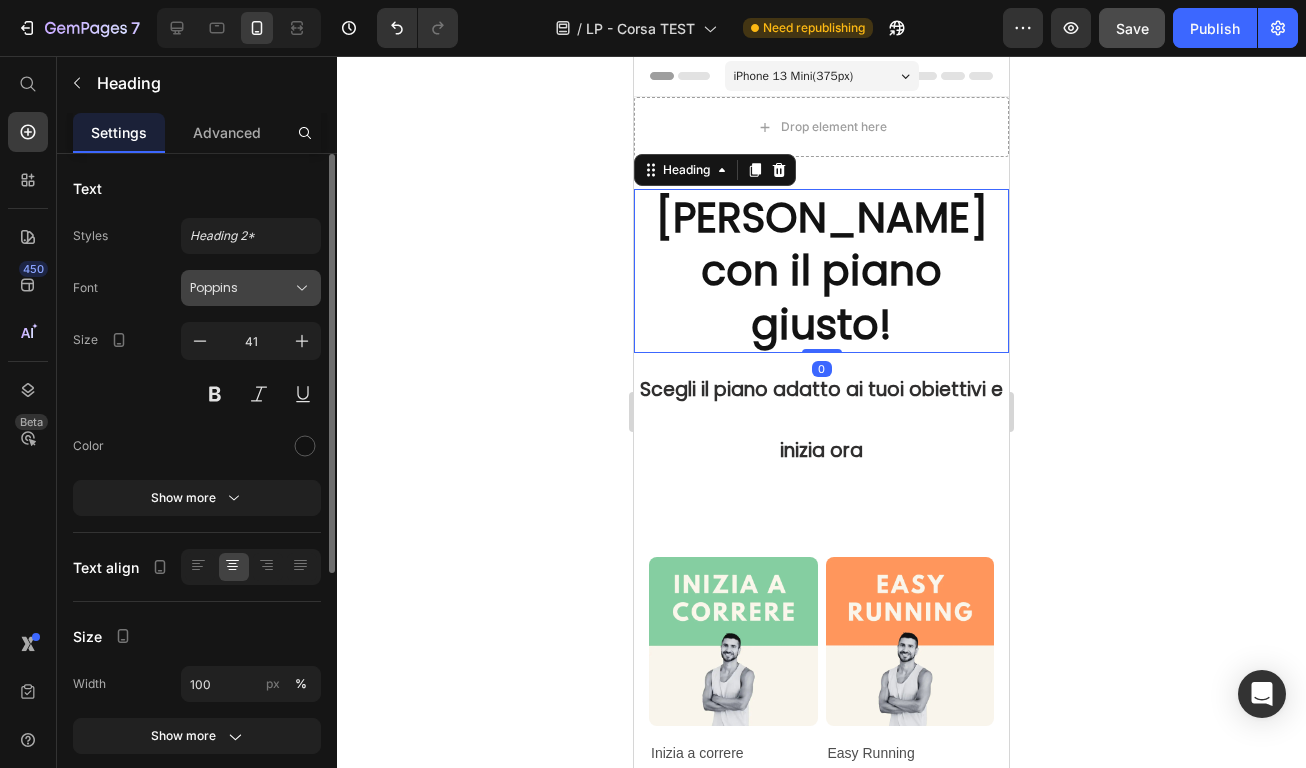 click on "Poppins" at bounding box center (241, 288) 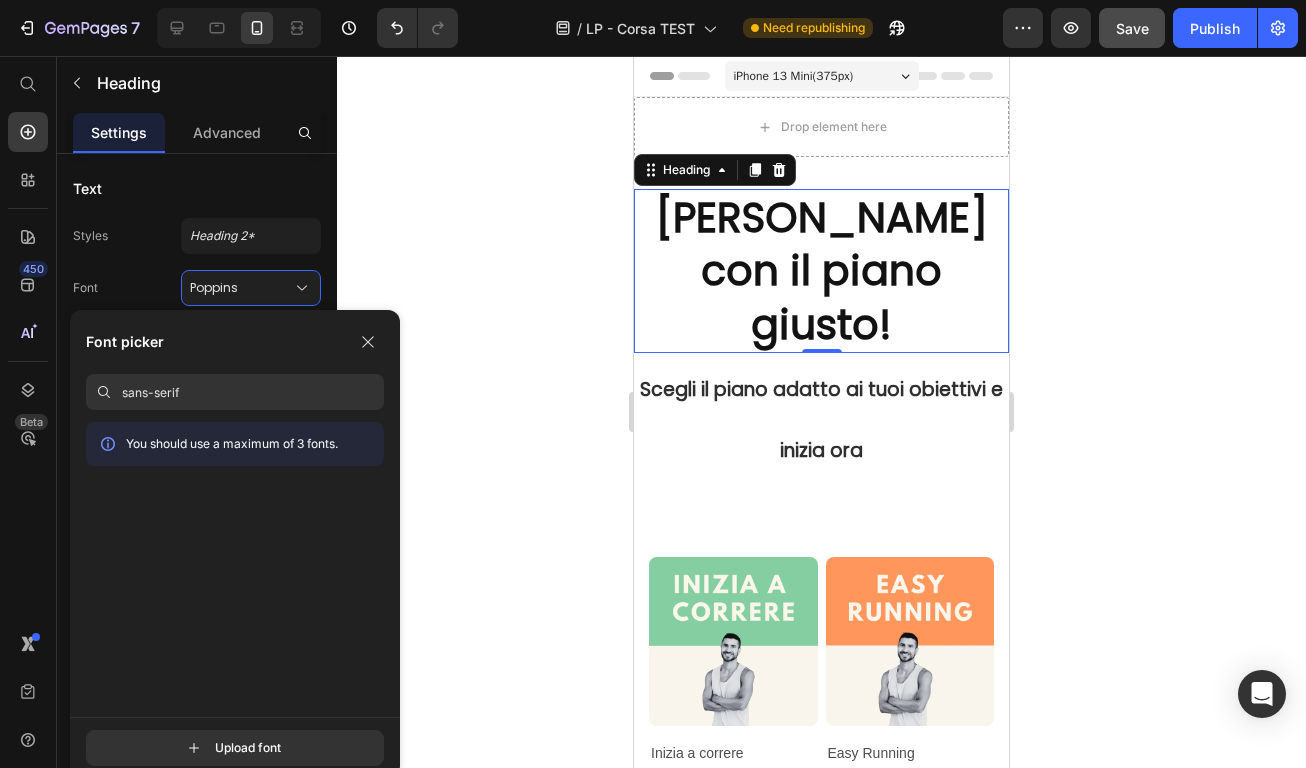 type on "sans-serif" 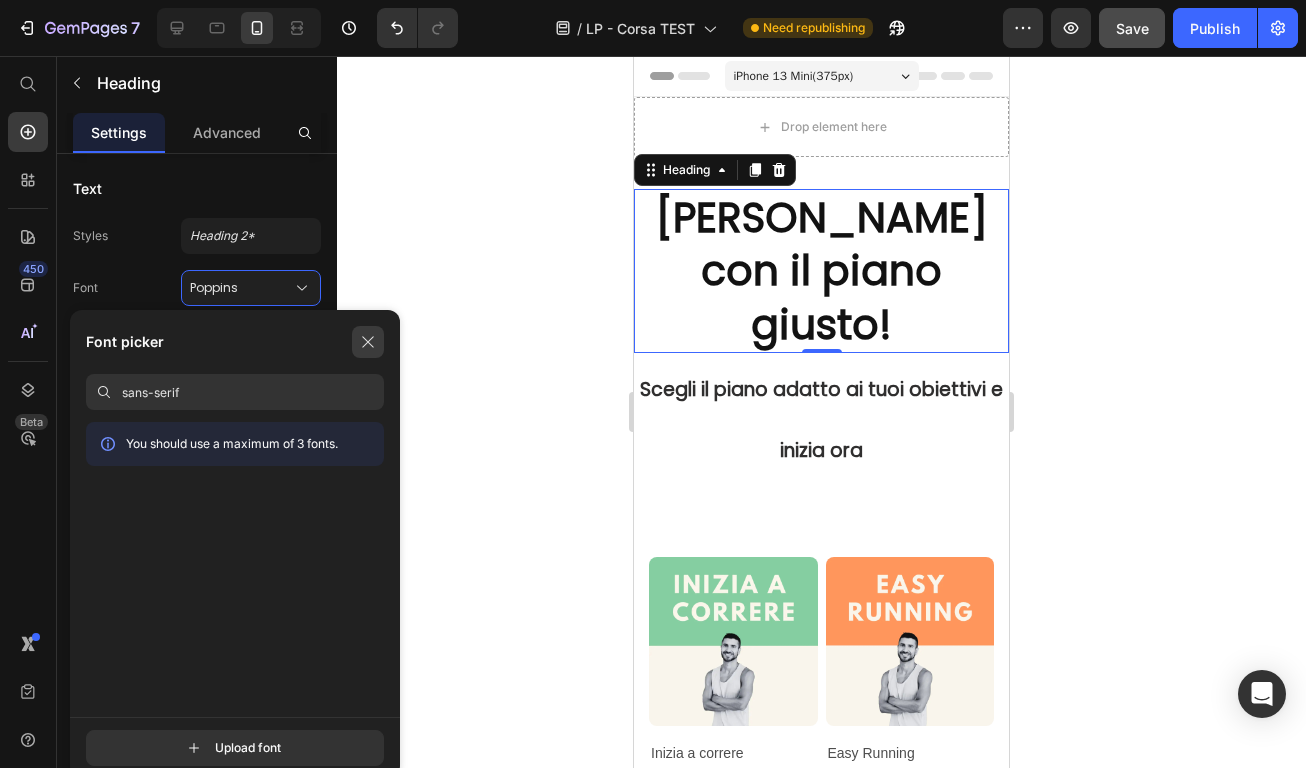 click at bounding box center (368, 342) 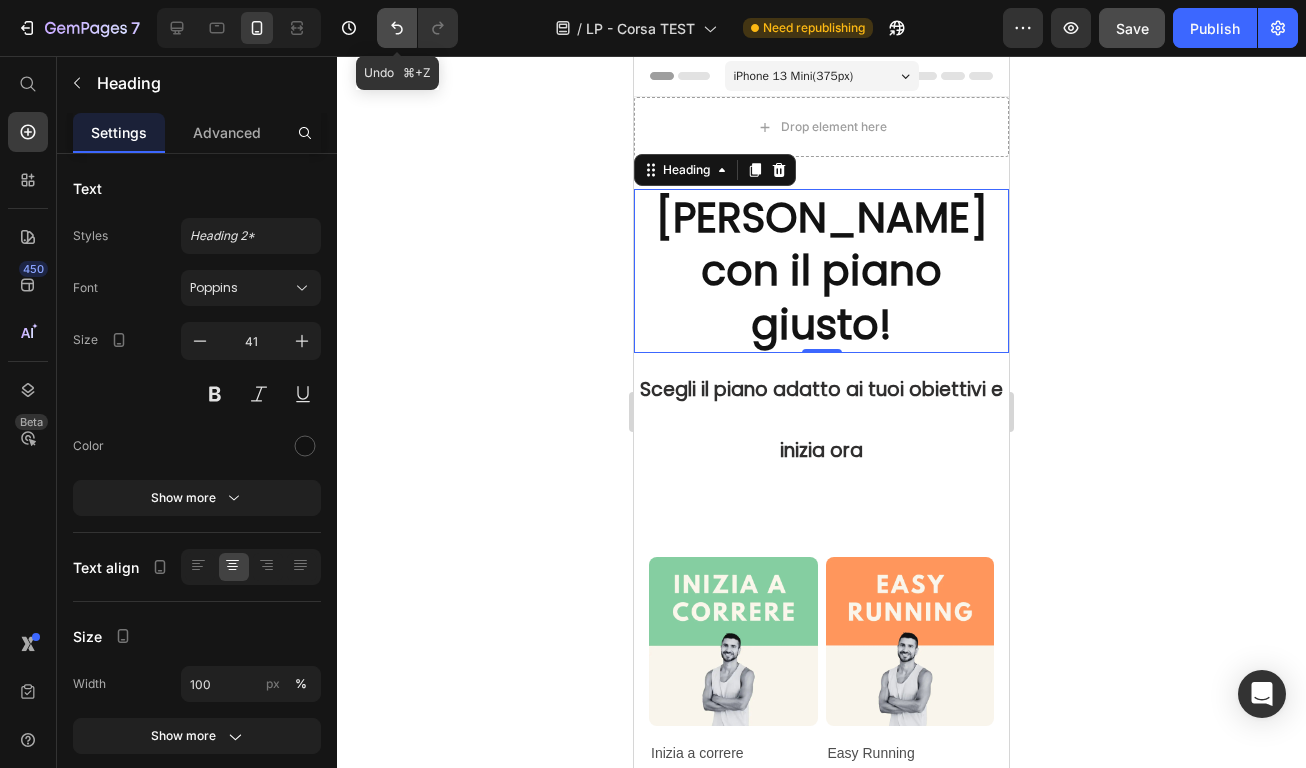 click 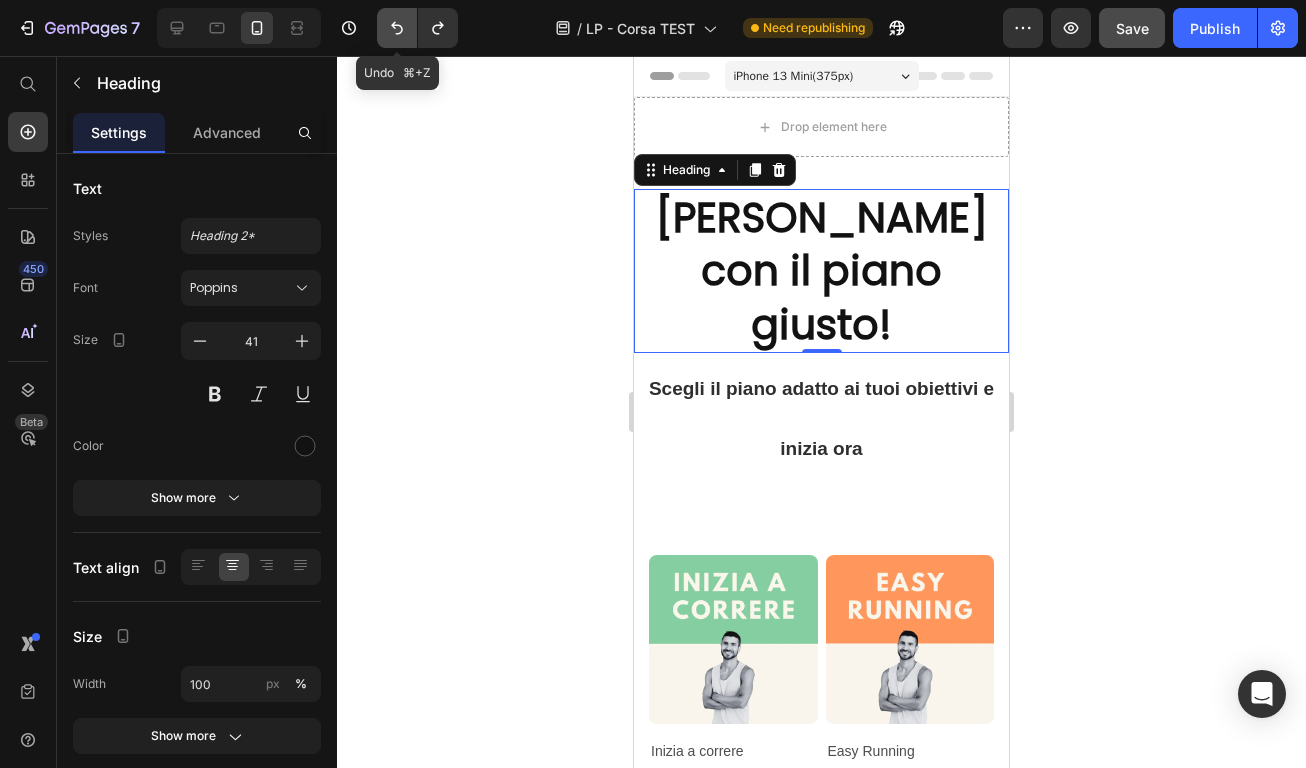 click 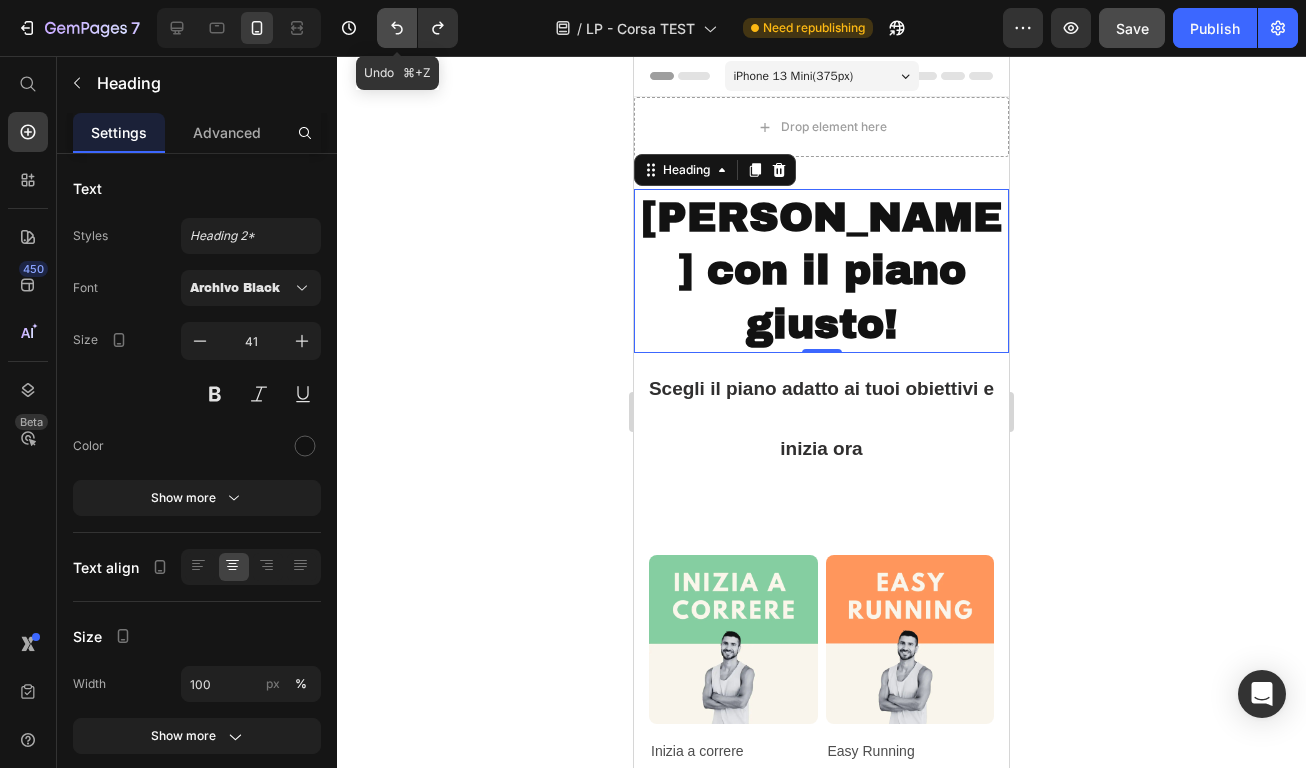 click 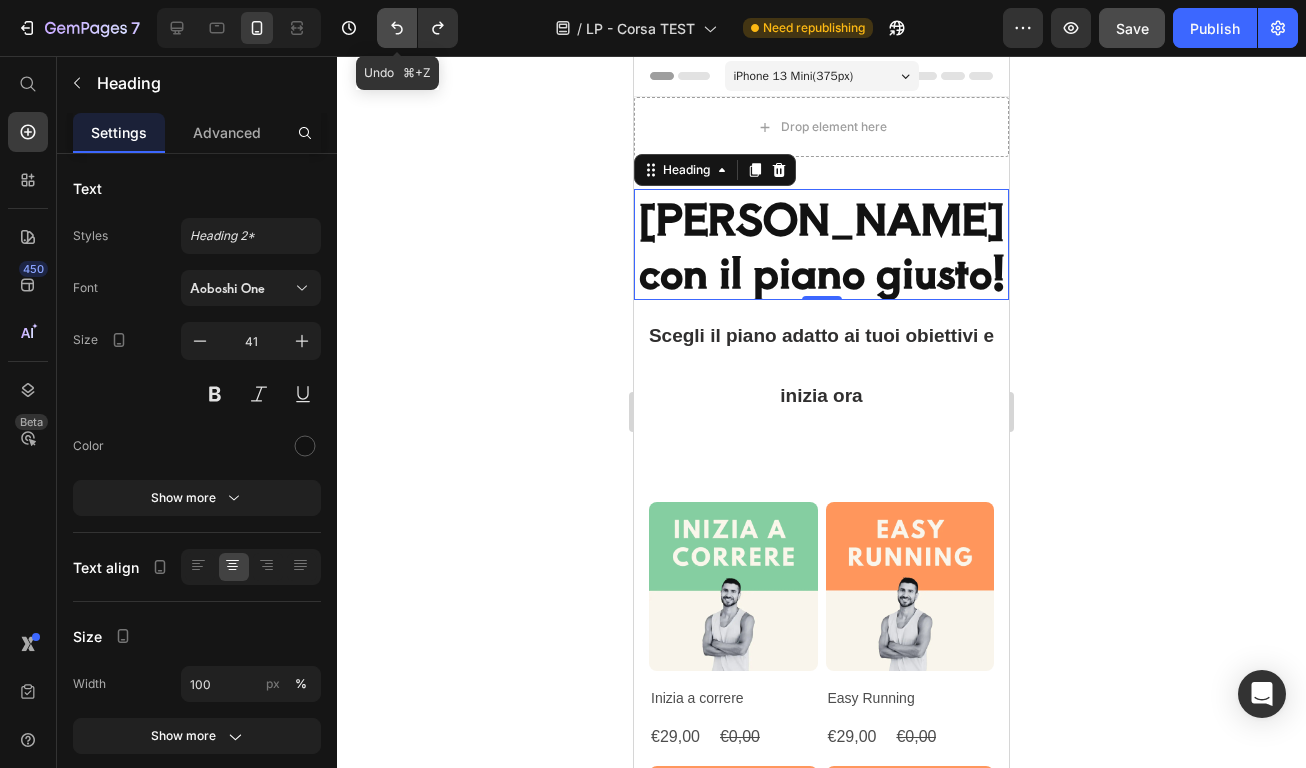 click 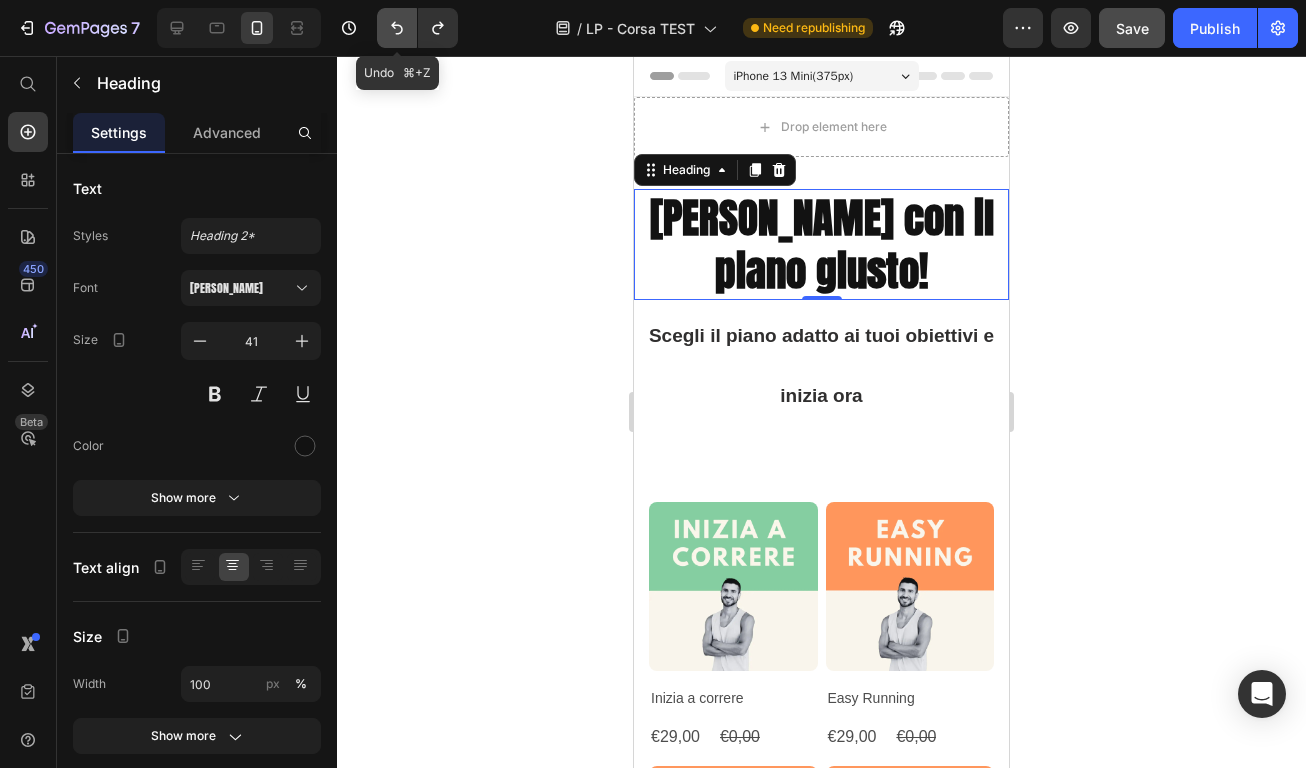 click 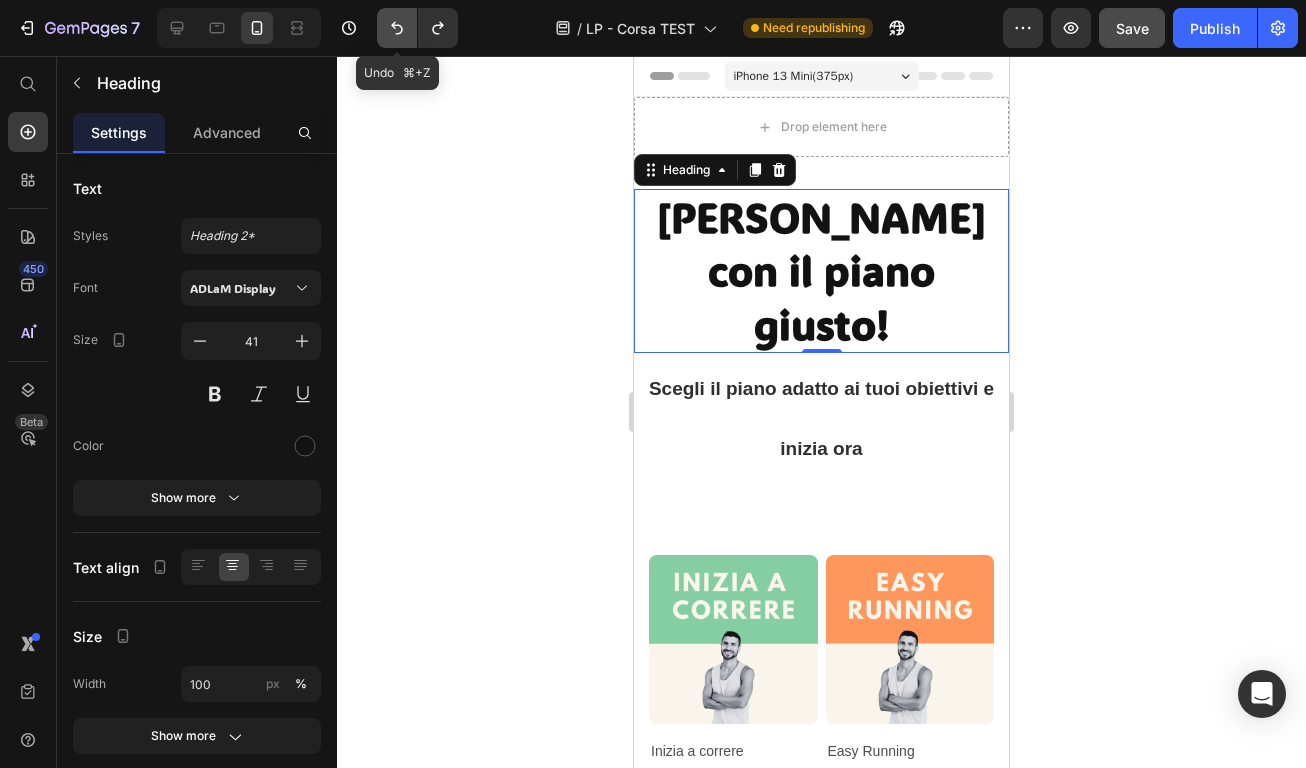 click 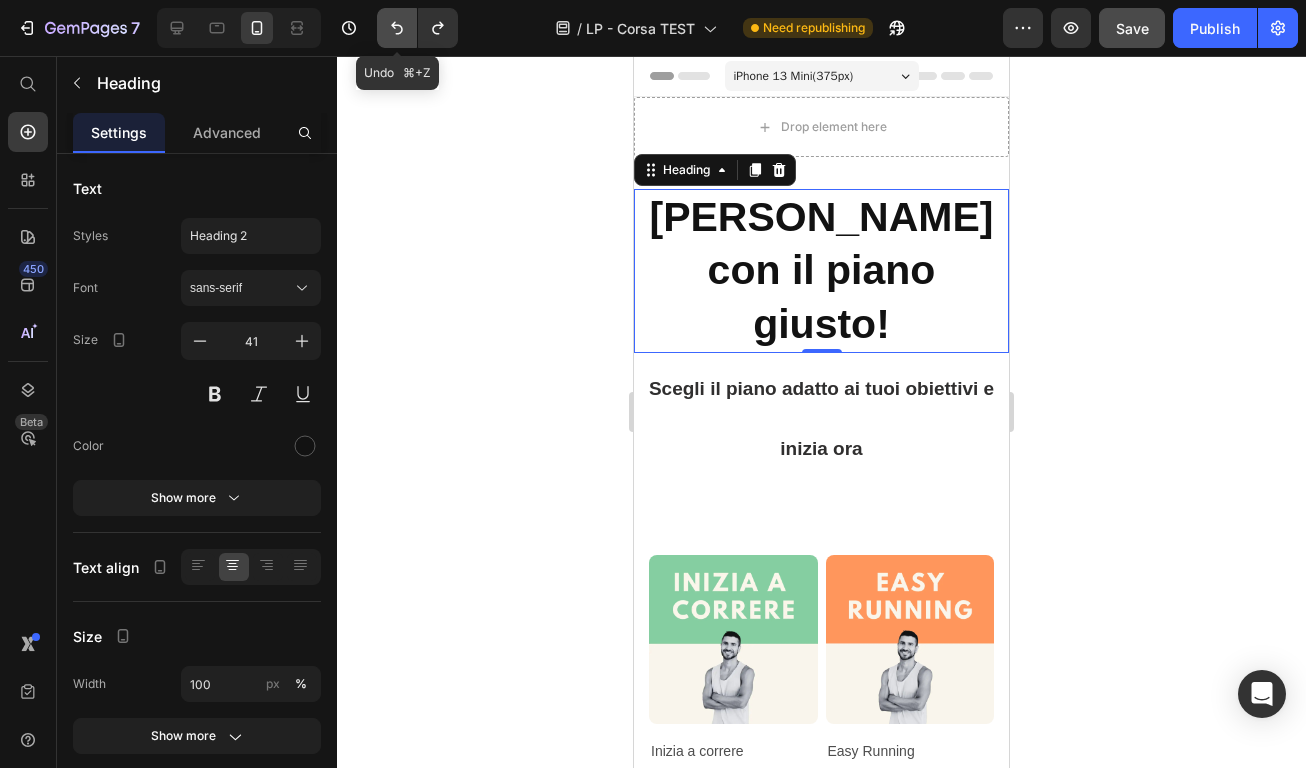 click 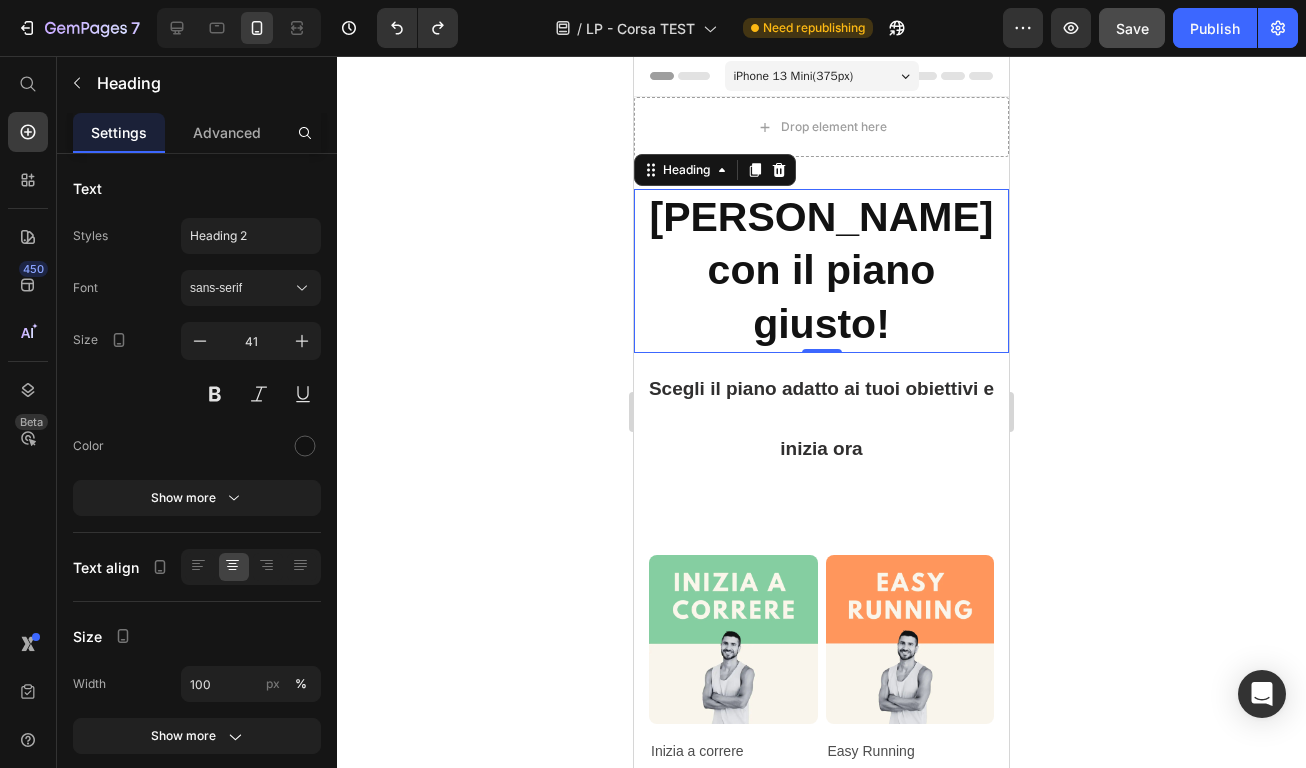 click 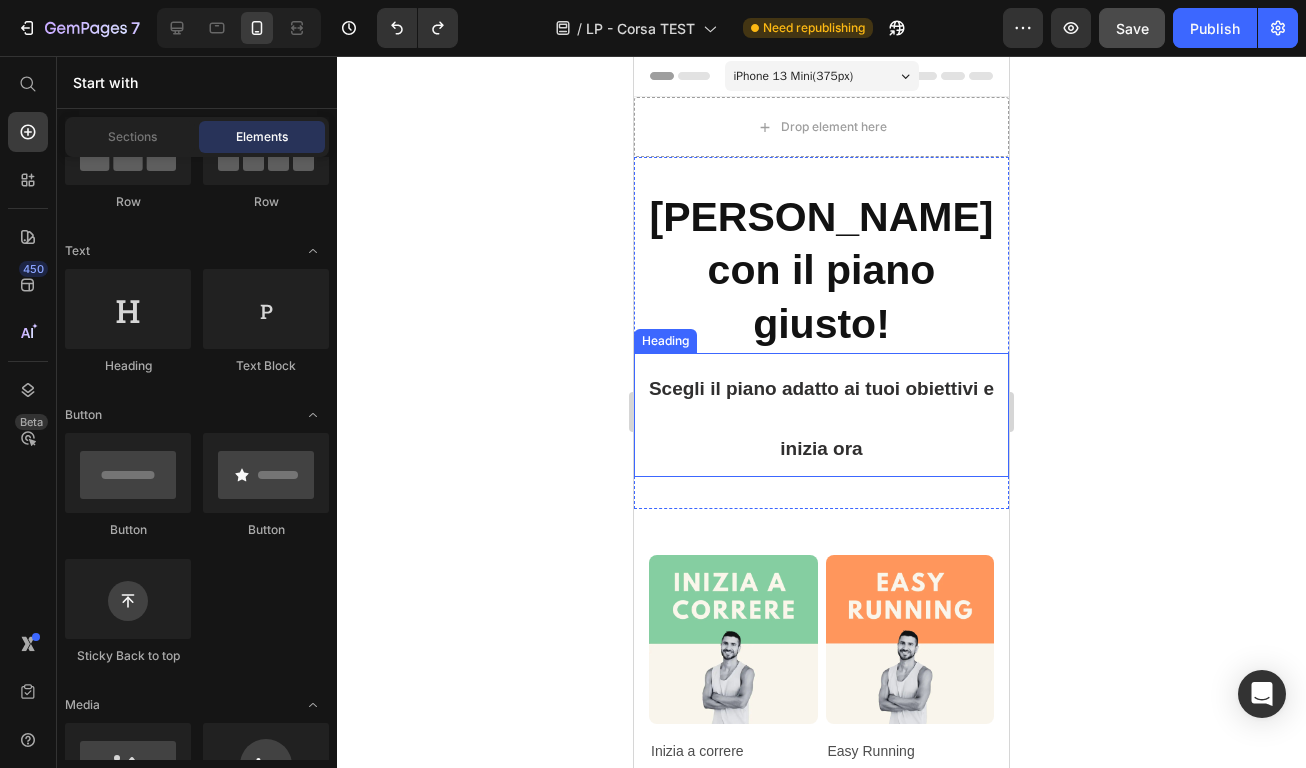 click on "Scegli il piano adatto ai tuoi obiettivi e inizia ora" at bounding box center (821, 418) 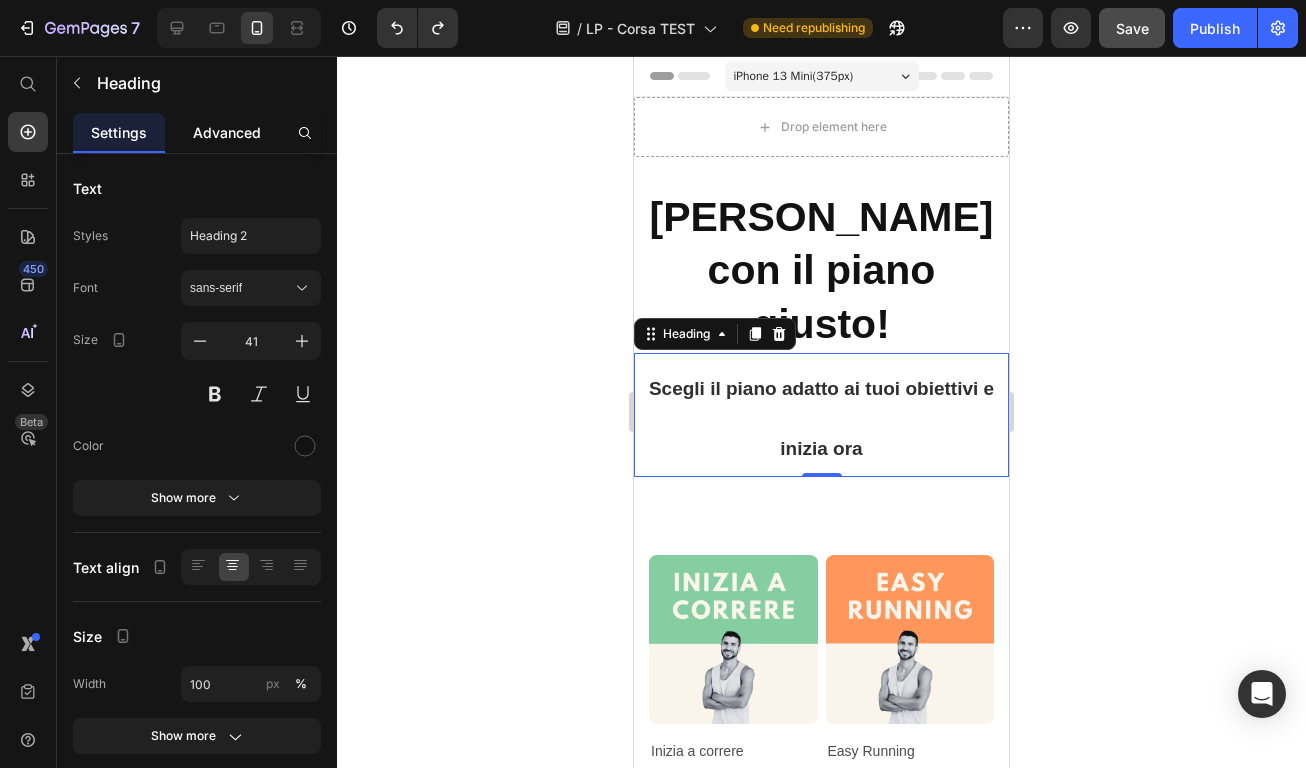 click on "Advanced" at bounding box center (227, 132) 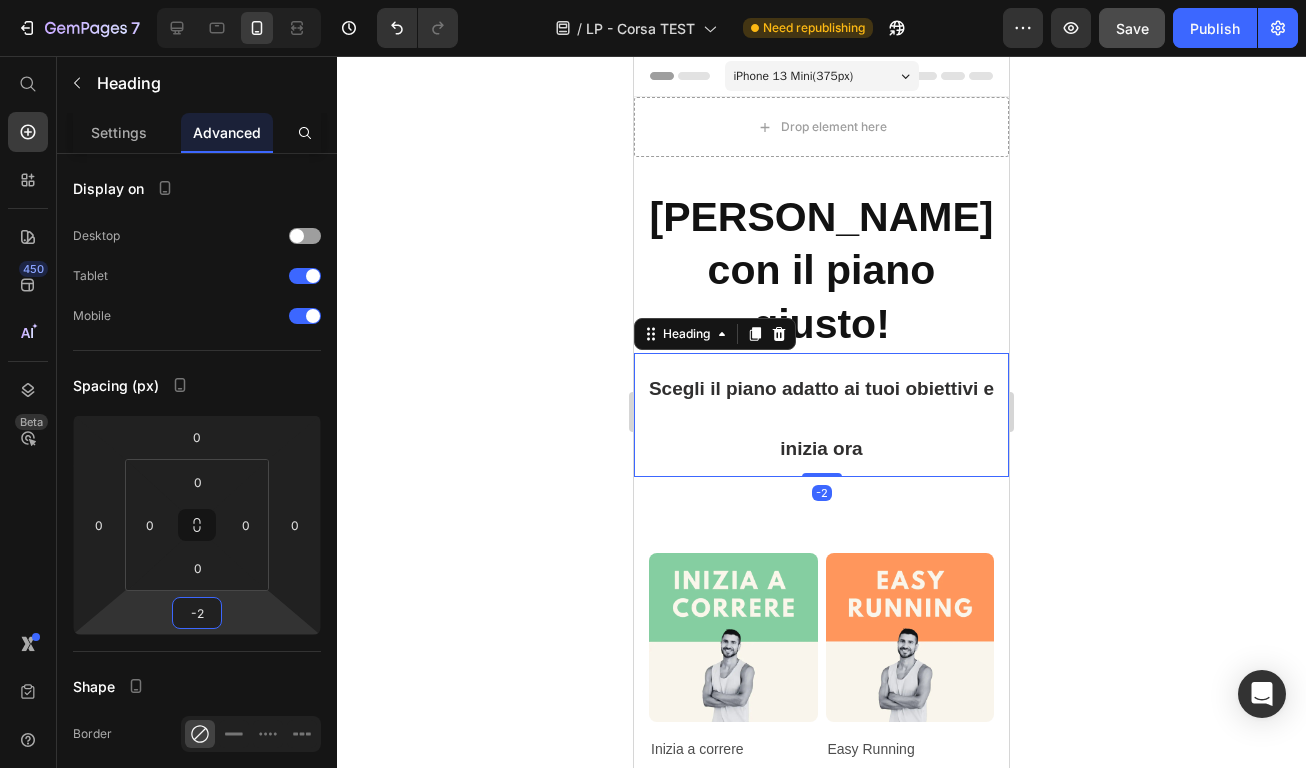 type on "0" 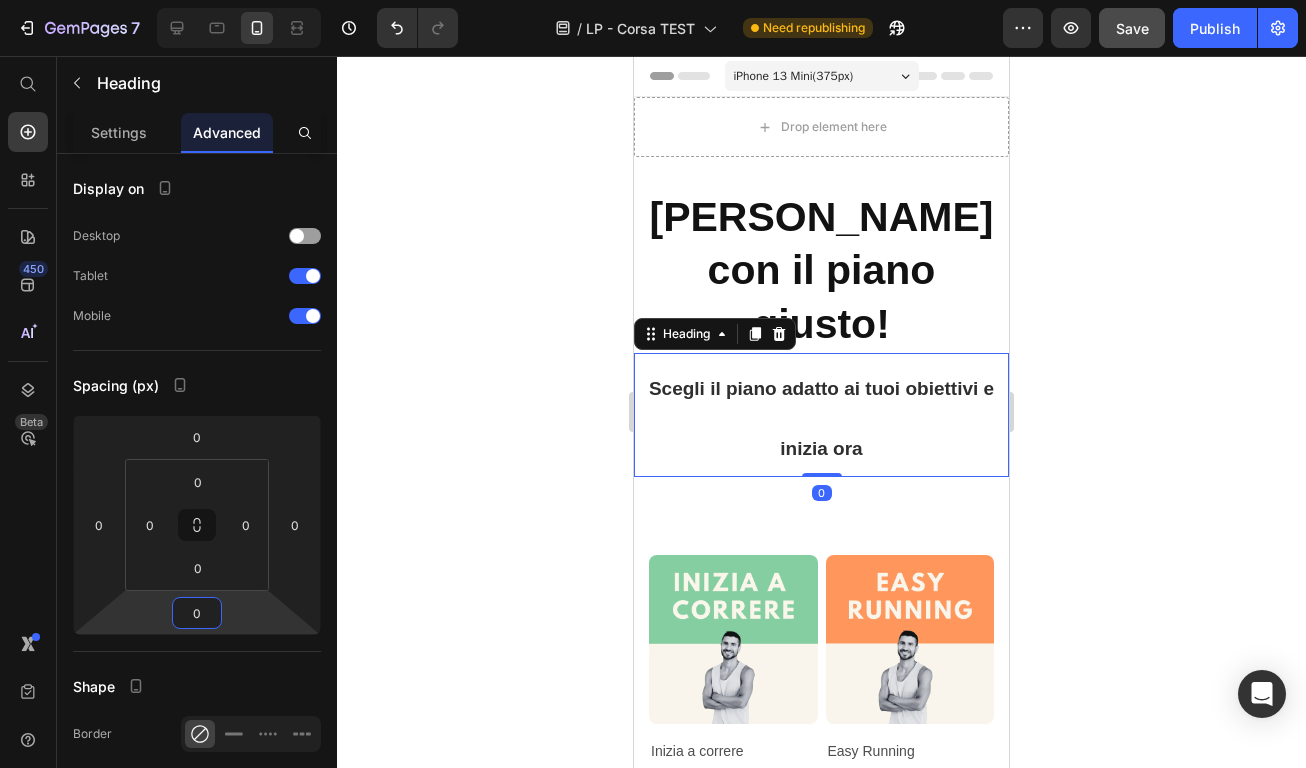 drag, startPoint x: 204, startPoint y: 592, endPoint x: 169, endPoint y: 591, distance: 35.014282 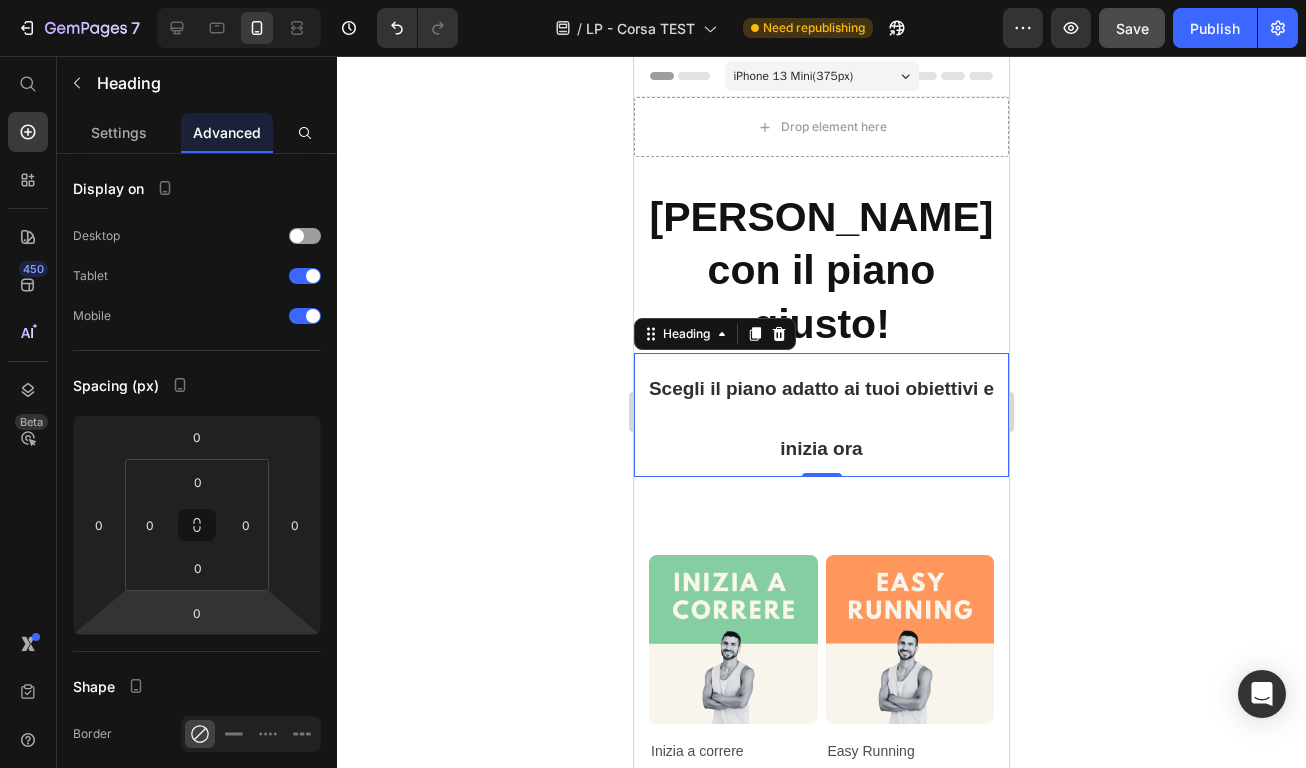 click 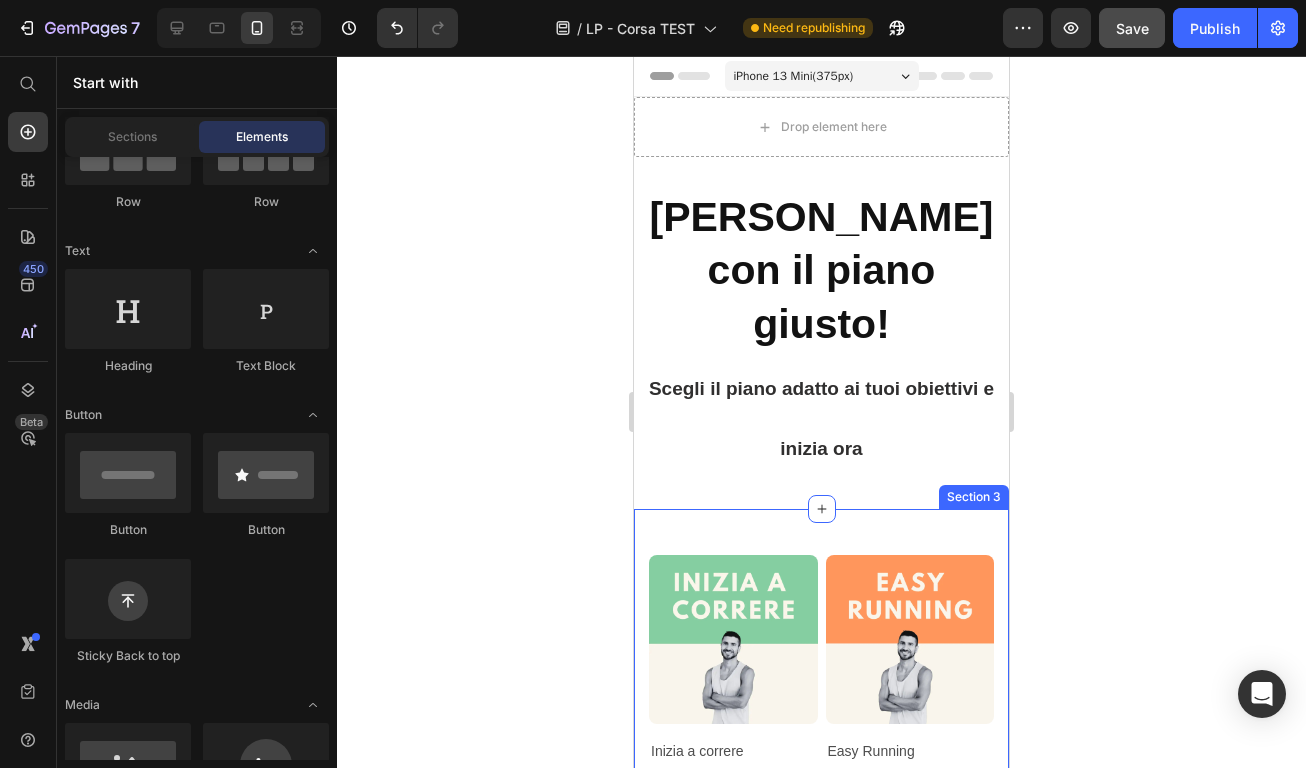 click on "Corri con il piano giusto! Heading ⁠⁠⁠⁠⁠⁠⁠ Scegli il piano adatto ai tuoi obiettivi Heading Row Product Images Row Inizia a correre Product Title €29,00 Product Price €0,00 Product Price Row Acquista Product Cart Button Row Product Images Row Easy Running Product Title €29,00 Product Price €0,00 Product Price Row Acquista Product Cart Button Row Product Images Row Mezza maratona Product Title €39,00 Product Price €0,00 Product Price Row Acquista Product Cart Button Row Product Images Row Corri la Maratona Product Title €59,00 Product Price €0,00 Product Price Row Acquista Product Cart Button Row Product List Cosa aspettarsi Heading Cosa aspettarsi Heading Section 3" at bounding box center [821, 969] 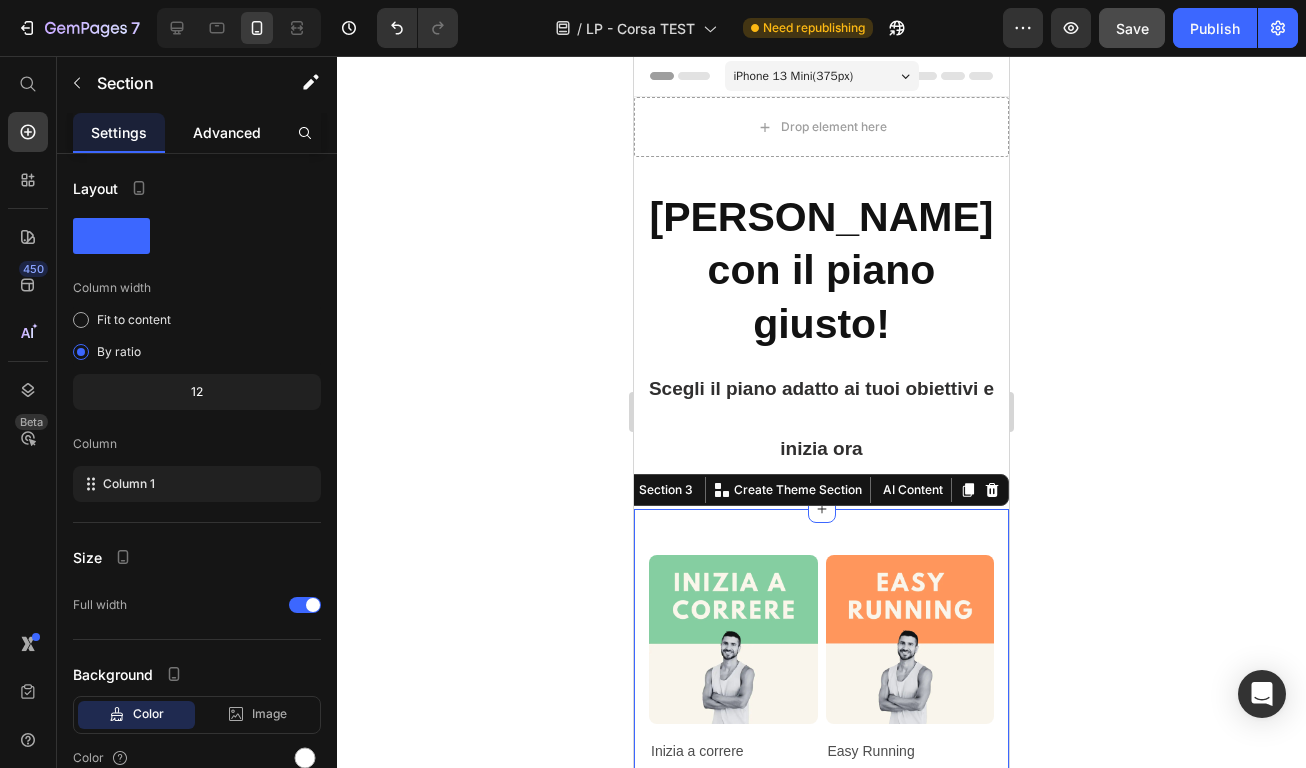 click on "Advanced" at bounding box center [227, 132] 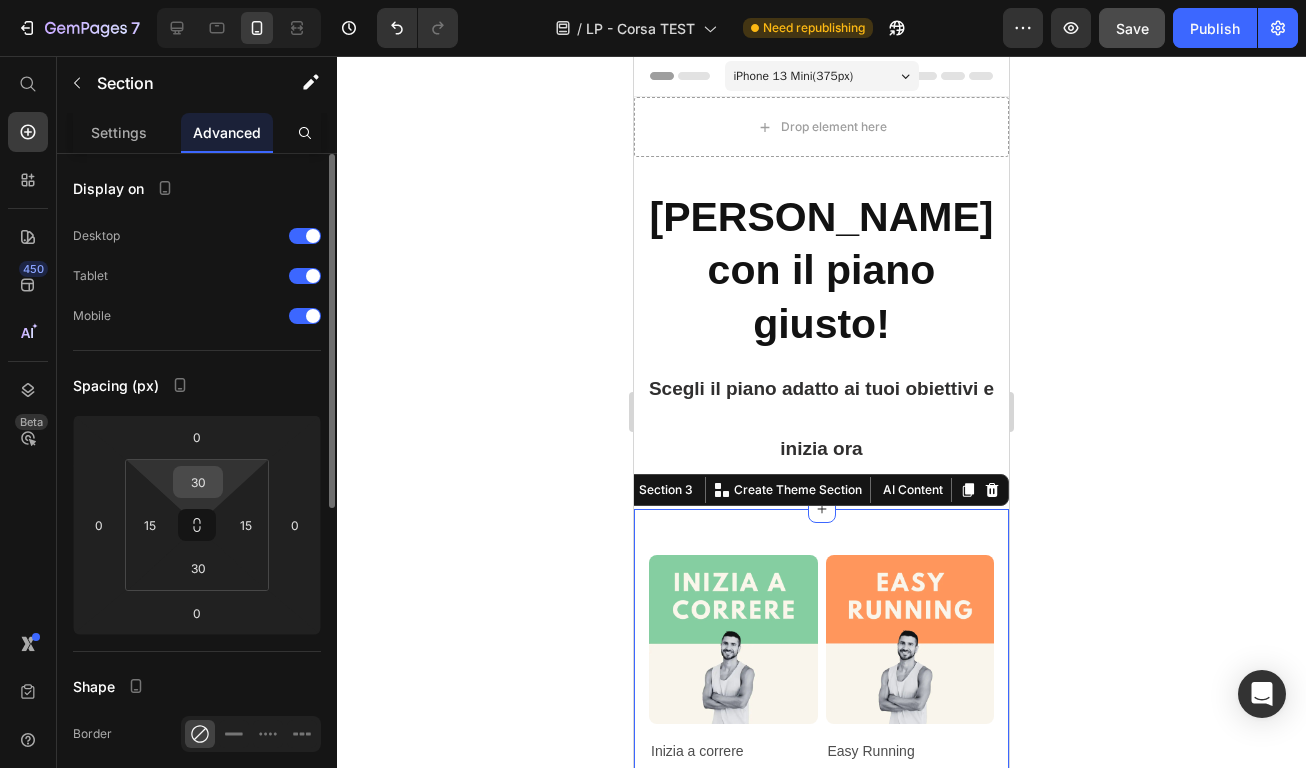 click on "30" at bounding box center (198, 482) 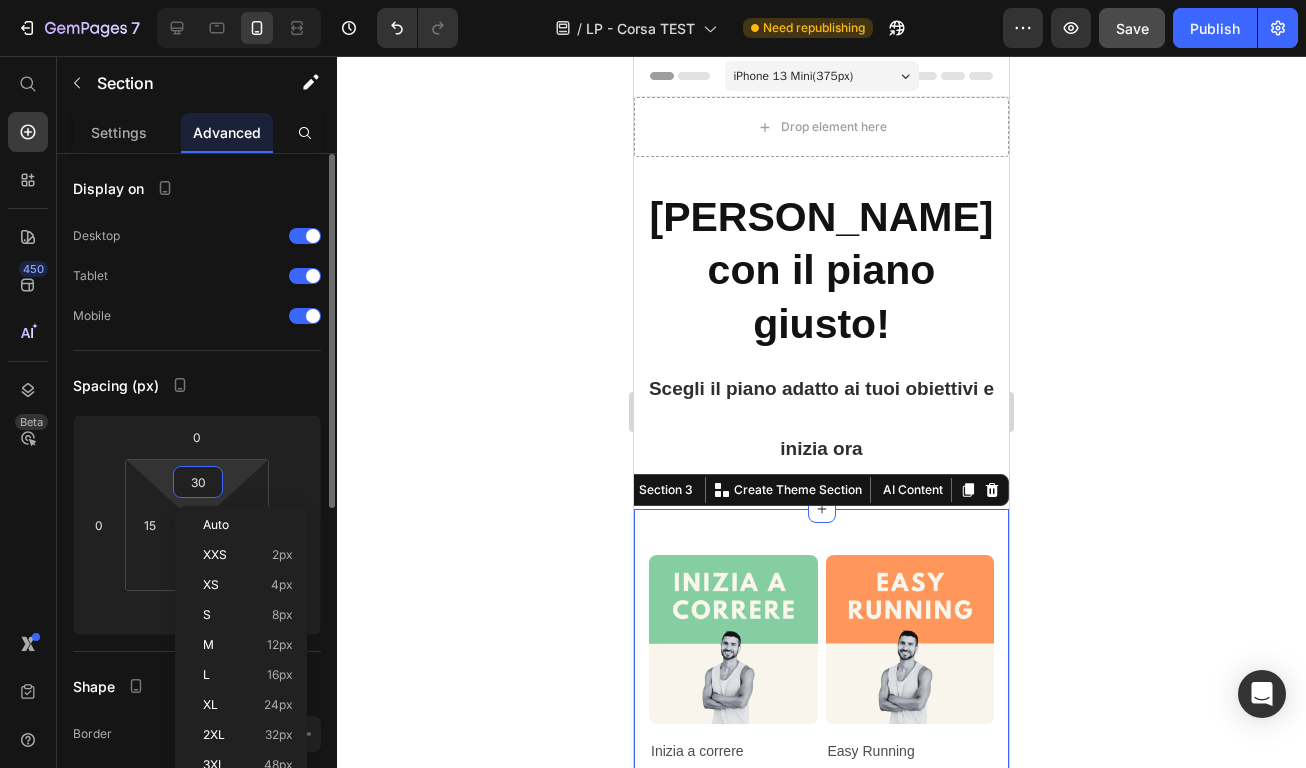 type on "0" 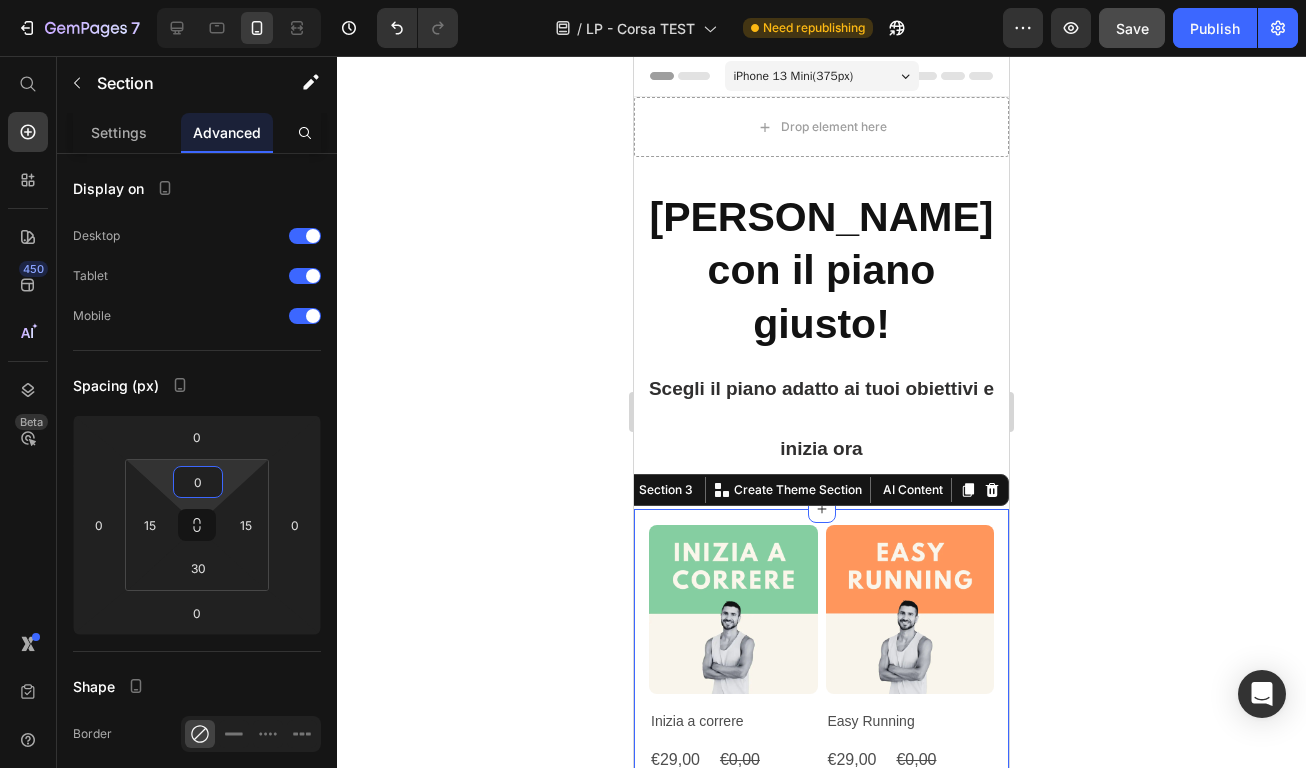 drag, startPoint x: 484, startPoint y: 469, endPoint x: 473, endPoint y: 469, distance: 11 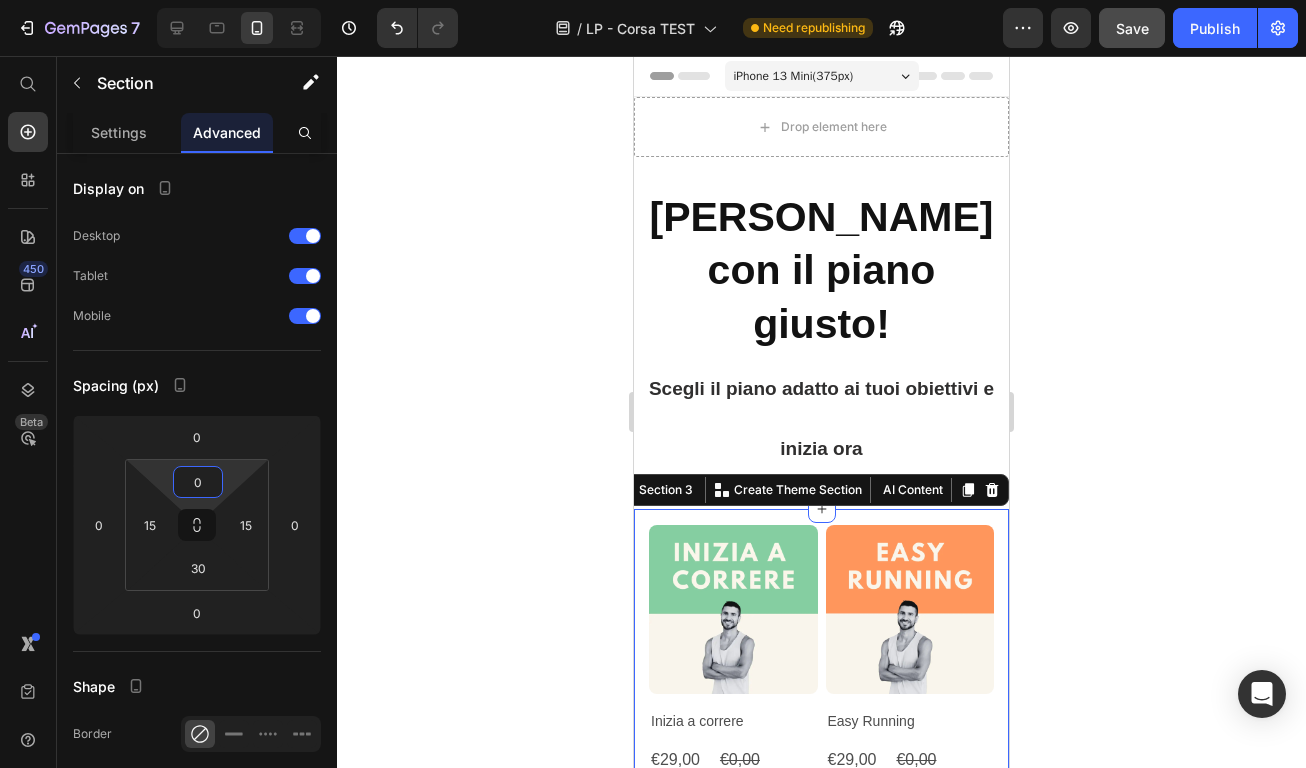 click 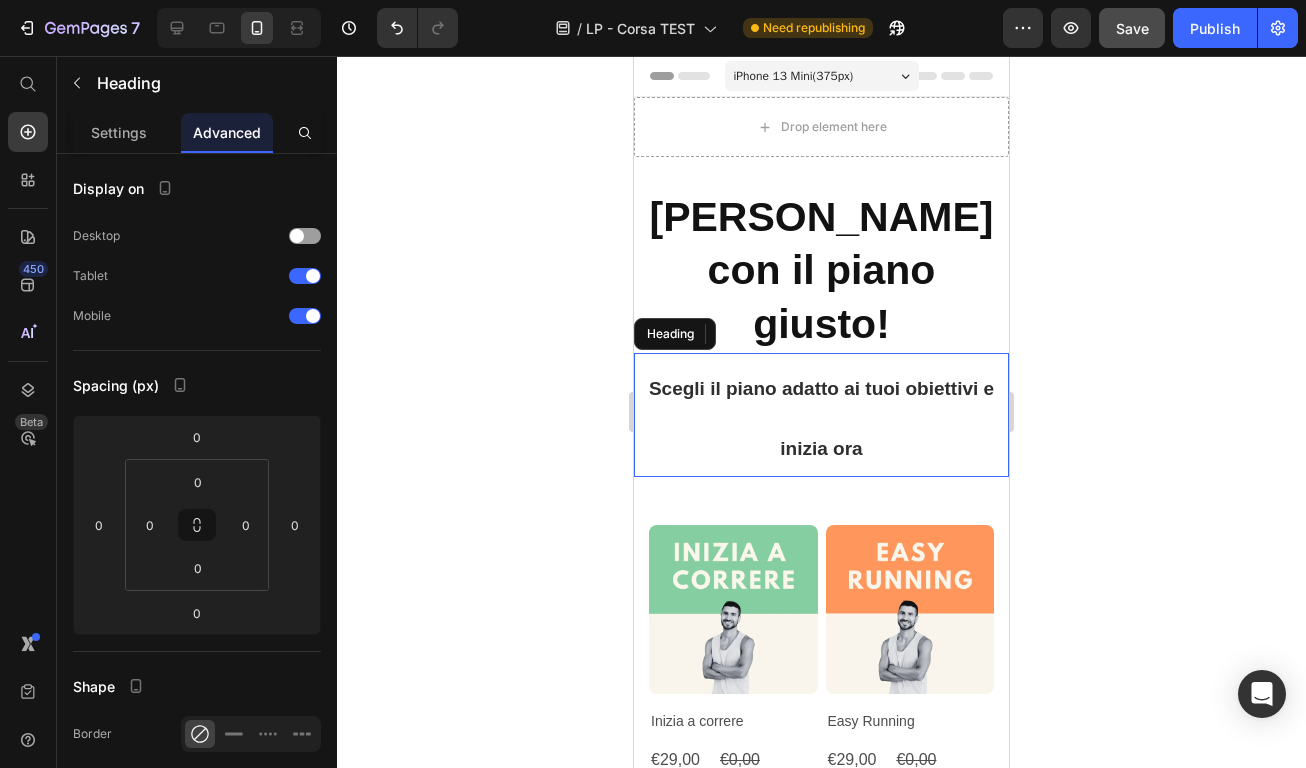 click on "⁠⁠⁠⁠⁠⁠⁠ Scegli il piano adatto ai tuoi obiettivi e inizia ora" at bounding box center [821, 415] 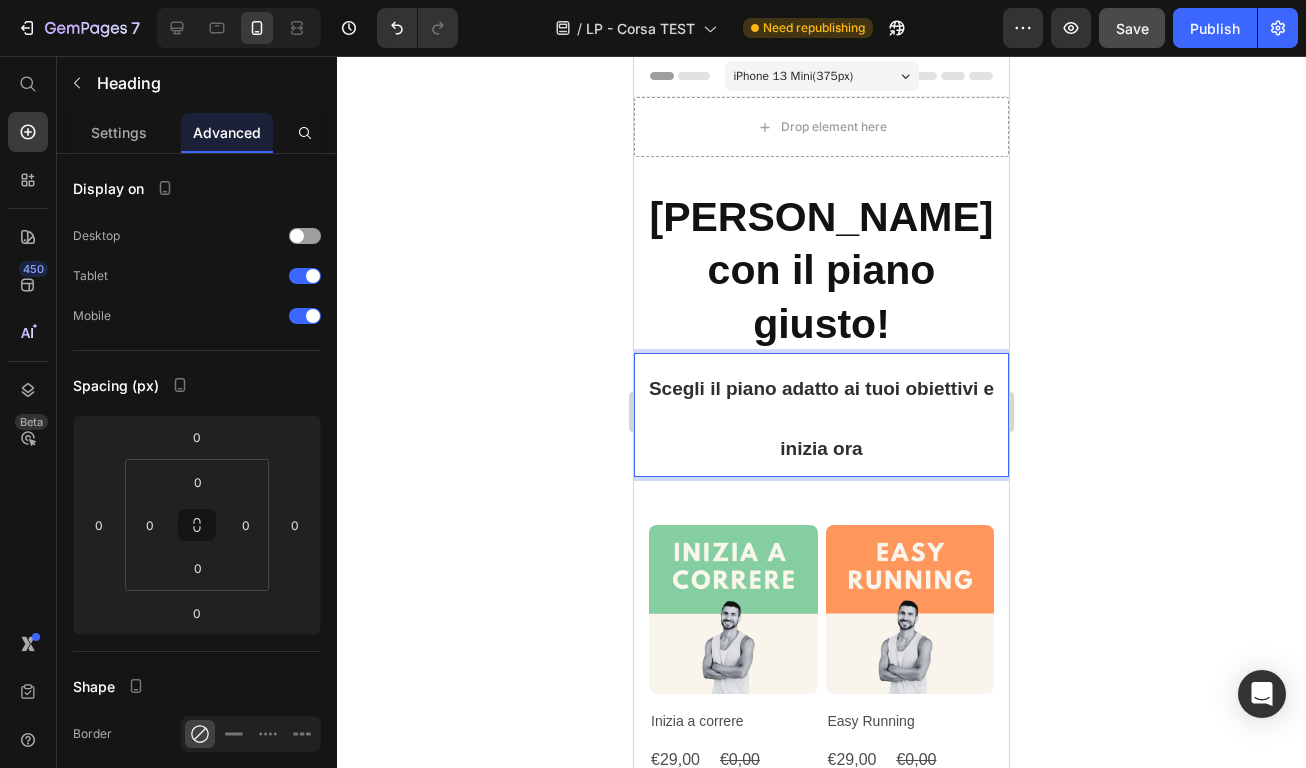 click on "Scegli il piano adatto ai tuoi obiettivi e inizia ora" at bounding box center (821, 418) 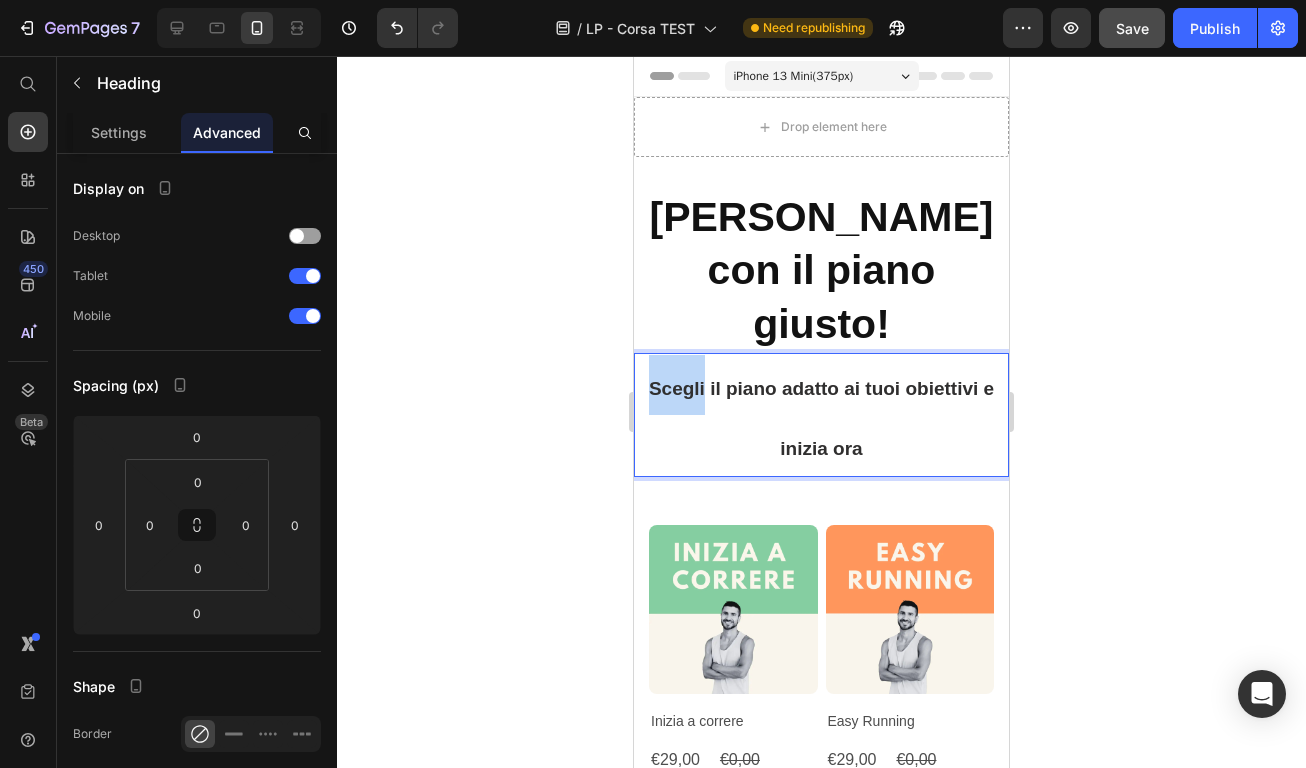 click on "Scegli il piano adatto ai tuoi obiettivi e inizia ora" at bounding box center [821, 418] 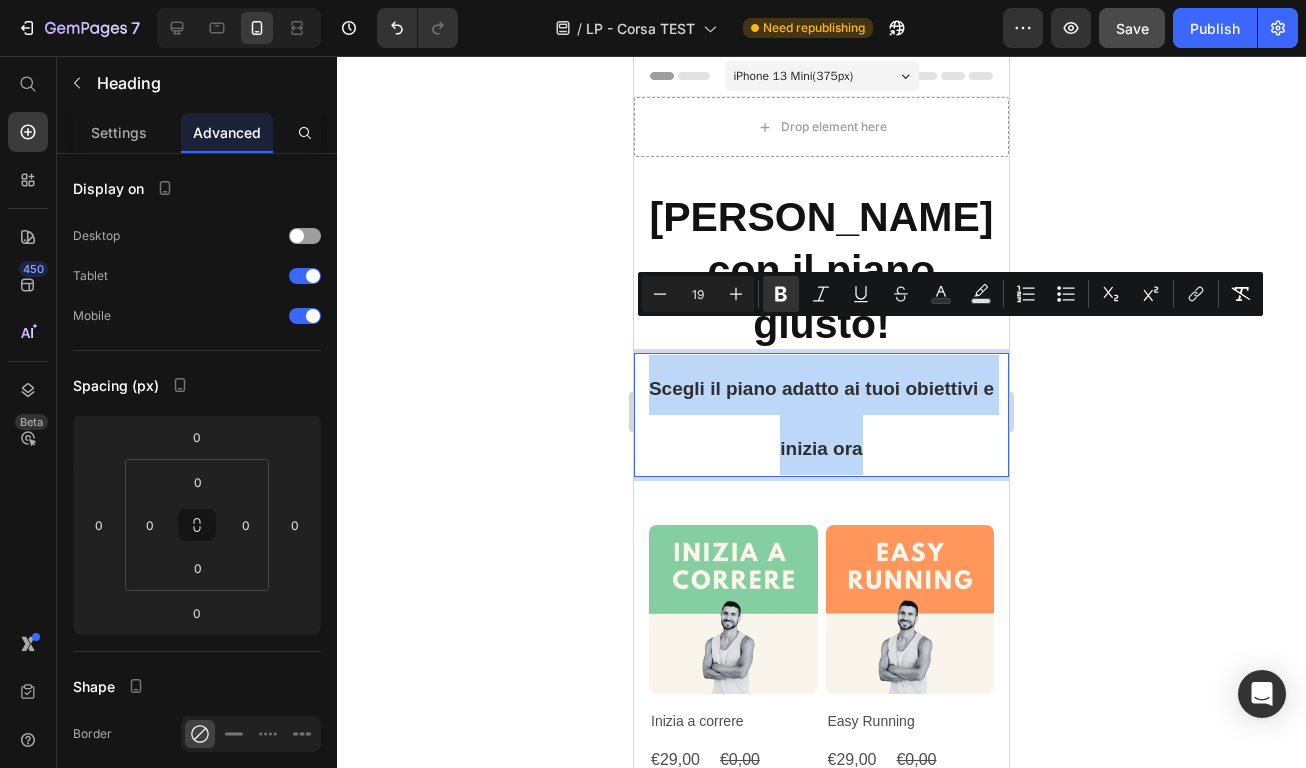 click on "Scegli il piano adatto ai tuoi obiettivi e inizia ora" at bounding box center (821, 418) 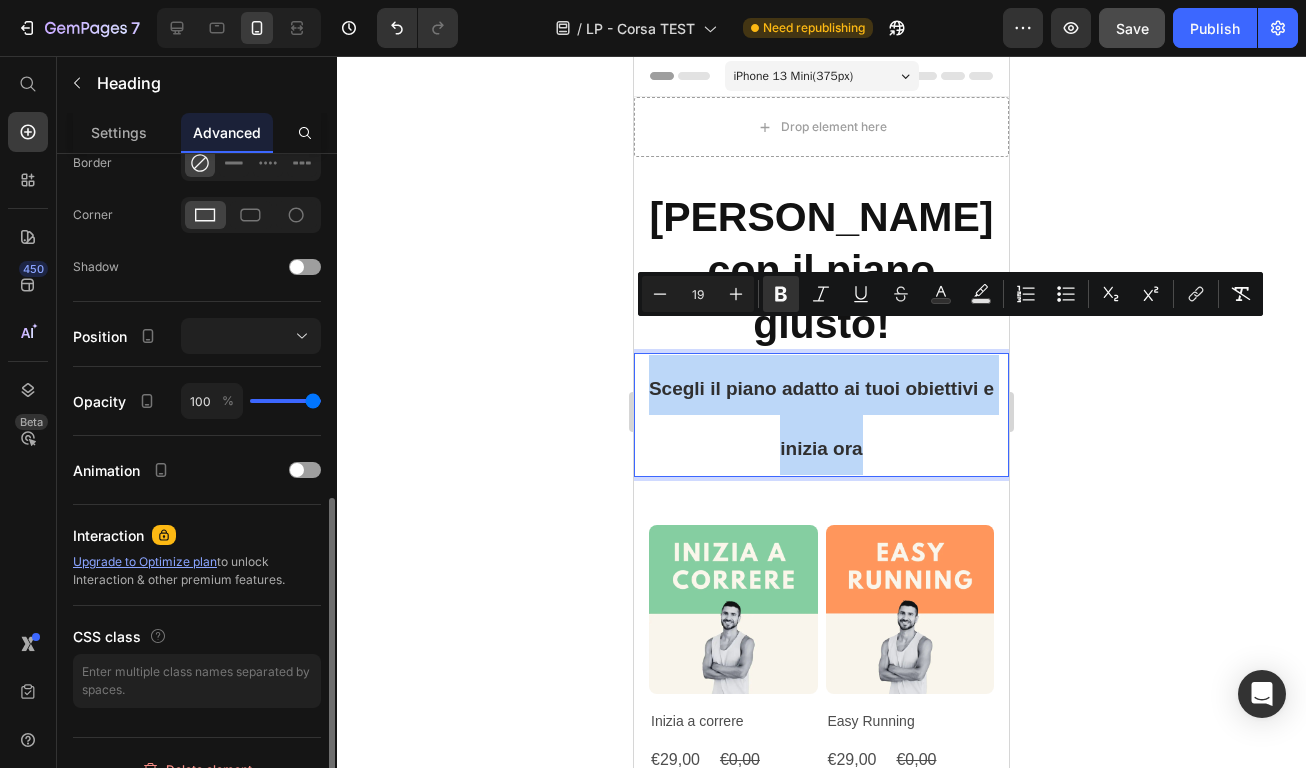 scroll, scrollTop: 598, scrollLeft: 0, axis: vertical 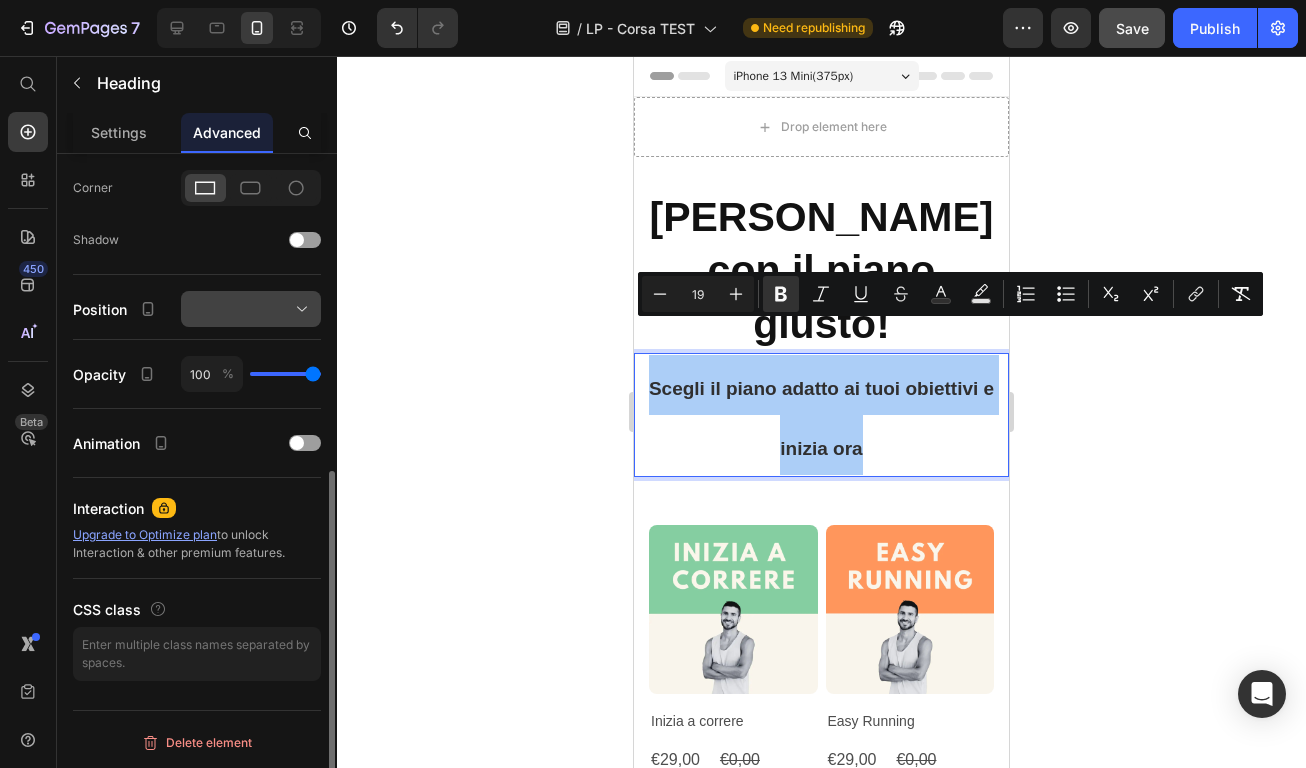 click at bounding box center [251, 309] 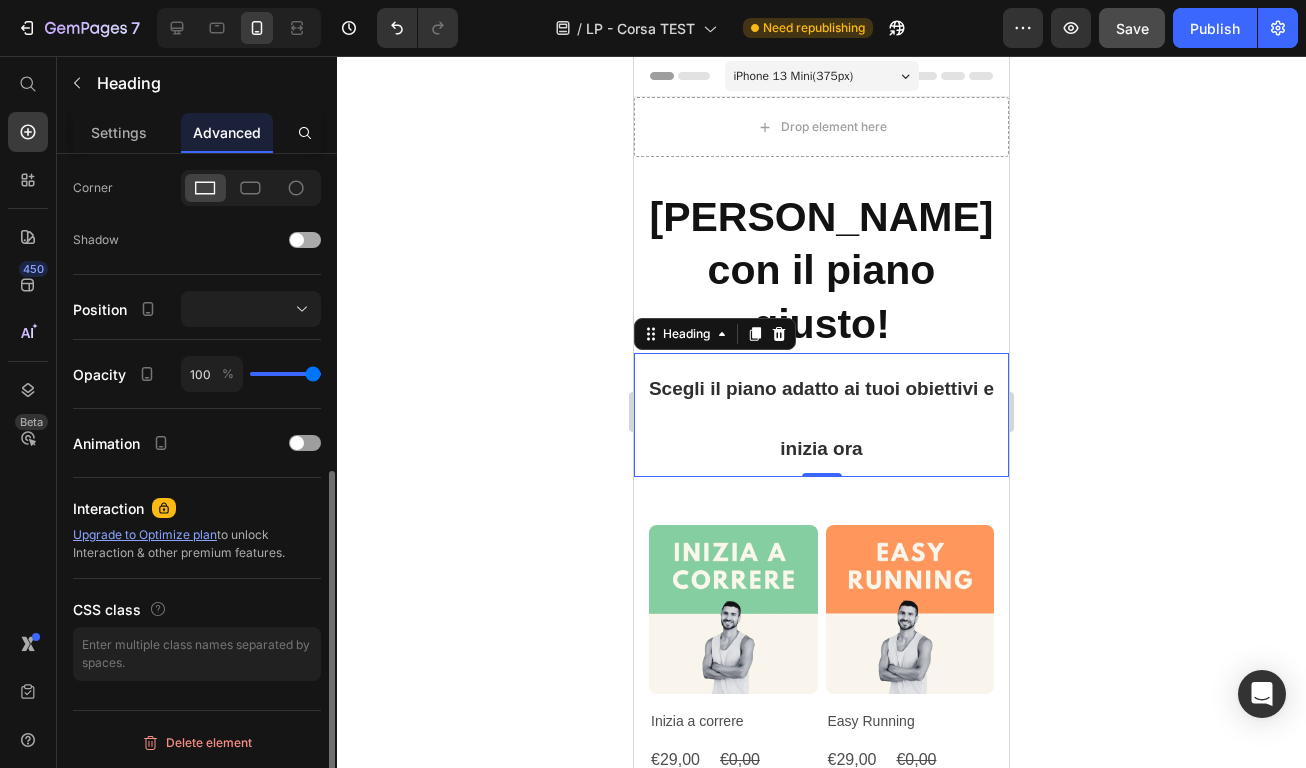 click on "Shadow" 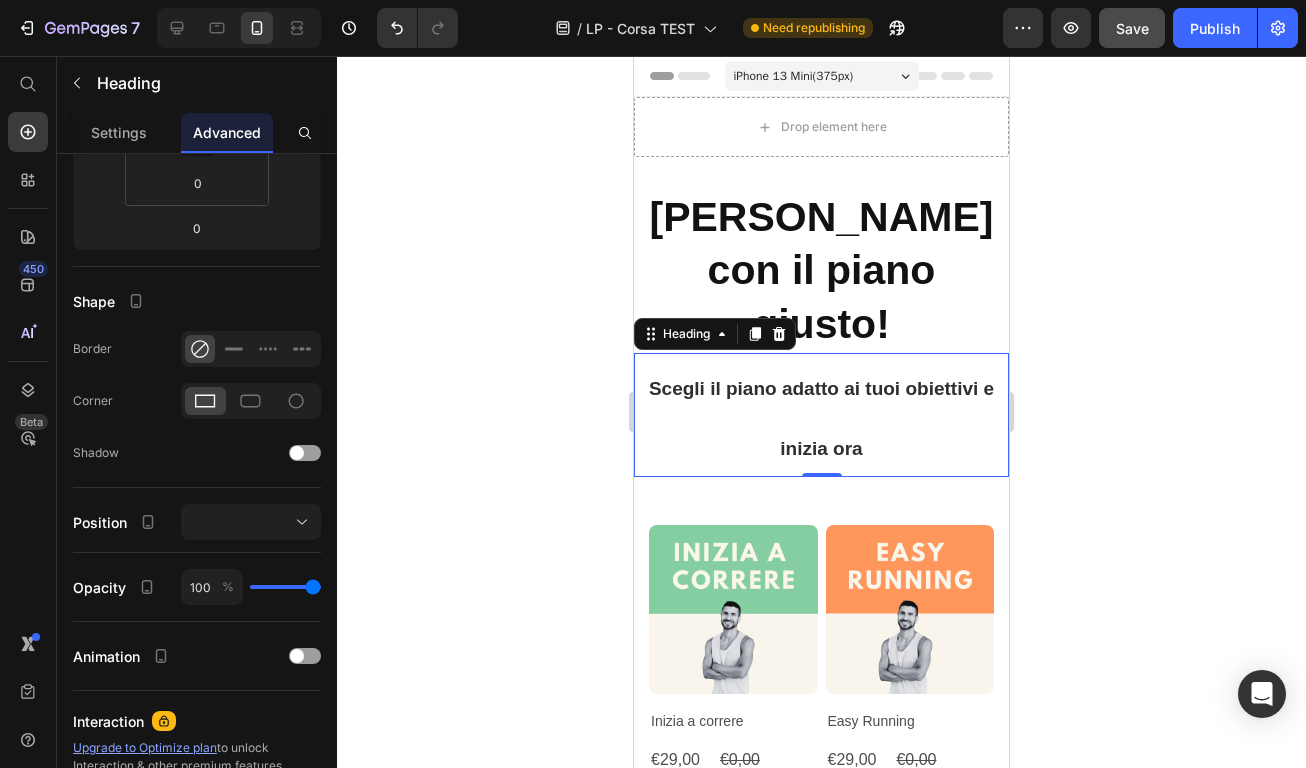 scroll, scrollTop: 0, scrollLeft: 0, axis: both 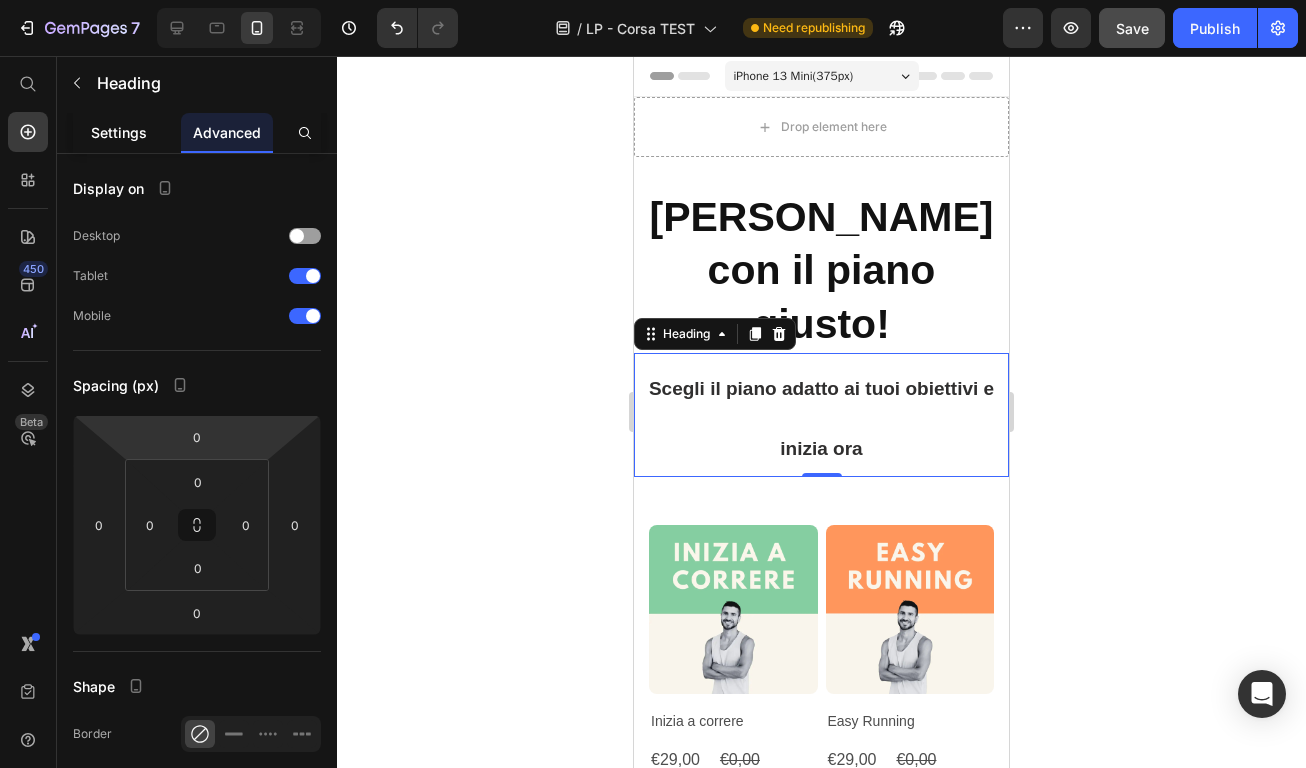 click on "Settings" 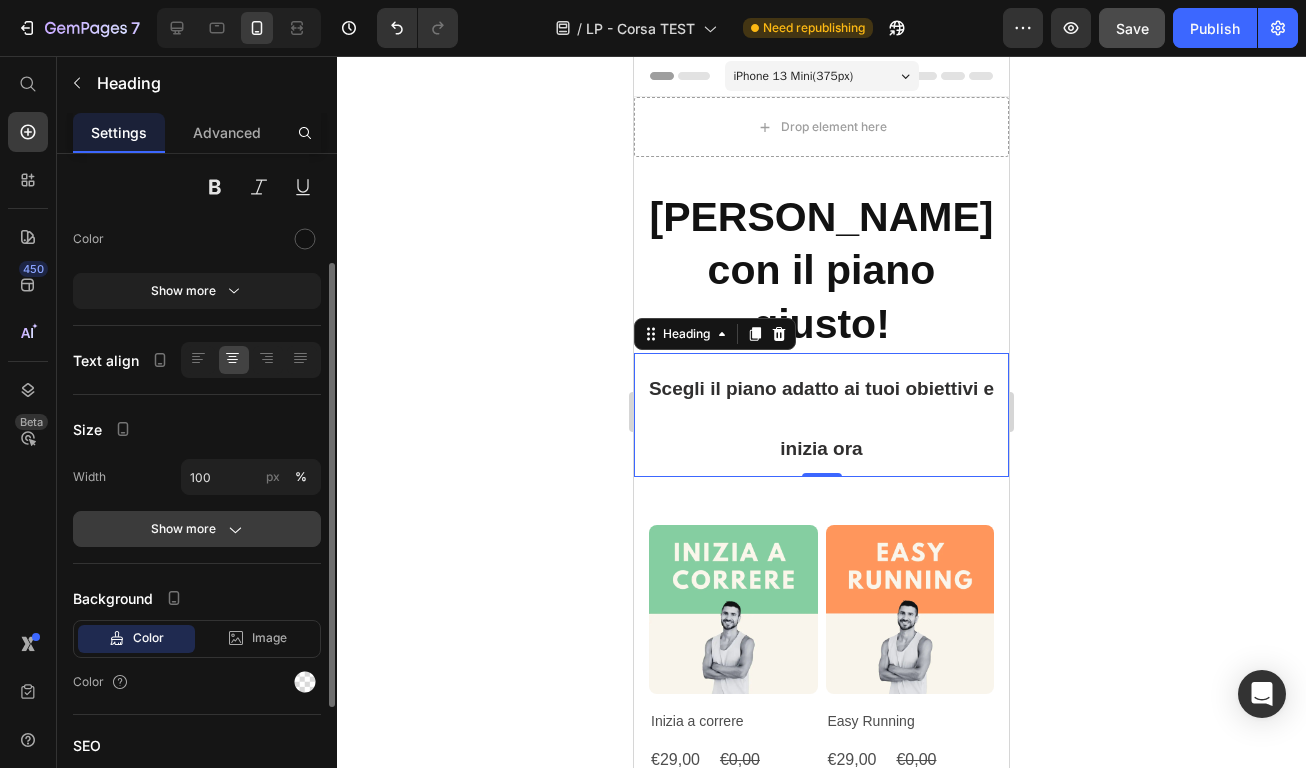 scroll, scrollTop: 236, scrollLeft: 0, axis: vertical 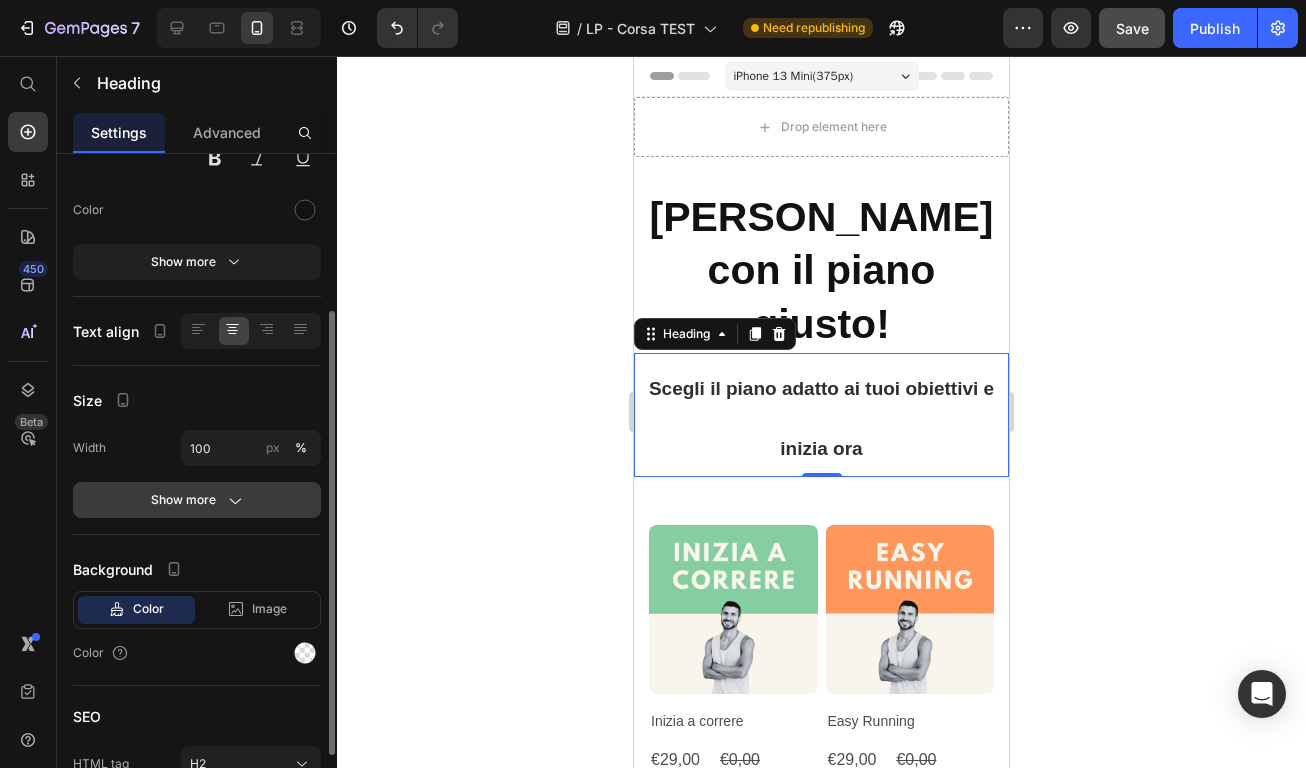 click 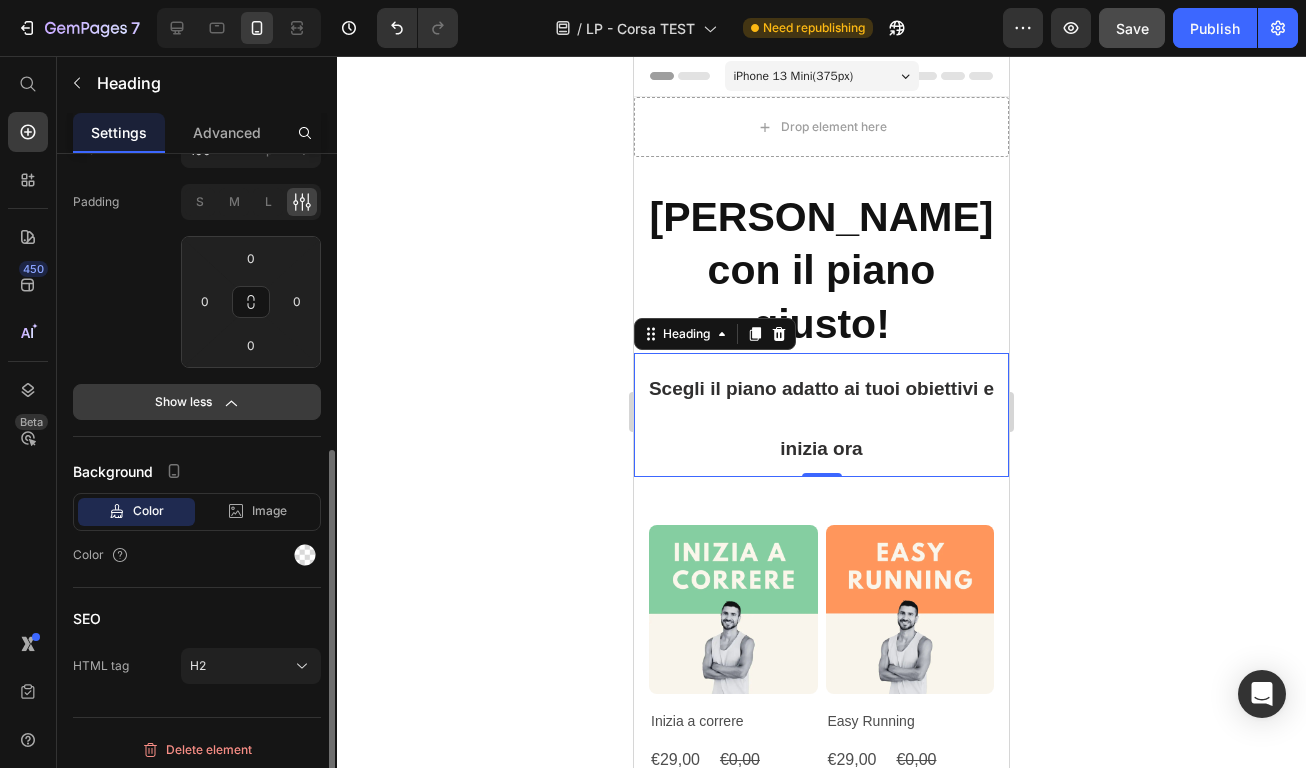 scroll, scrollTop: 541, scrollLeft: 0, axis: vertical 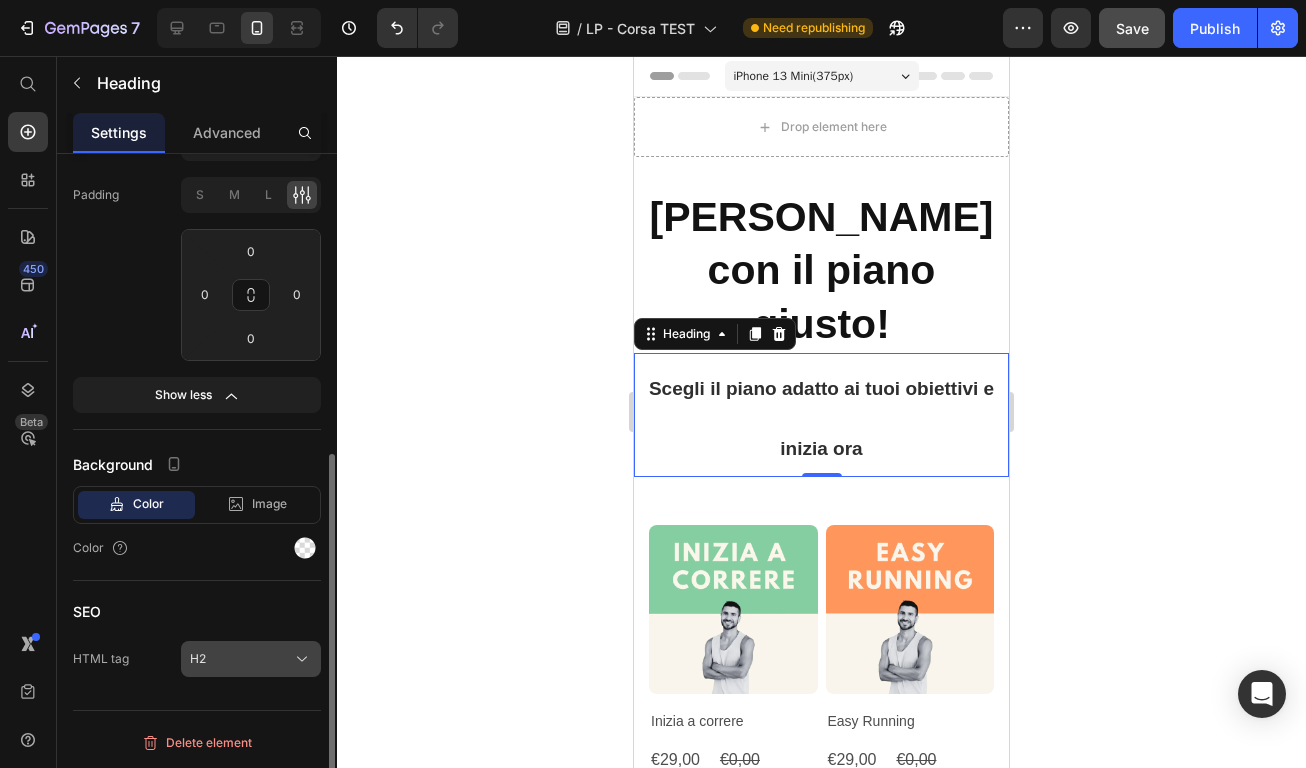 click on "H2" 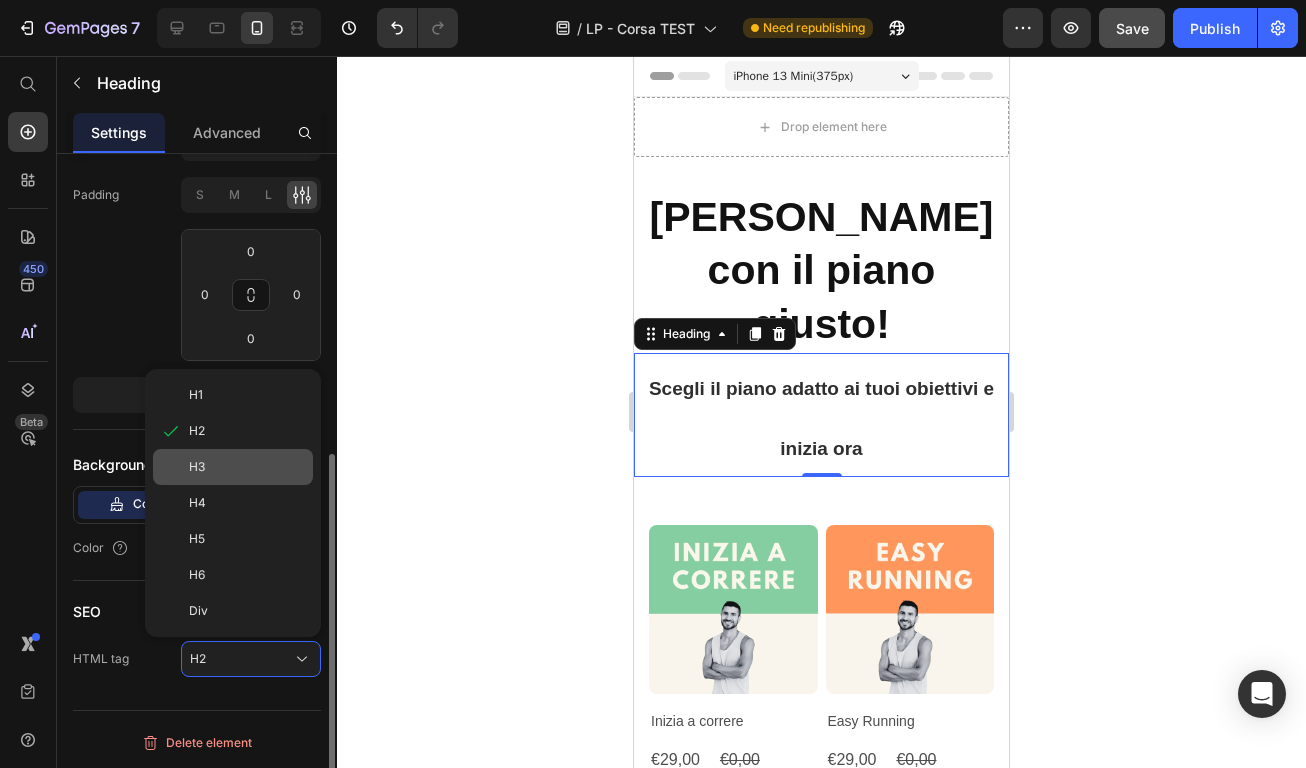 click on "H3" 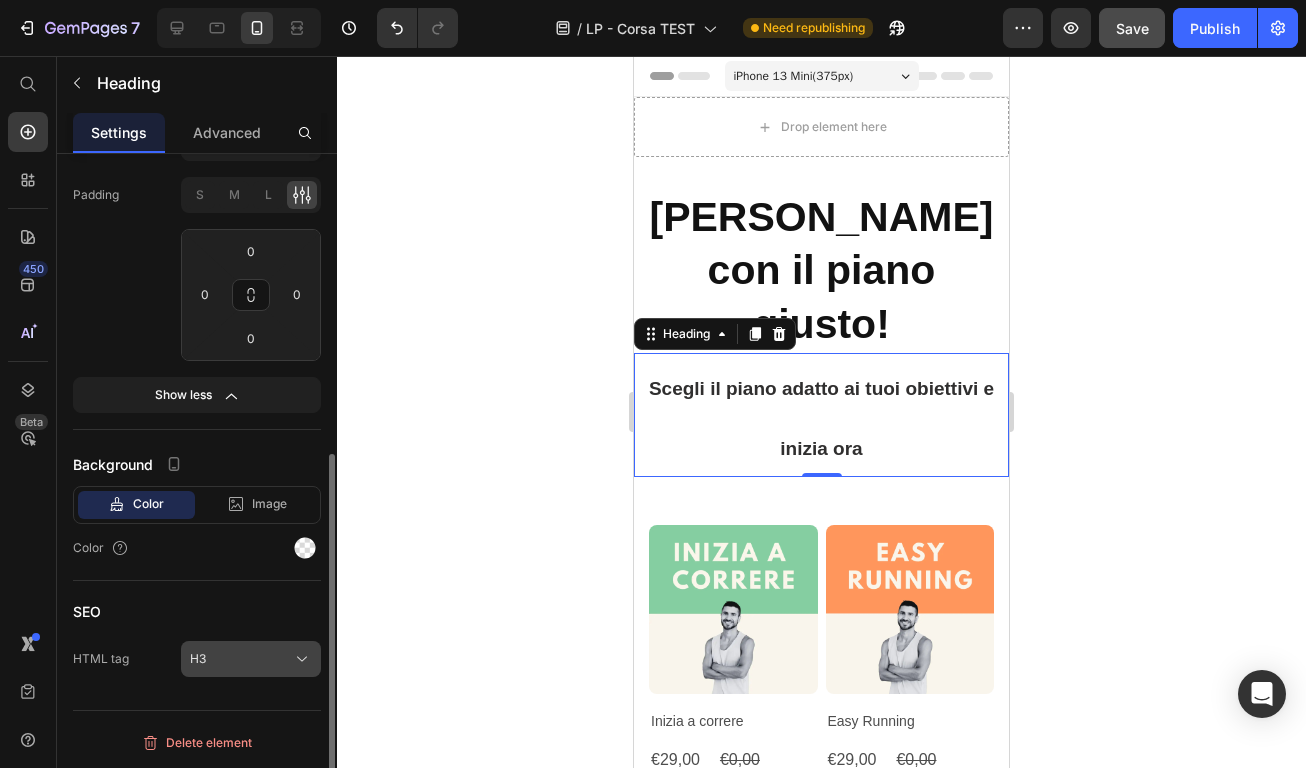 click on "H3" 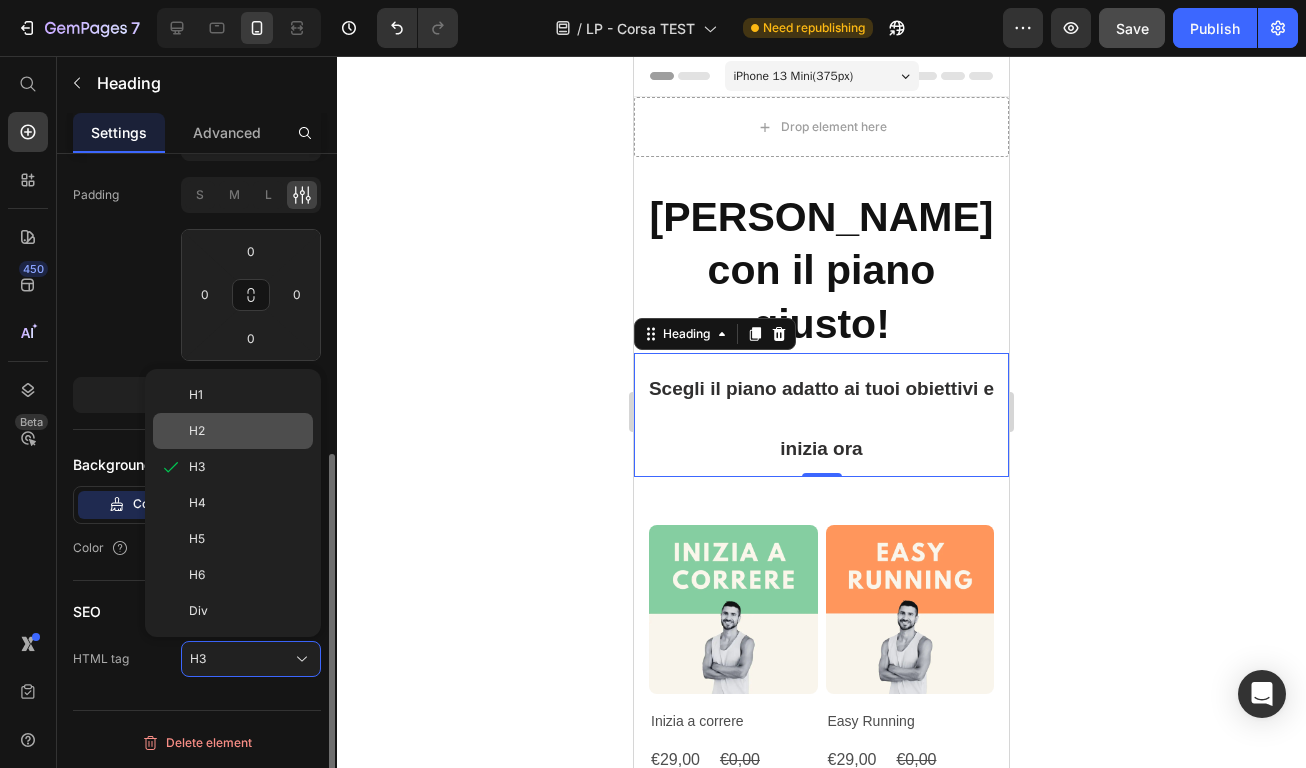 click on "H2" 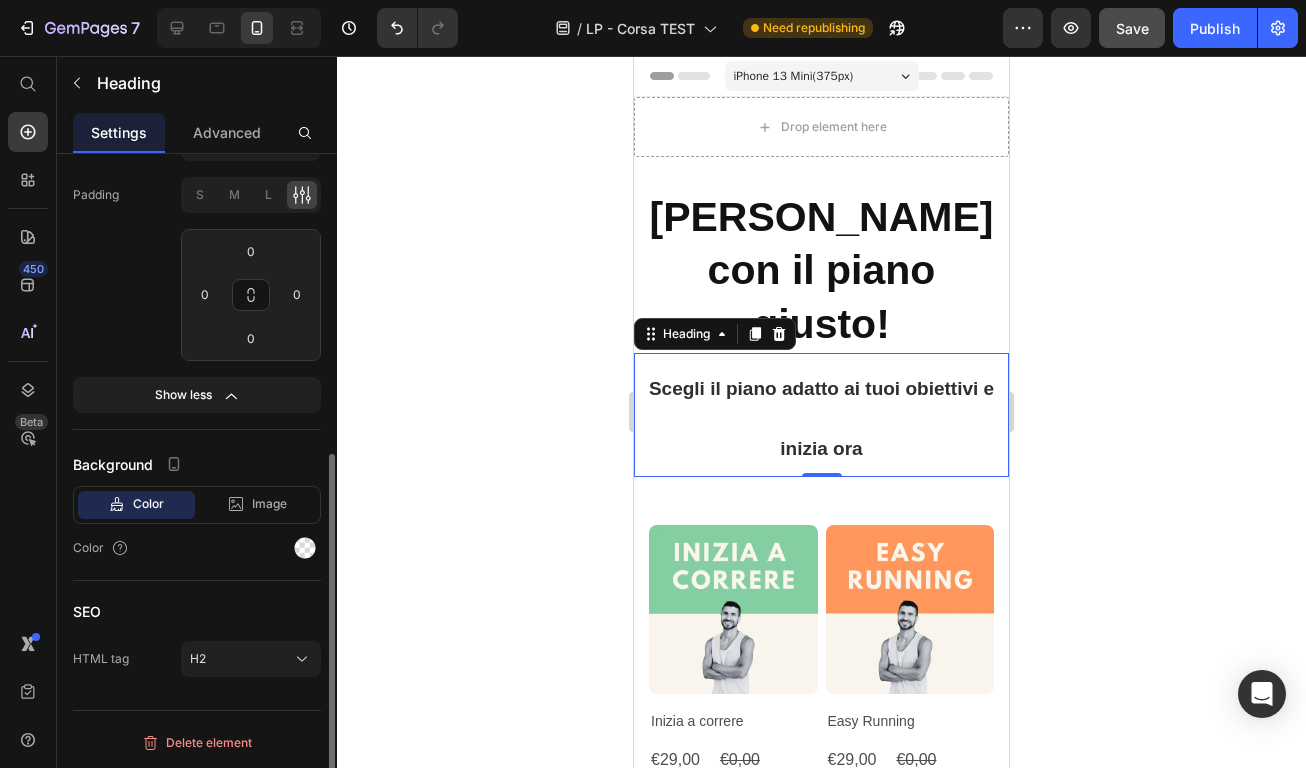 click 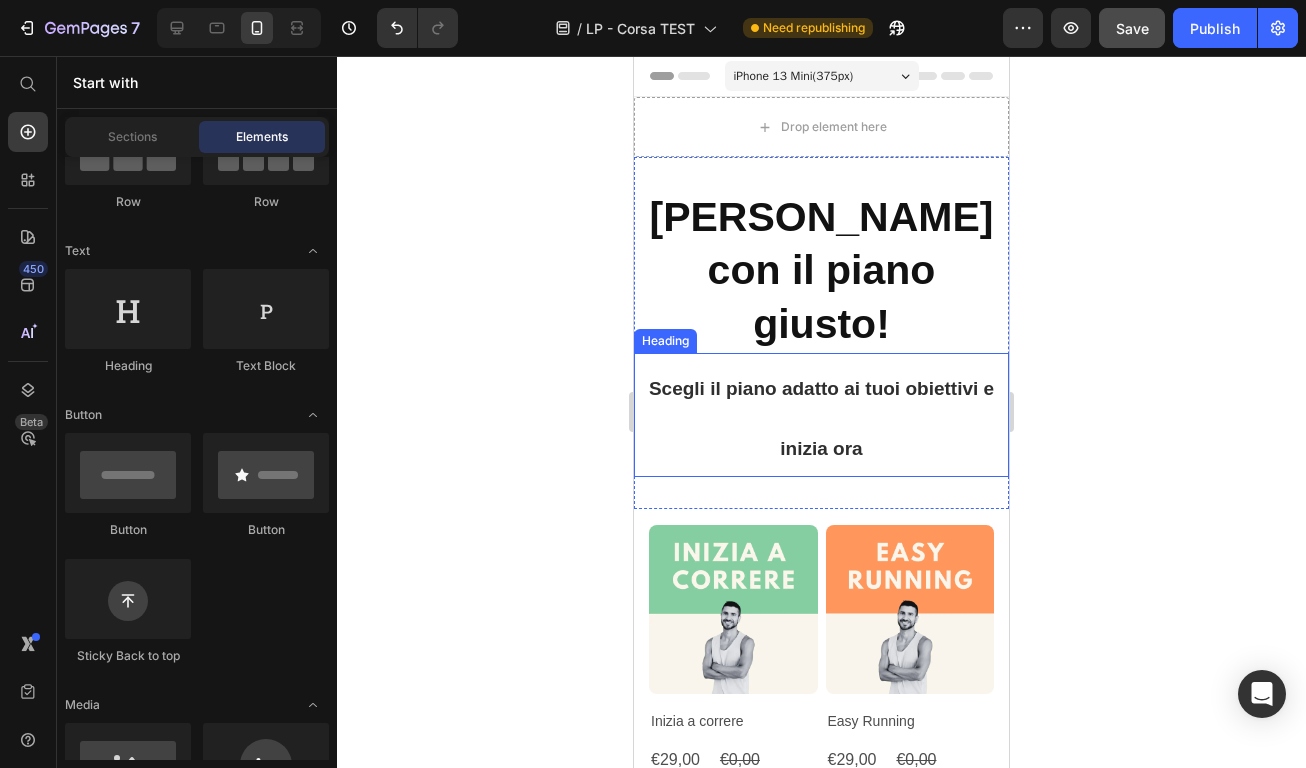click on "Scegli il piano adatto ai tuoi obiettivi e inizia ora" at bounding box center (821, 415) 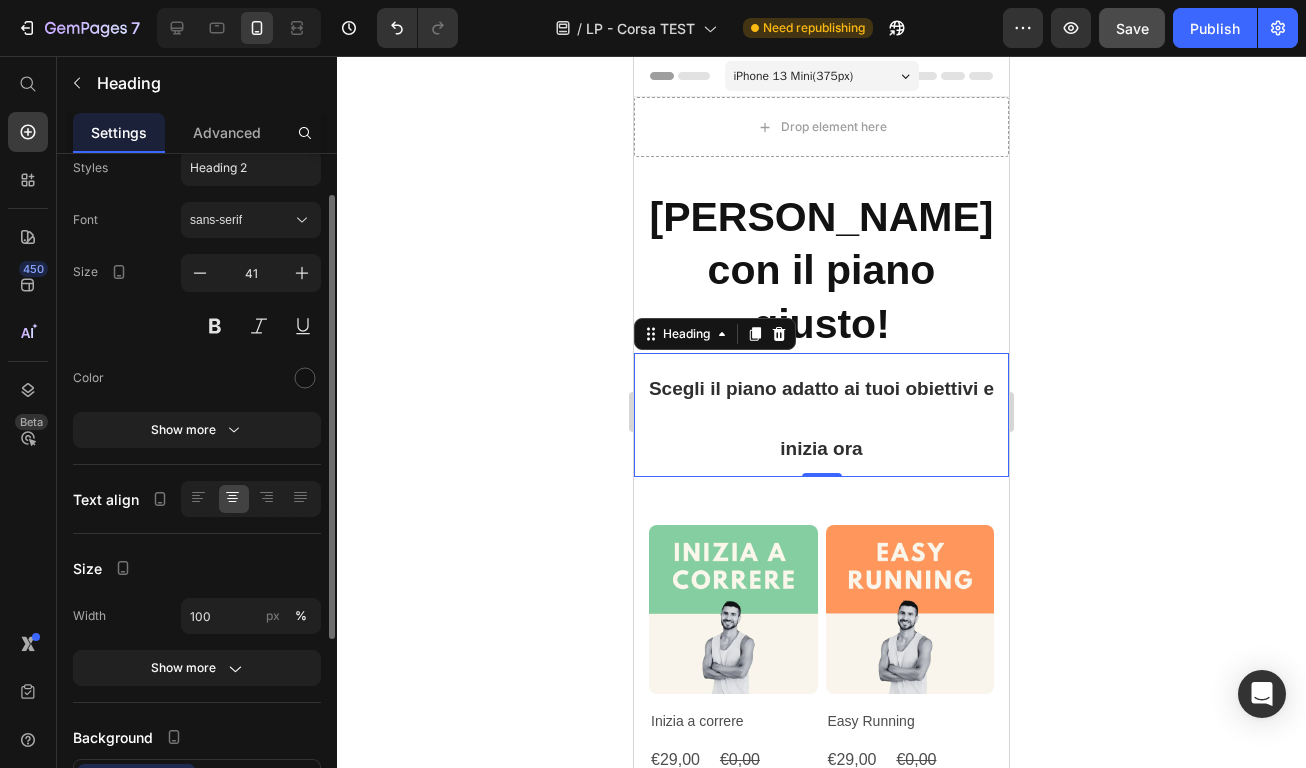 scroll, scrollTop: 62, scrollLeft: 0, axis: vertical 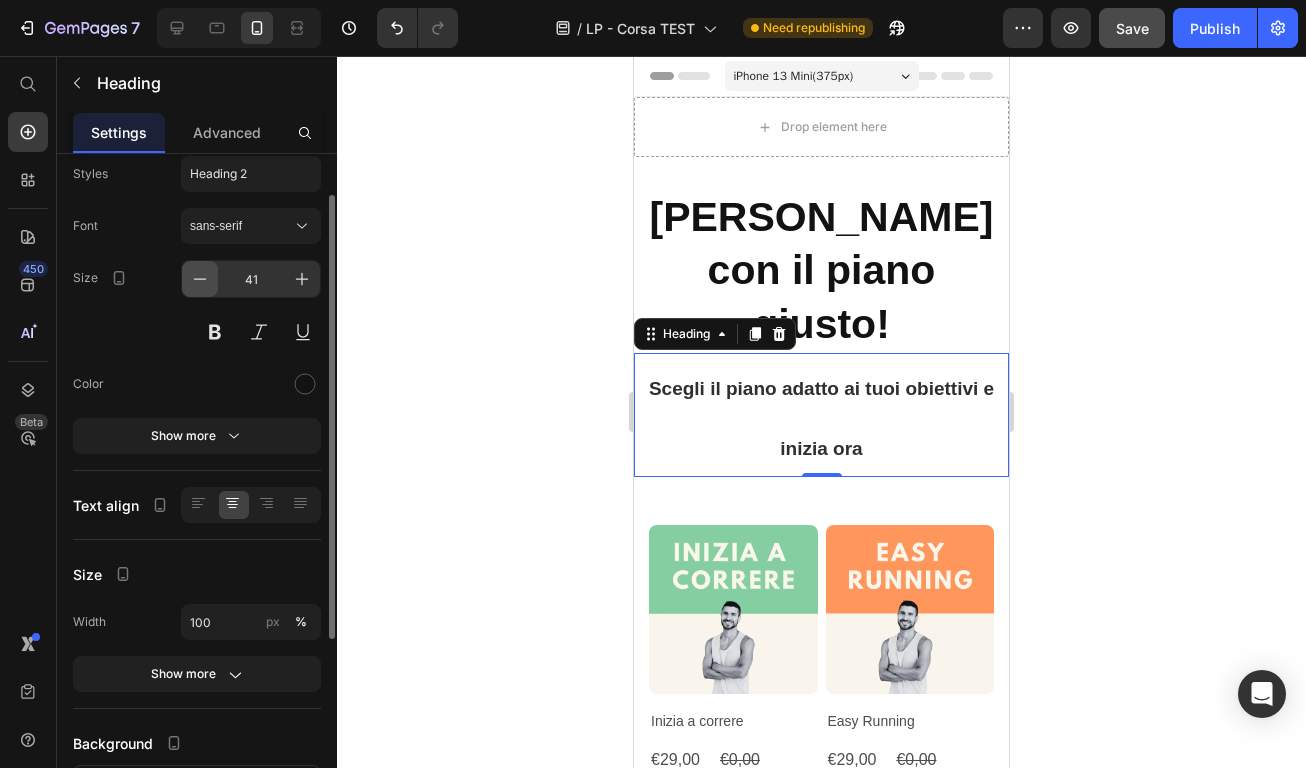 click at bounding box center [200, 279] 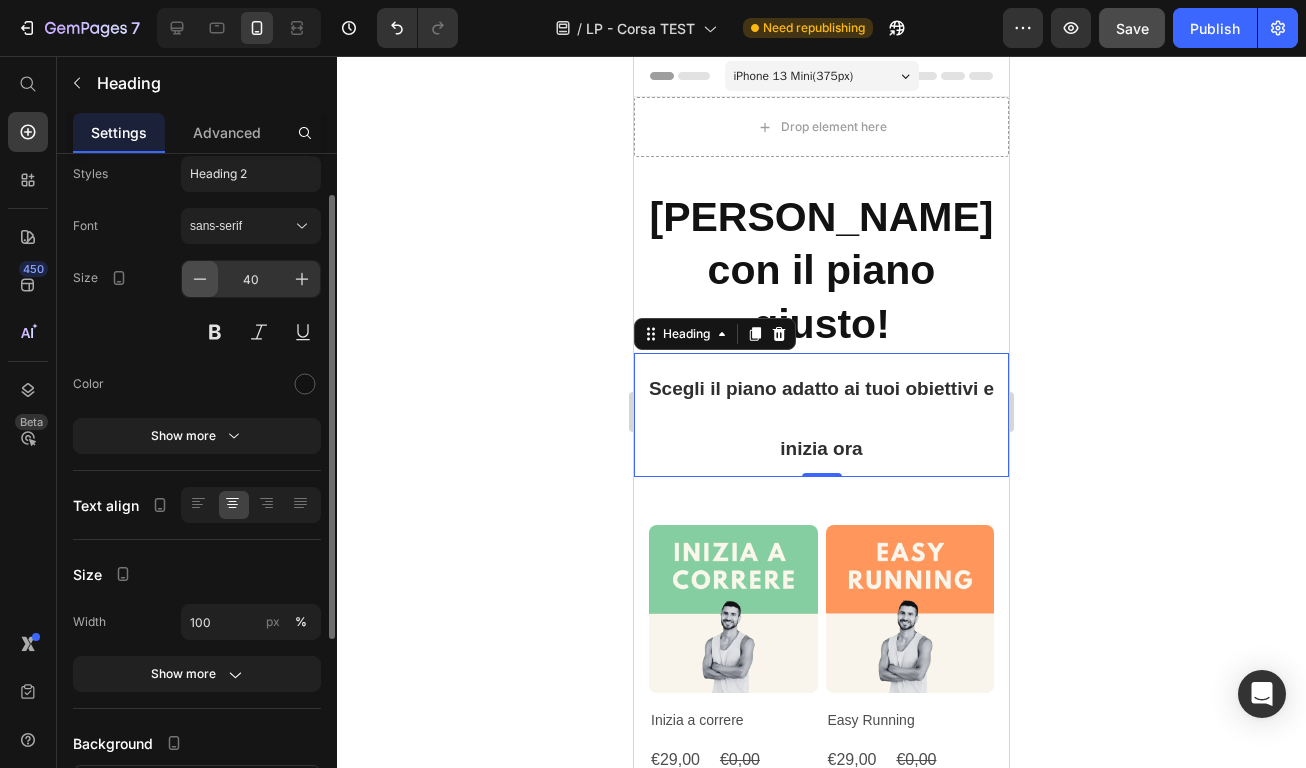 click at bounding box center (200, 279) 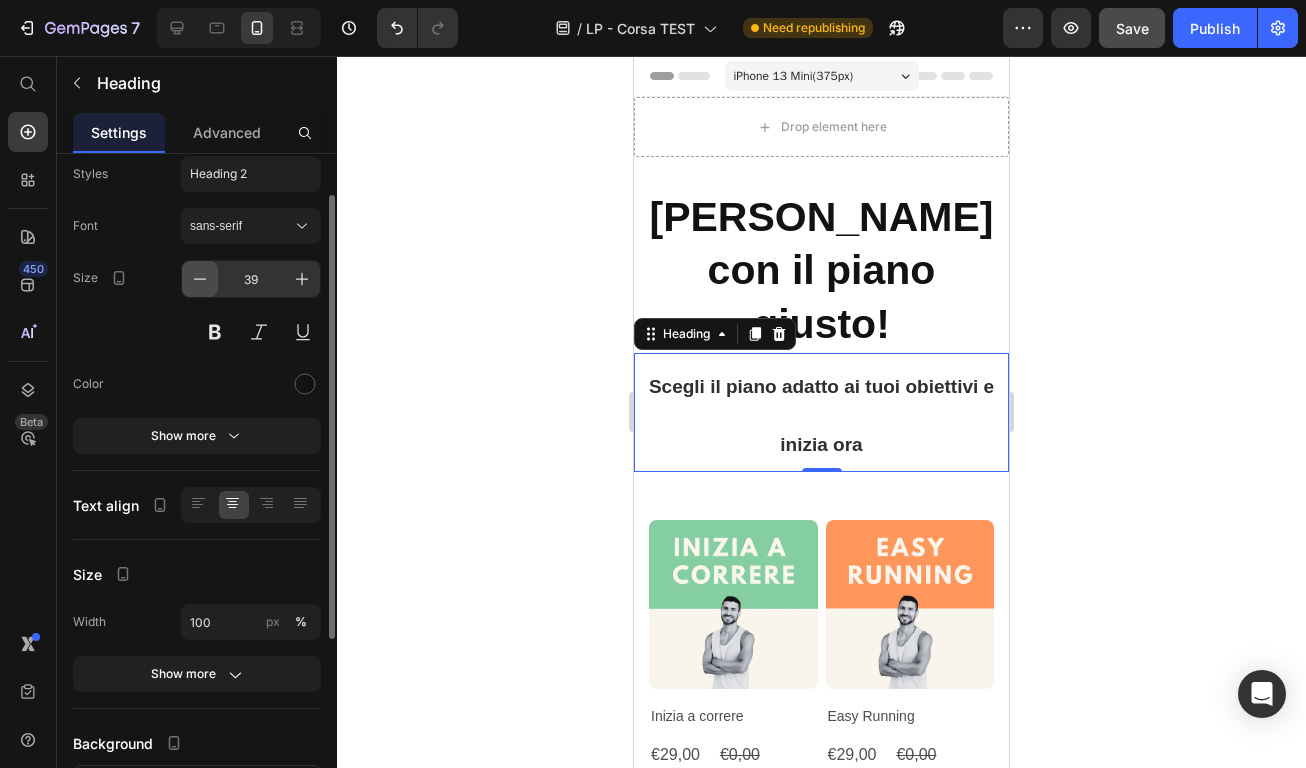 click at bounding box center (200, 279) 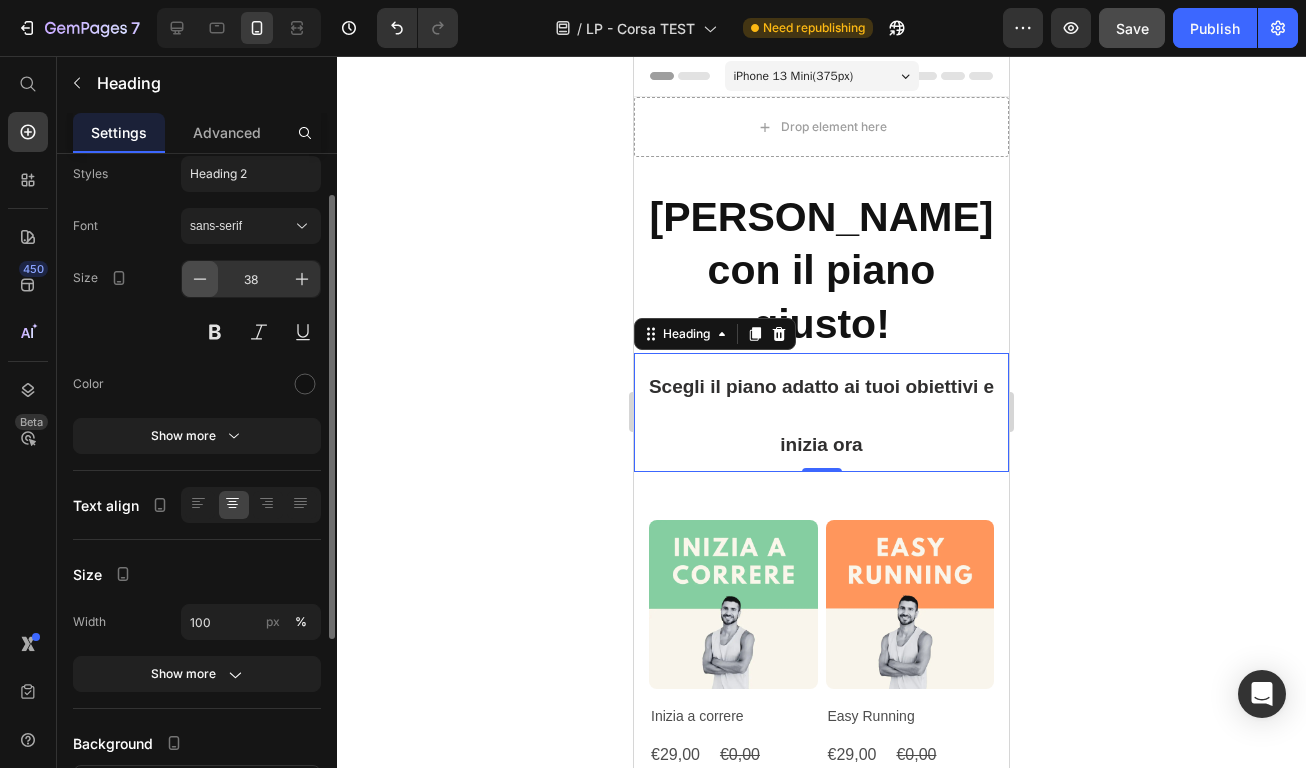click at bounding box center (200, 279) 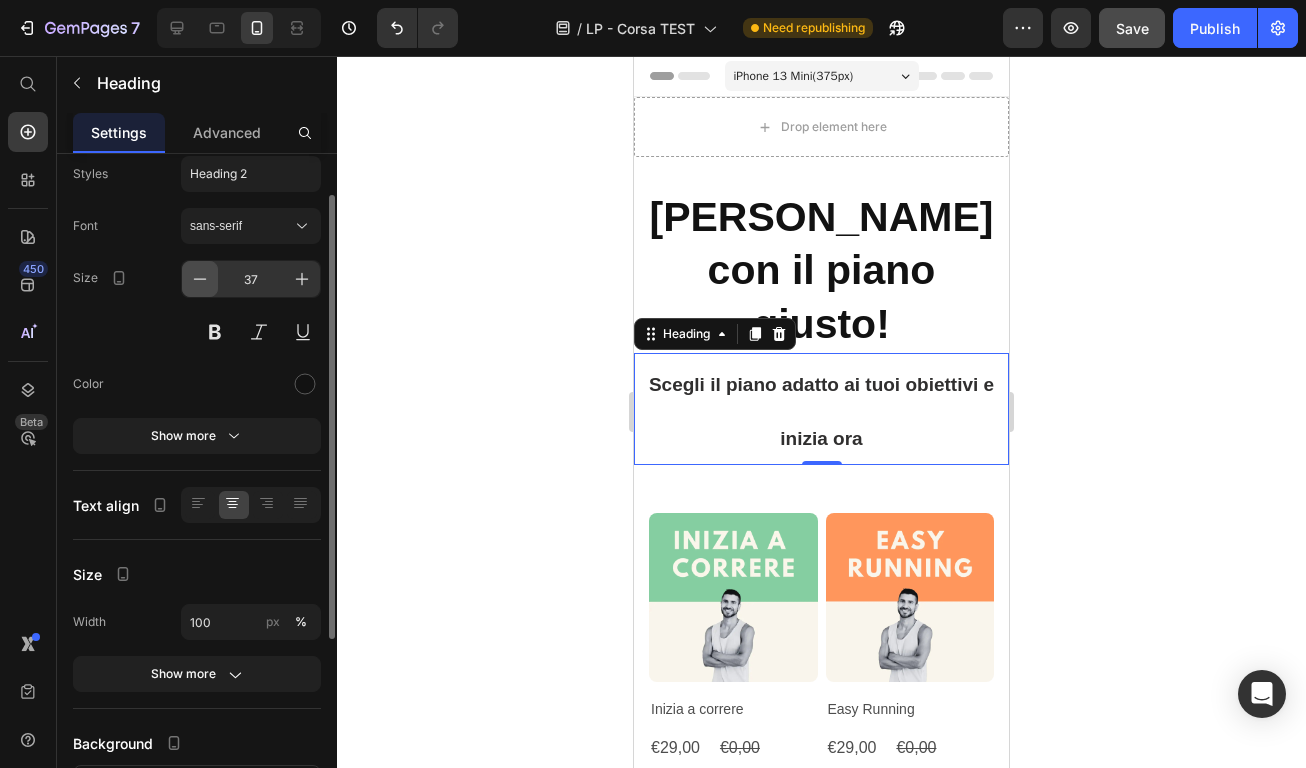 click at bounding box center [200, 279] 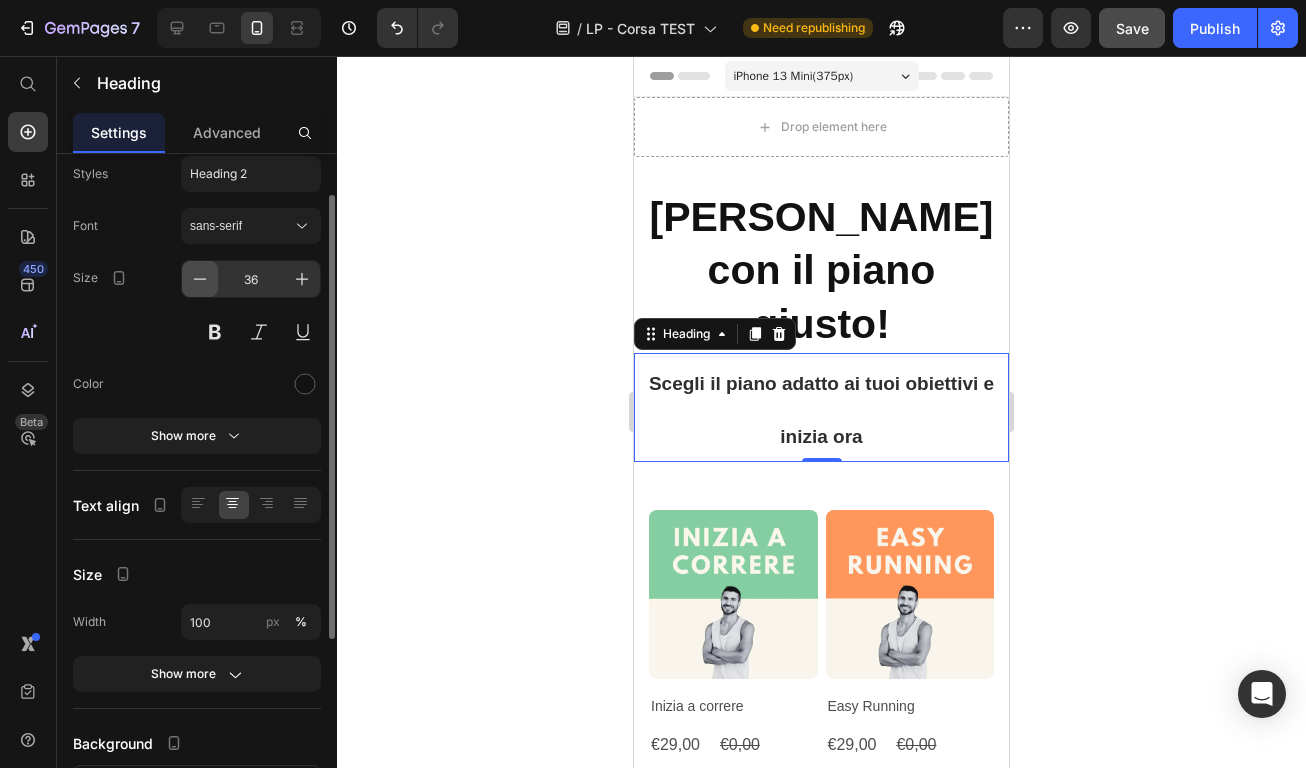 click at bounding box center [200, 279] 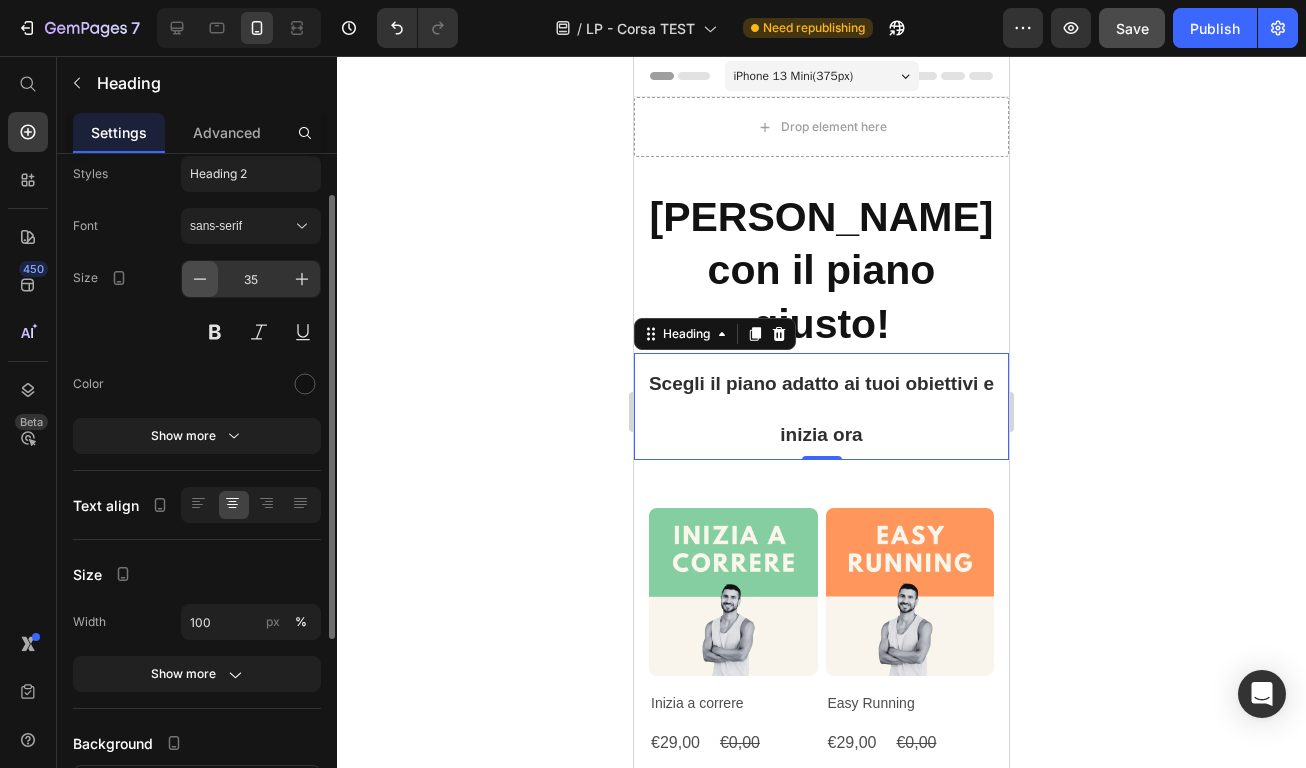click at bounding box center [200, 279] 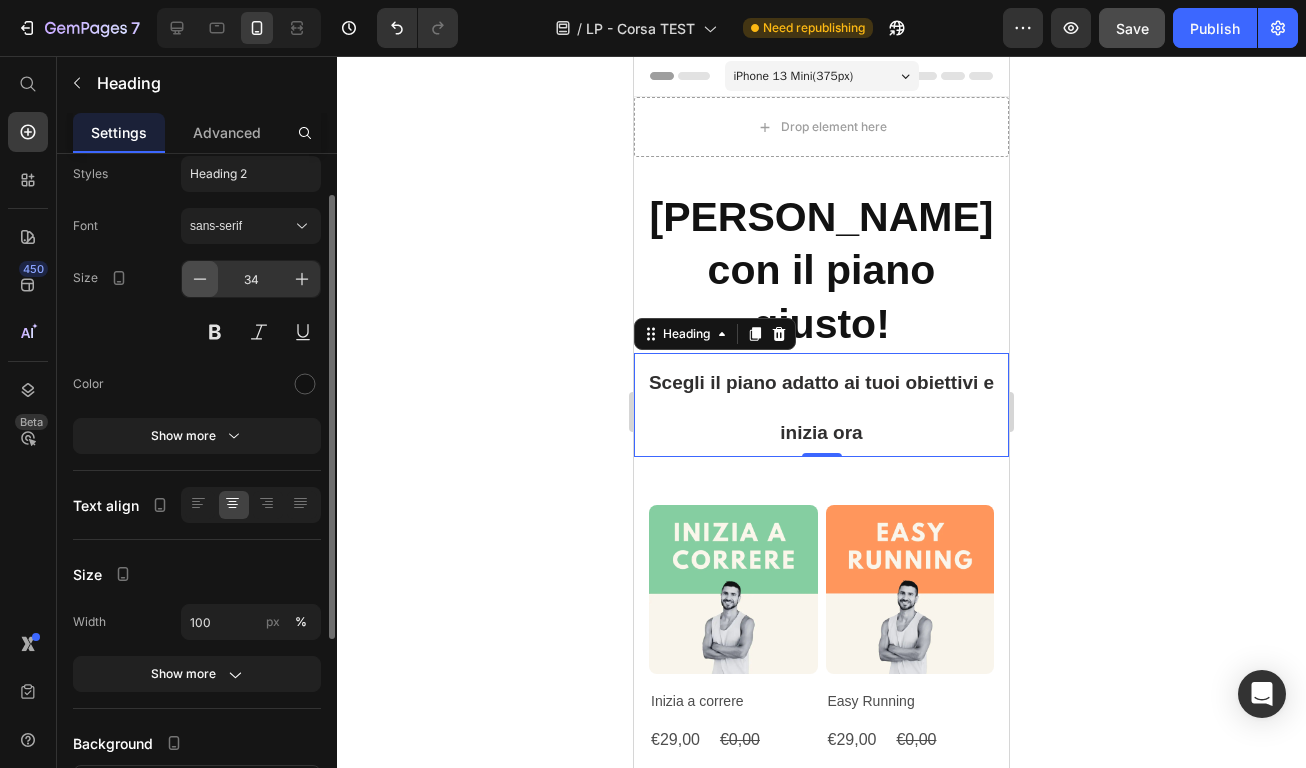 click at bounding box center [200, 279] 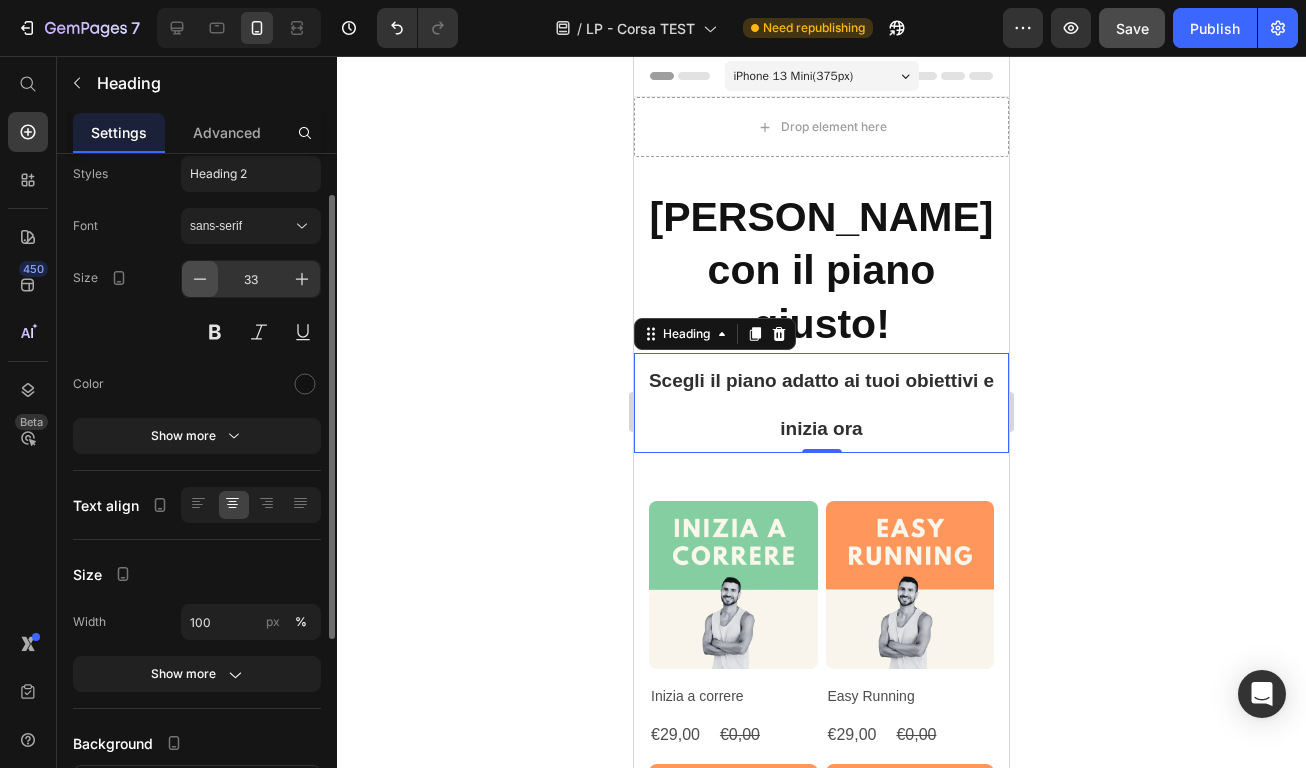 click at bounding box center [200, 279] 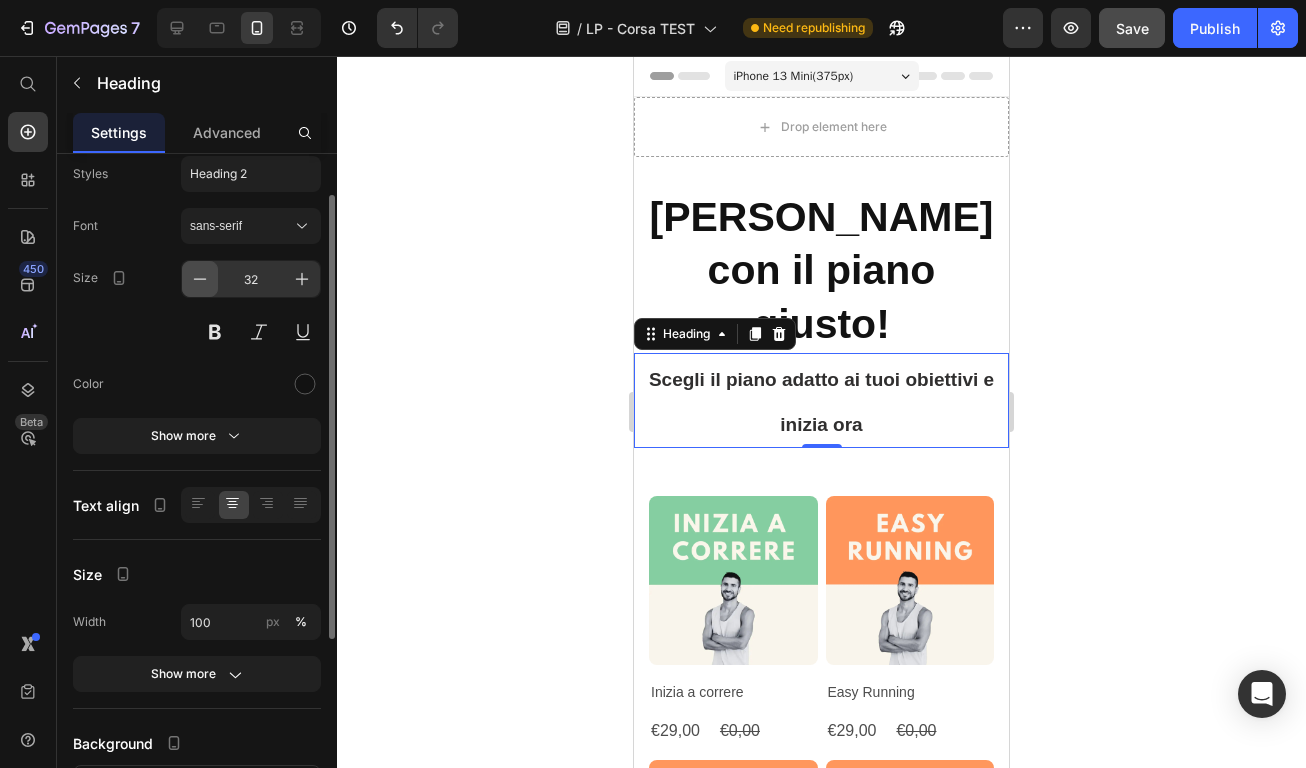 click at bounding box center (200, 279) 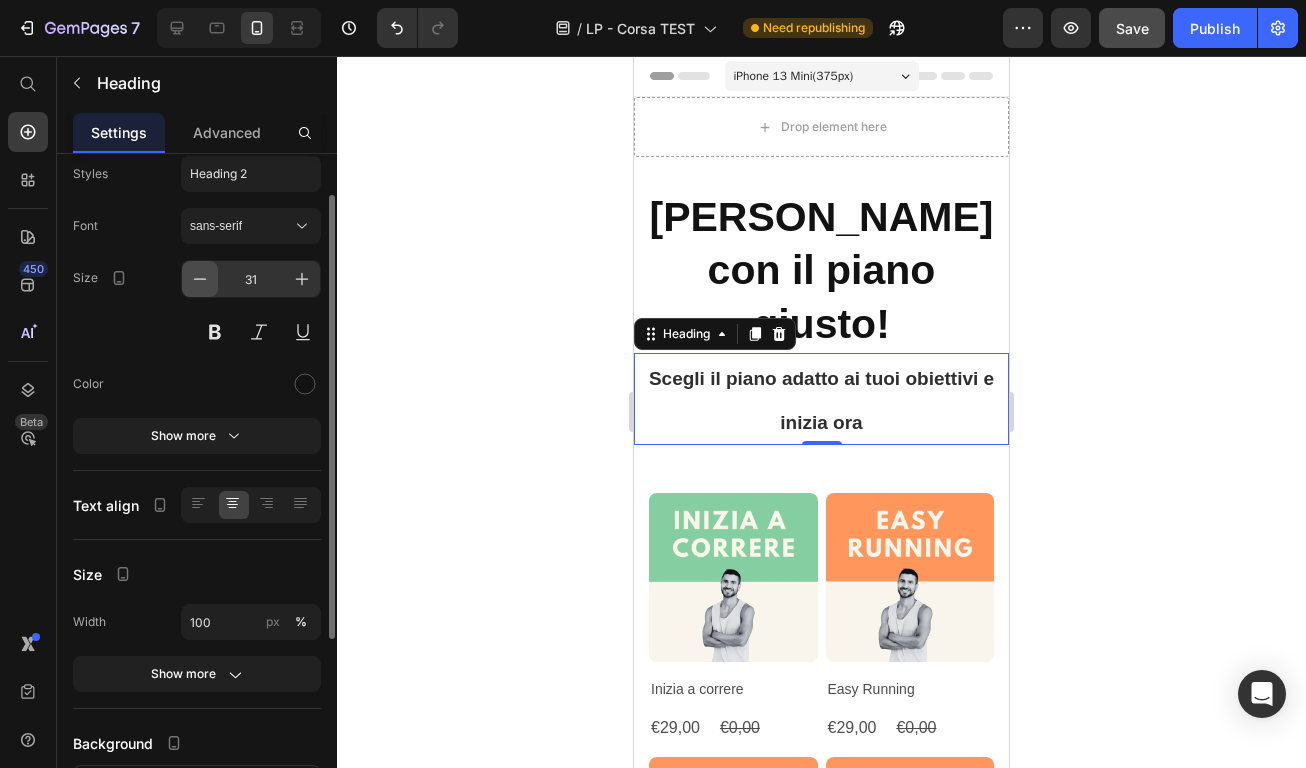 click at bounding box center [200, 279] 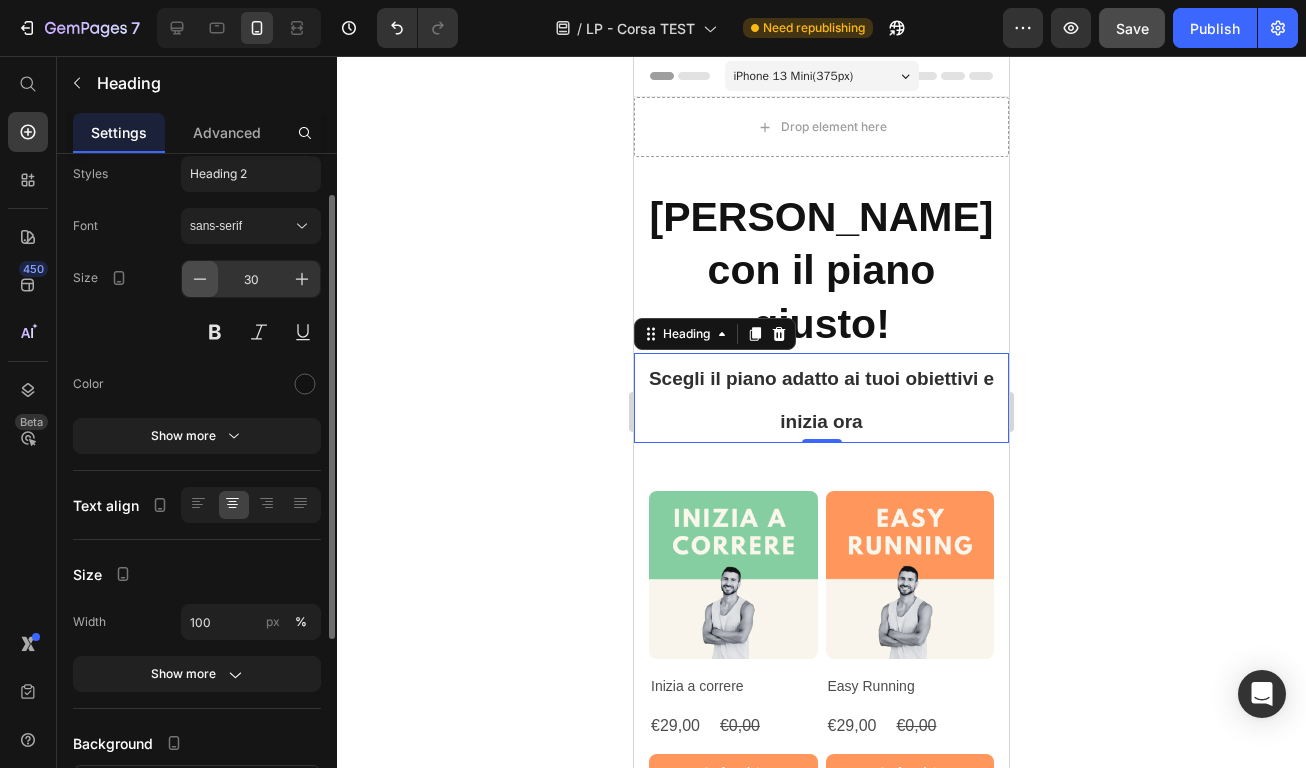 click at bounding box center [200, 279] 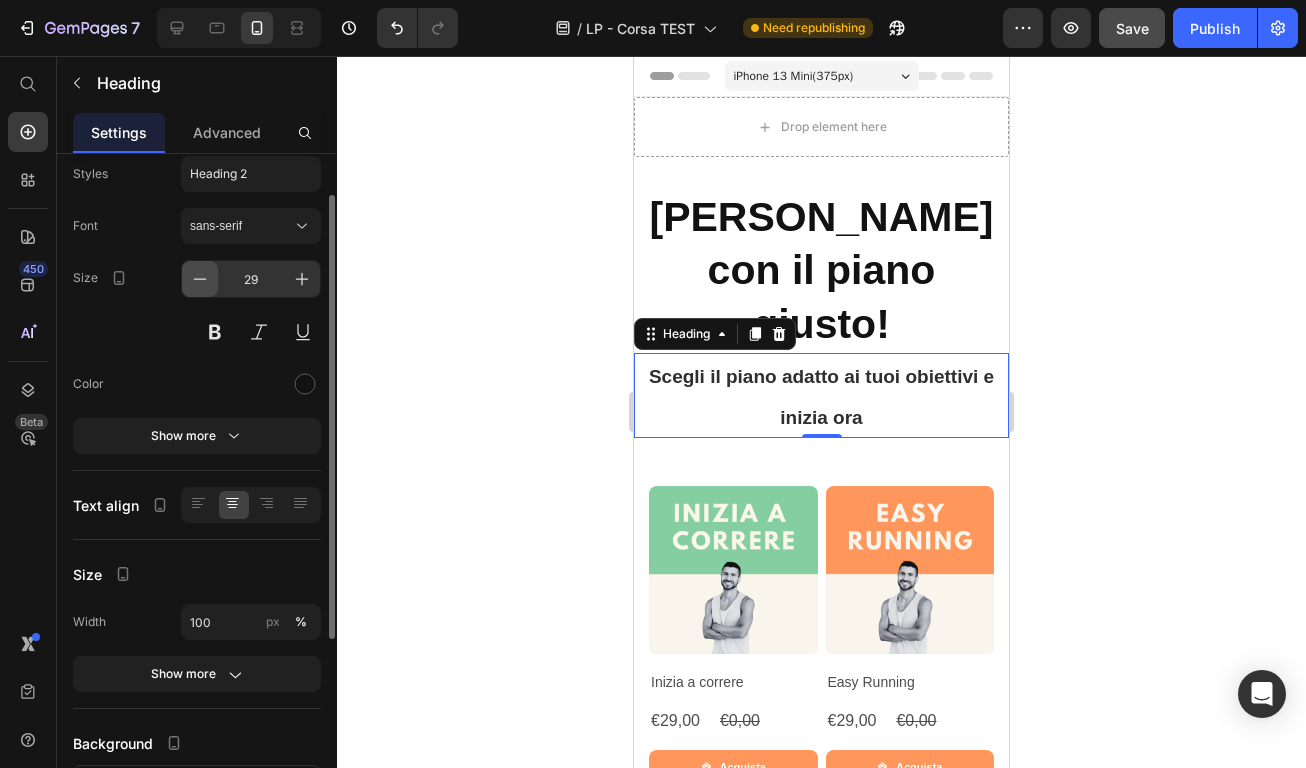 click at bounding box center (200, 279) 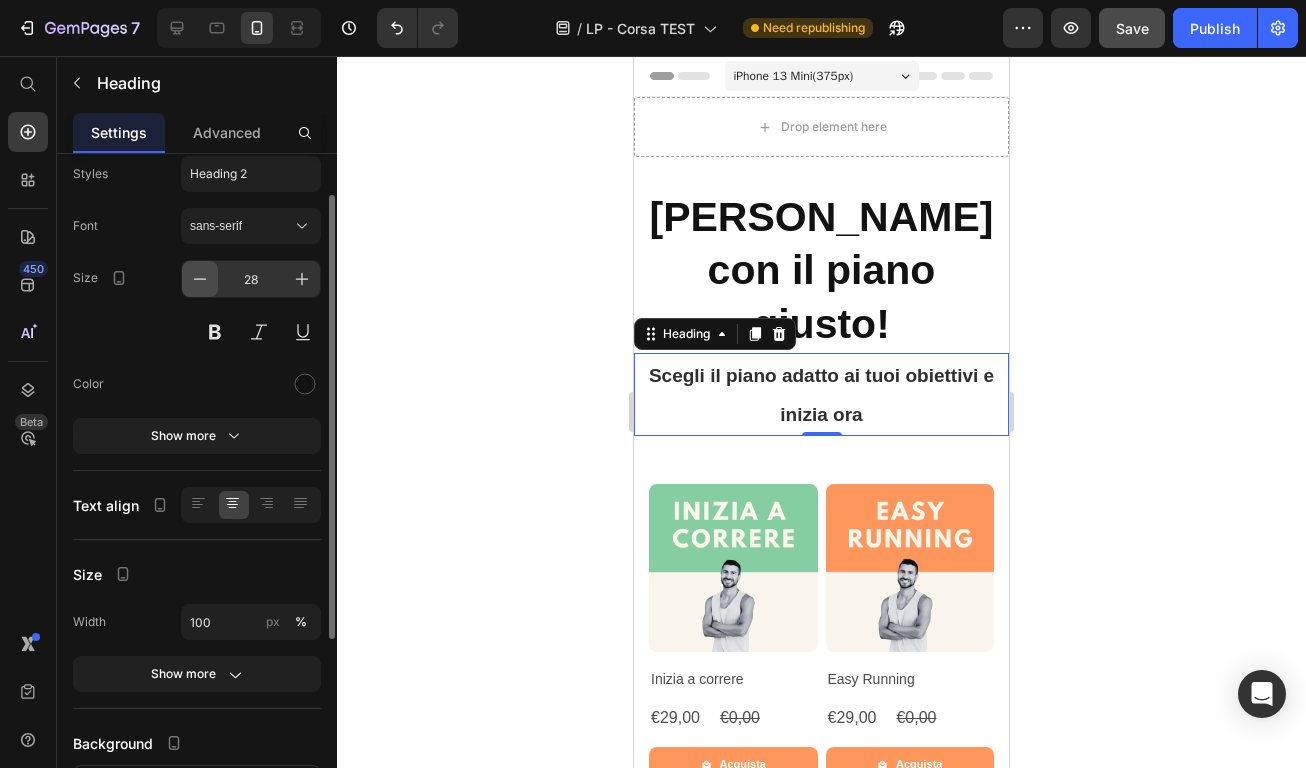 click at bounding box center [200, 279] 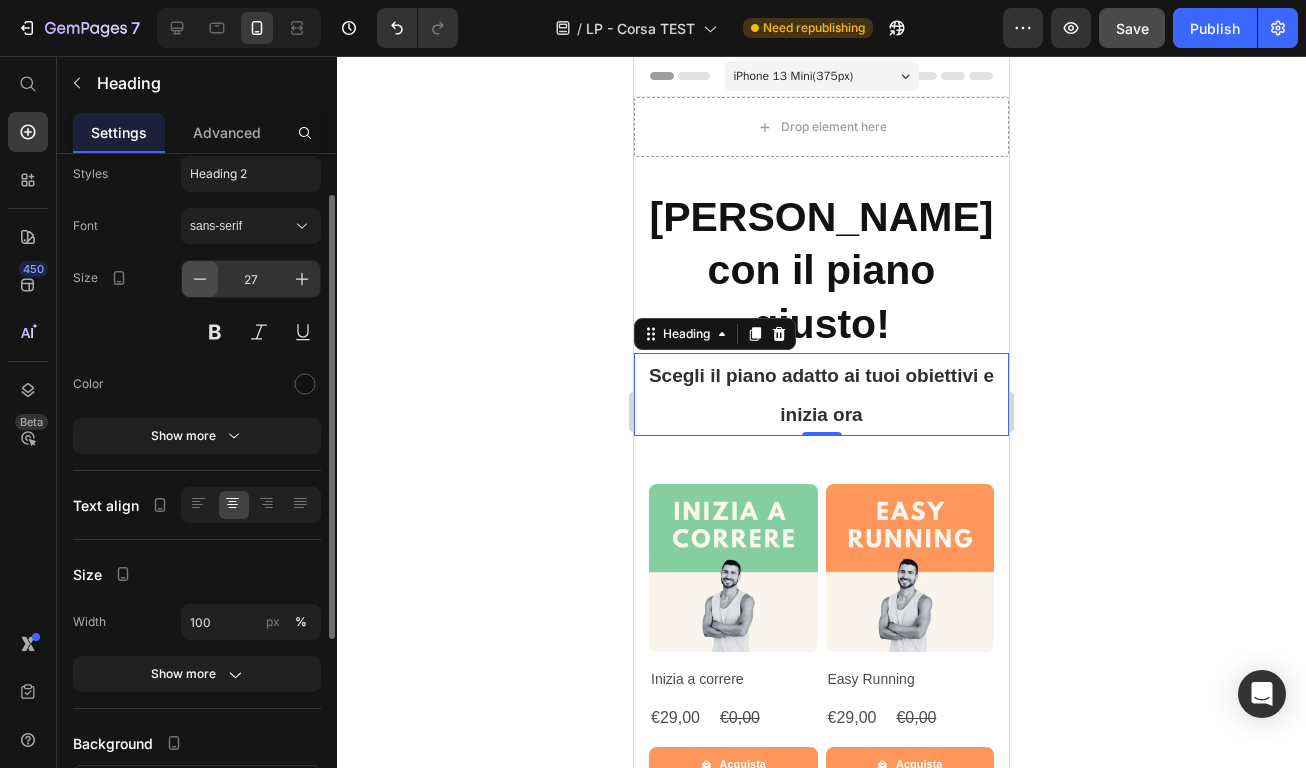 click at bounding box center (200, 279) 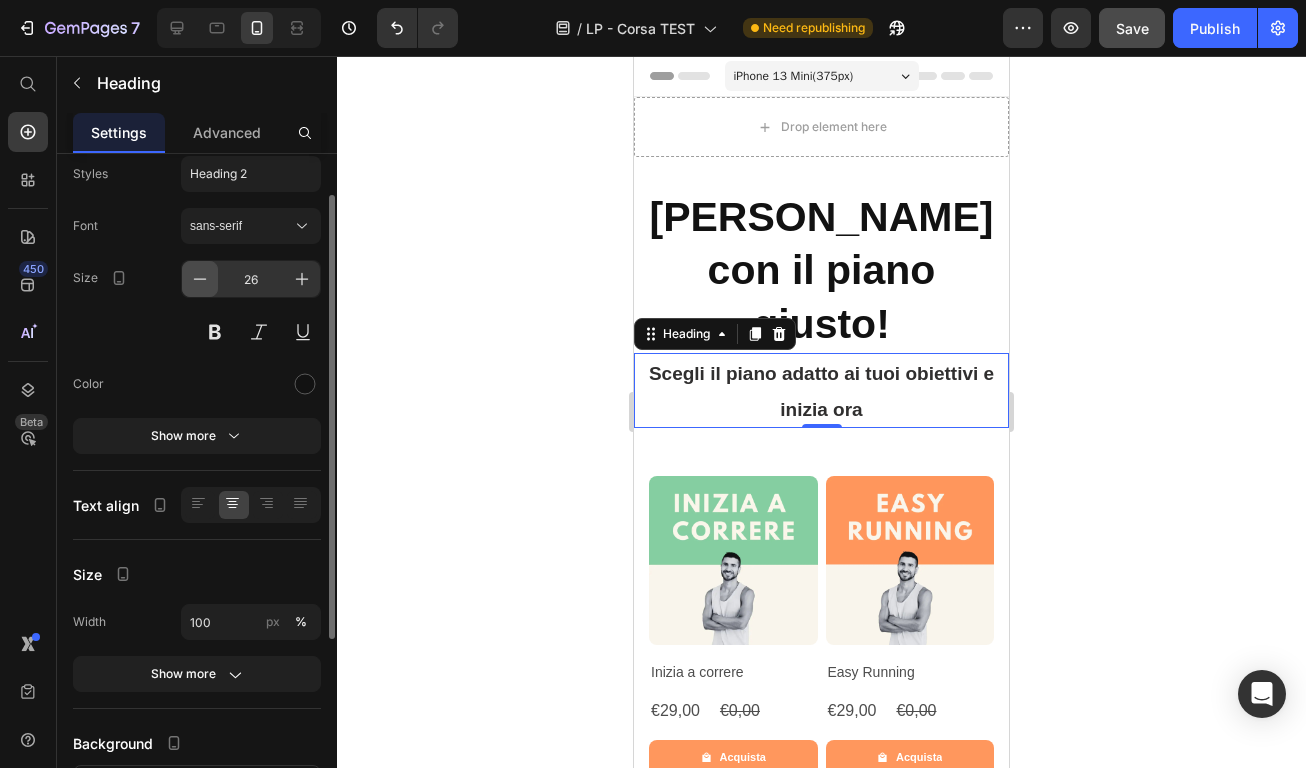 click at bounding box center [200, 279] 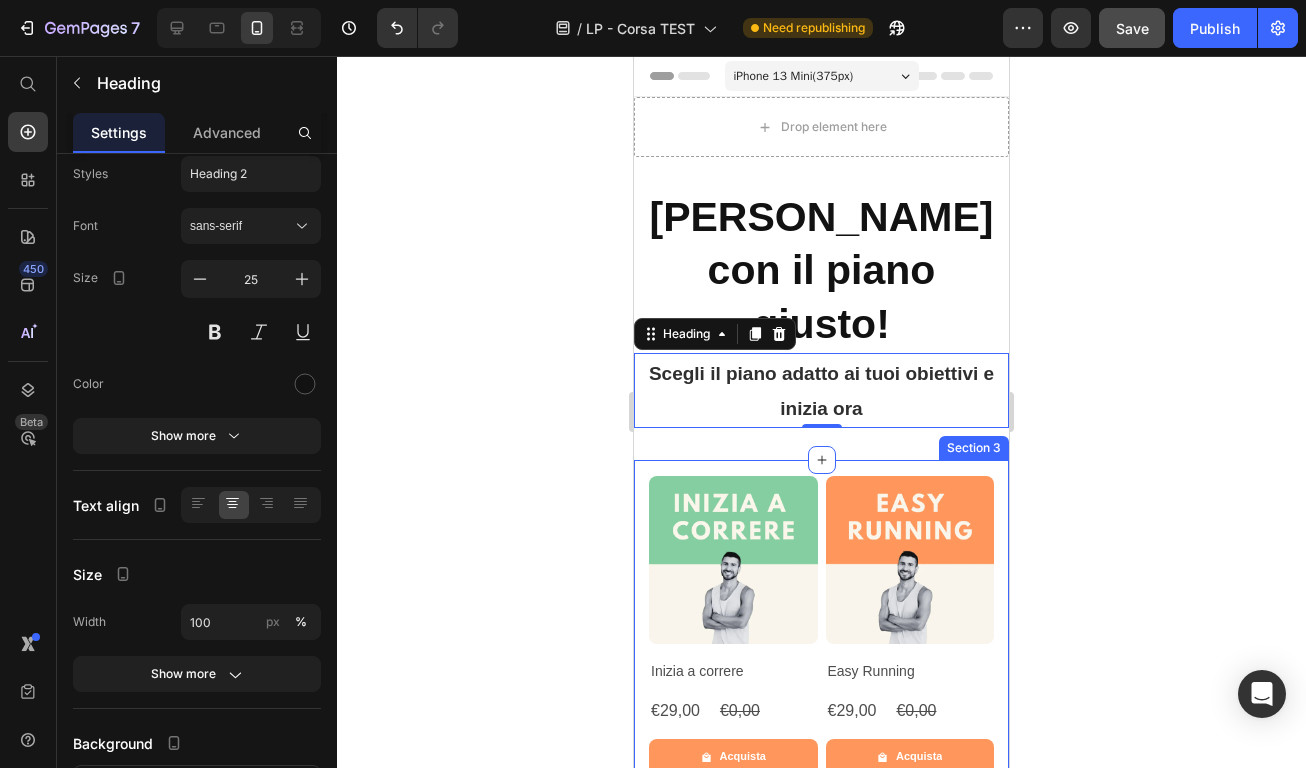 click 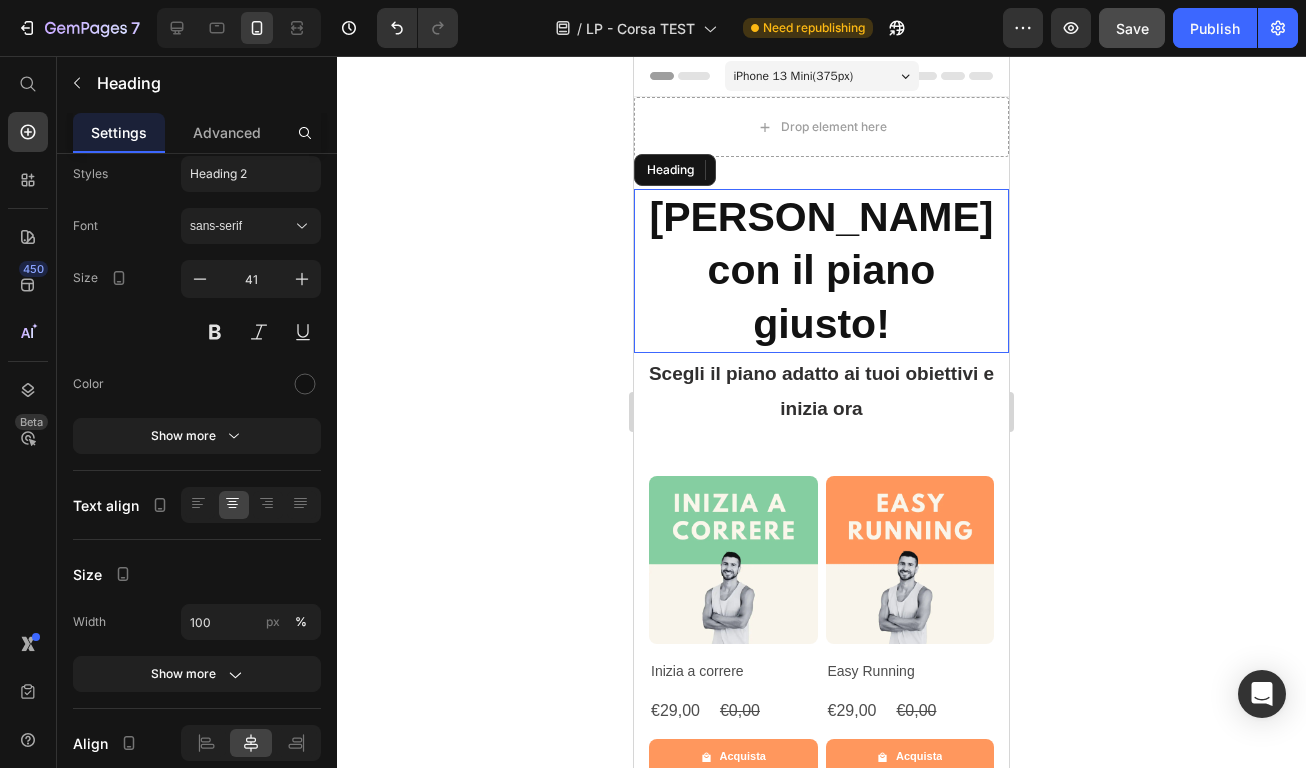 click on "[PERSON_NAME] con il piano [PERSON_NAME]!" at bounding box center (822, 270) 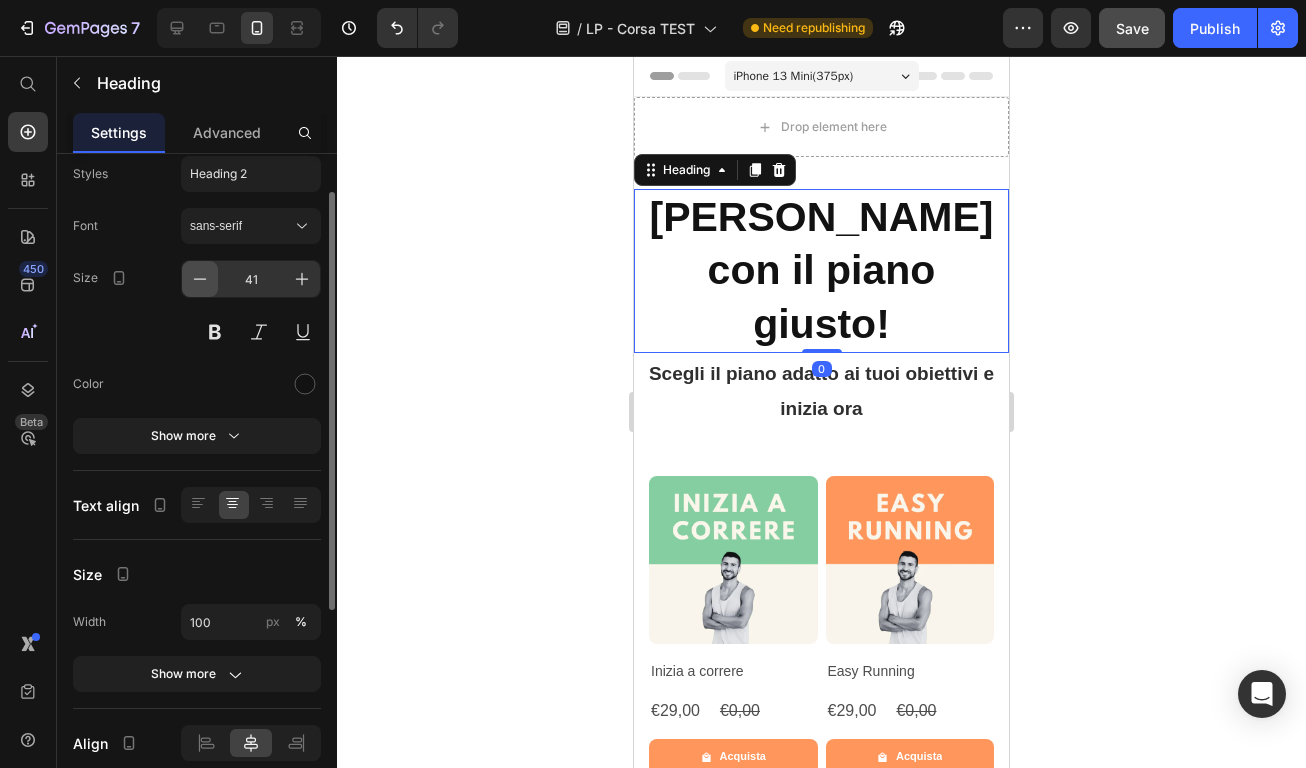 click 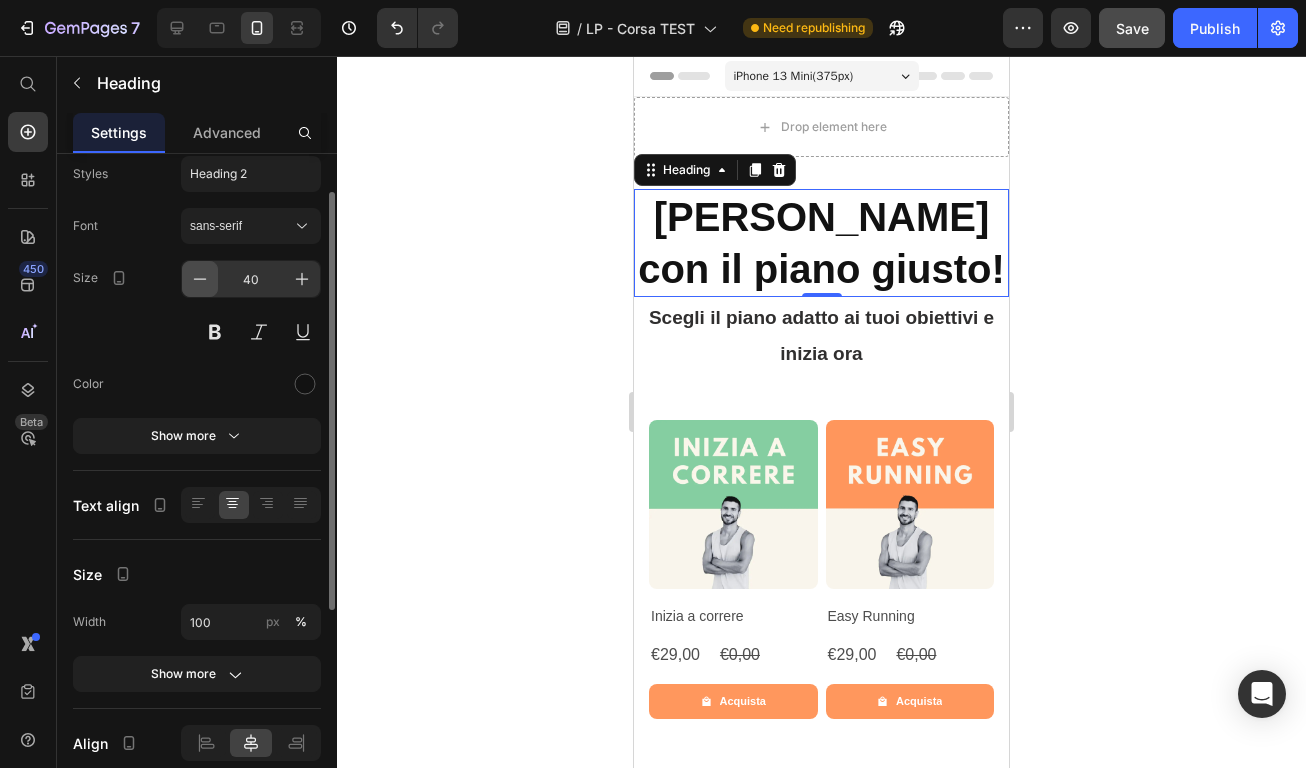 click 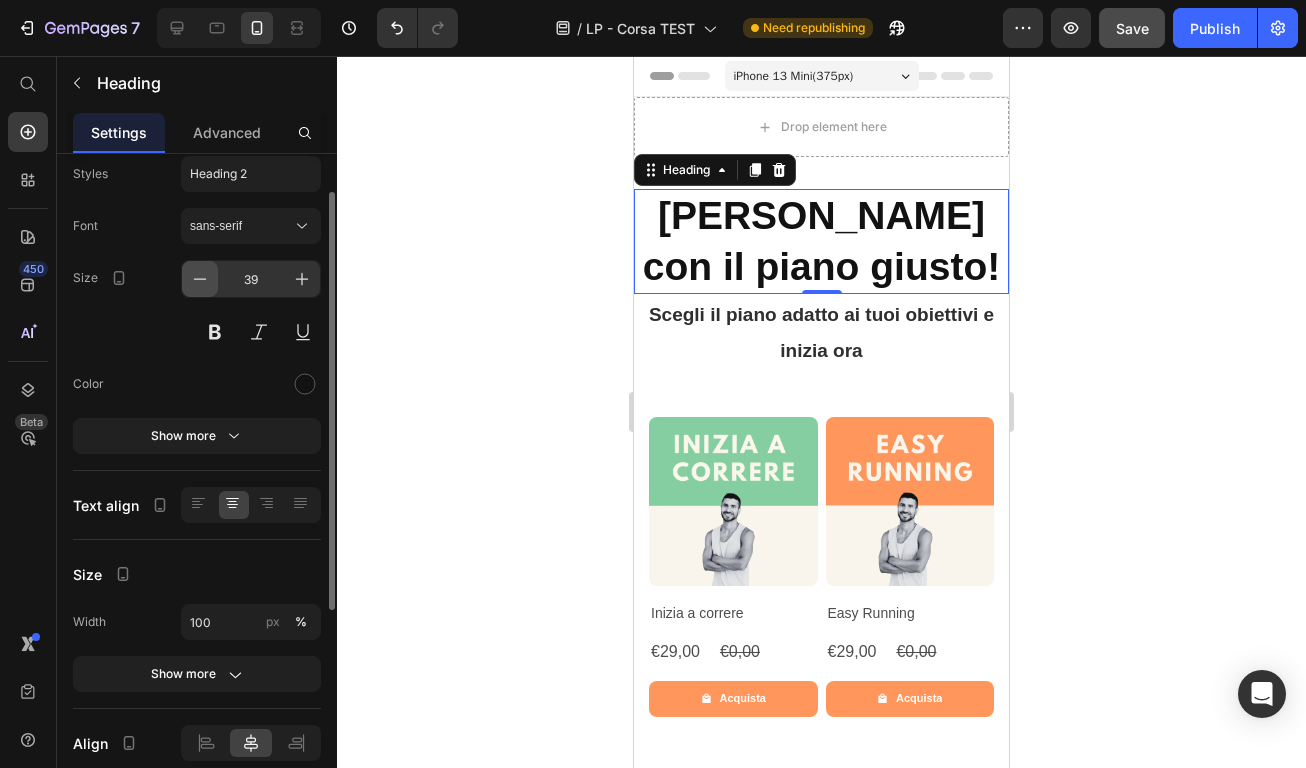 click 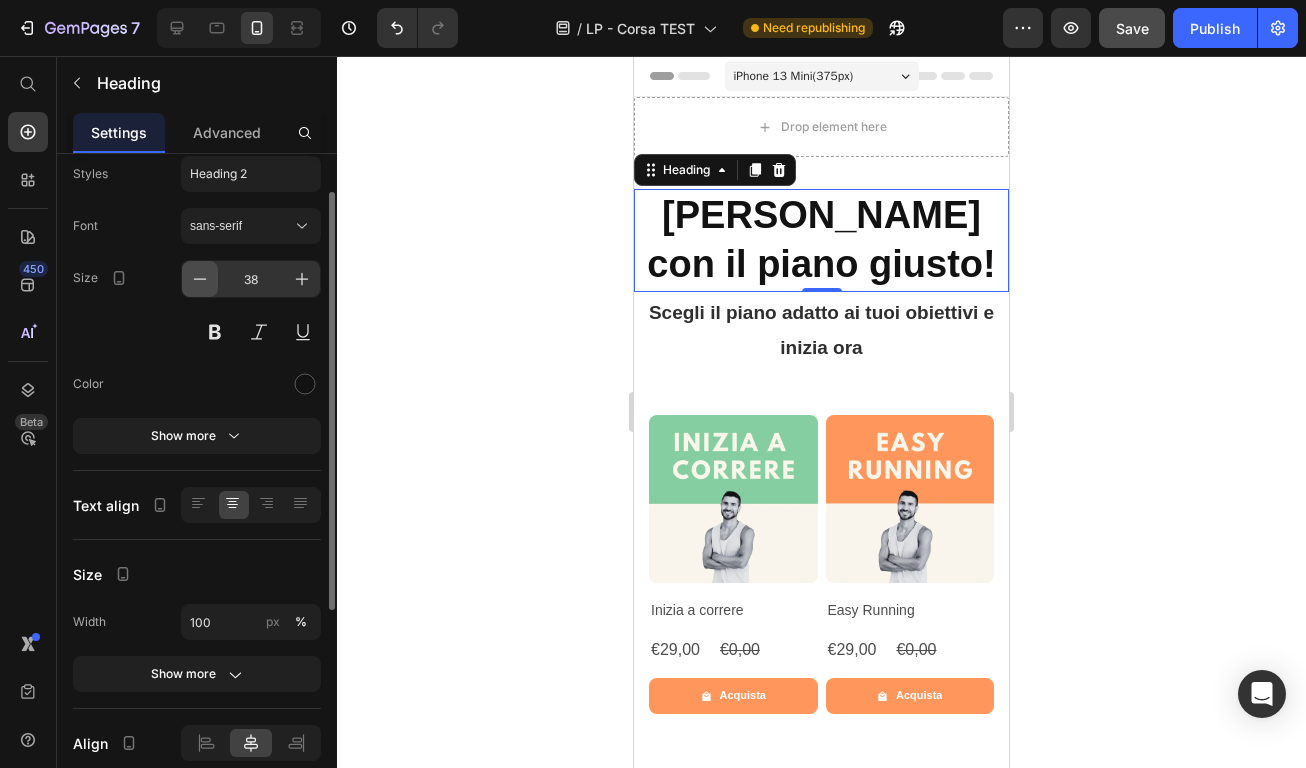 click 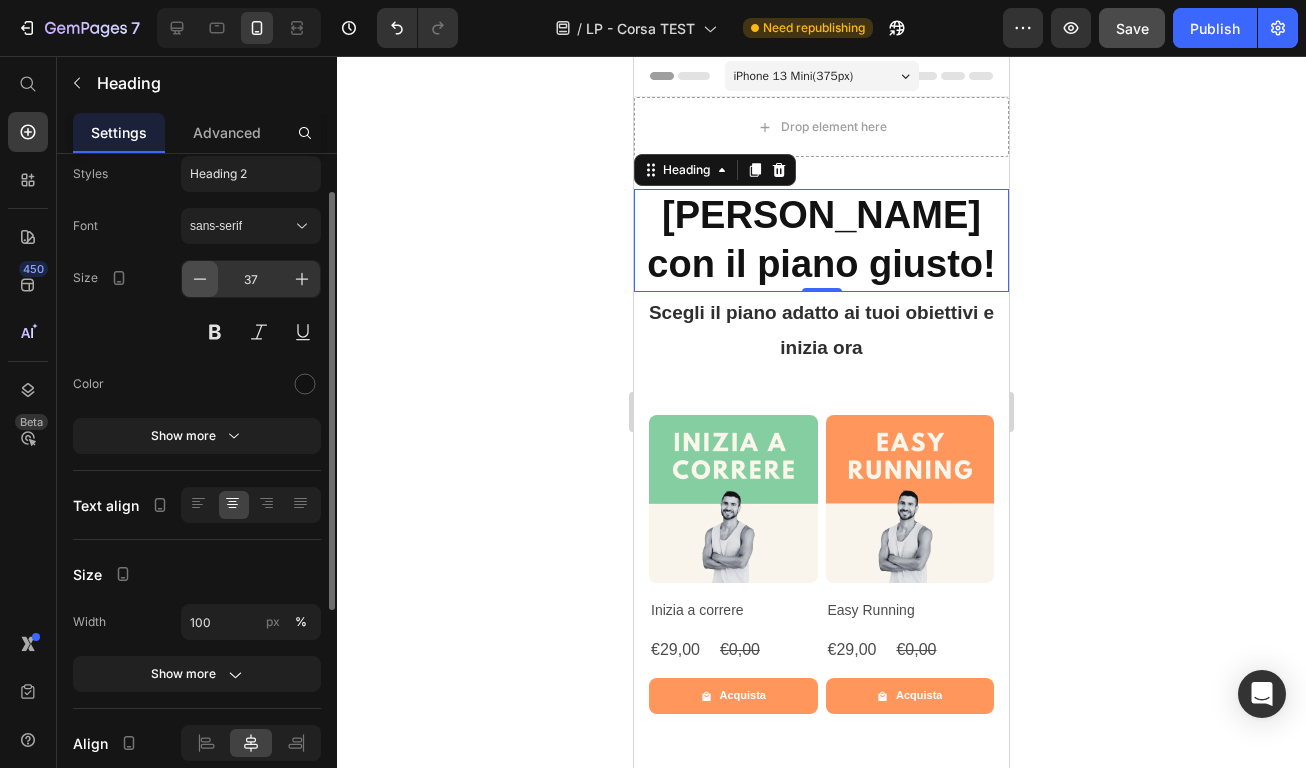 click 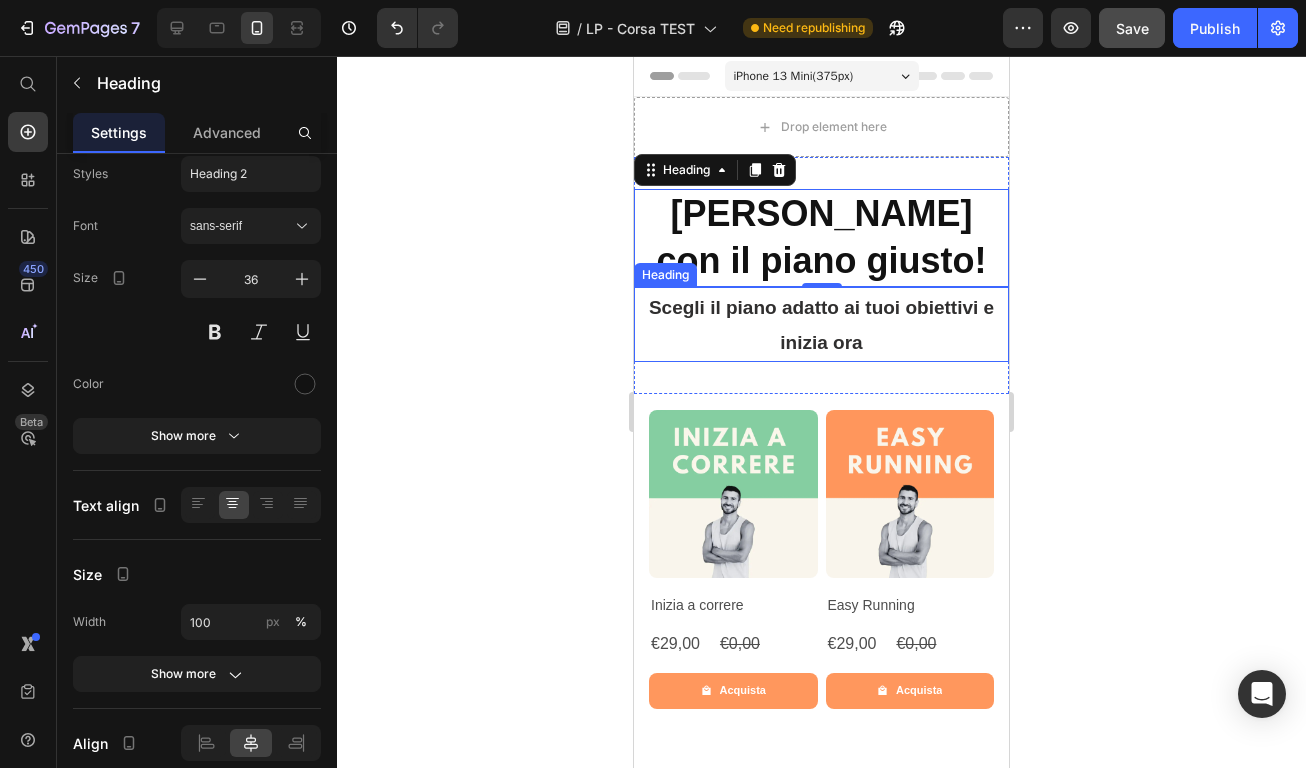 click on "Scegli il piano adatto ai tuoi obiettivi e inizia ora" at bounding box center (821, 324) 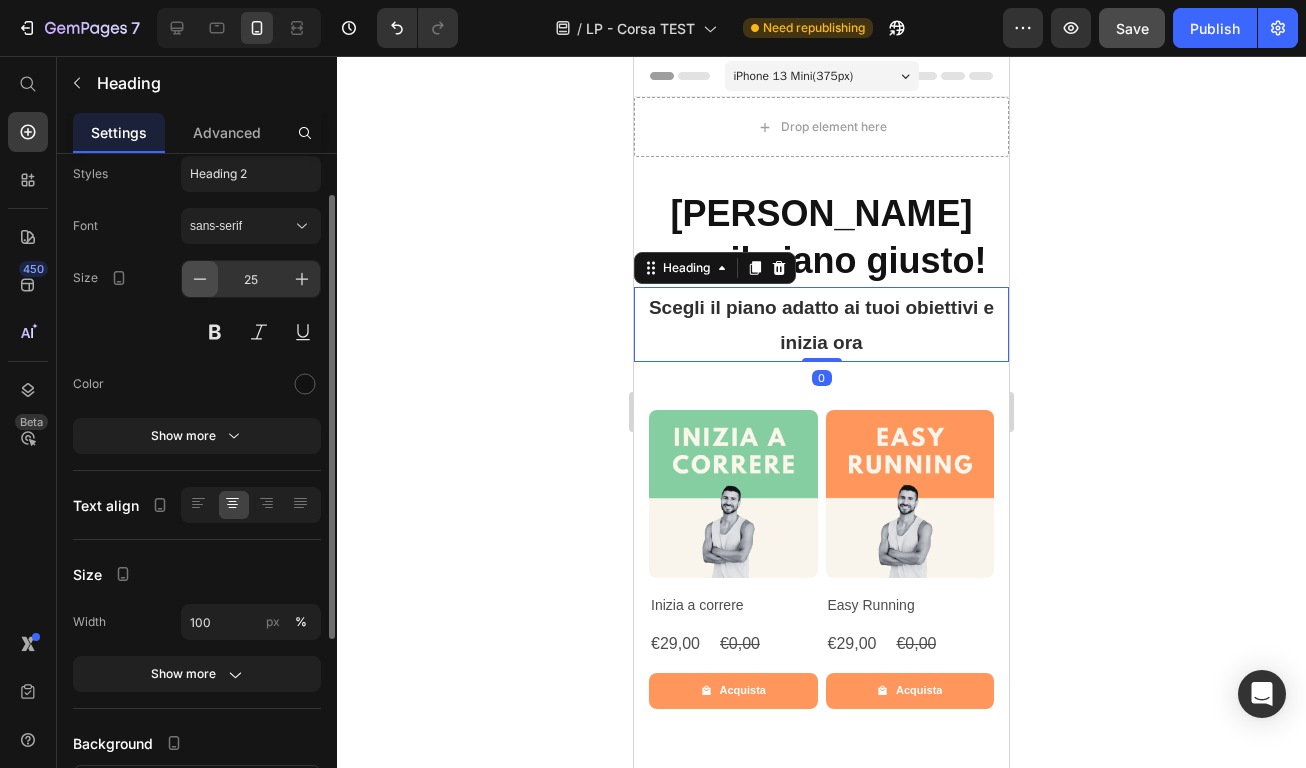 click 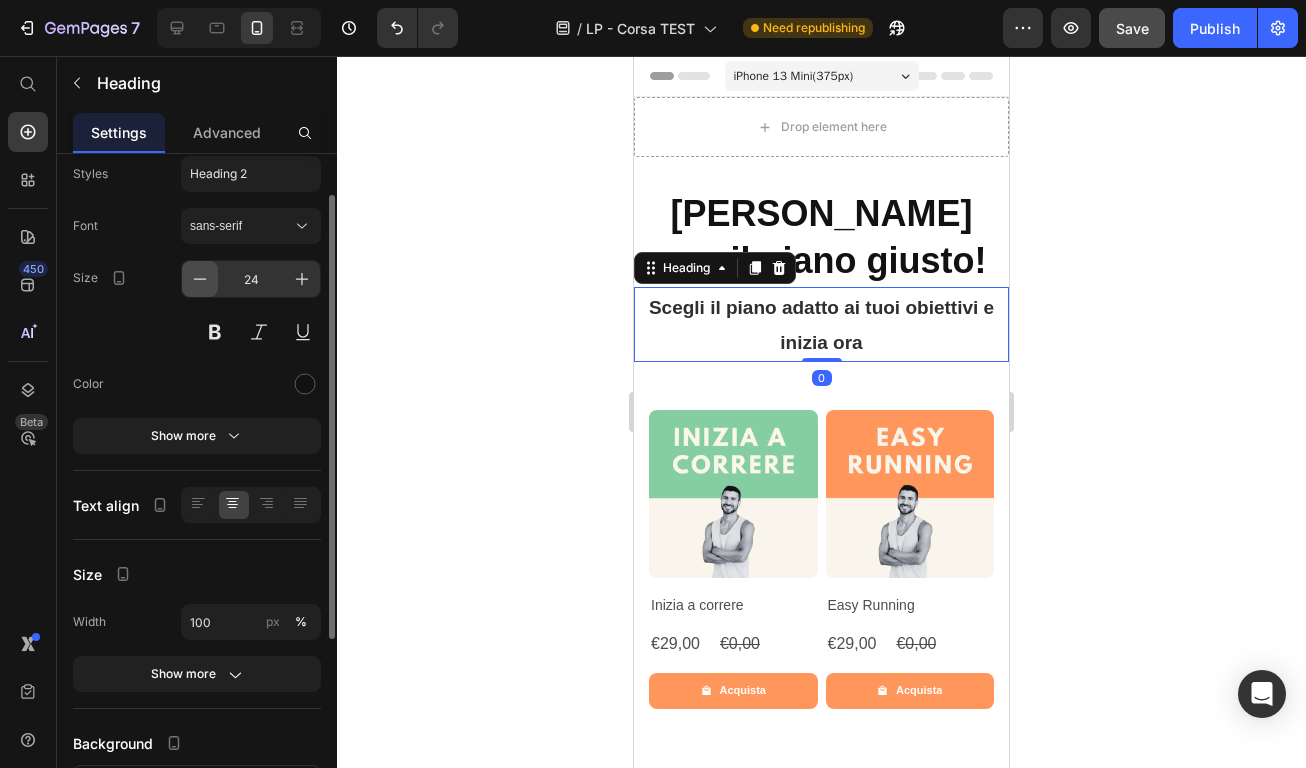 click 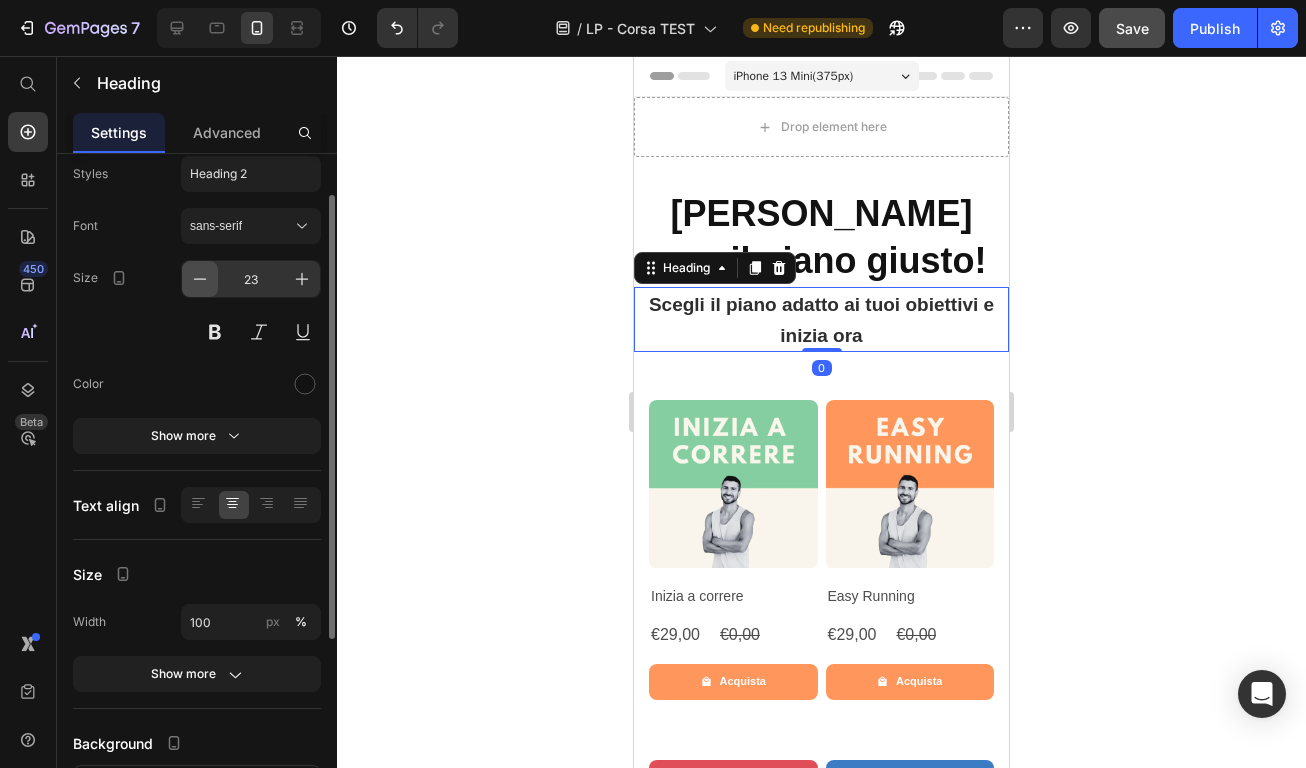 click 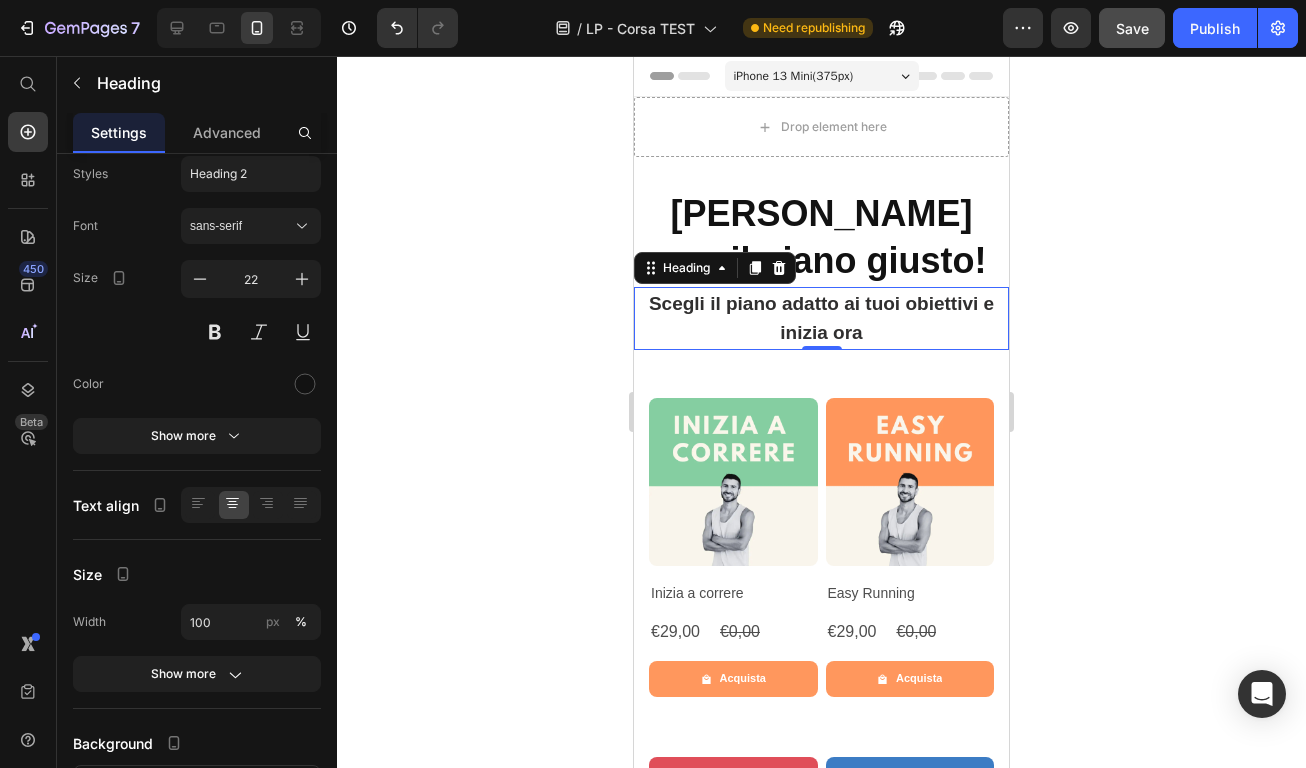click 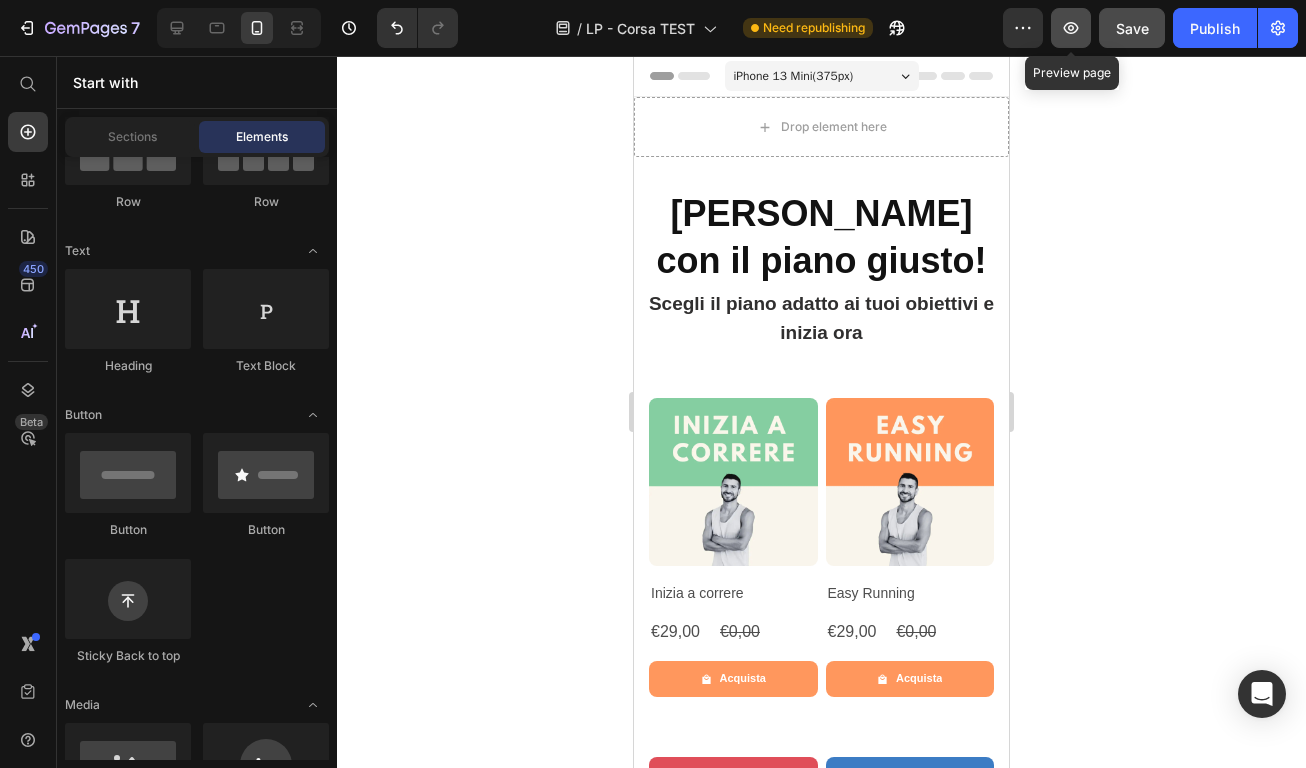 click 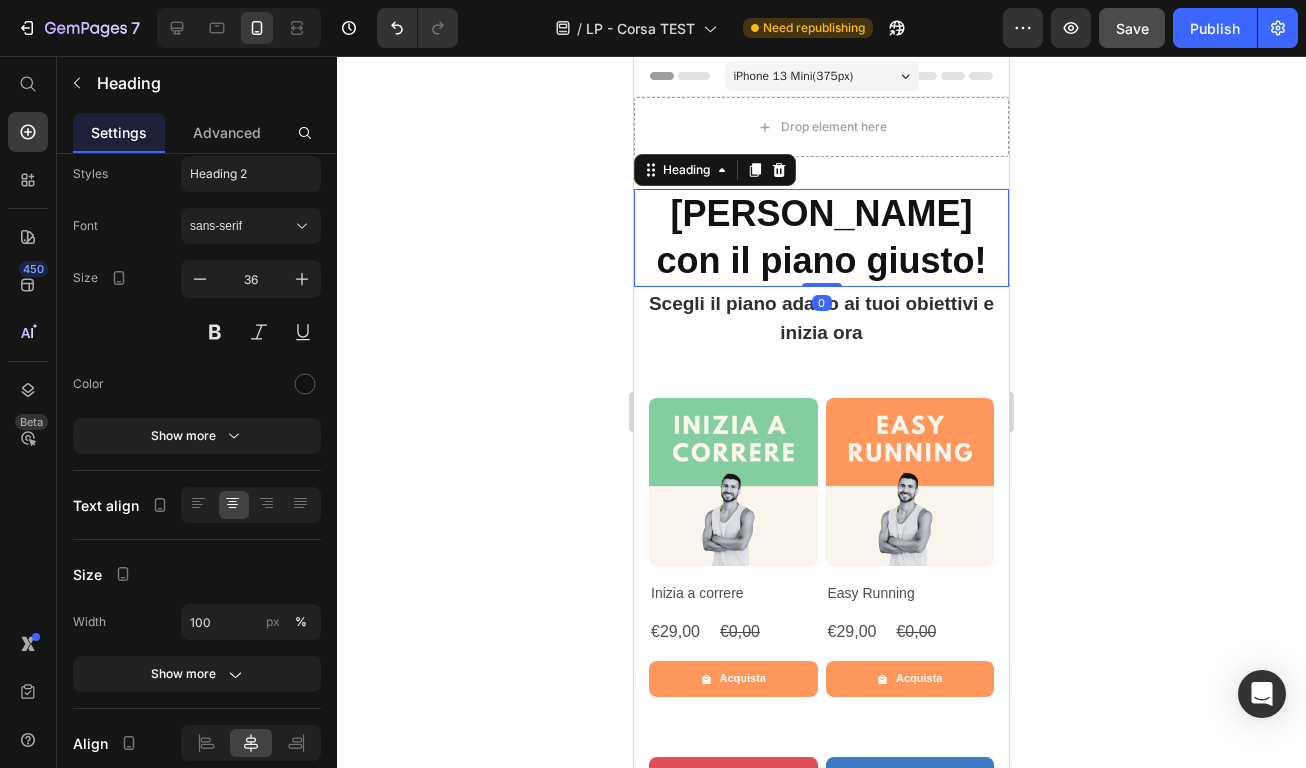 click on "⁠⁠⁠⁠⁠⁠⁠ Corri con il piano giusto!" at bounding box center (821, 238) 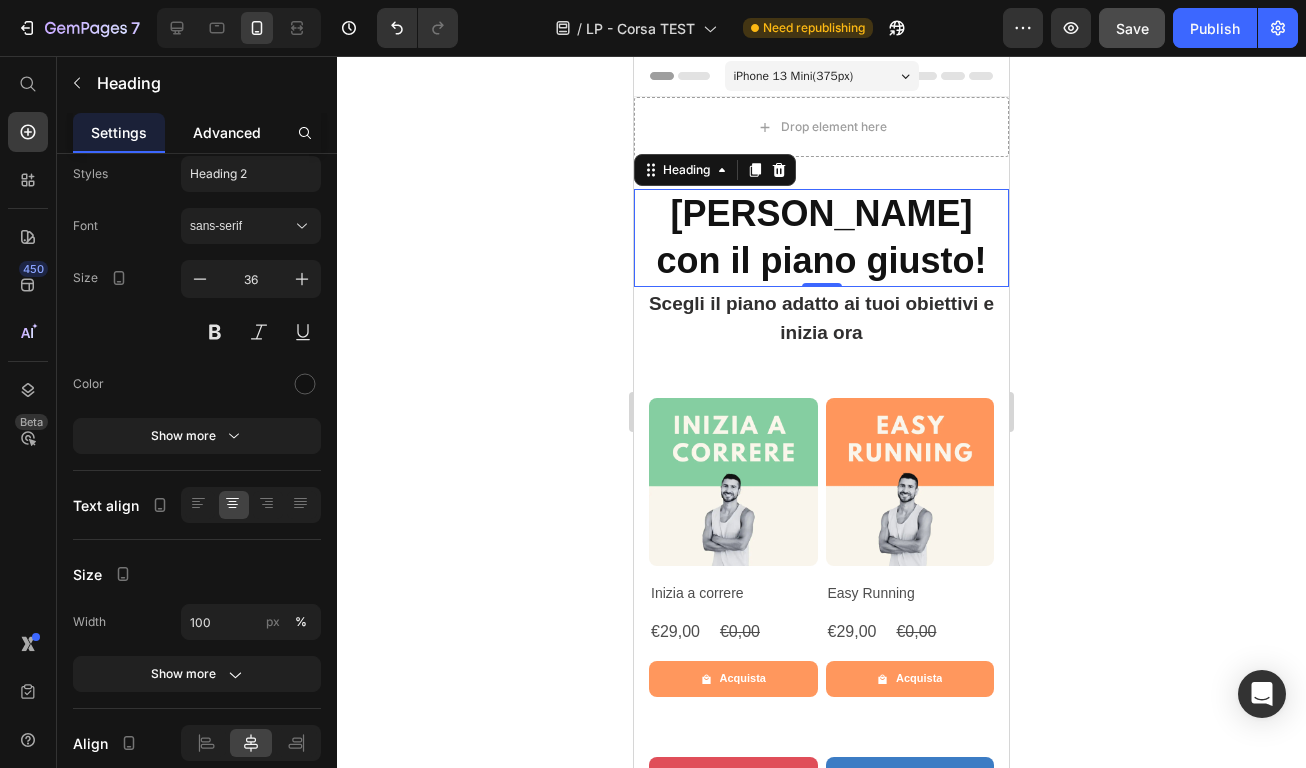 click on "Advanced" at bounding box center [227, 132] 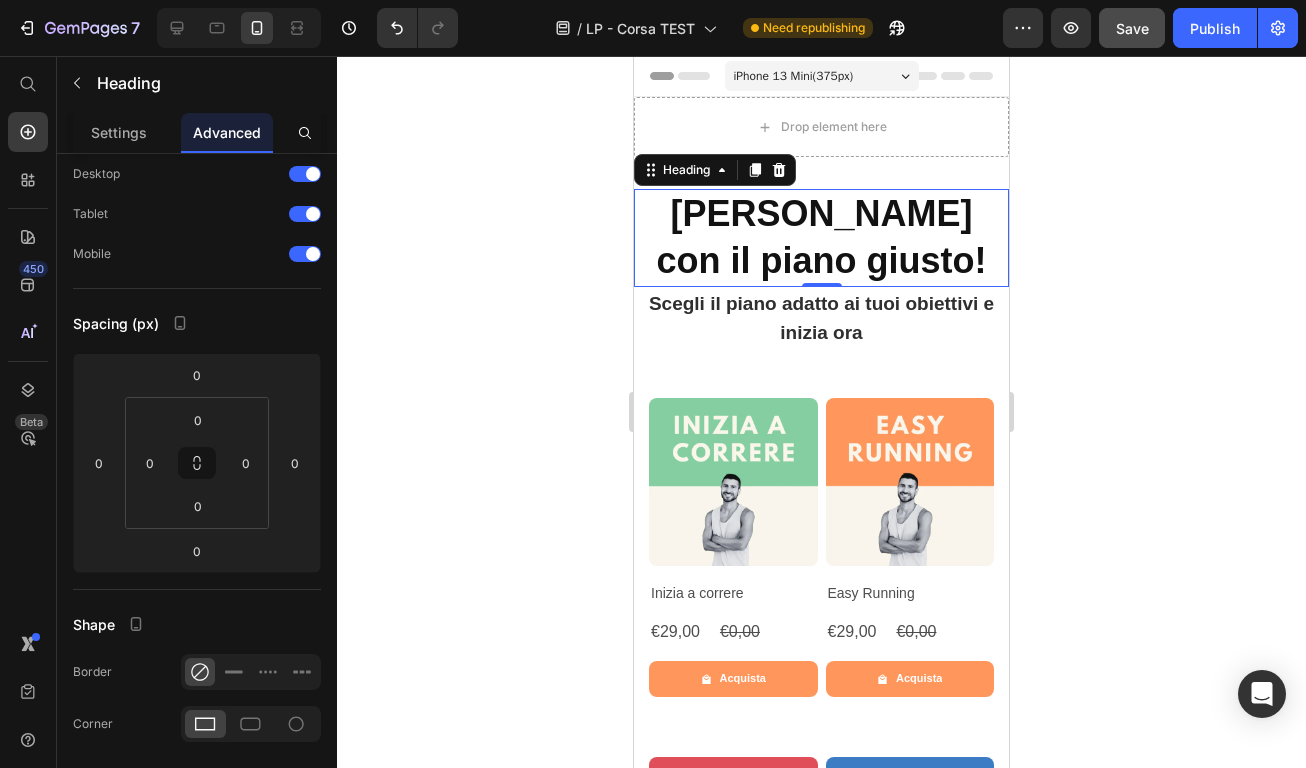 scroll, scrollTop: 0, scrollLeft: 0, axis: both 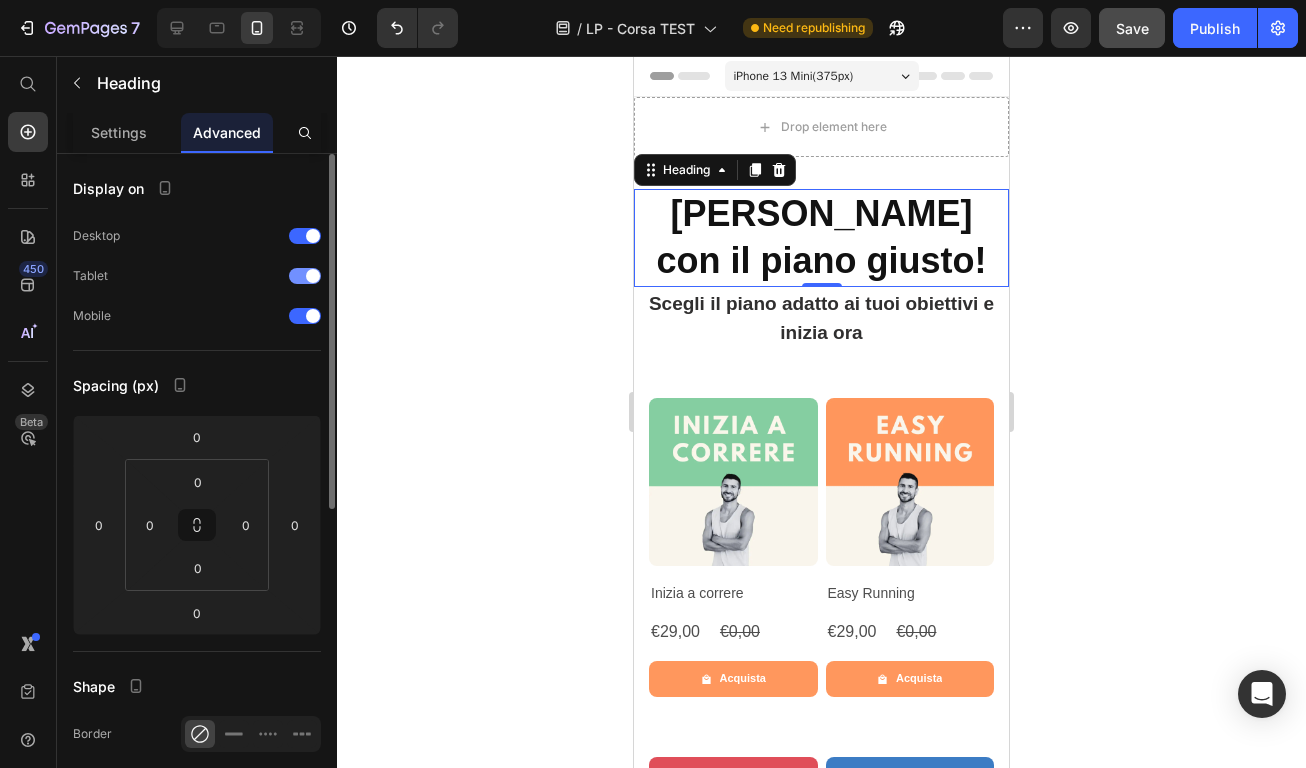 click at bounding box center [305, 276] 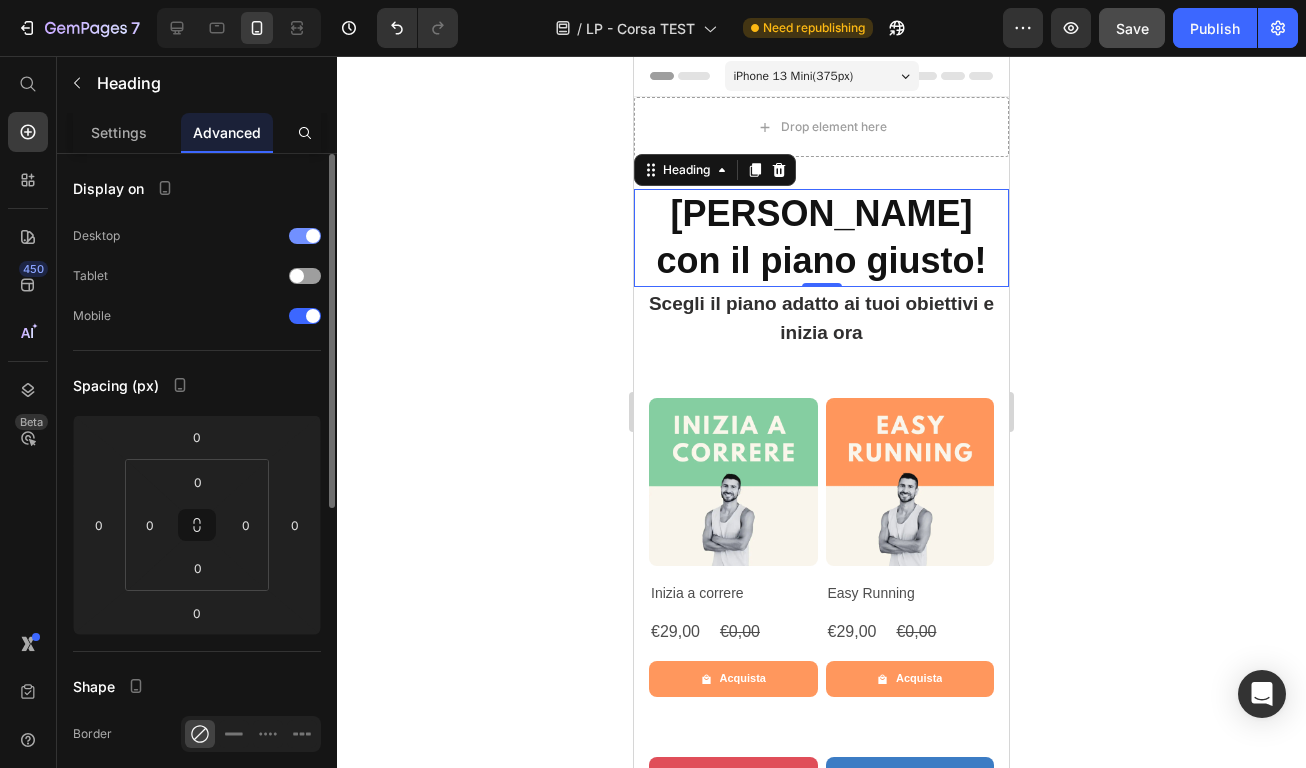 click at bounding box center (305, 236) 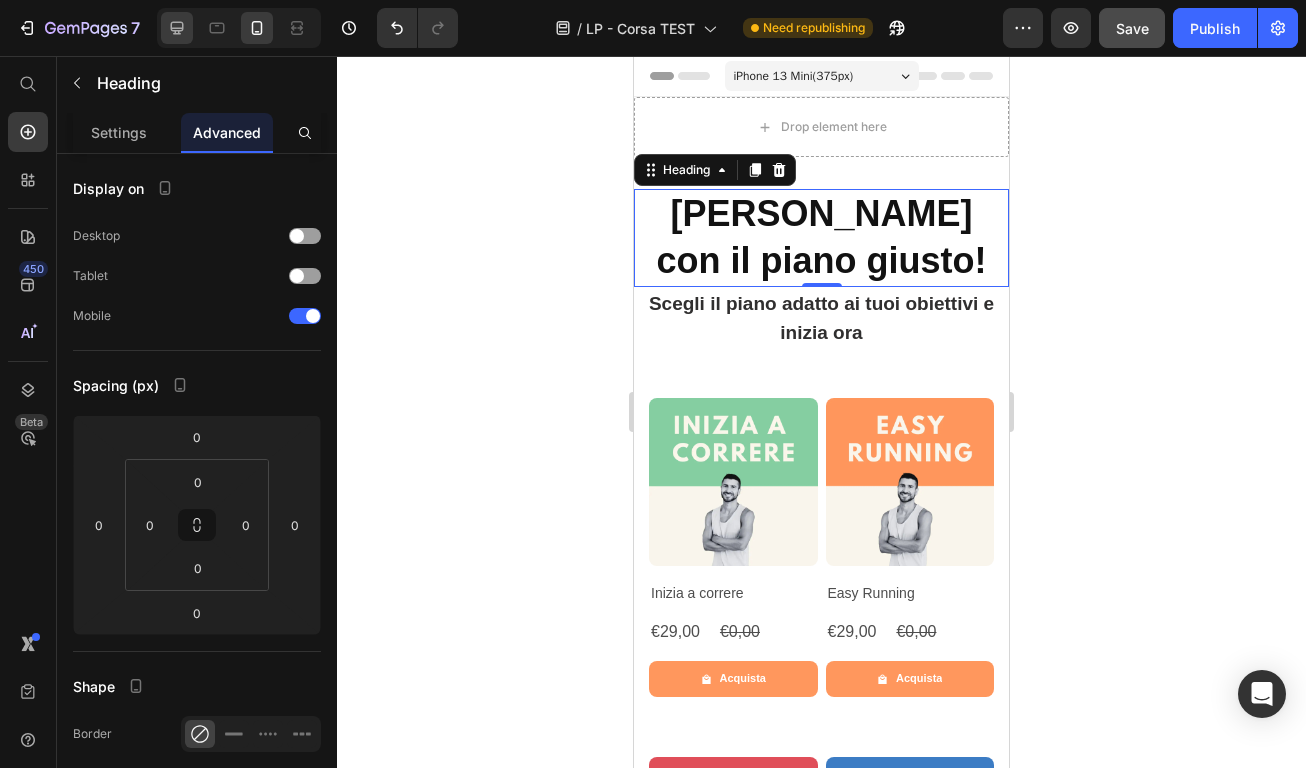 click 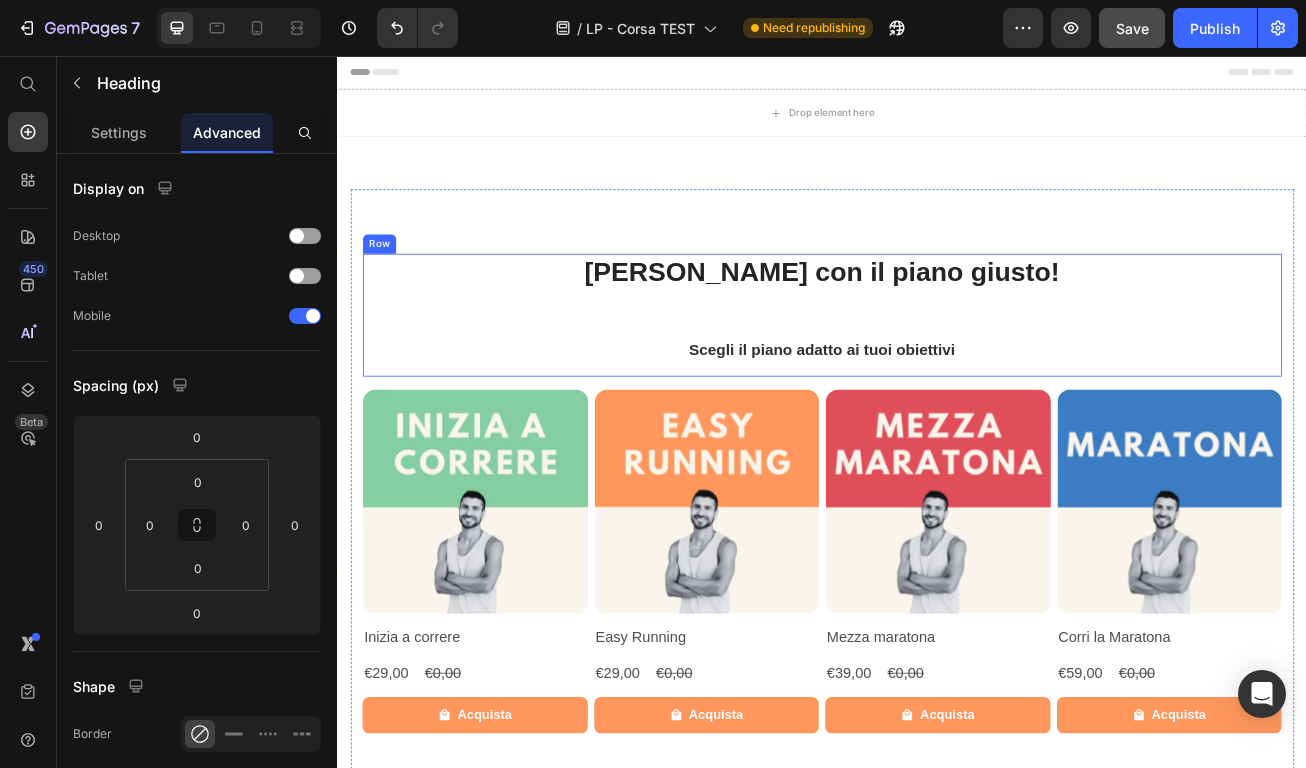 click on "Corri con il piano giusto! Heading ⁠⁠⁠⁠⁠⁠⁠ Scegli il piano adatto ai tuoi obiettivi Heading" at bounding box center (937, 377) 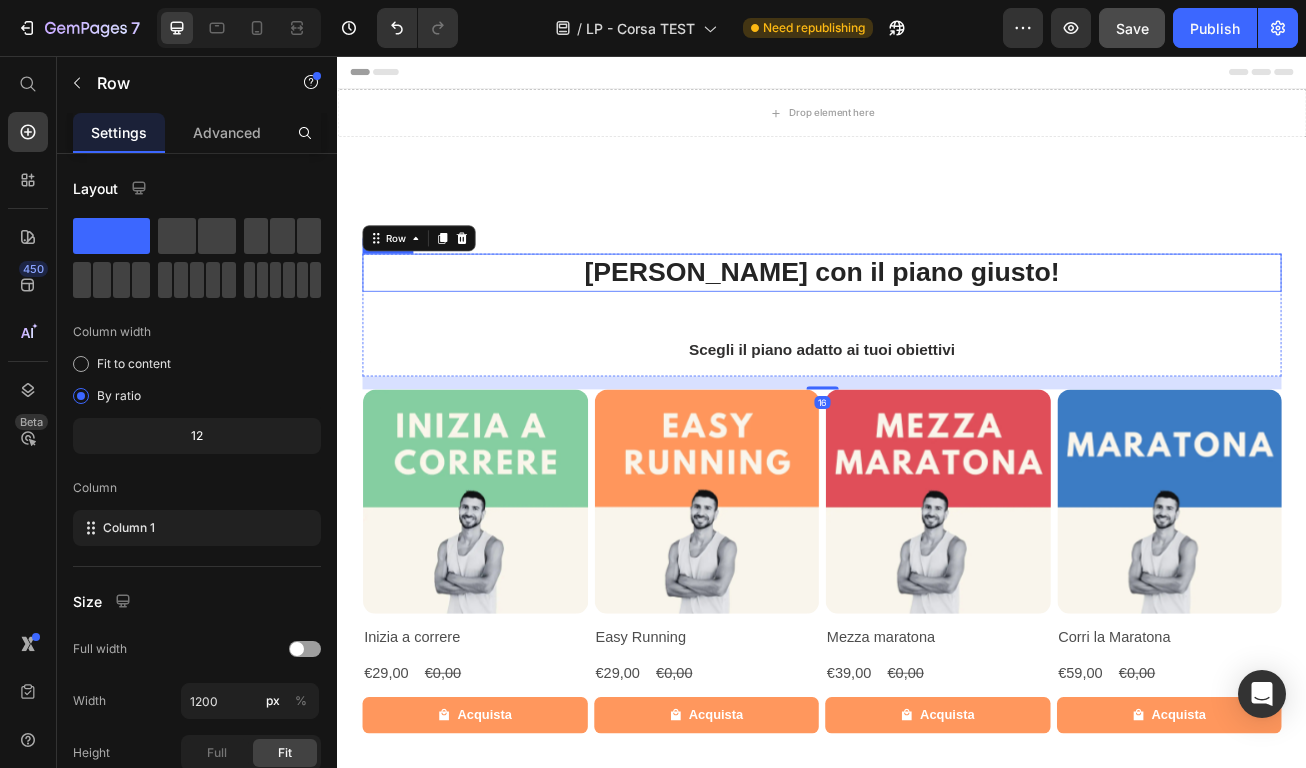 click on "[PERSON_NAME] con il piano [PERSON_NAME]!" at bounding box center [937, 324] 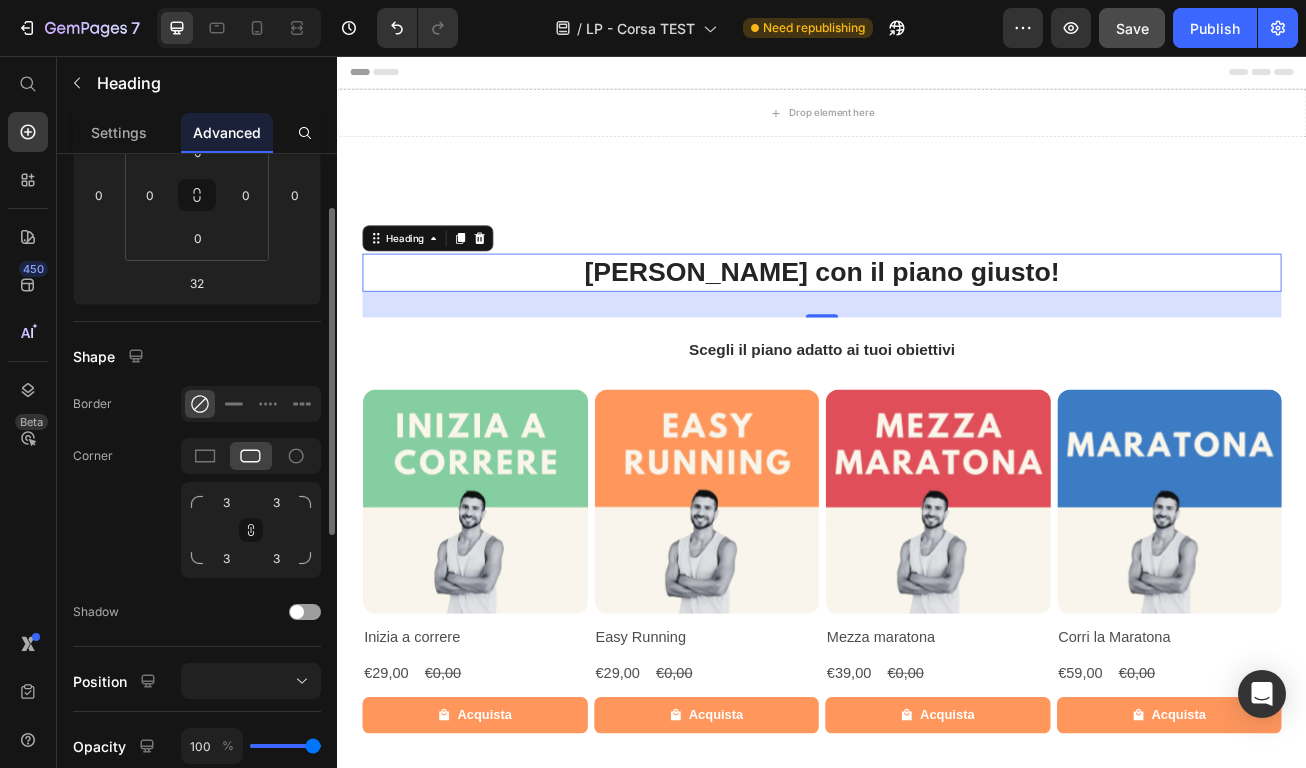 scroll, scrollTop: 0, scrollLeft: 0, axis: both 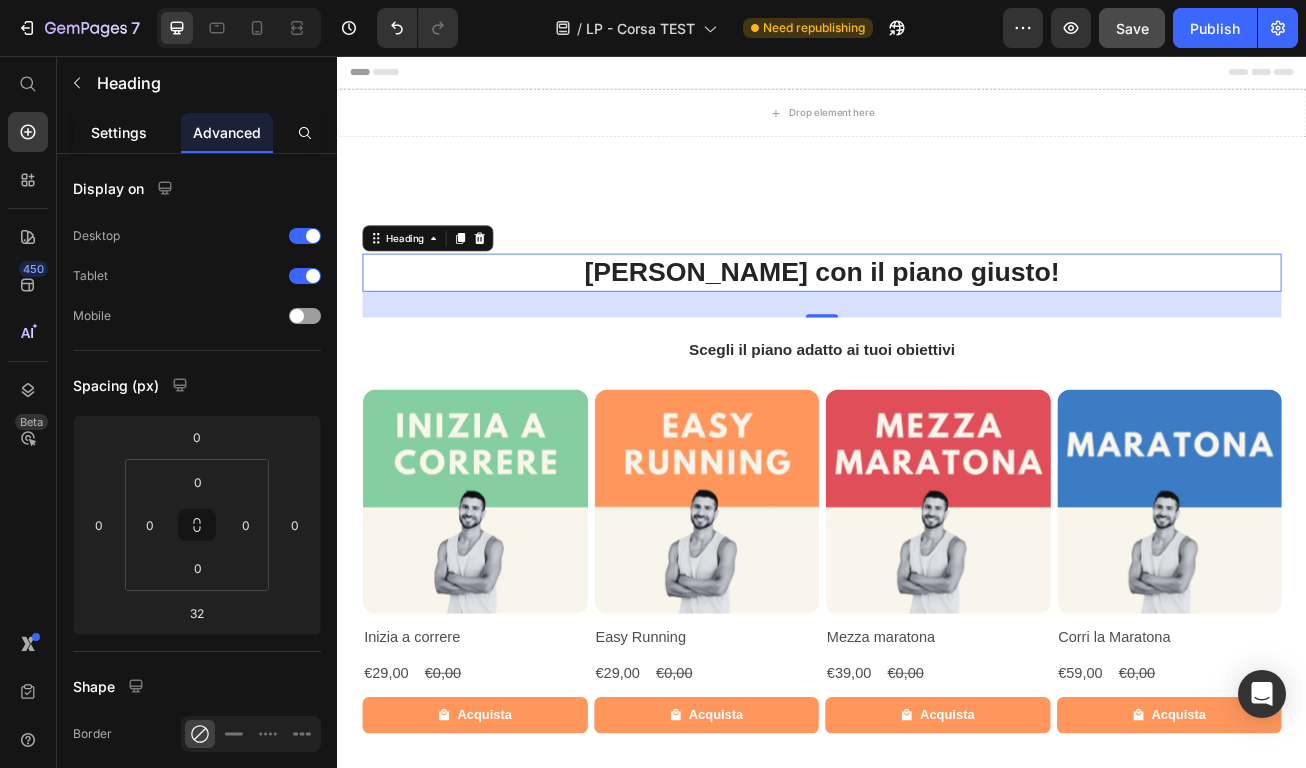 click on "Settings" at bounding box center (119, 132) 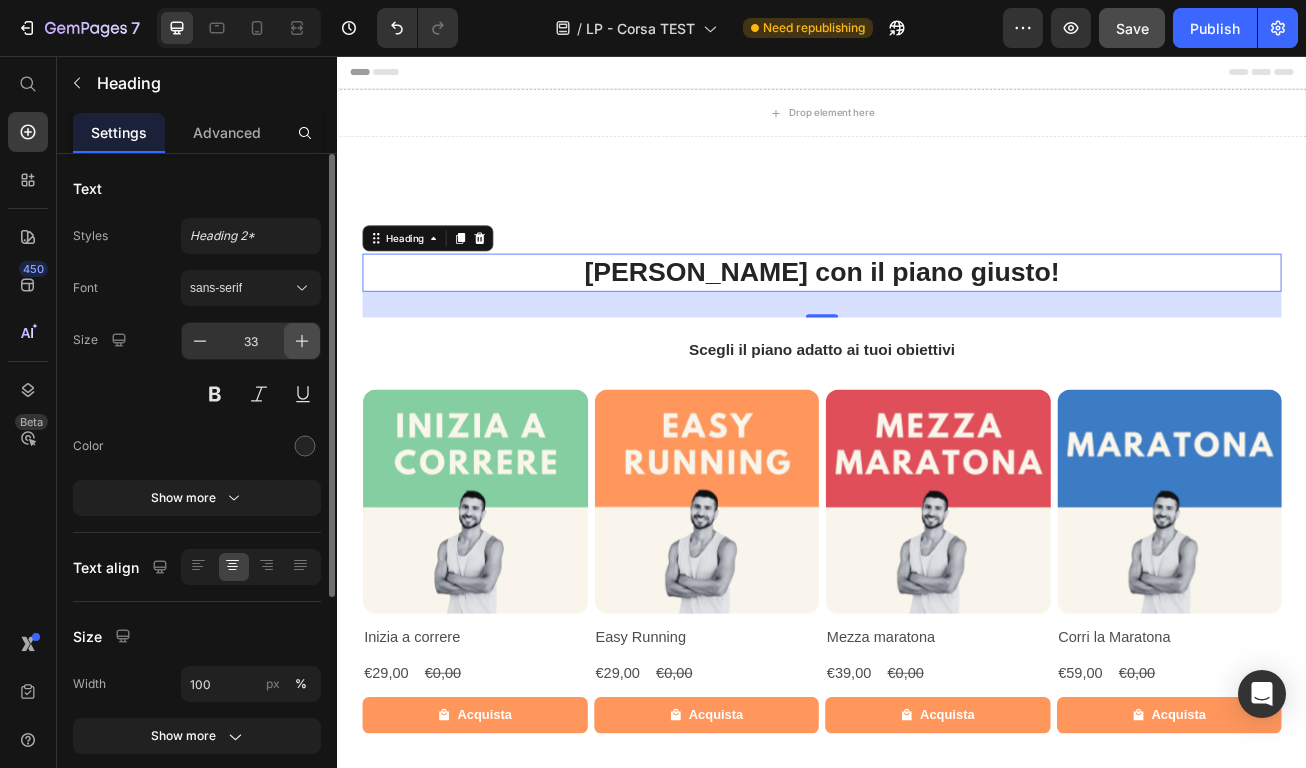 click 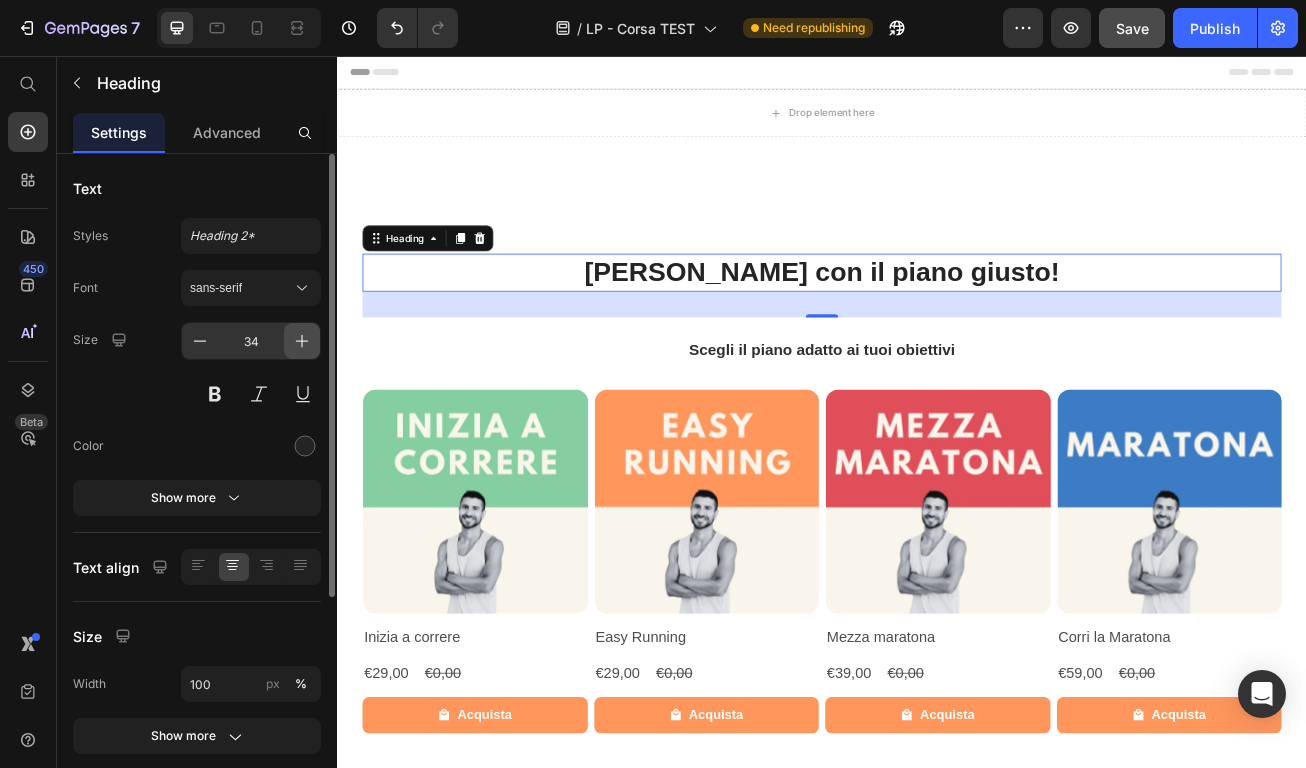 click 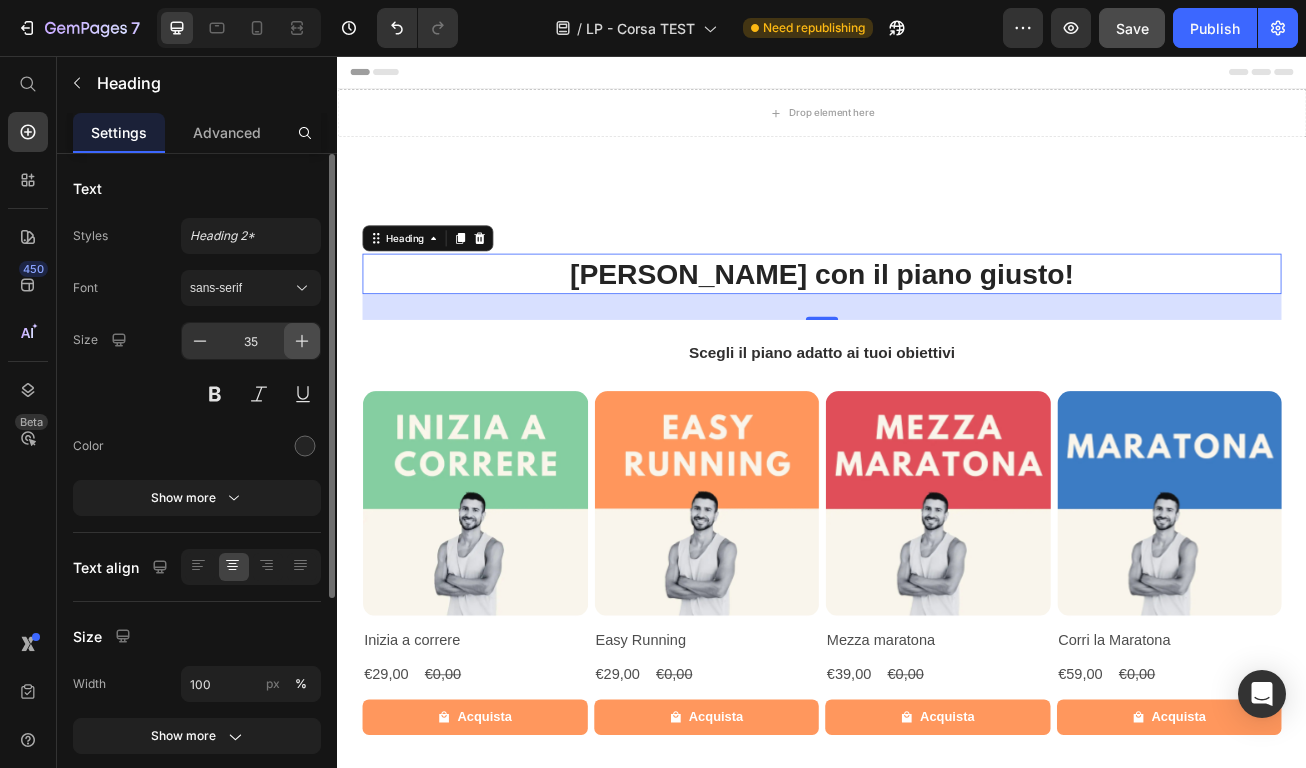 click 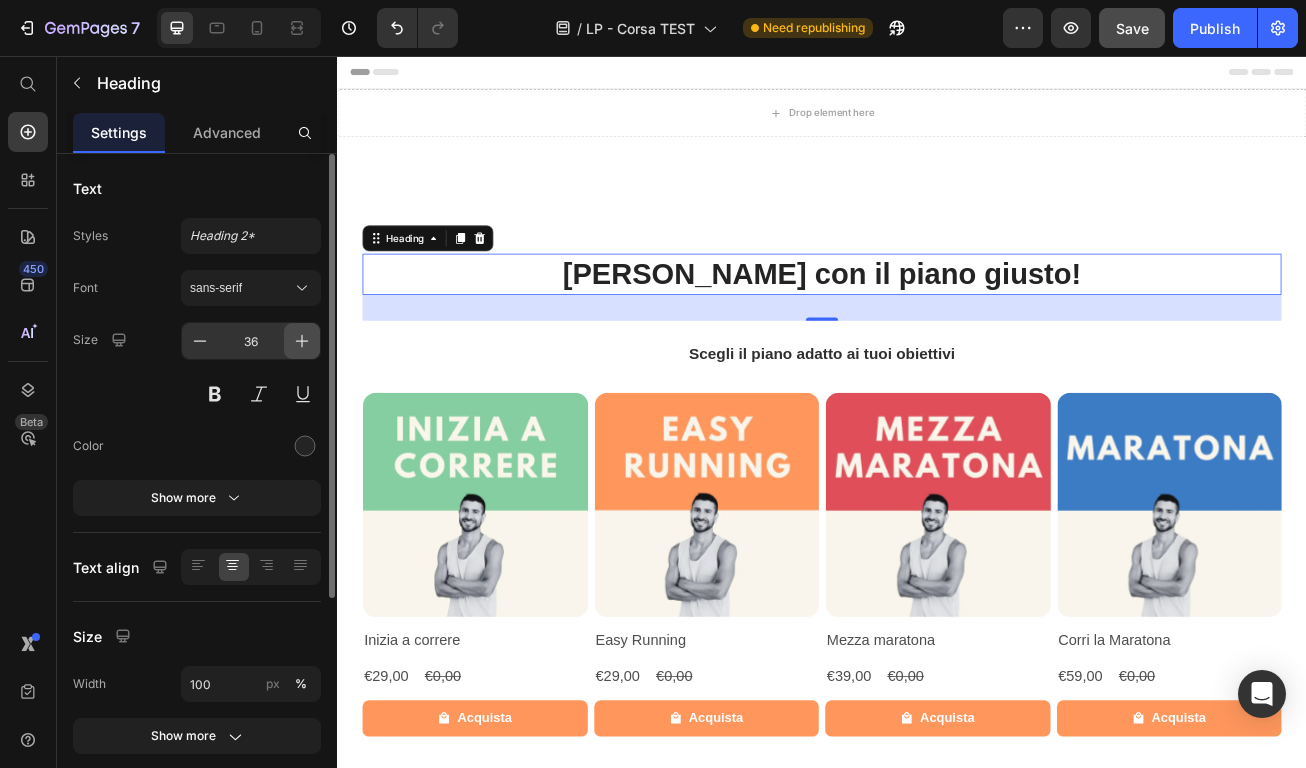 click 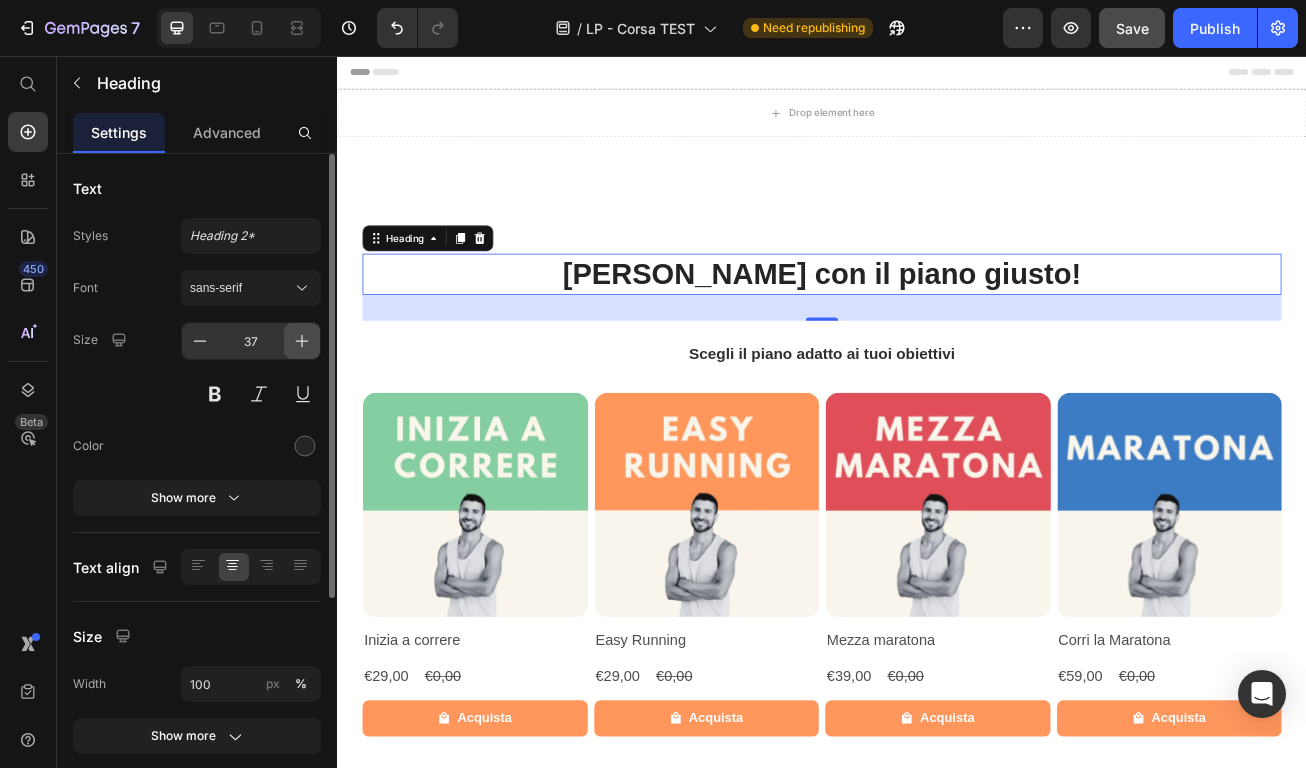 click 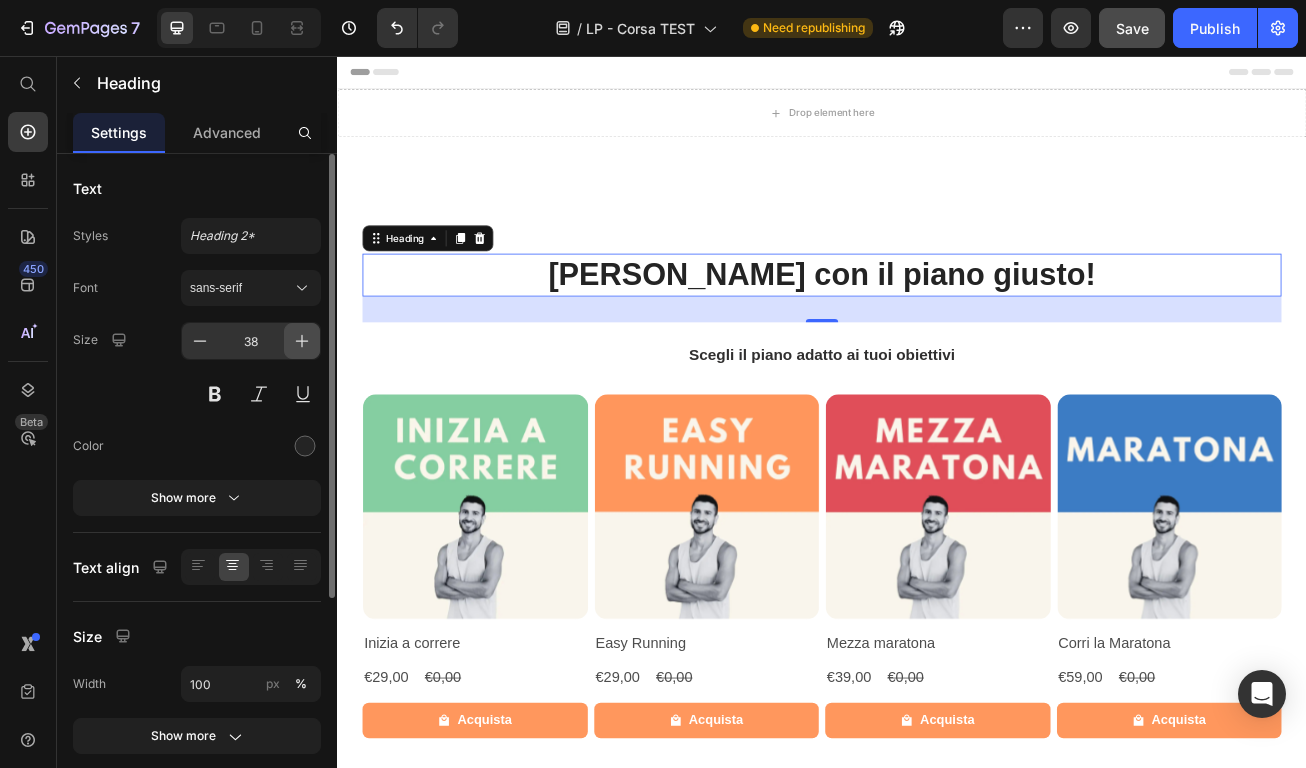 click 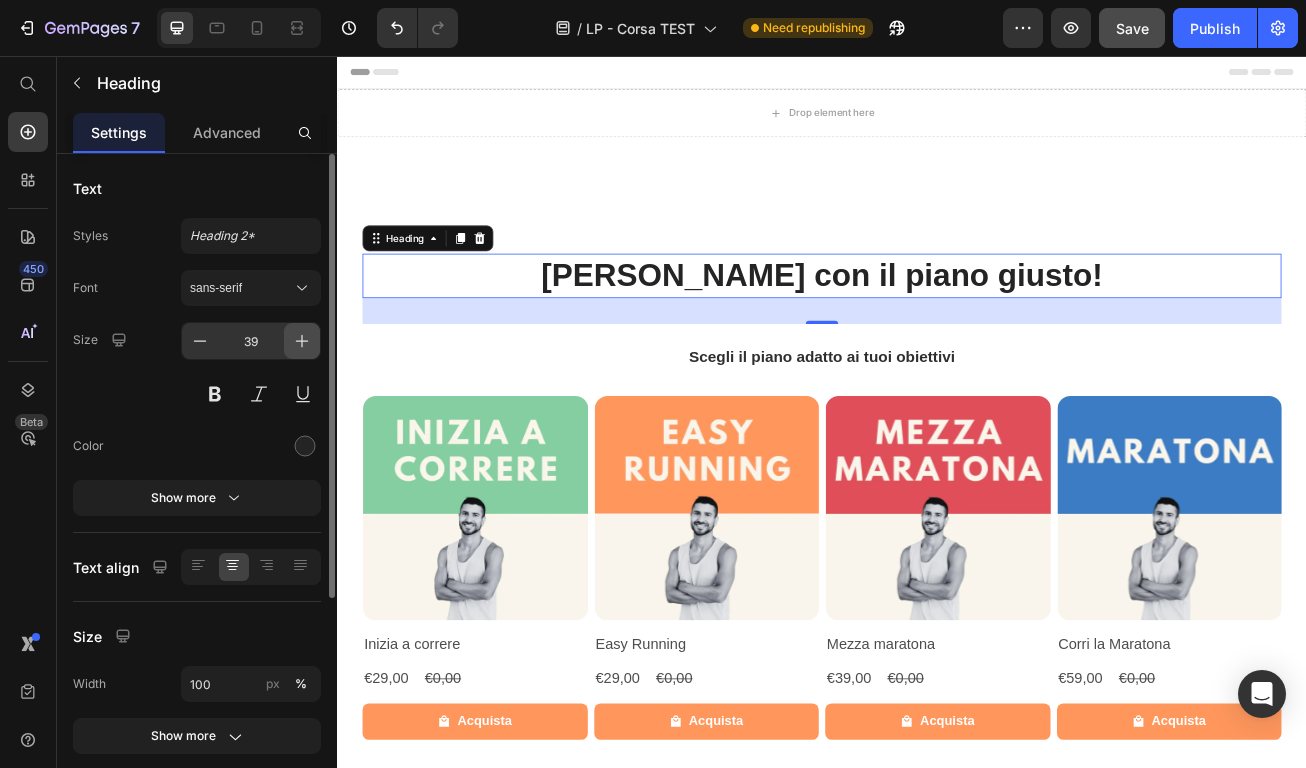 click 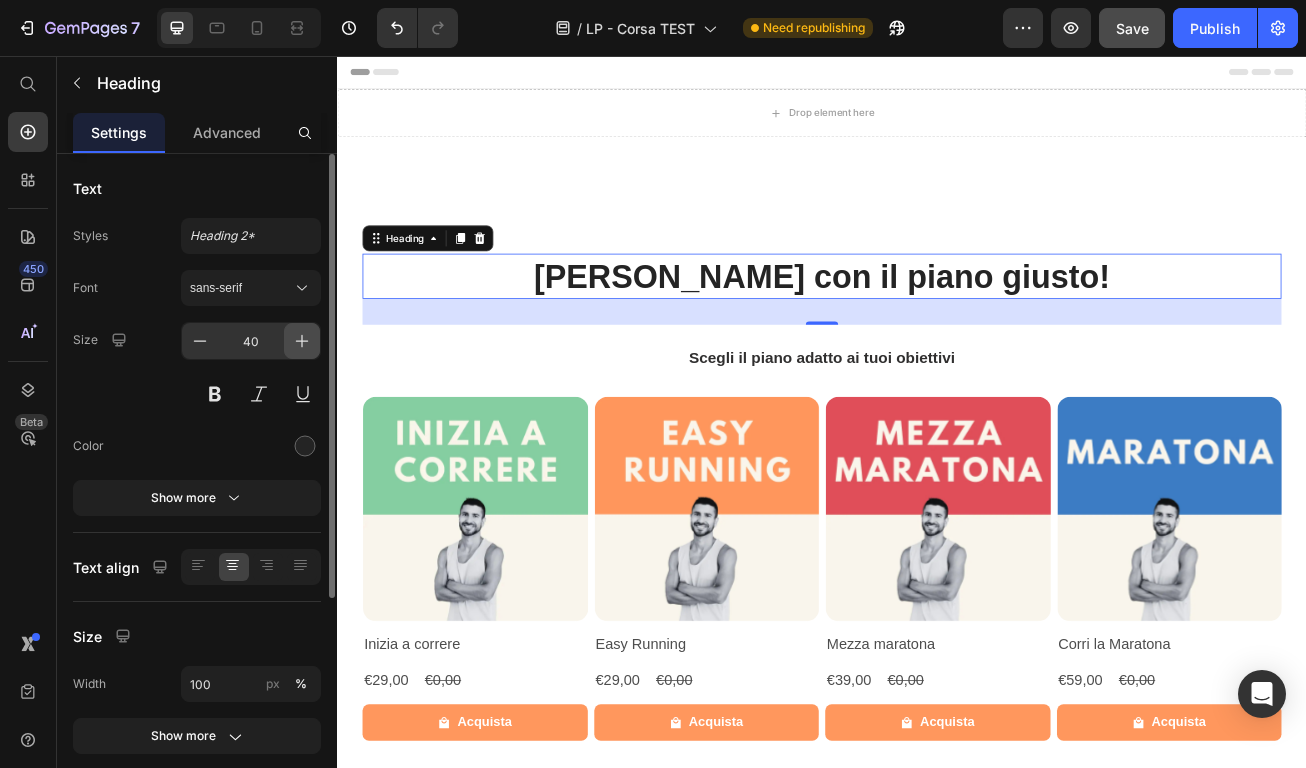 click 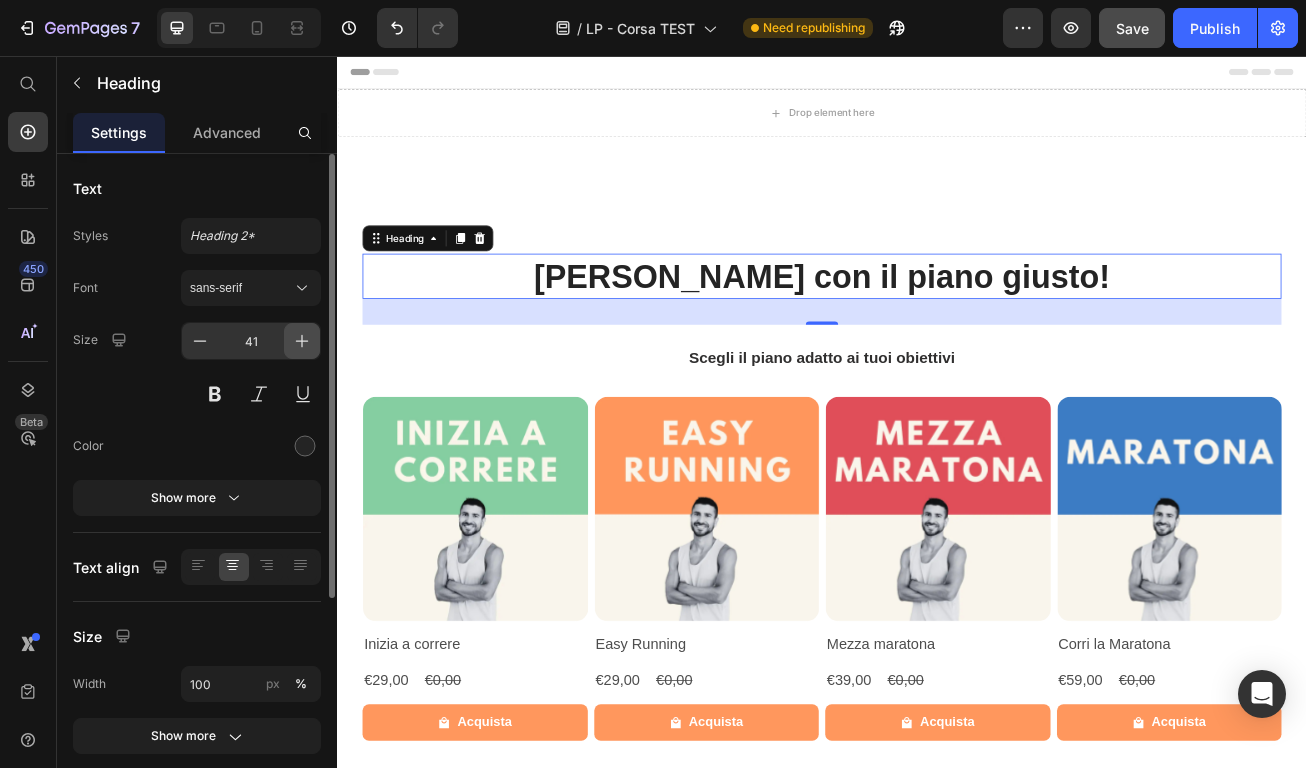 click 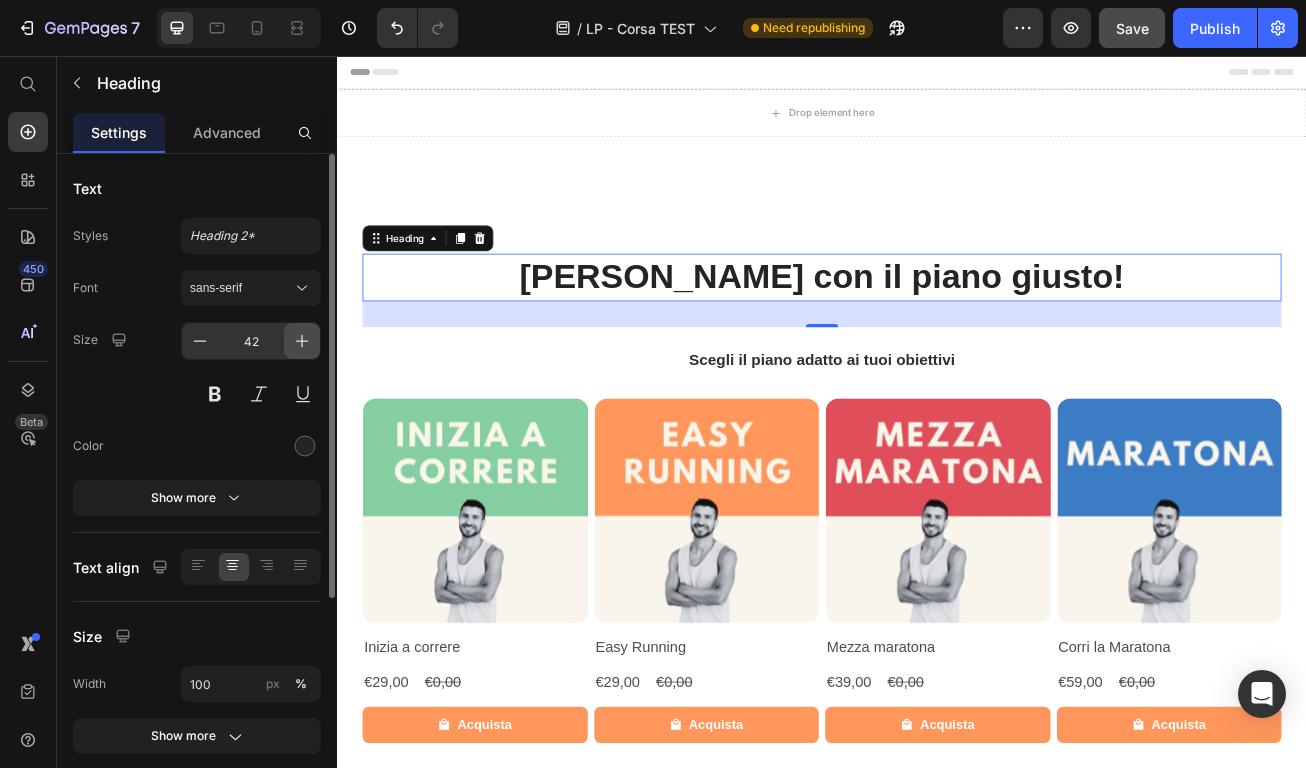 click 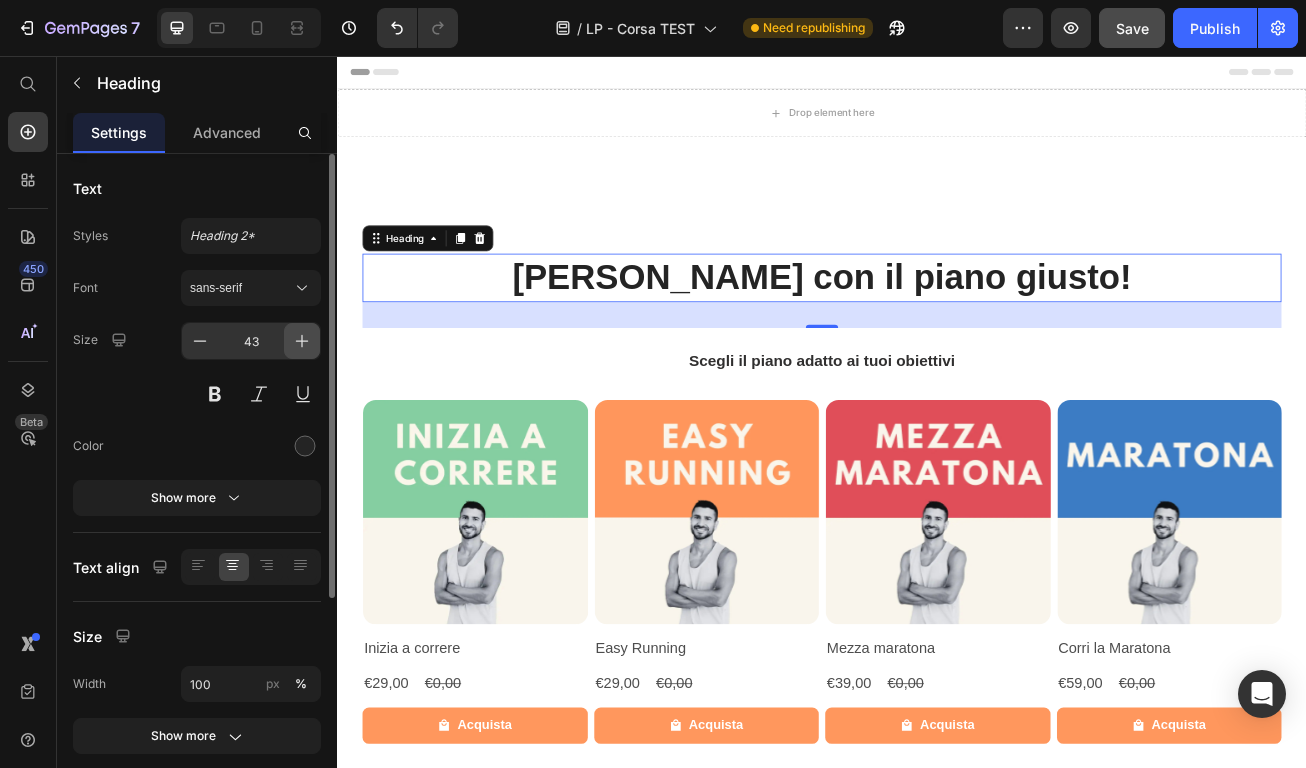 click 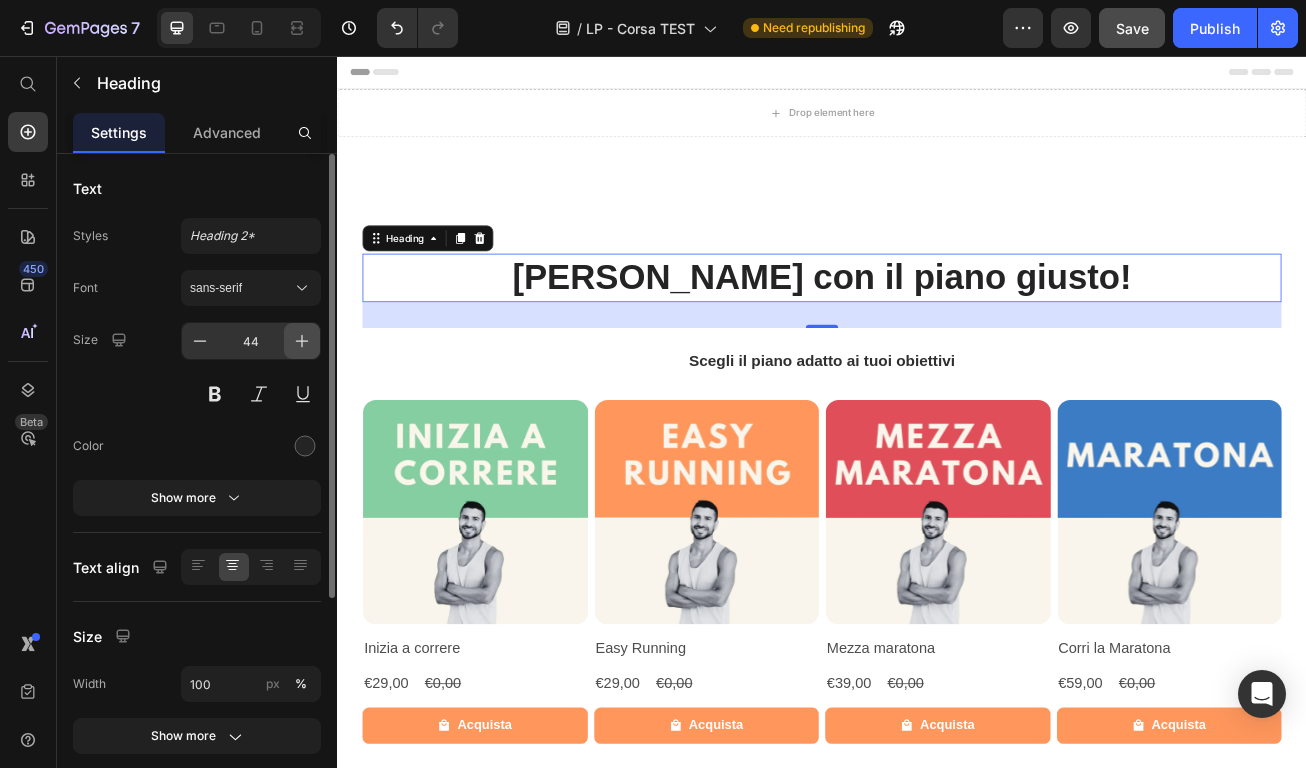 click 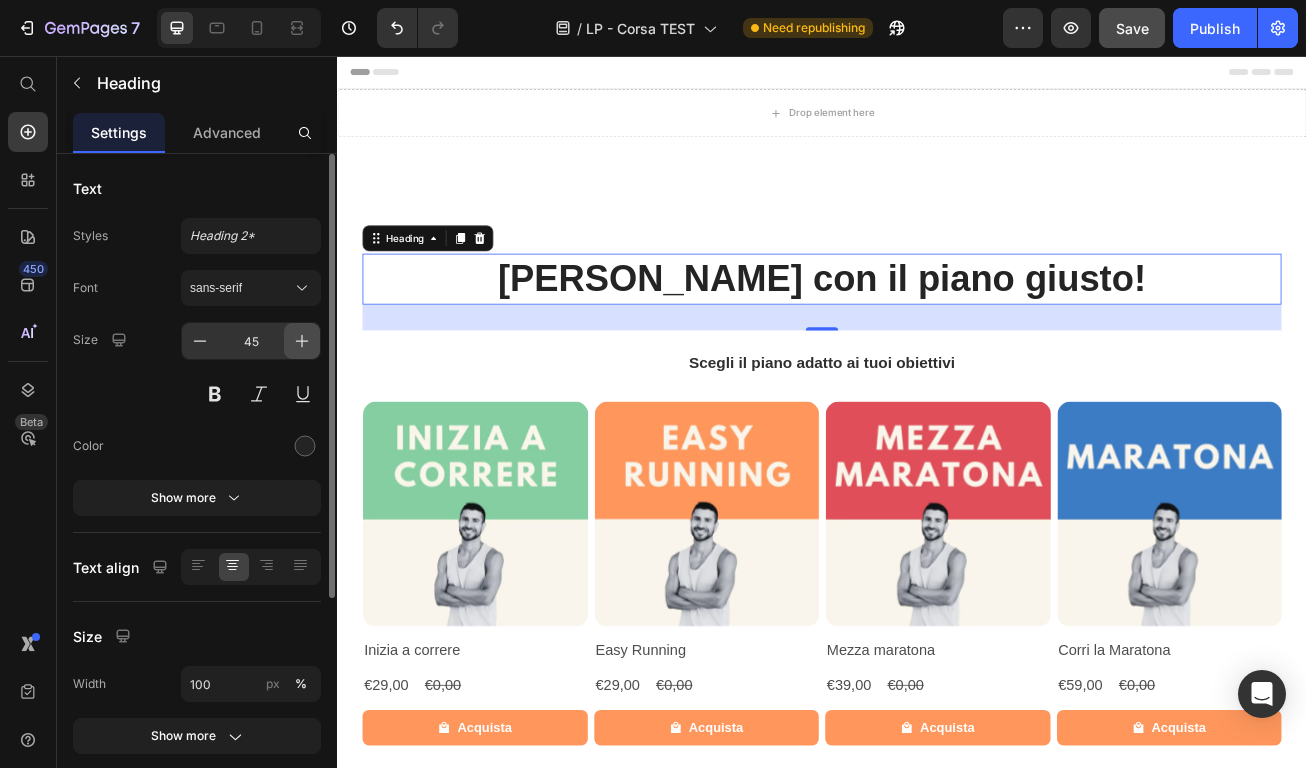 click 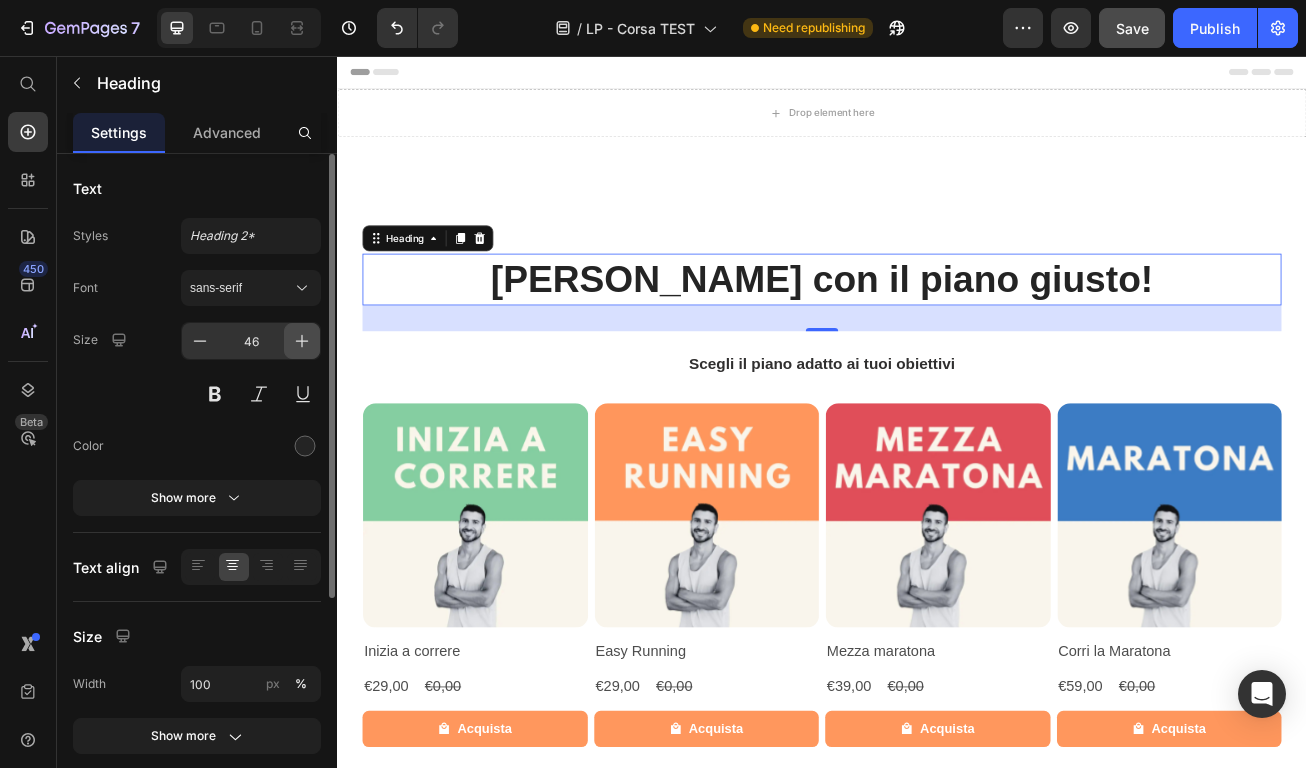 click 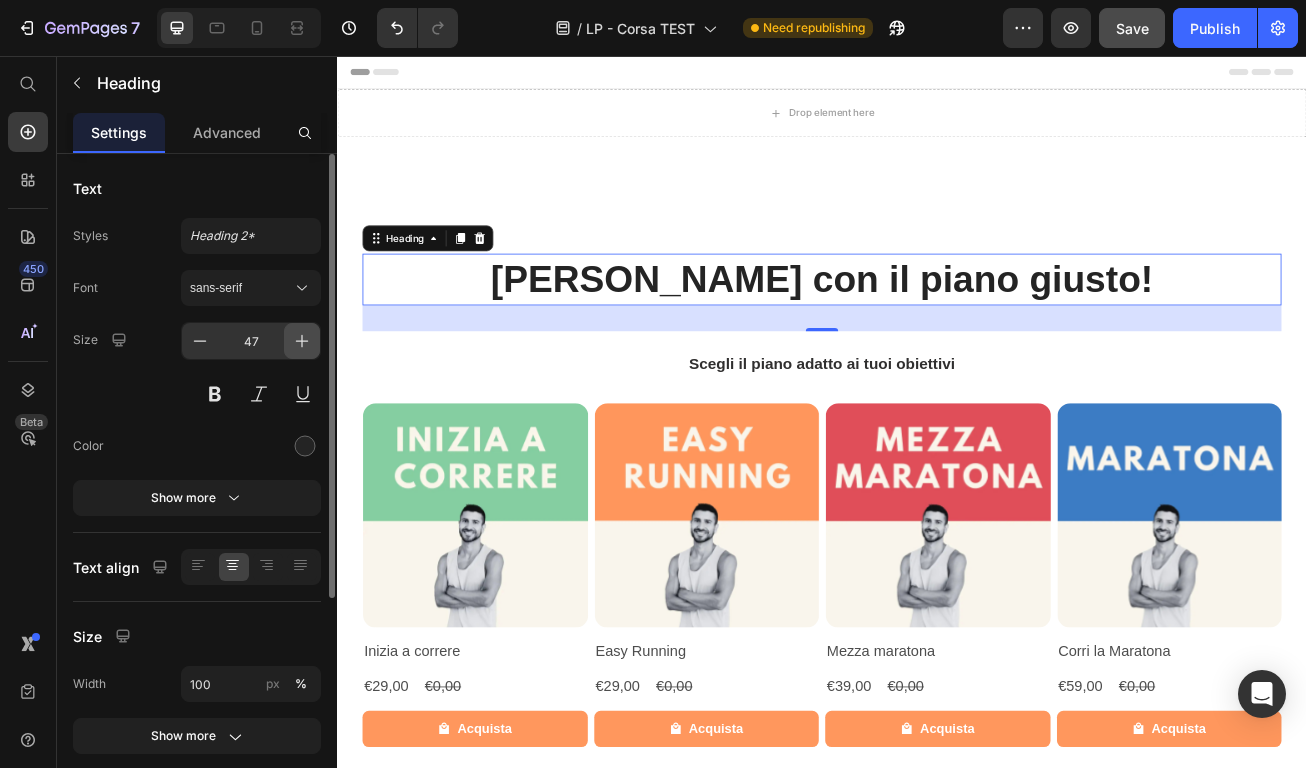 click 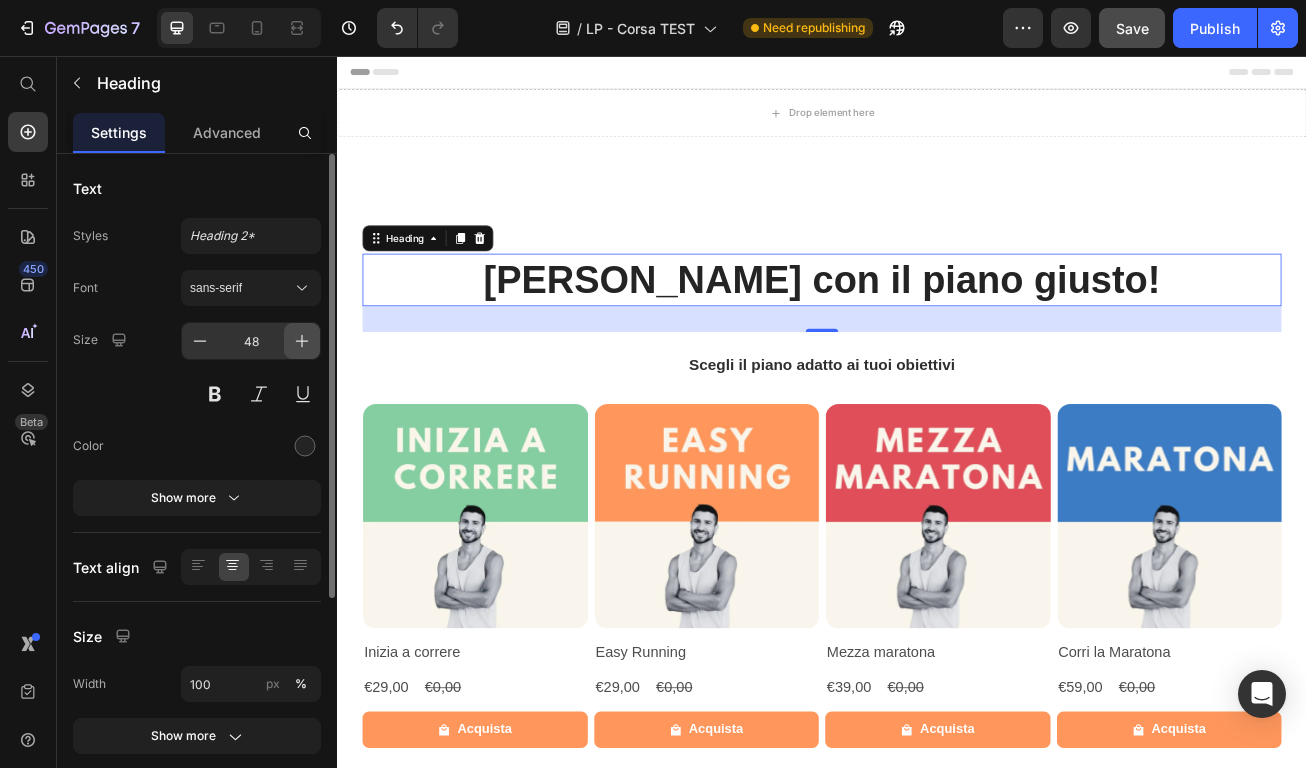 click 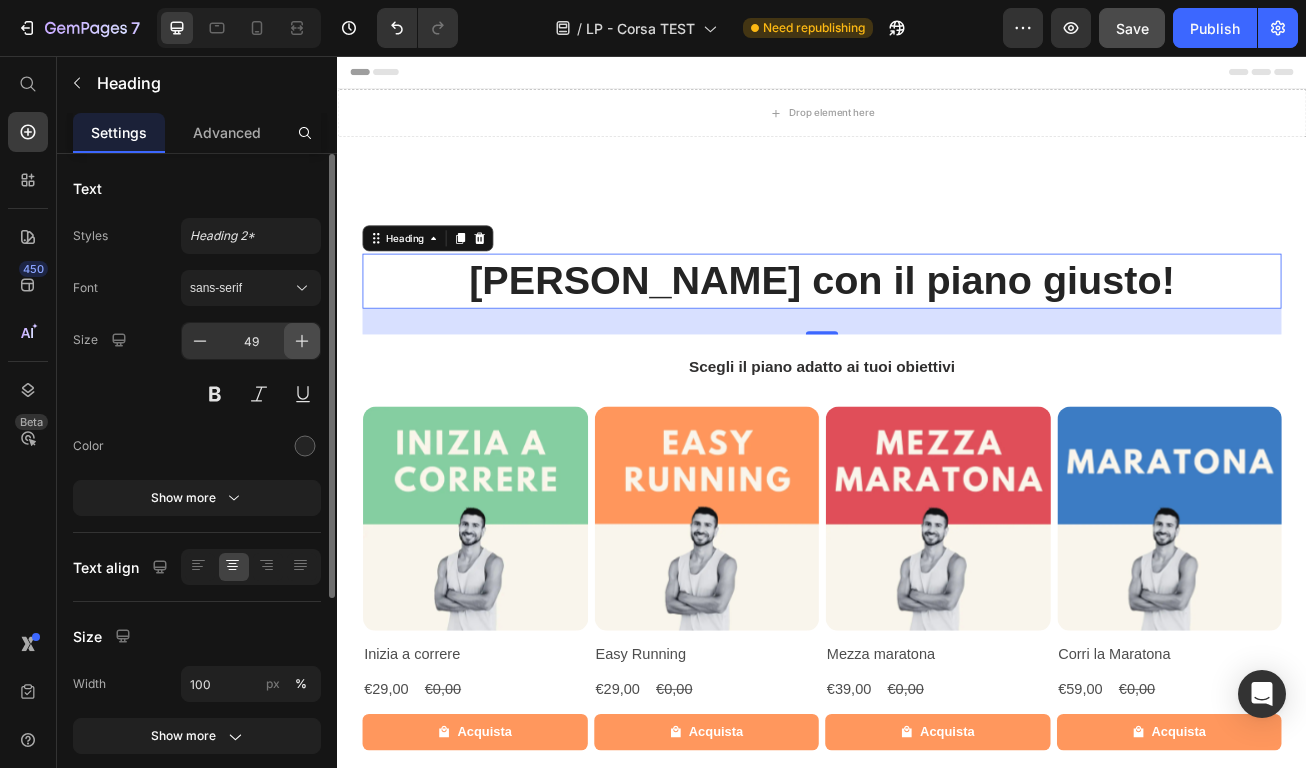 click 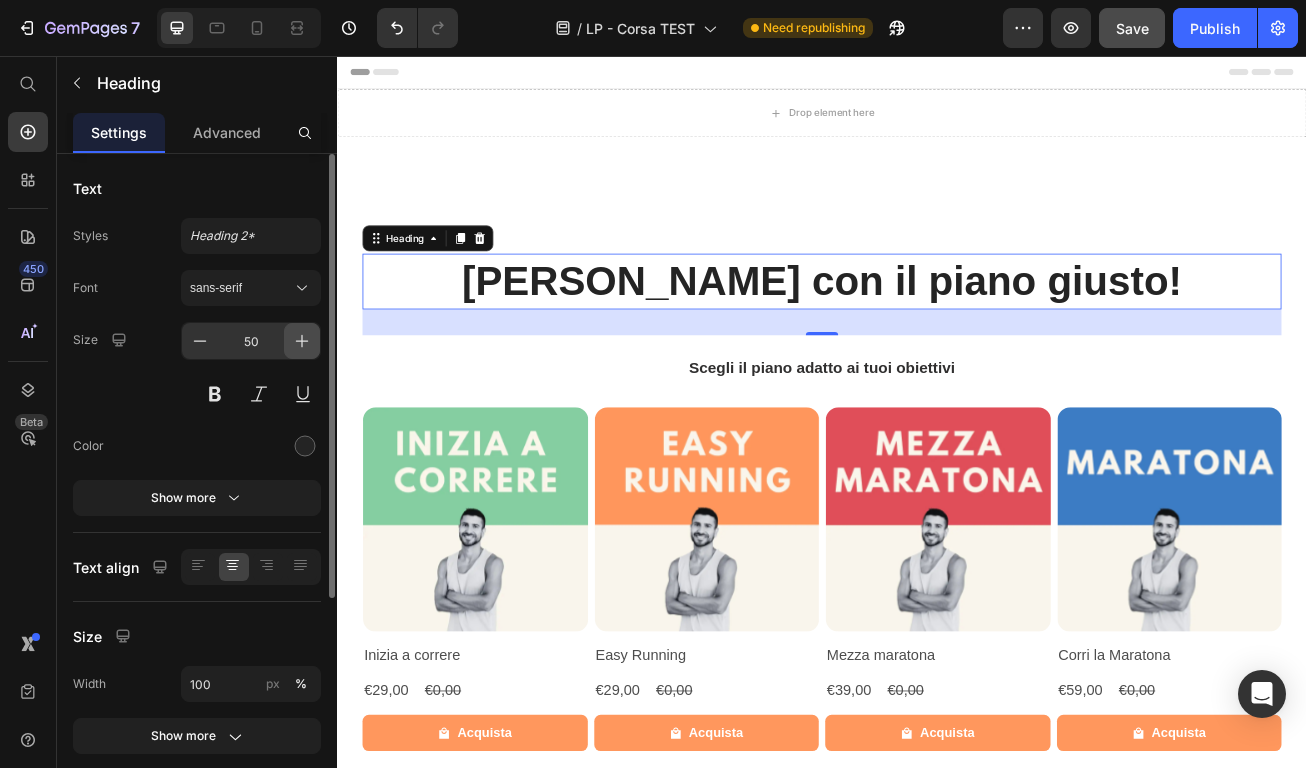 click 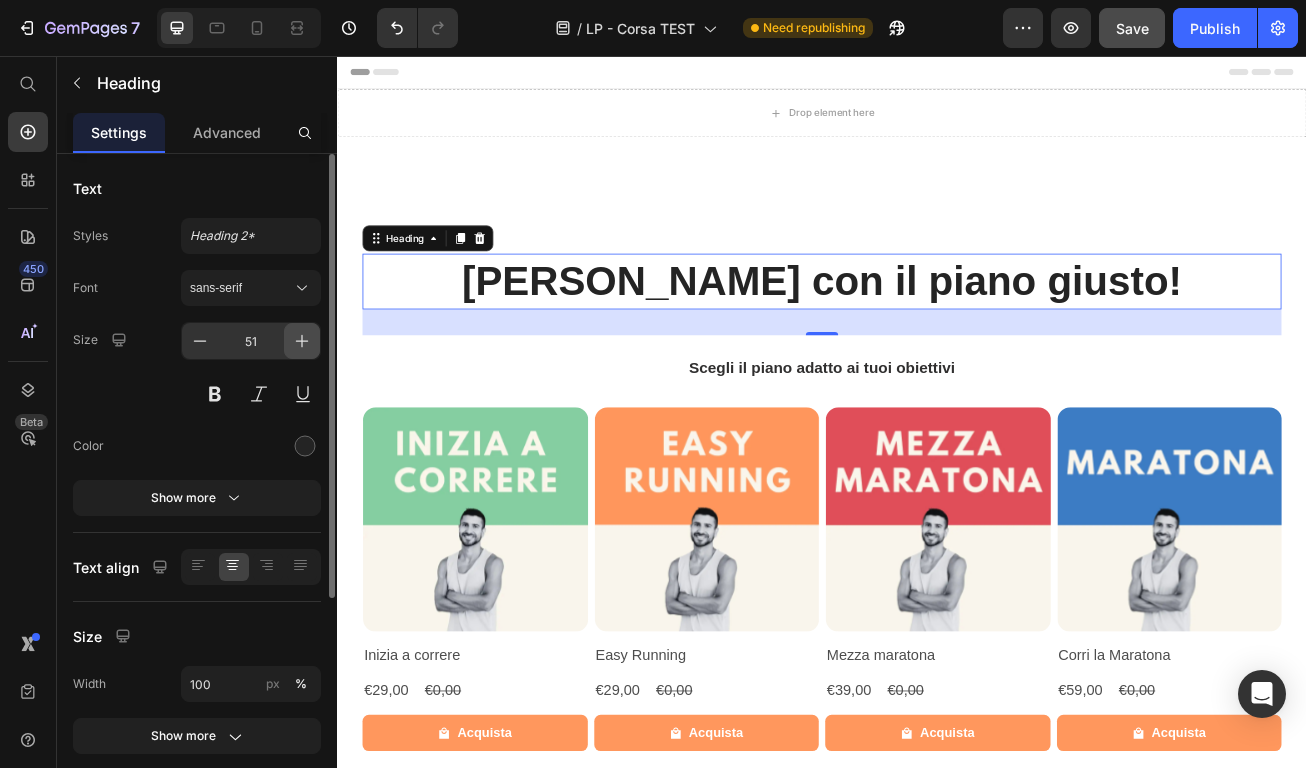 click 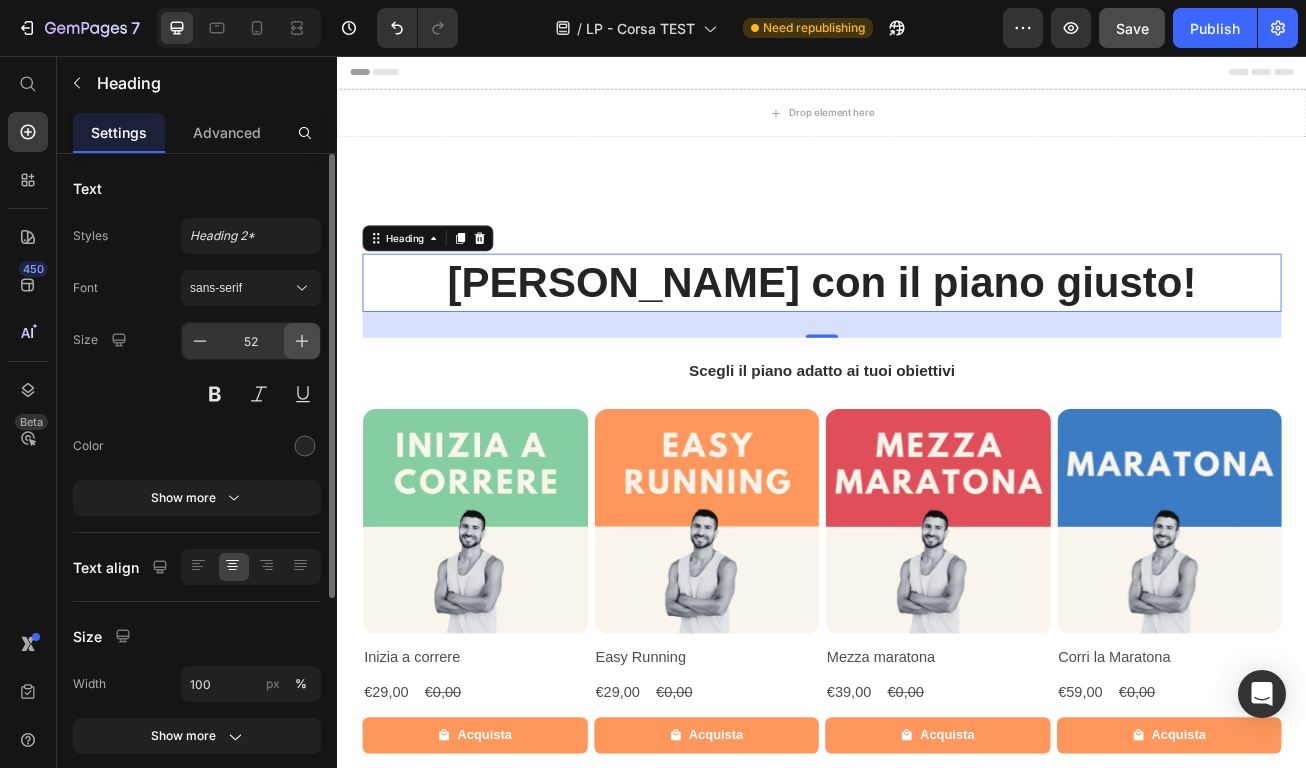 click 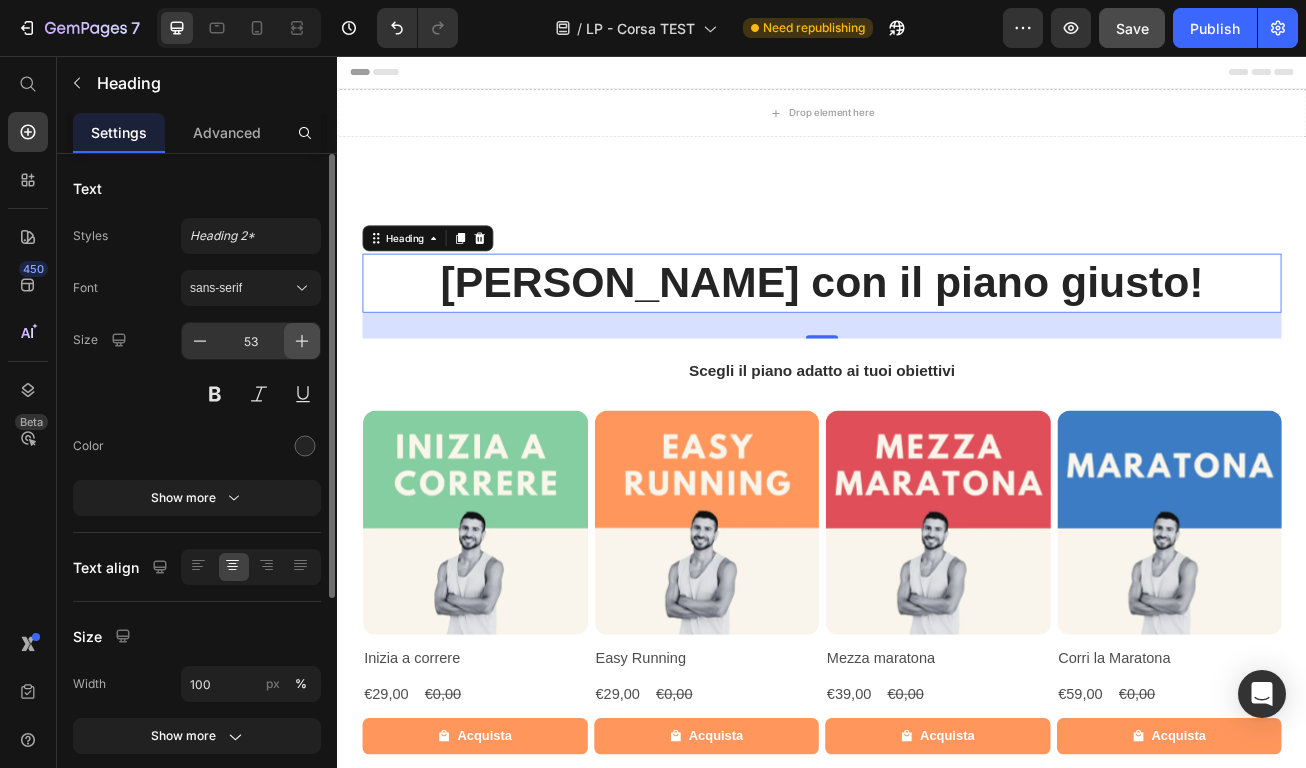 click 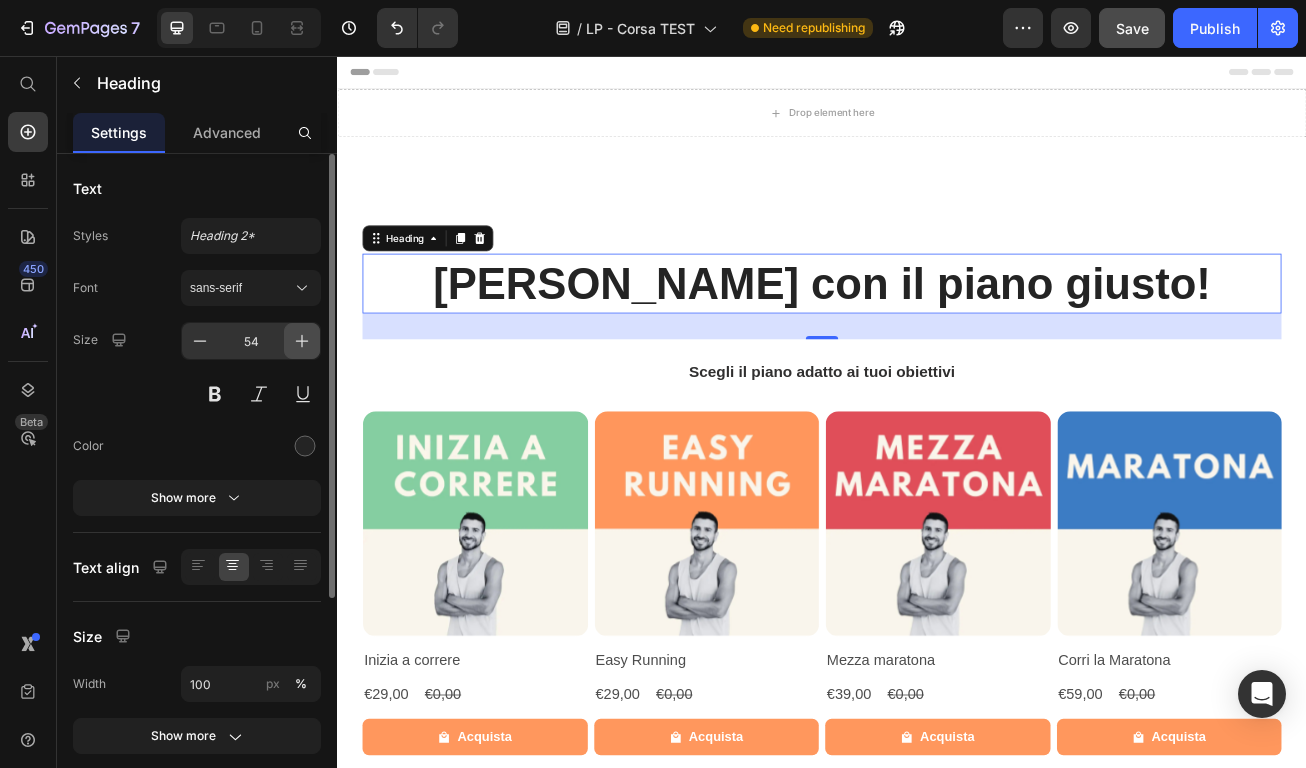 click 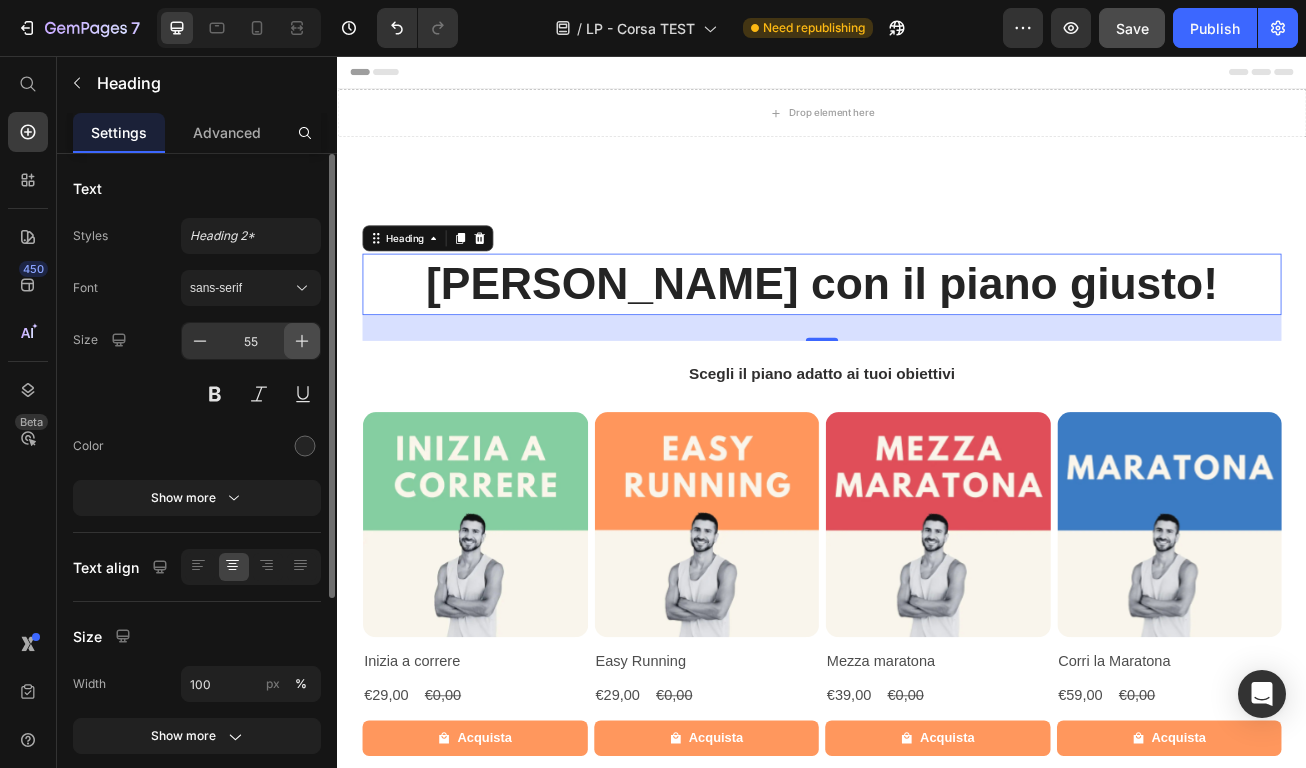 click 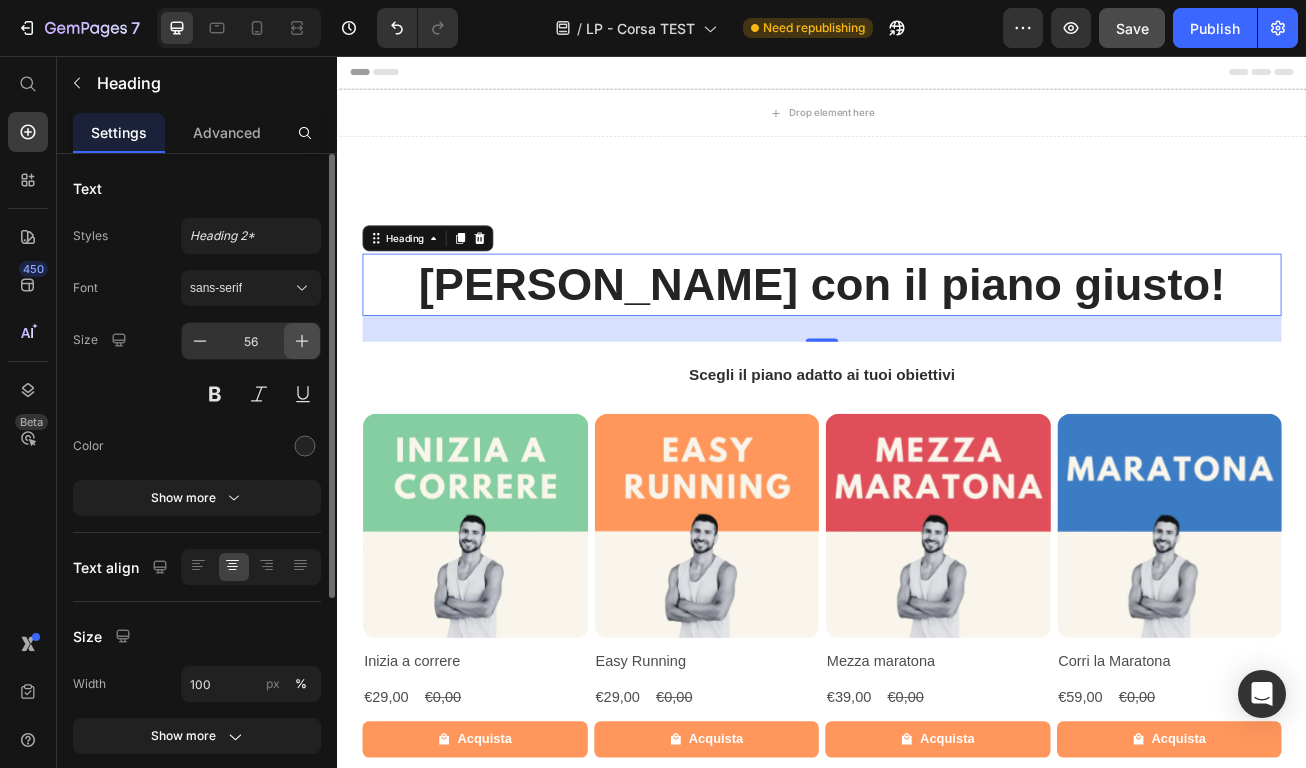 click 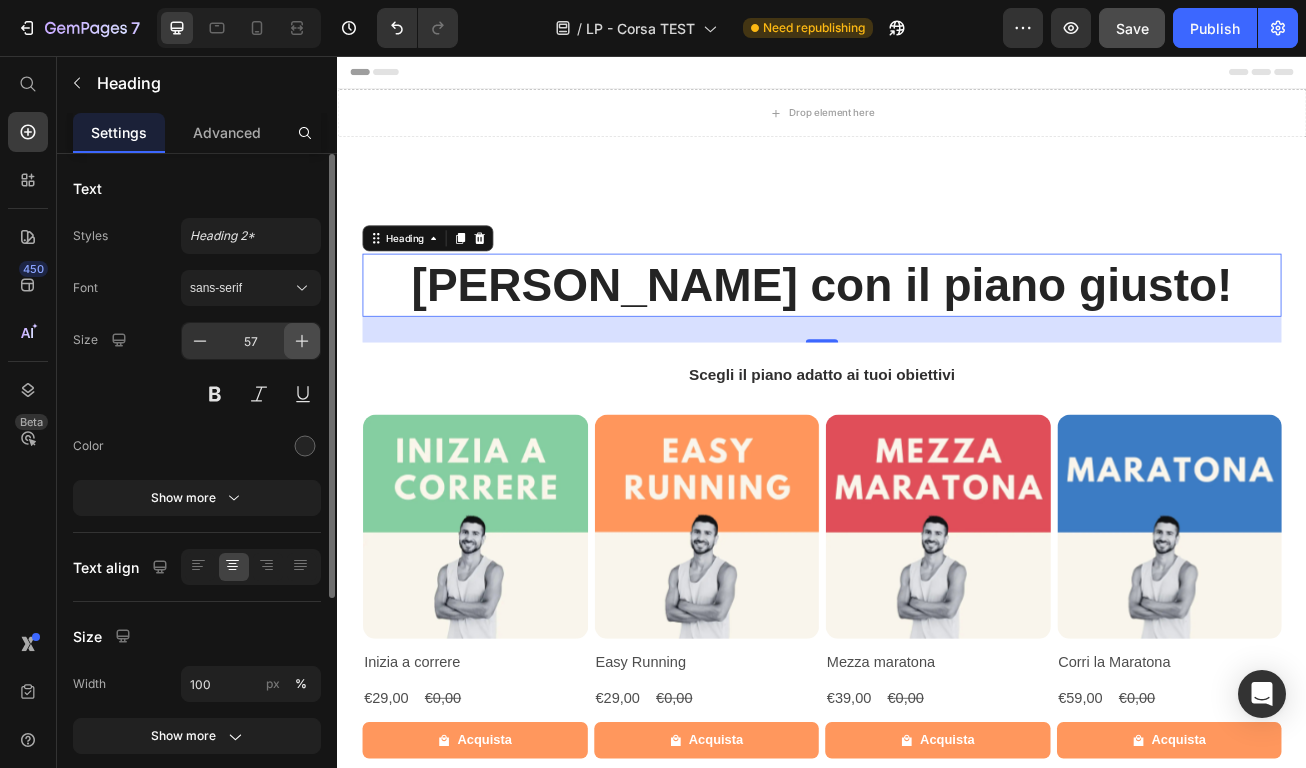click 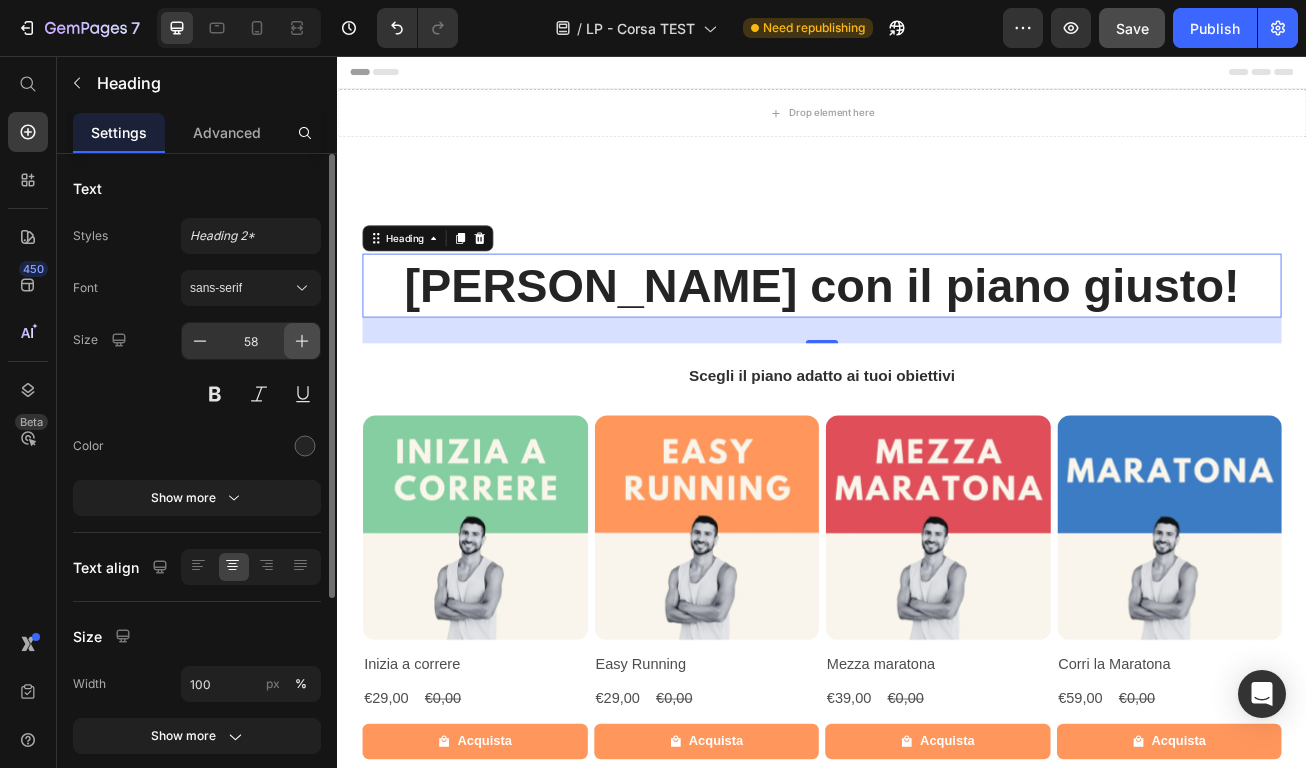 click 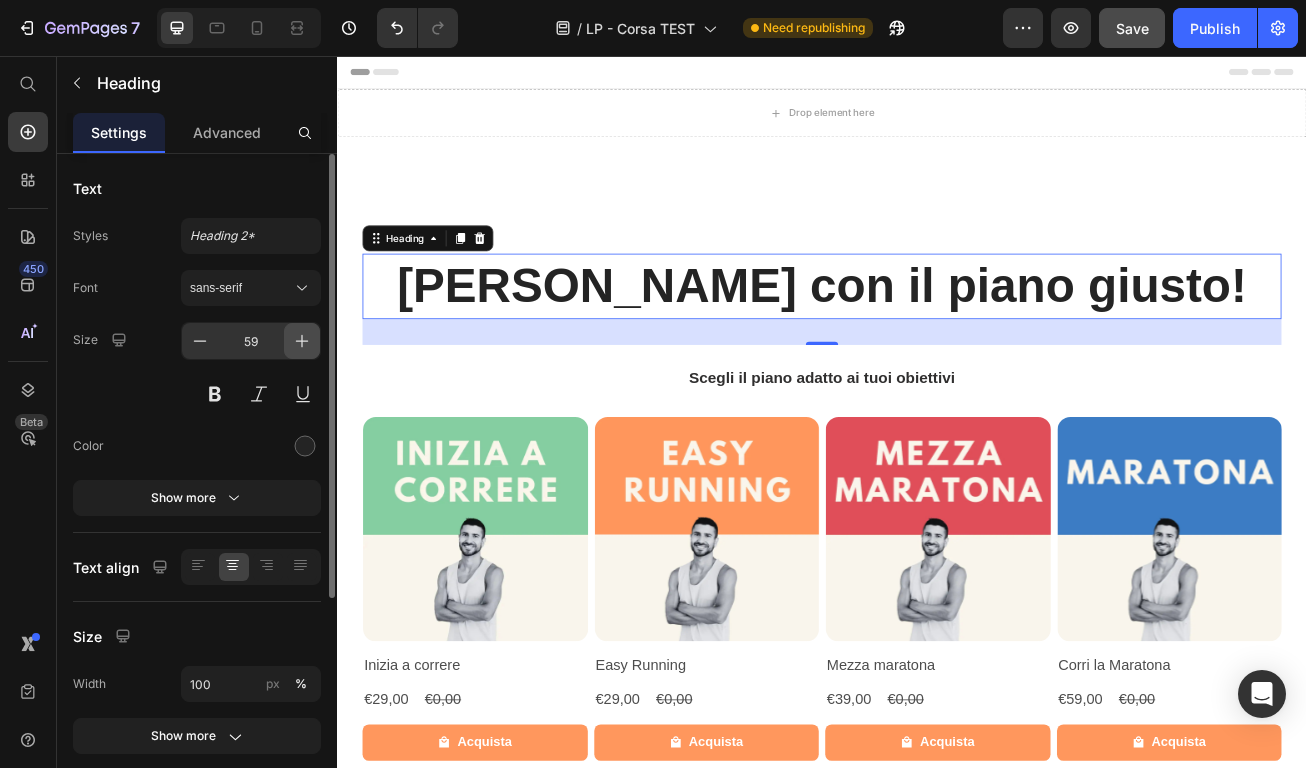 click 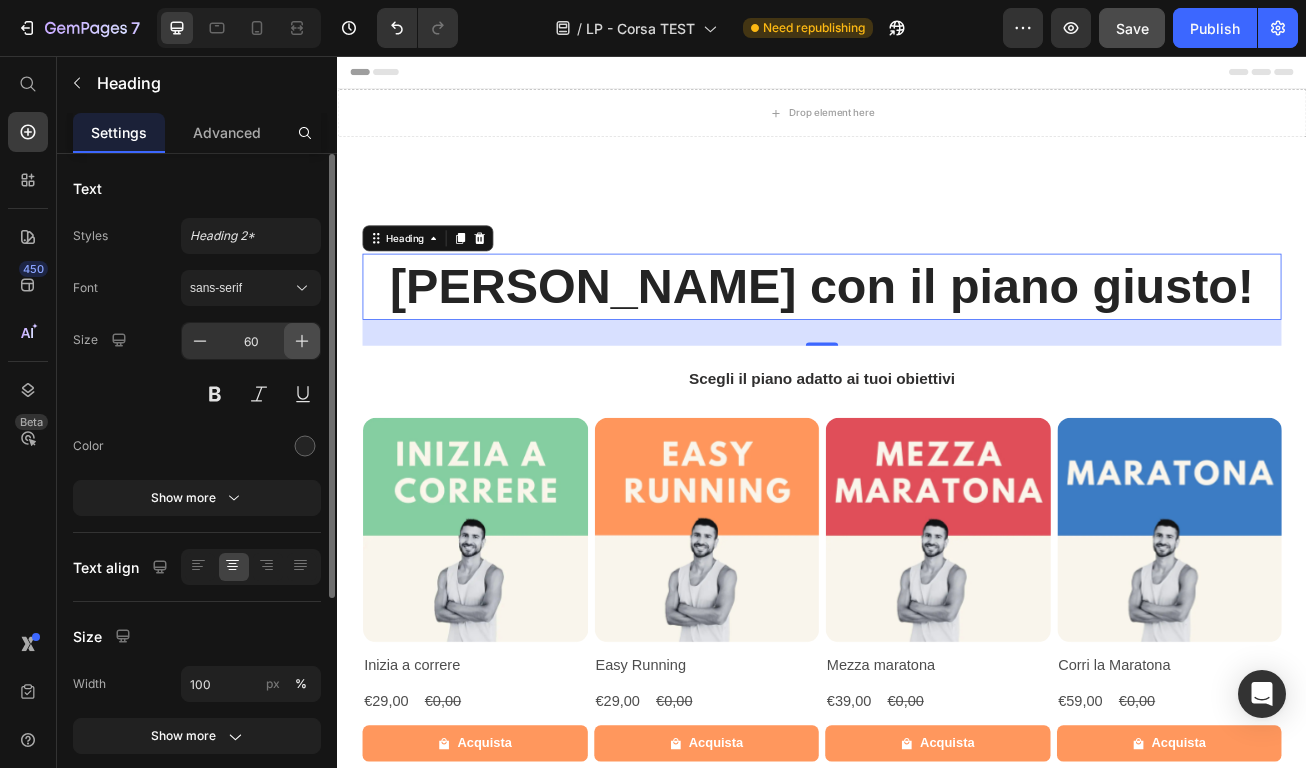 click 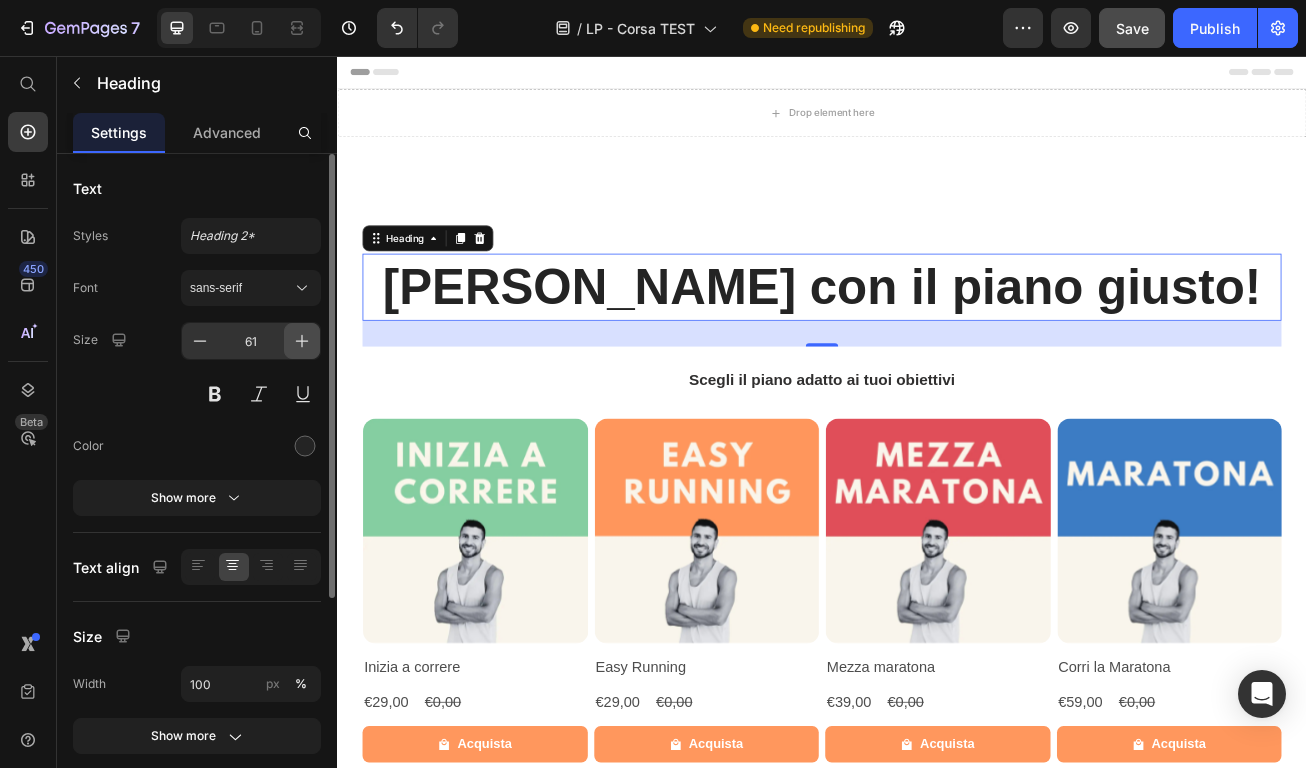 click 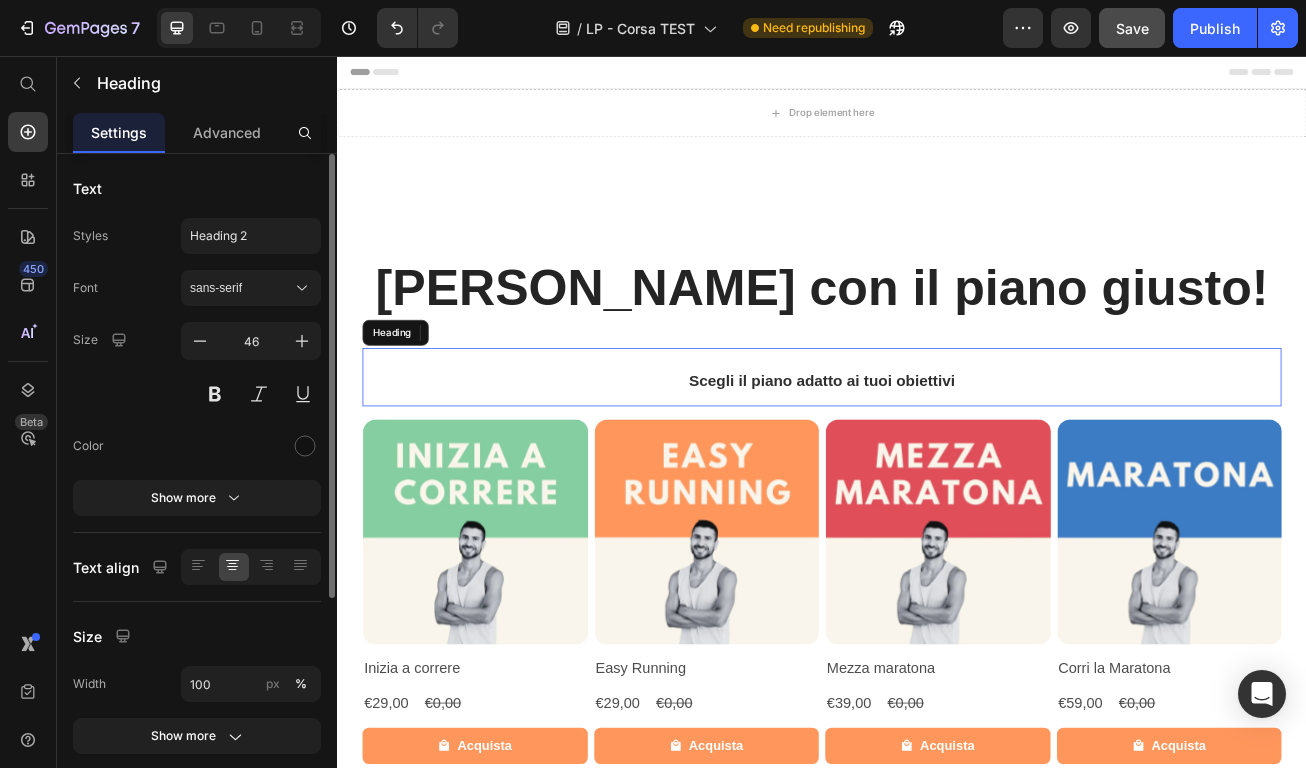 click on "⁠⁠⁠⁠⁠⁠⁠ Scegli il piano adatto ai tuoi obiettivi" at bounding box center (937, 454) 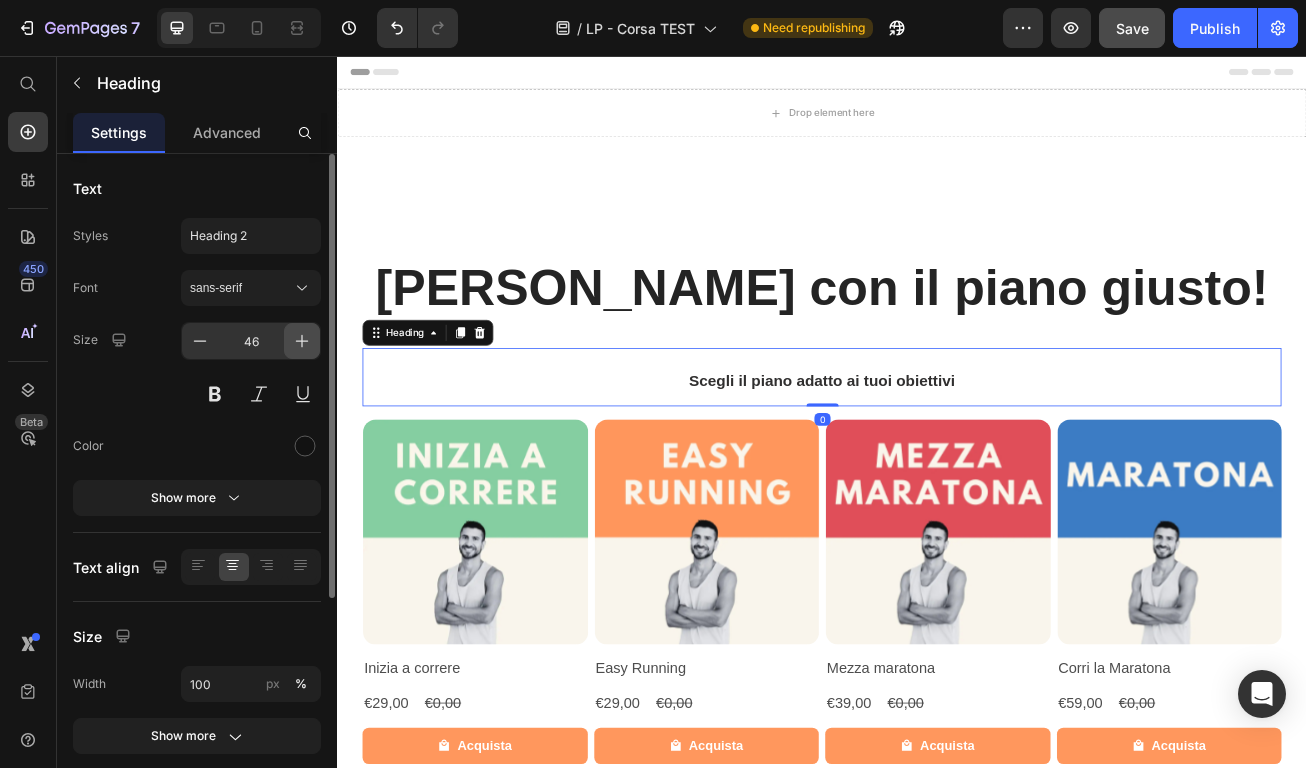 click at bounding box center (302, 341) 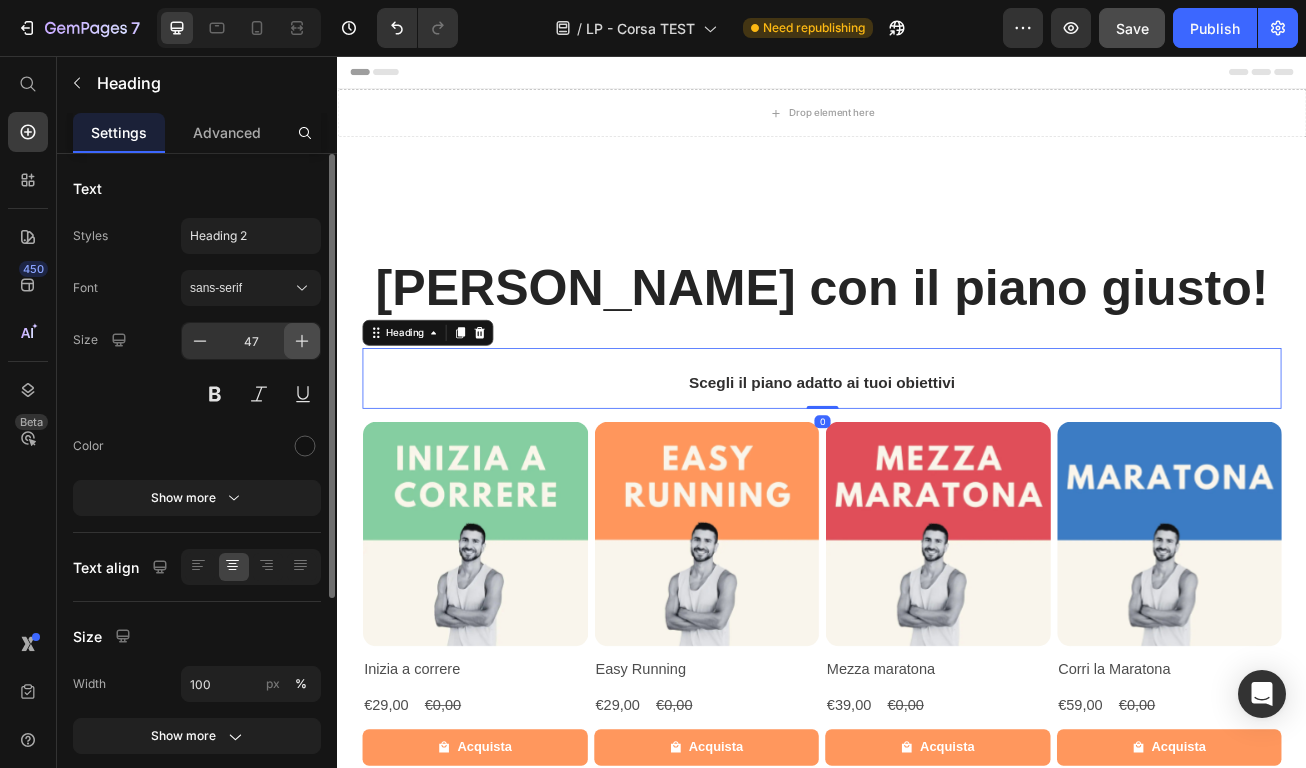click at bounding box center [302, 341] 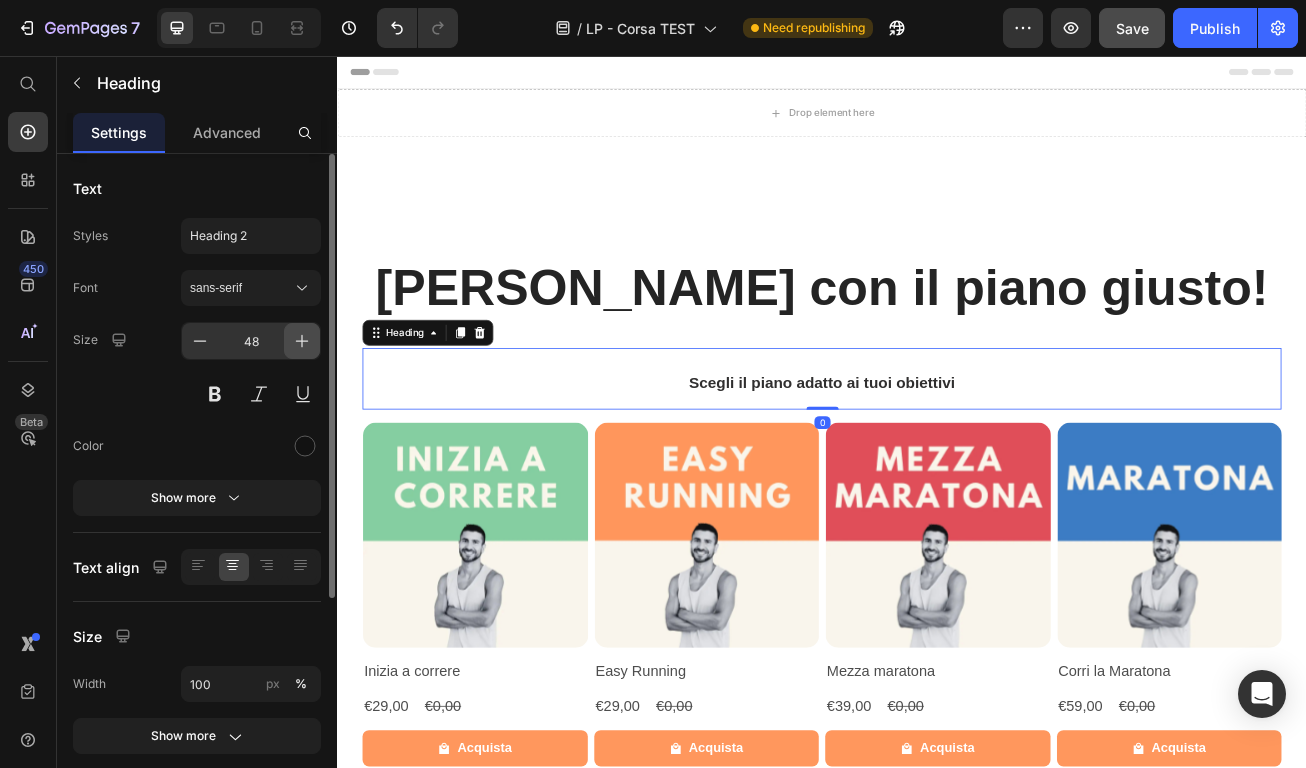 click at bounding box center (302, 341) 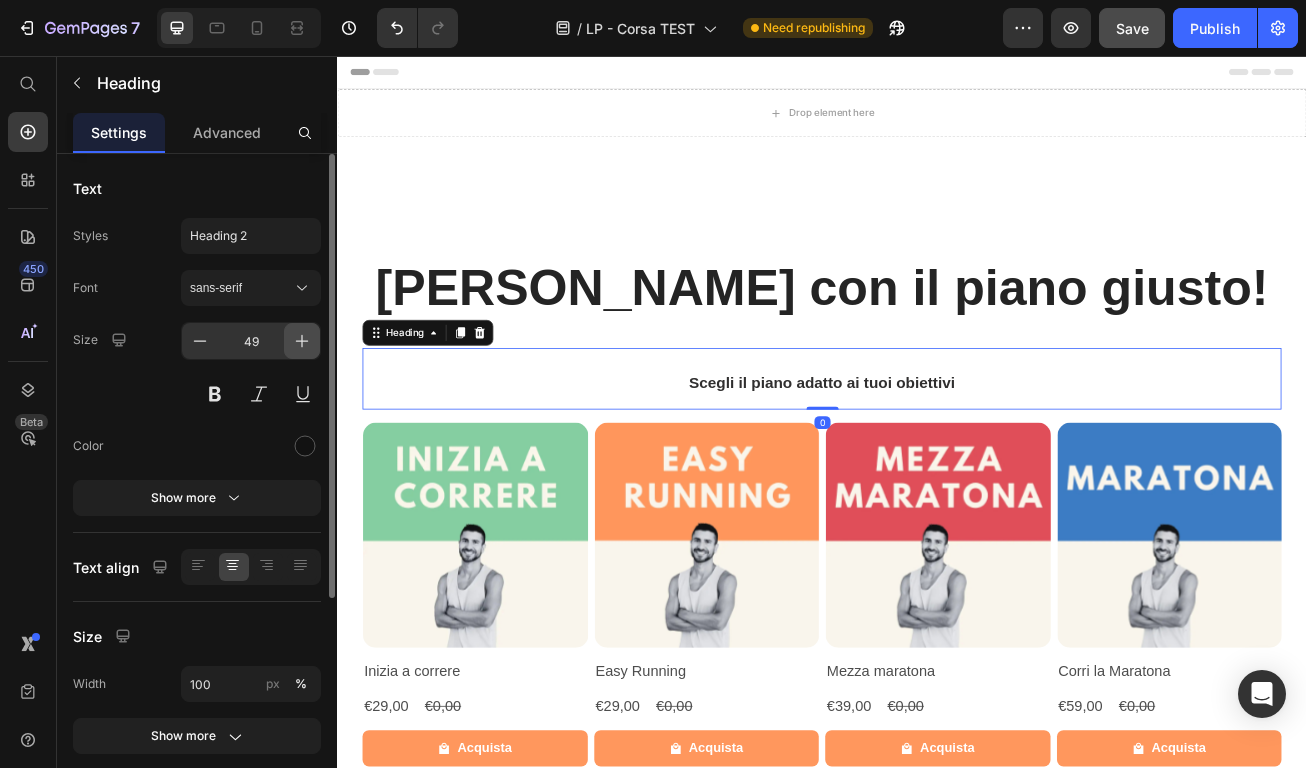 click at bounding box center (302, 341) 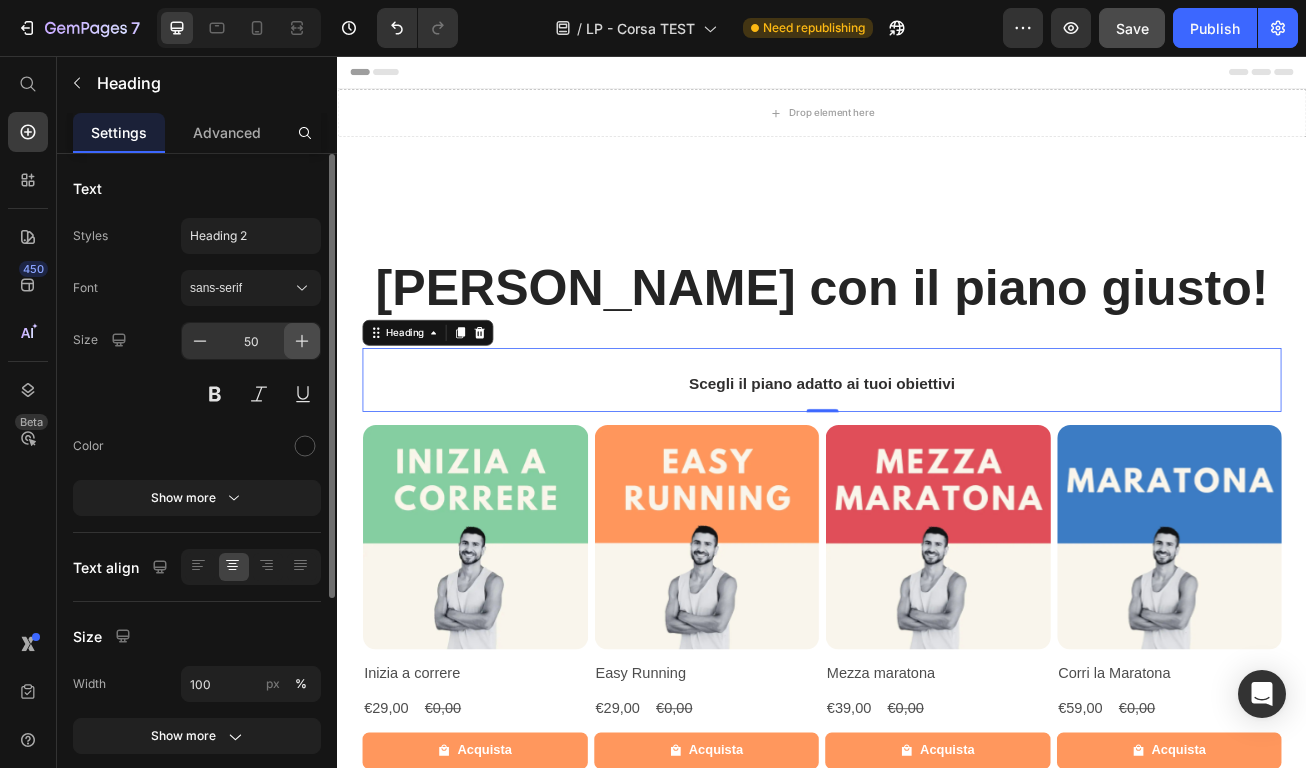 click at bounding box center [302, 341] 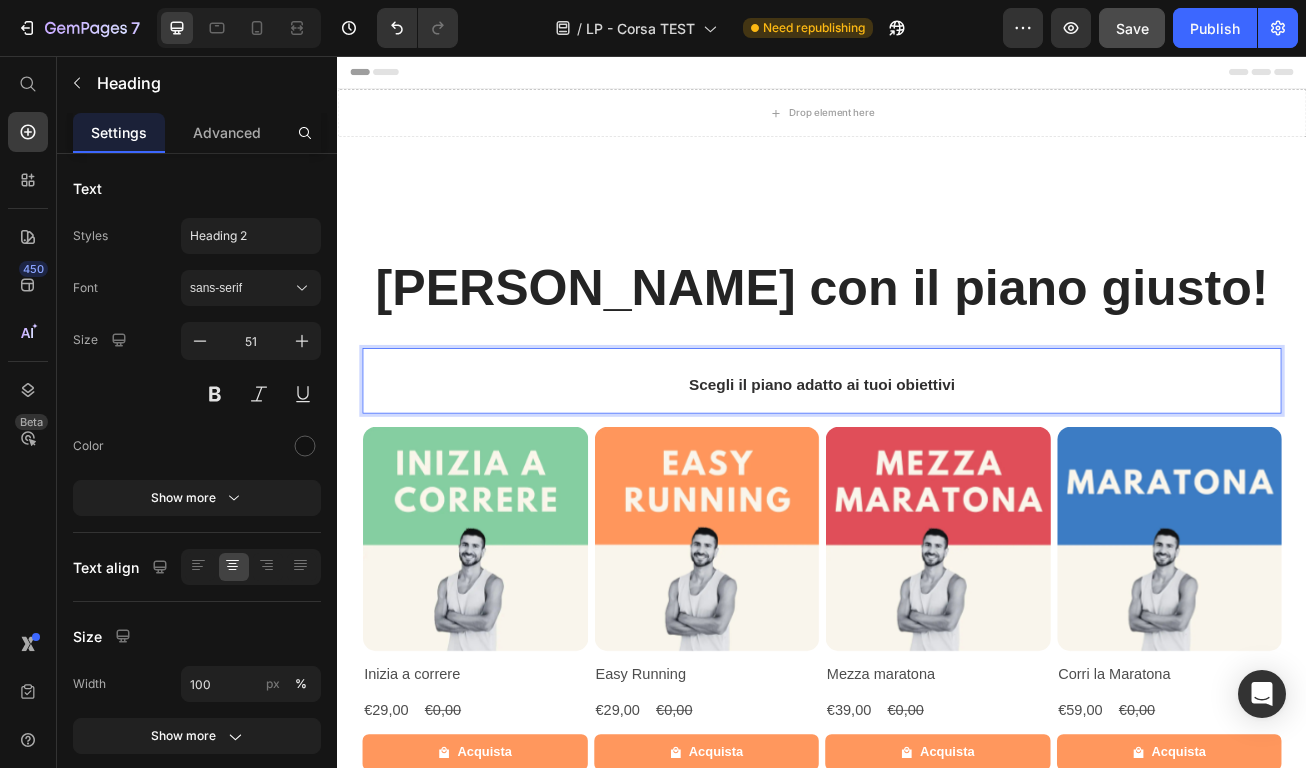click on "Scegli il piano adatto ai tuoi obiettivi" at bounding box center [937, 458] 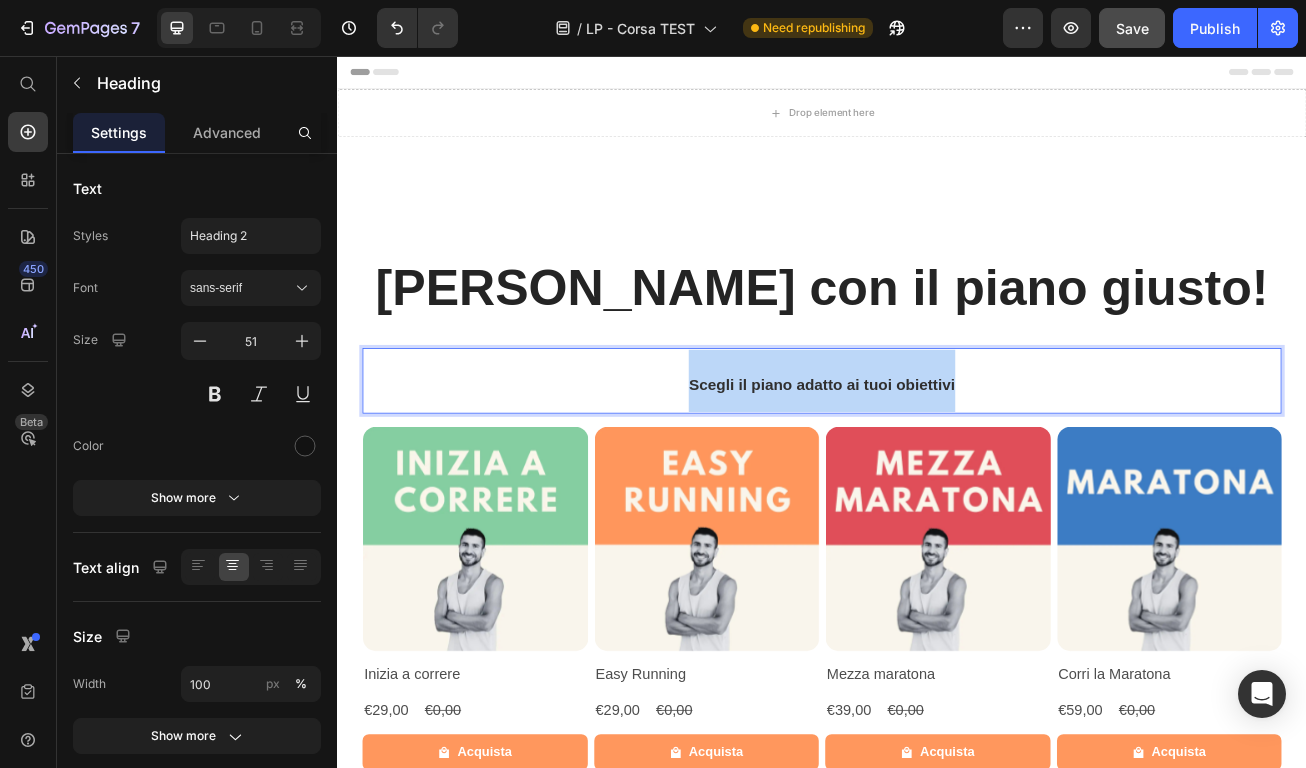click on "Scegli il piano adatto ai tuoi obiettivi" at bounding box center (937, 458) 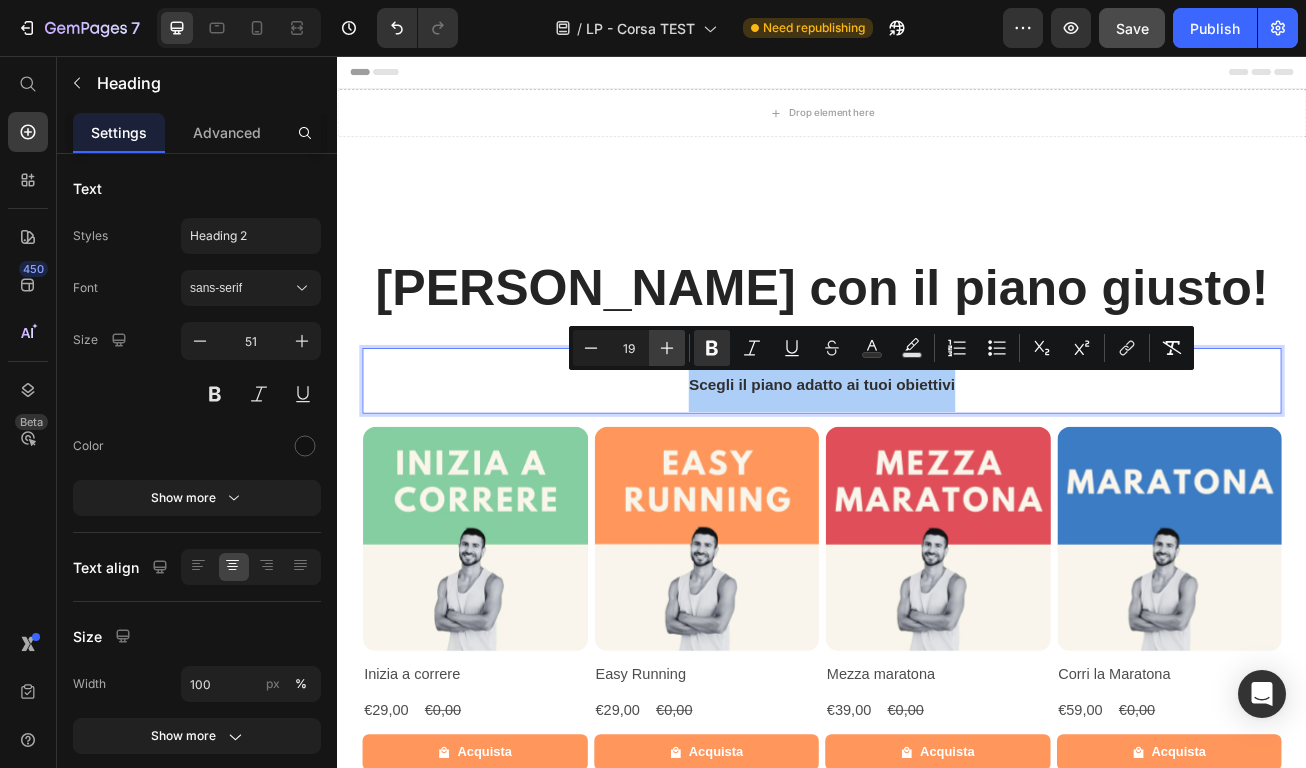 click 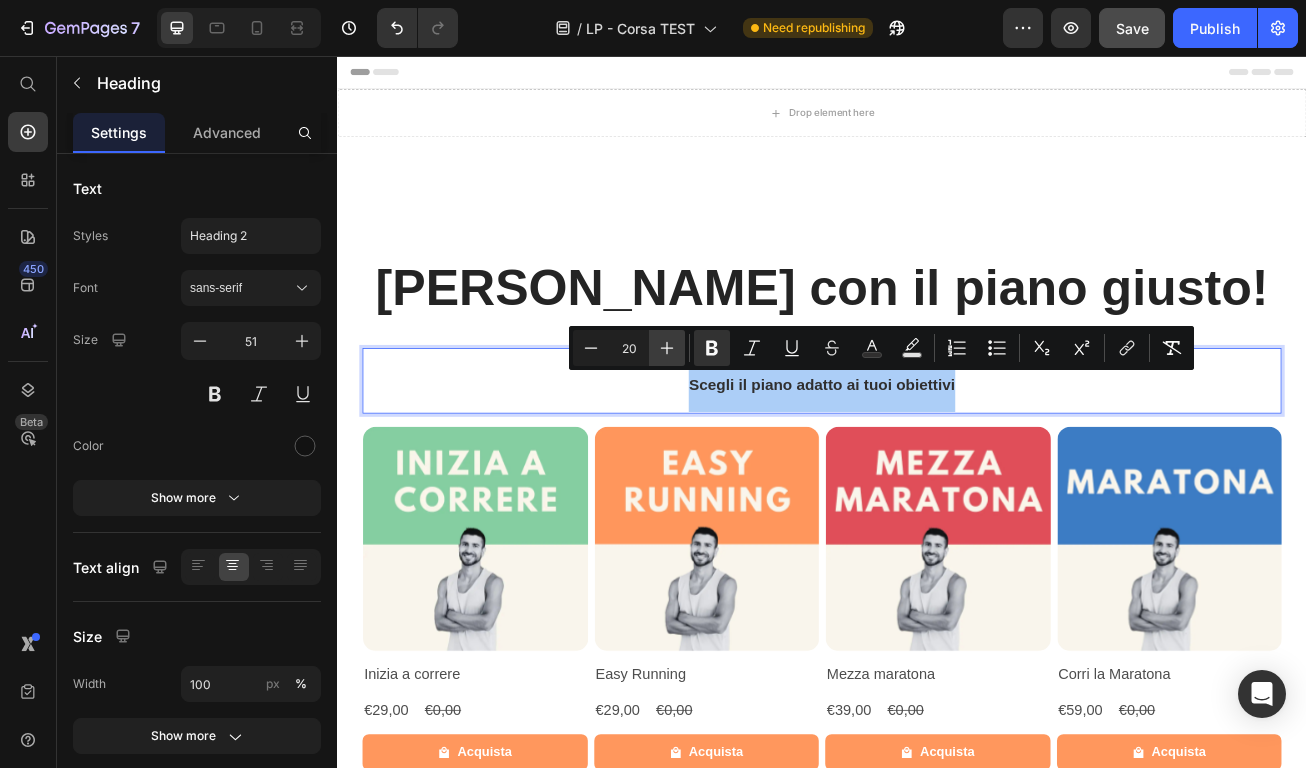 click 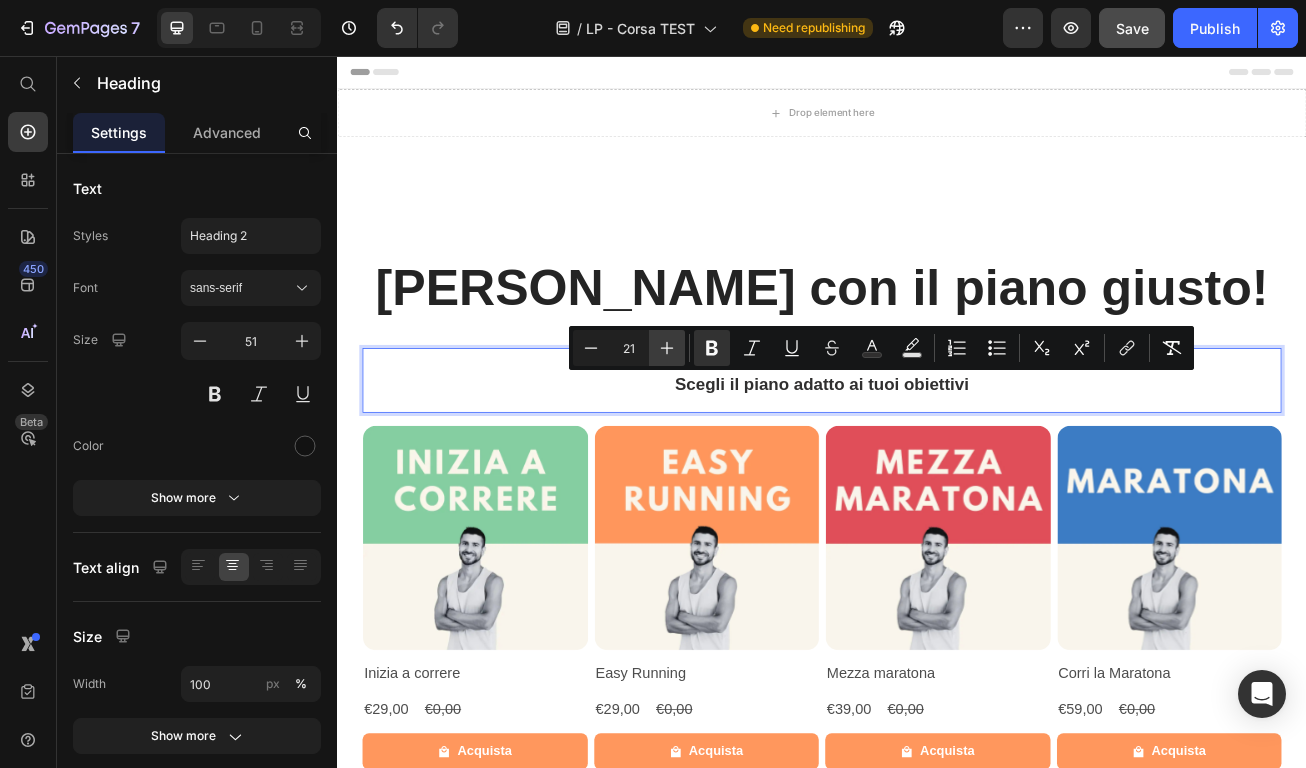 click 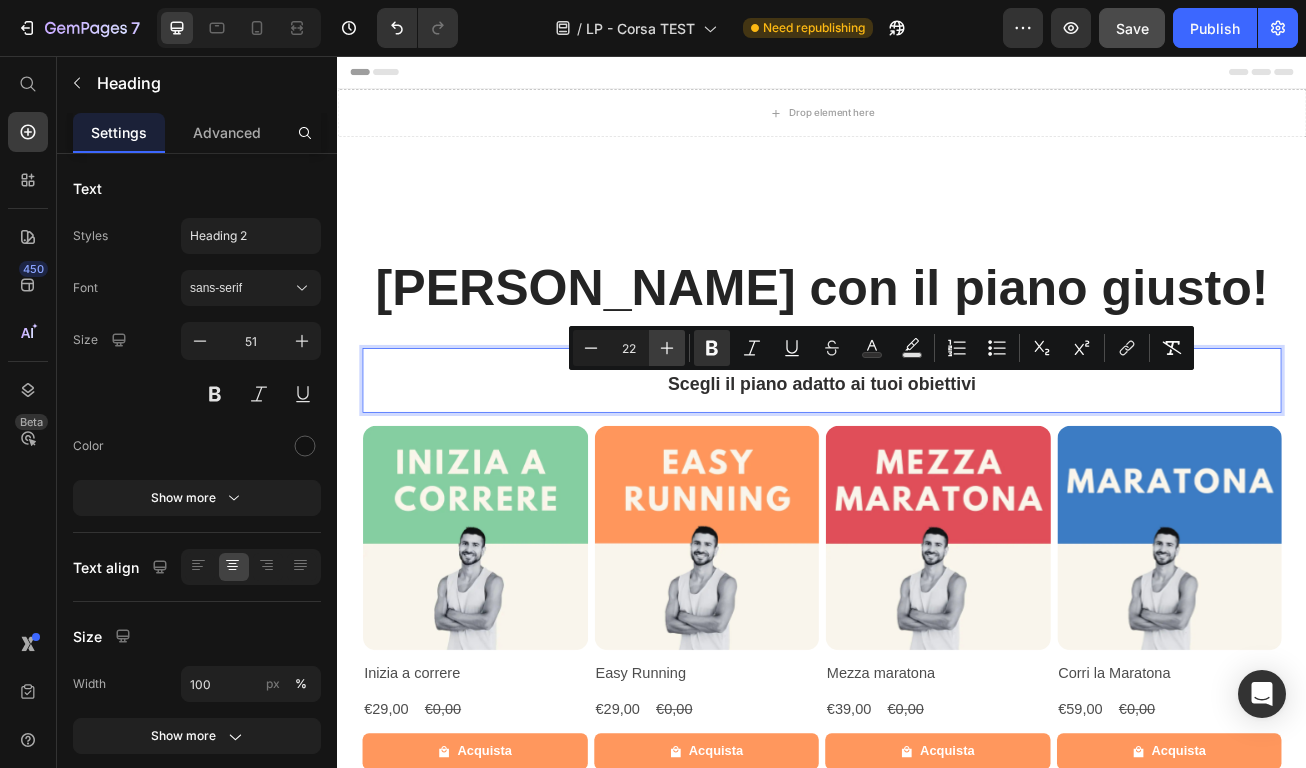 click 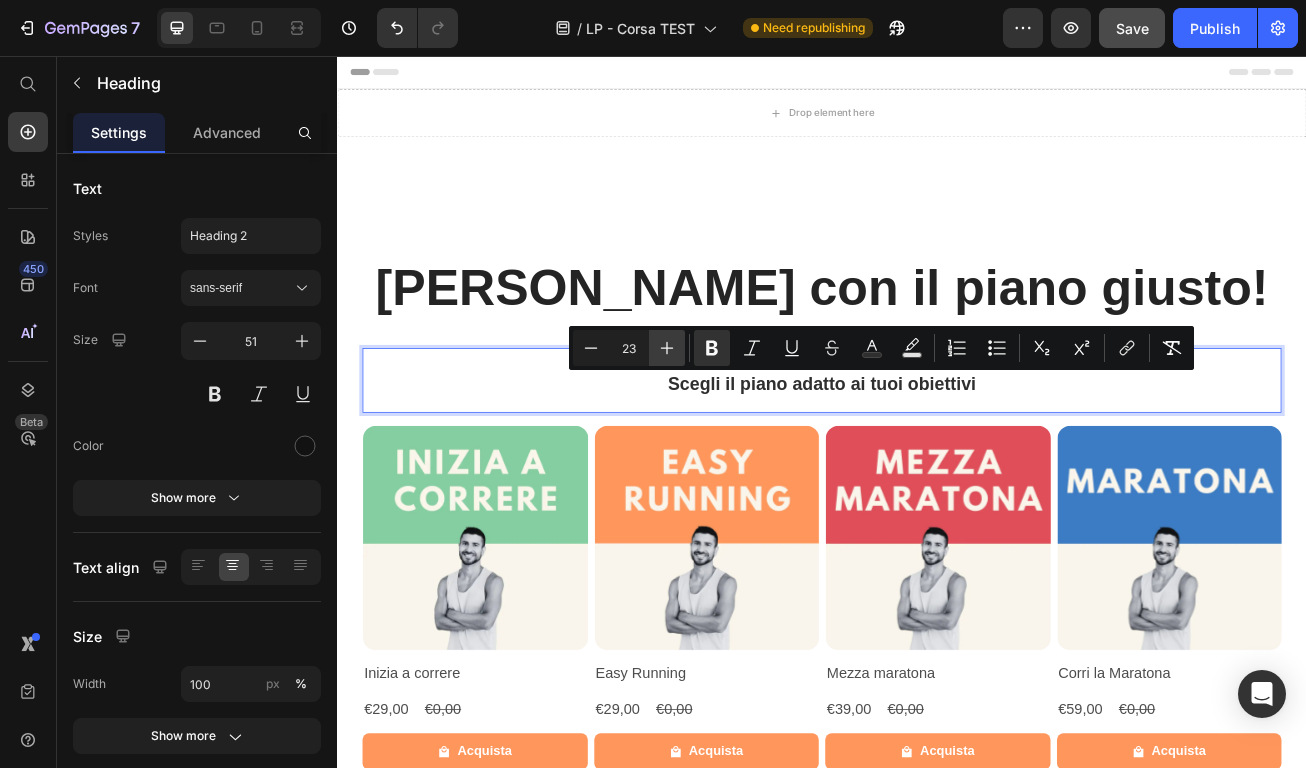 click 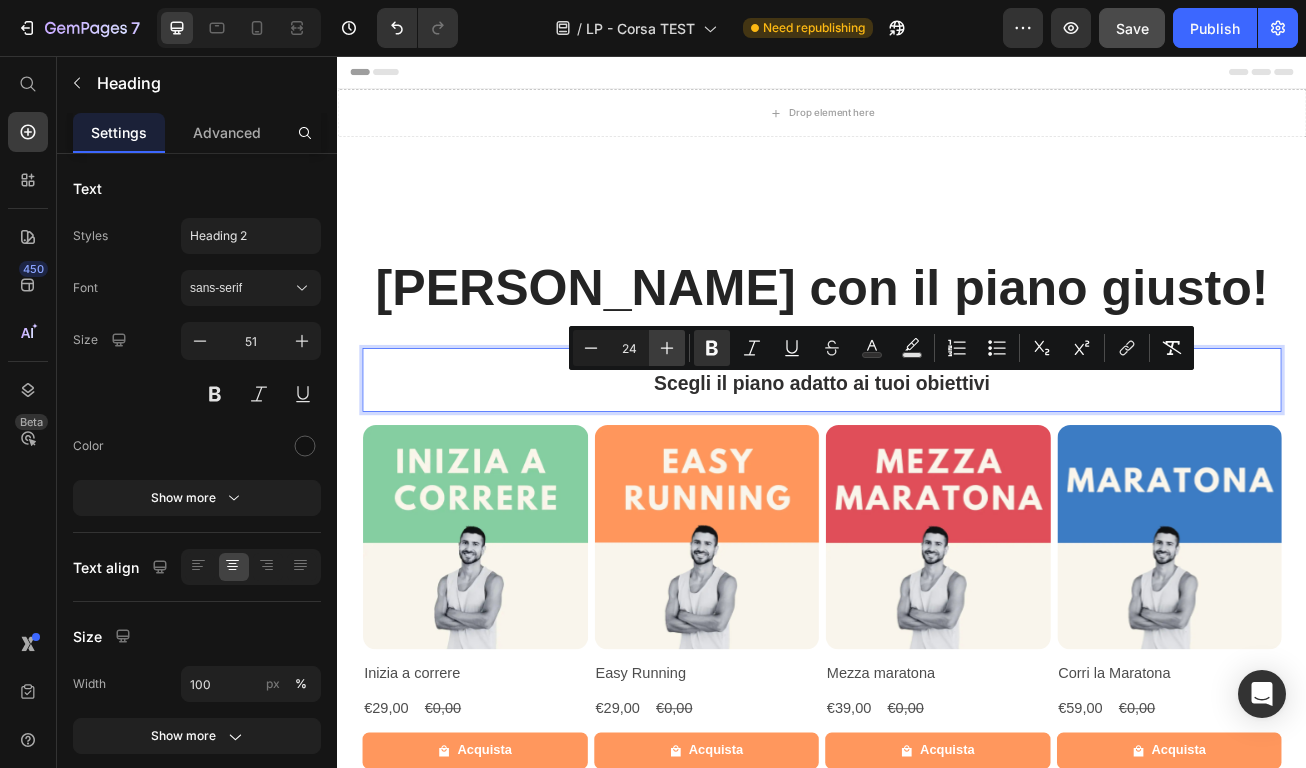 click 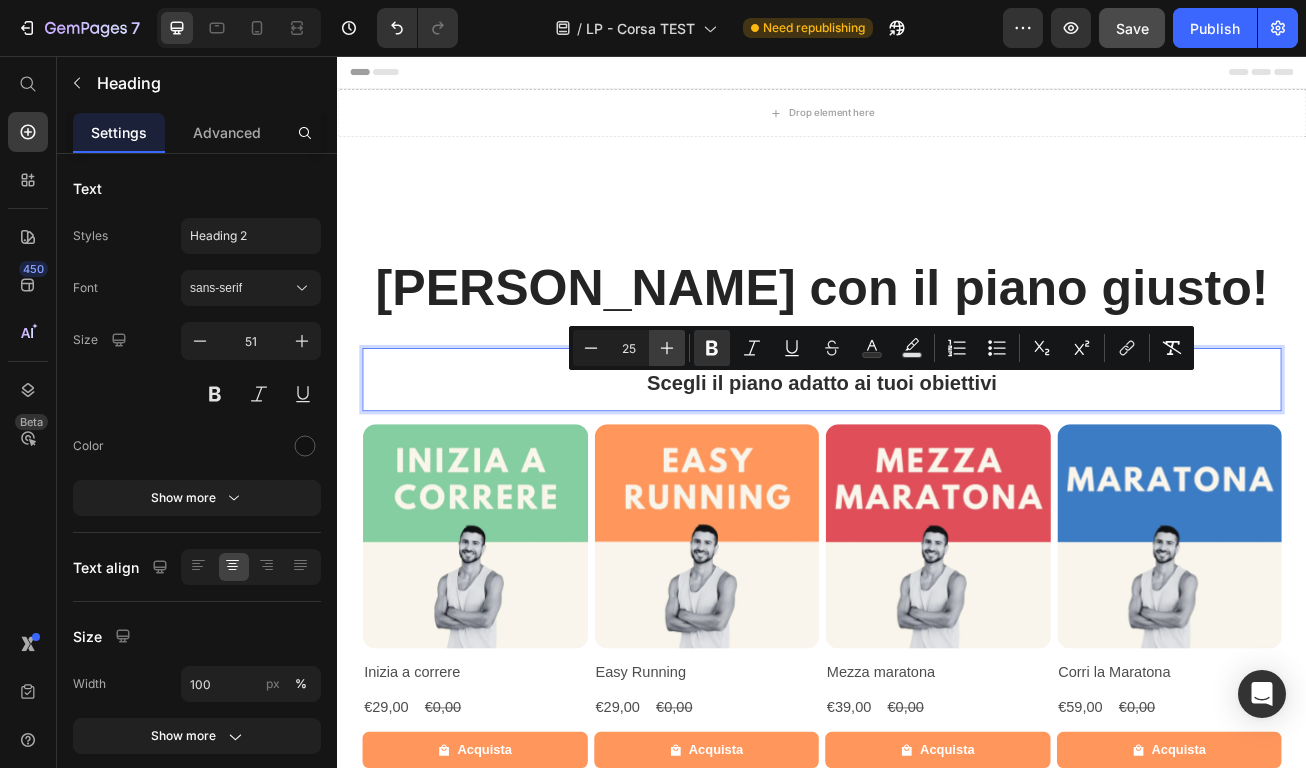 click 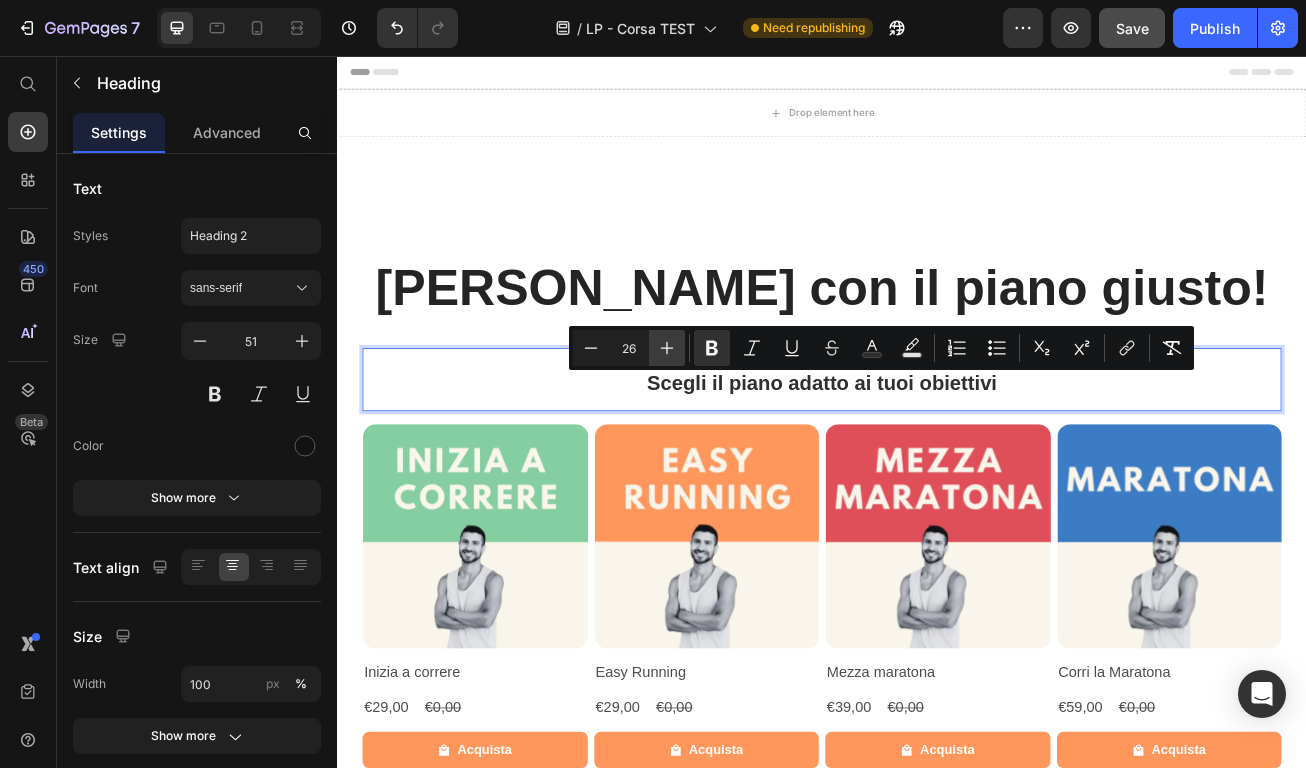 click 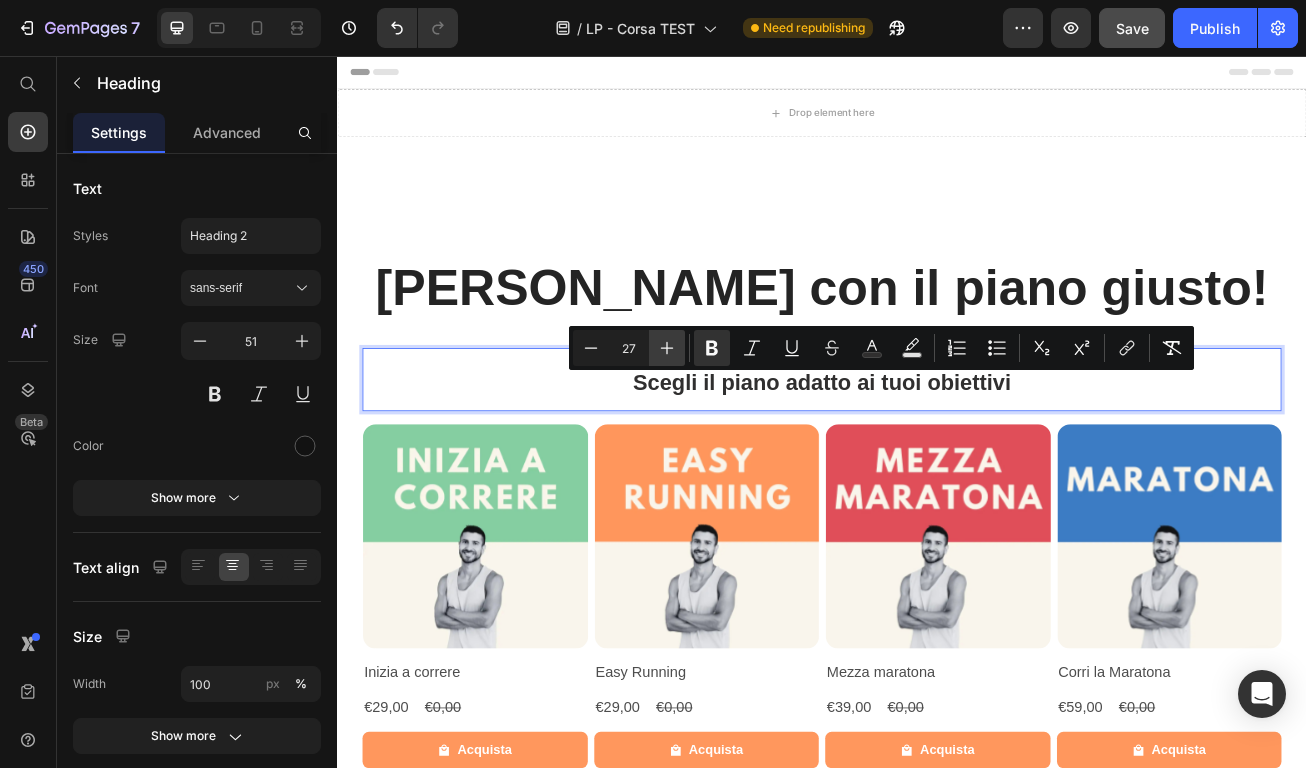 click 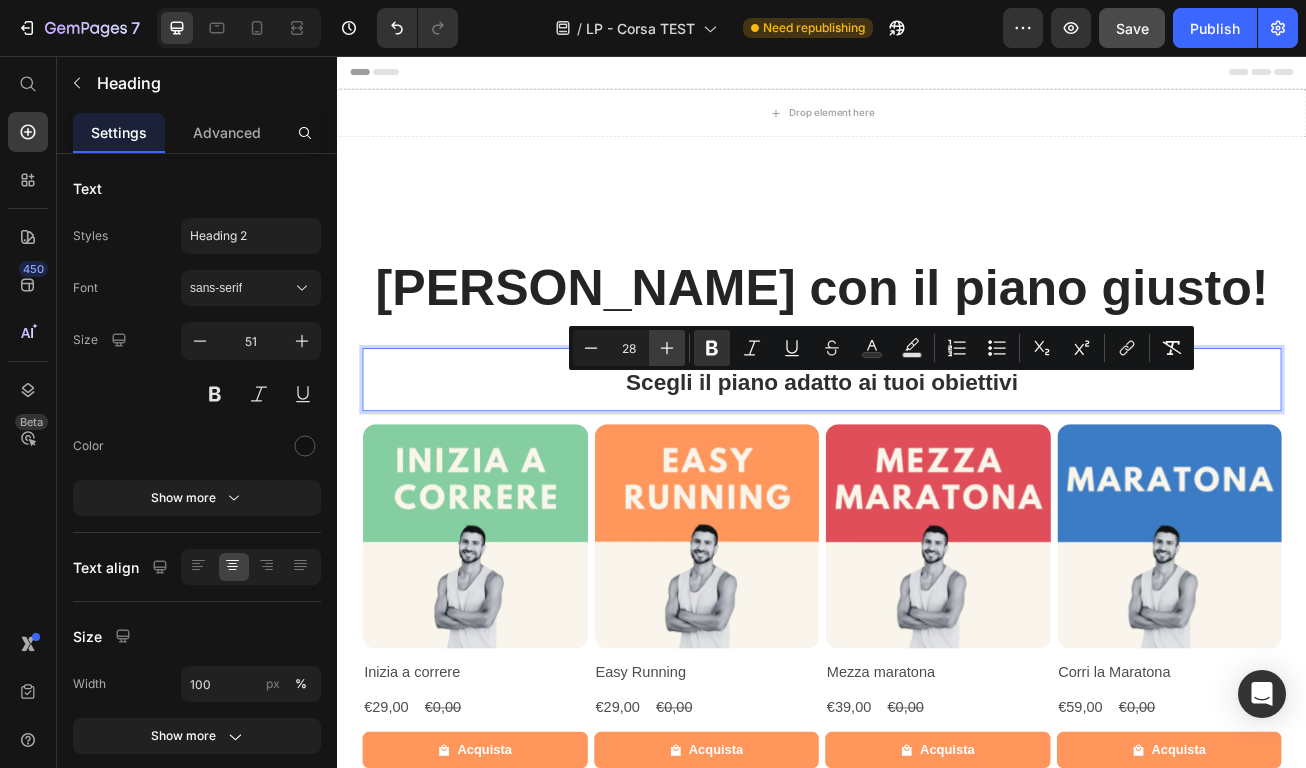 click 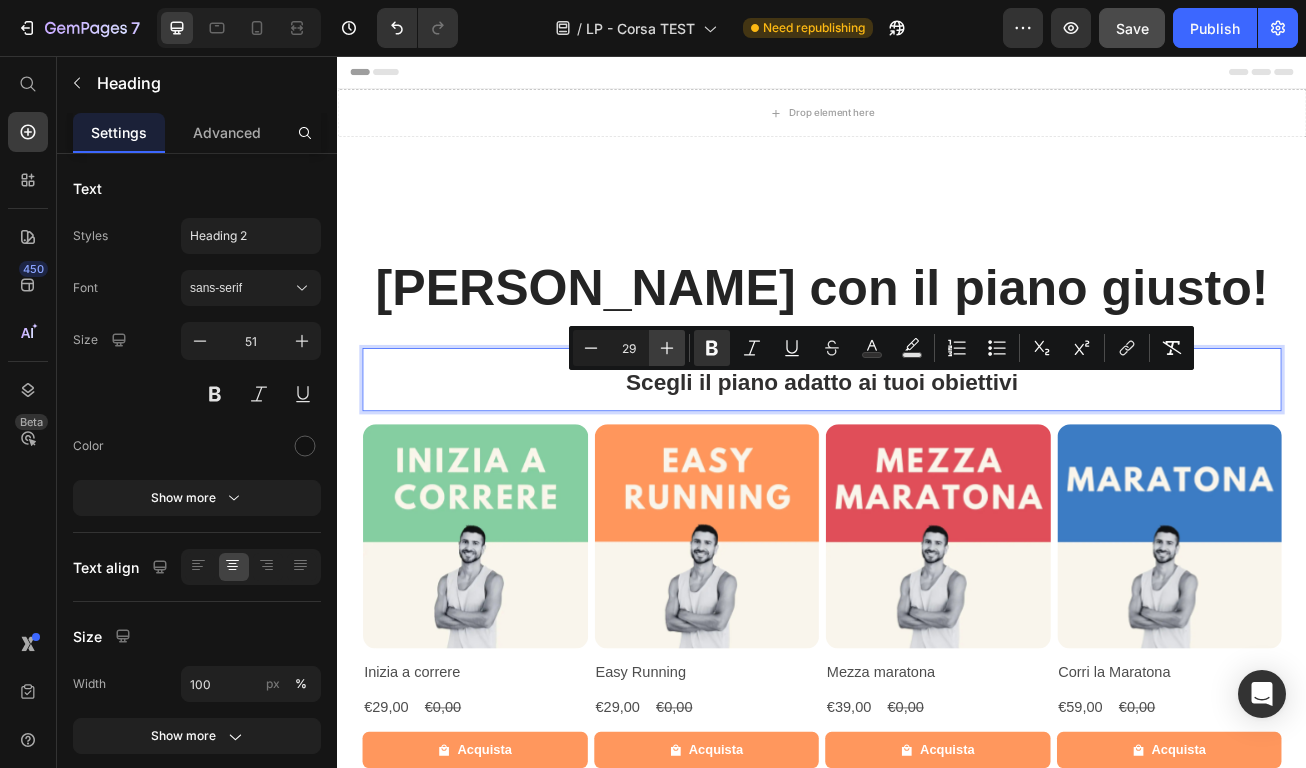 click 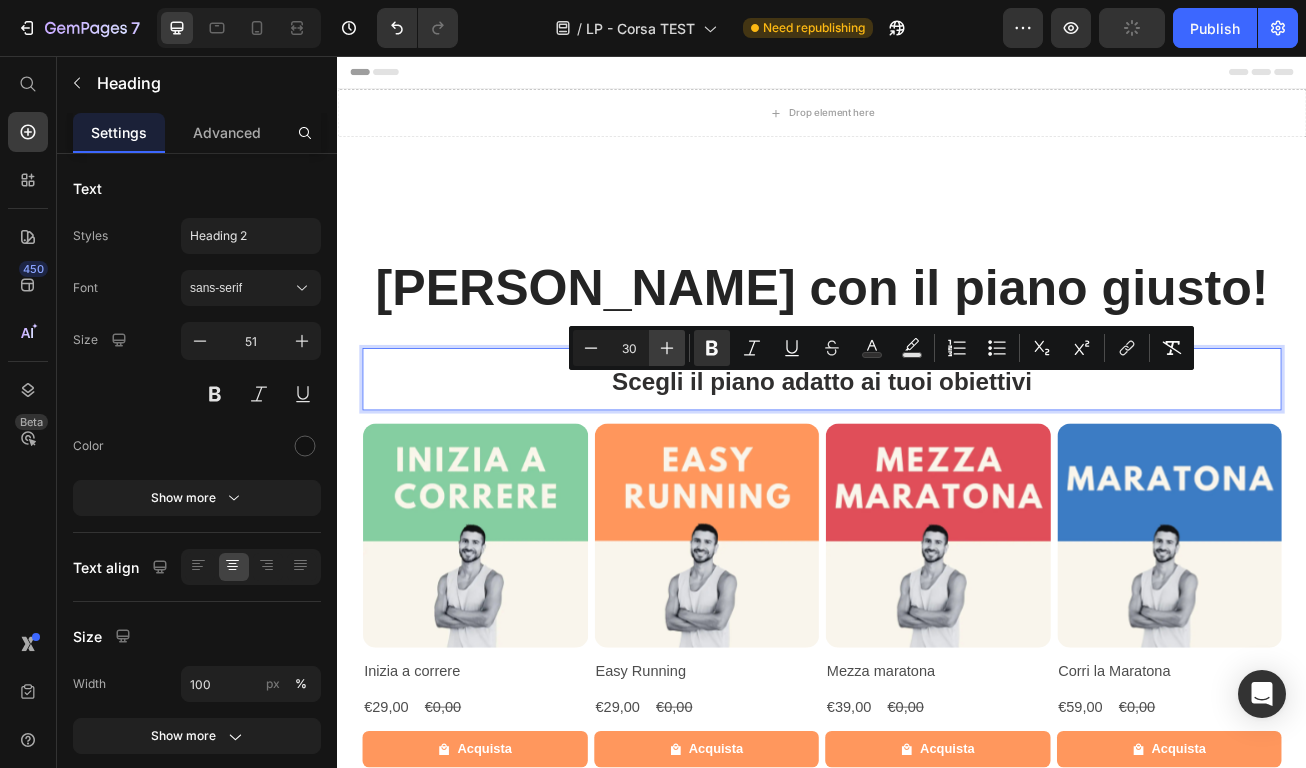 click 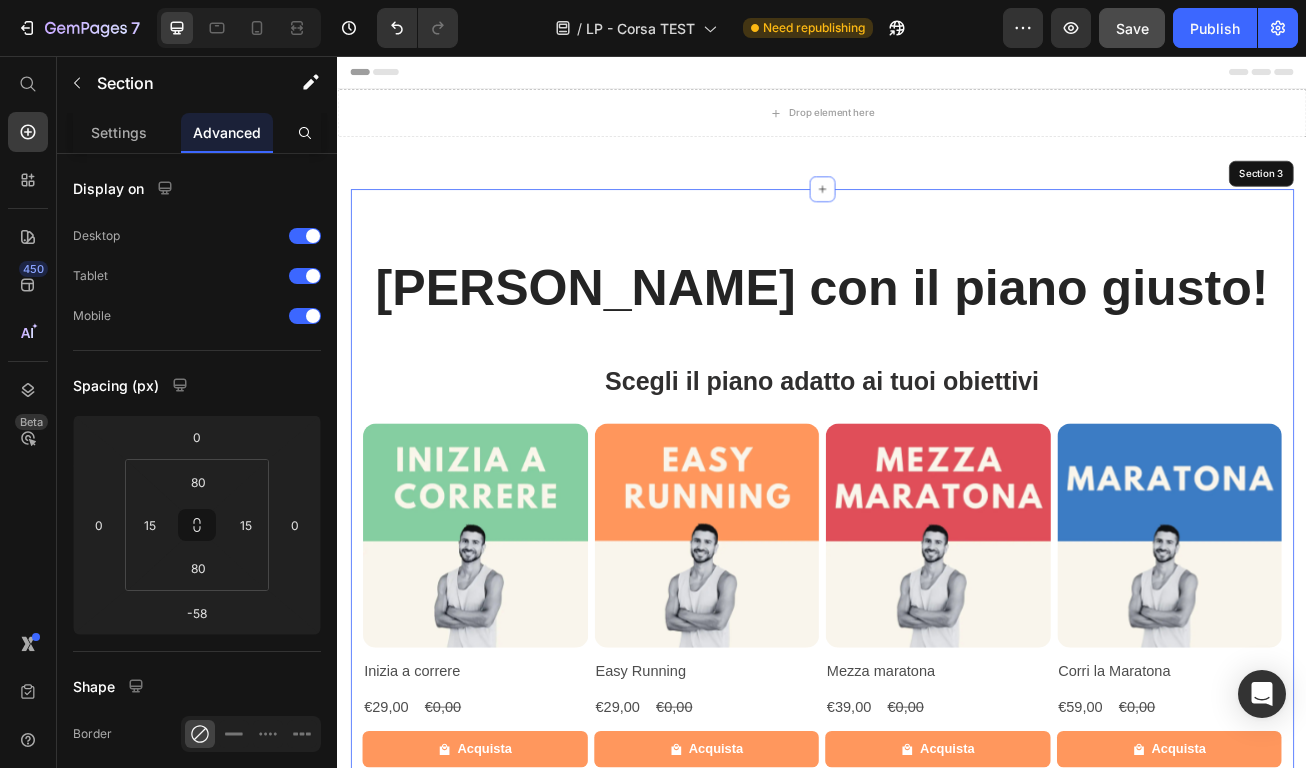 click on "Corri con il piano giusto! Heading ⁠⁠⁠⁠⁠⁠⁠ Scegli il piano adatto ai tuoi obiettivi Heading   0 Row Product Images Row Inizia a correre Product Title €29,00 Product Price €0,00 Product Price Row Acquista Product Cart Button Row Product Images Row Easy Running Product Title €29,00 Product Price €0,00 Product Price Row Acquista Product Cart Button Row Product Images Row Mezza maratona Product Title €39,00 Product Price €0,00 Product Price Row Acquista Product Cart Button Row Product Images Row Corri la Maratona Product Title €59,00 Product Price €0,00 Product Price Row Acquista Product Cart Button Row Product List Cosa aspettarsi Heading Cosa aspettarsi Heading Section 3" at bounding box center [937, 668] 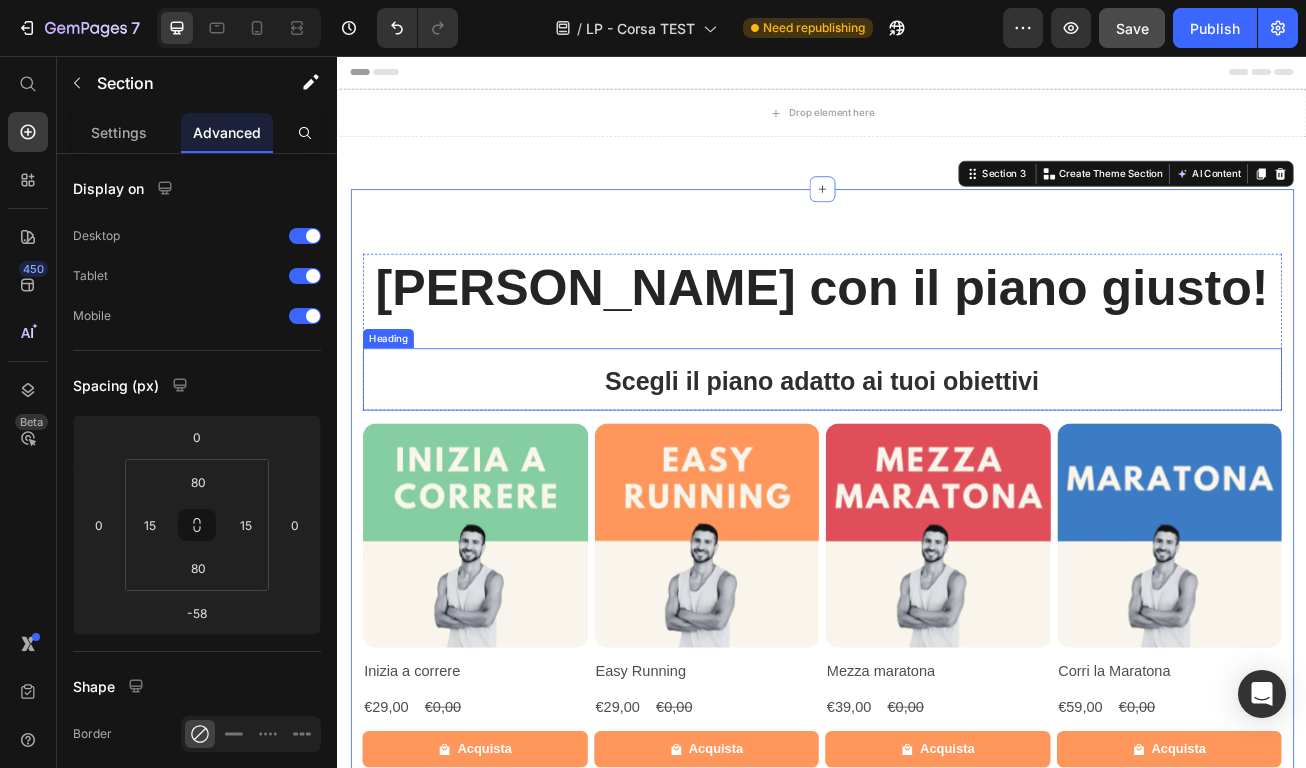 click on "⁠⁠⁠⁠⁠⁠⁠ Scegli il piano adatto ai tuoi obiettivi" at bounding box center [937, 456] 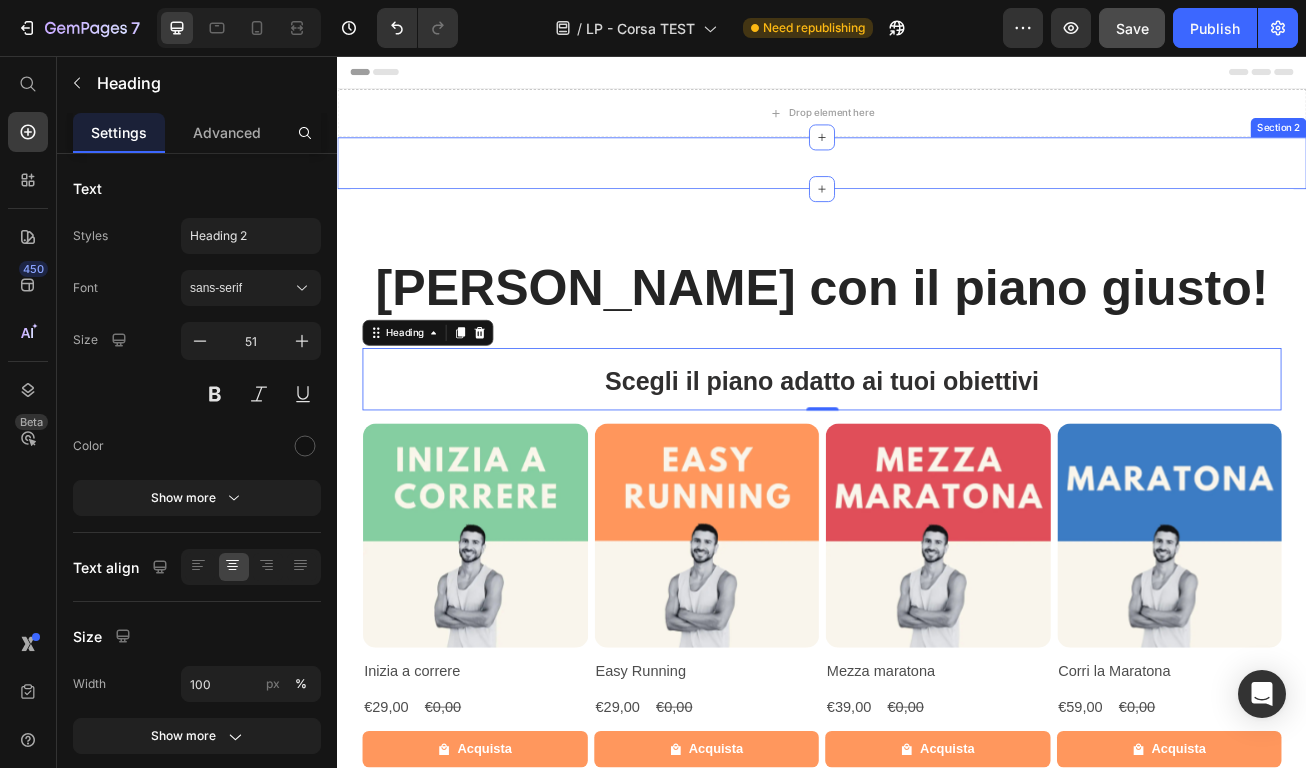 click on "⁠⁠⁠⁠⁠⁠⁠ Corri con il piano giusto! Heading Scegli il piano adatto ai tuoi obiettivi e inizia ora Heading Section 2" at bounding box center [937, 189] 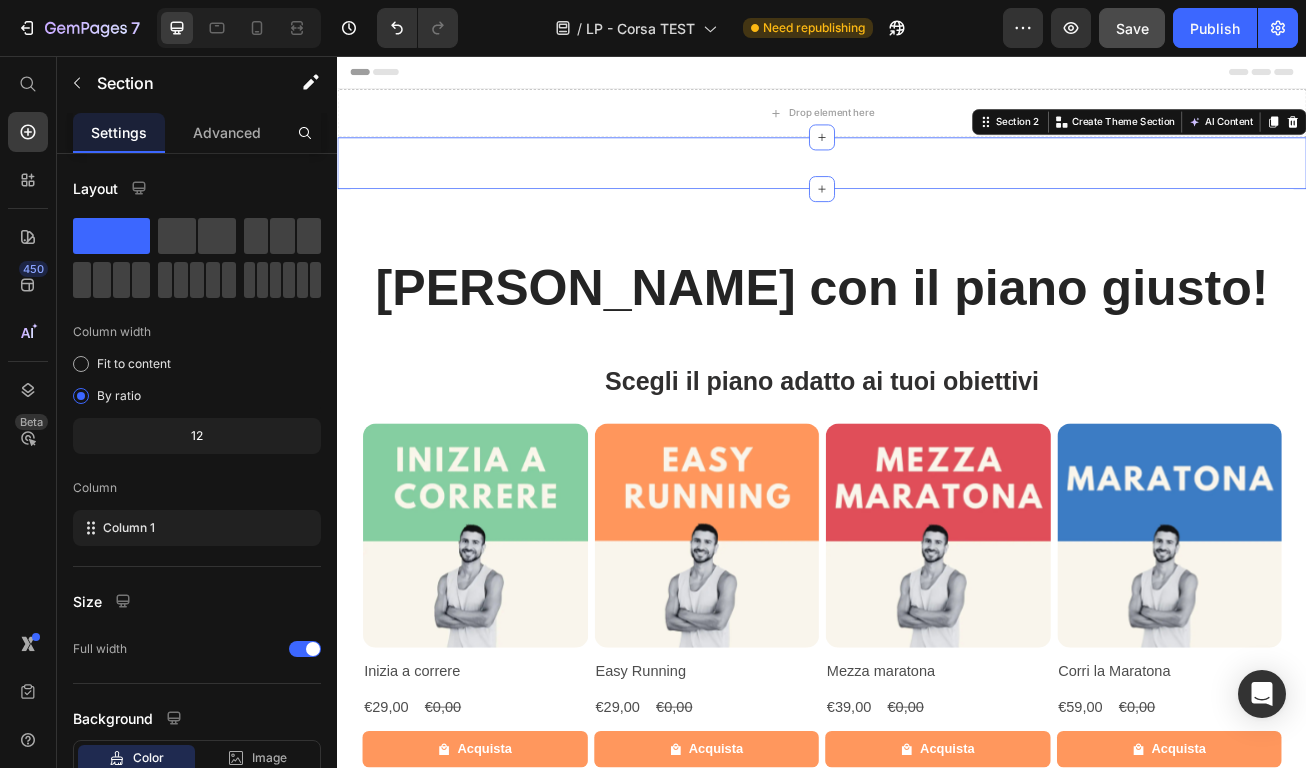 click on "Section 2   Create Theme Section AI Content Write with GemAI What would you like to describe here? Tone and Voice Persuasive Product Marathon Training Program Show more Generate" at bounding box center (1330, 138) 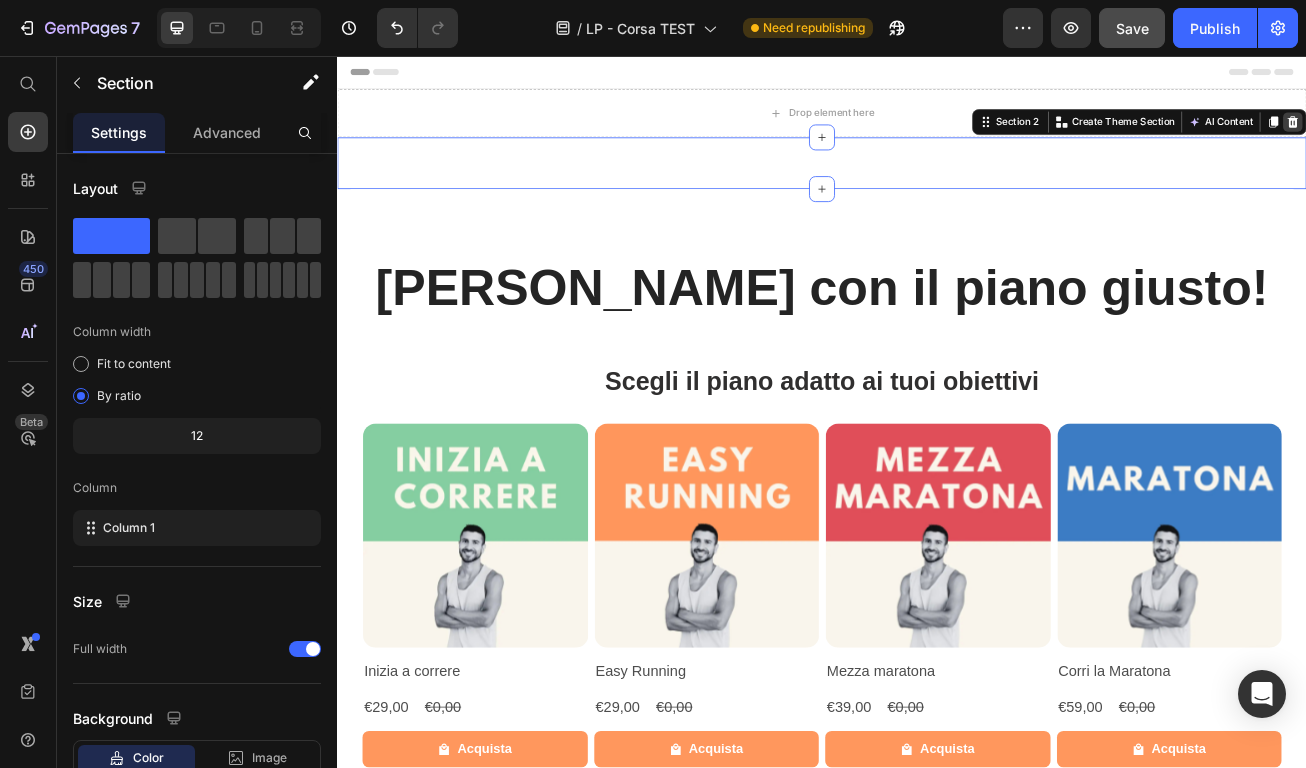 click 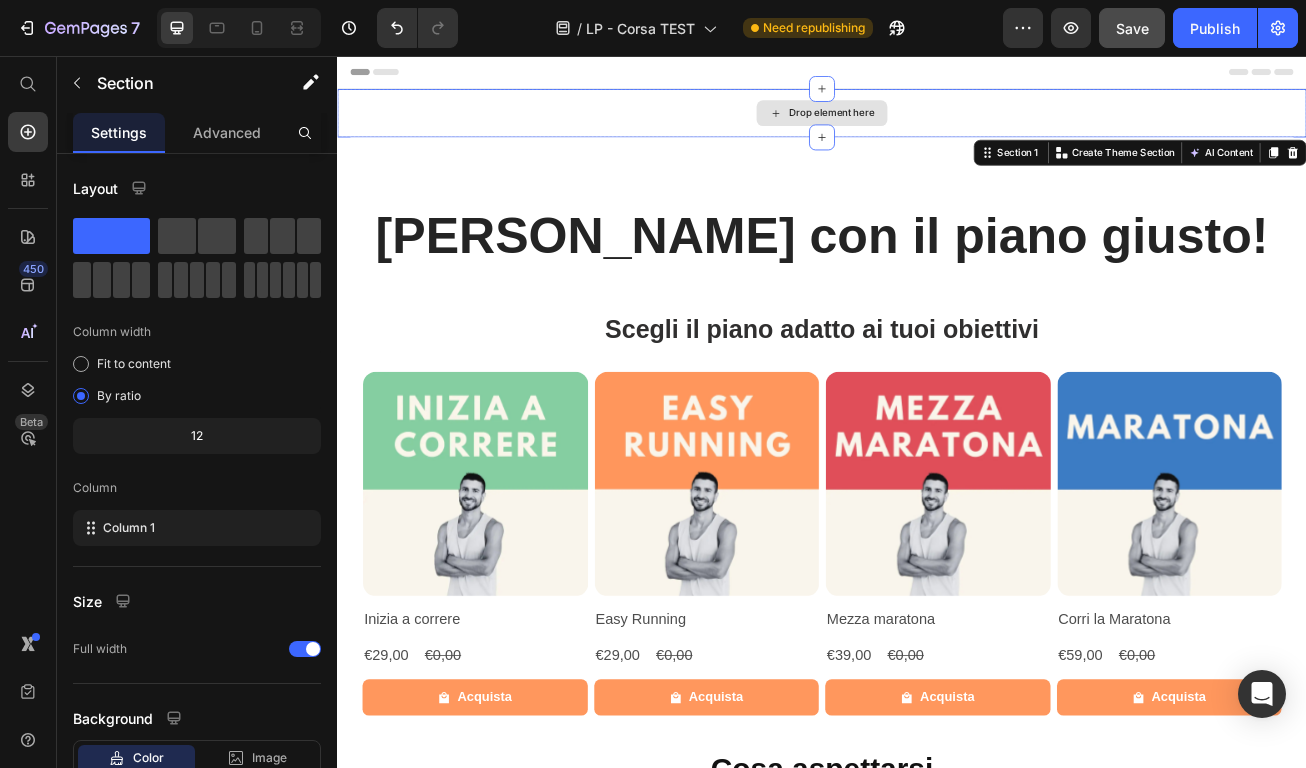 click on "Drop element here" at bounding box center (937, 127) 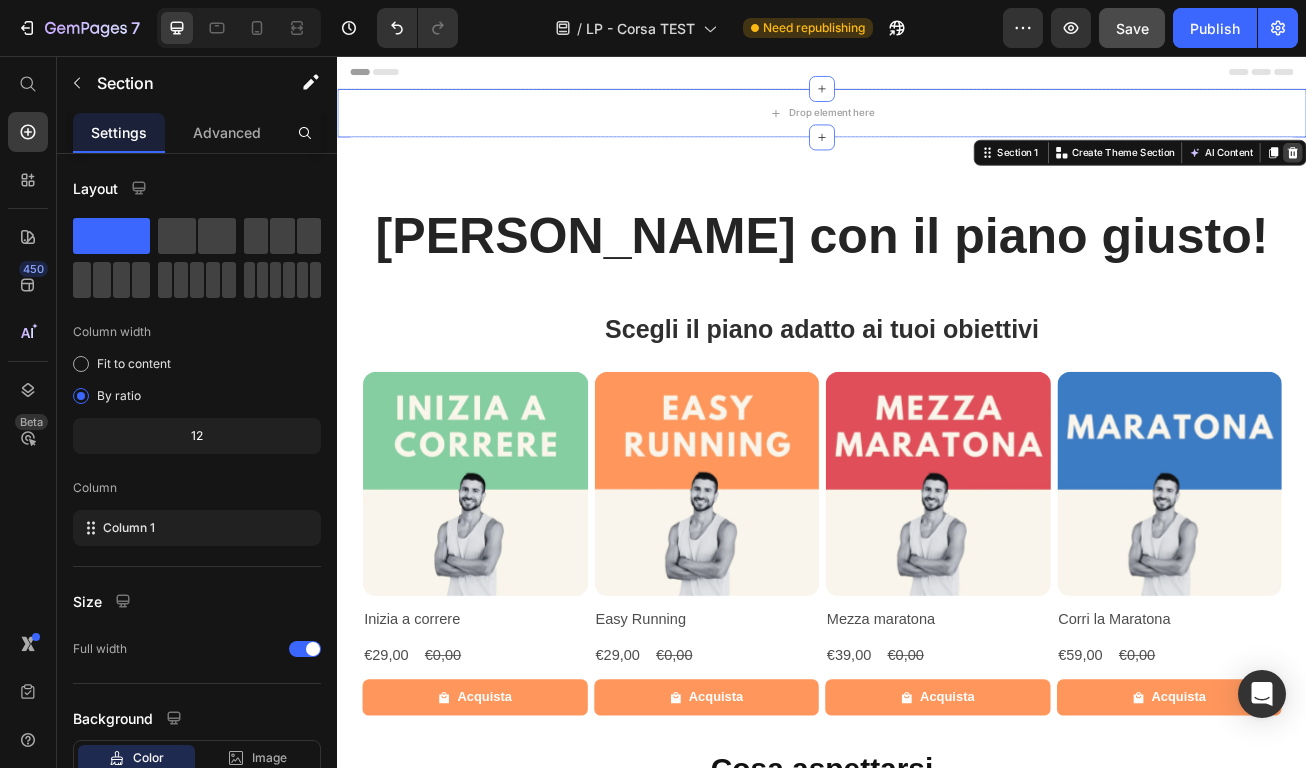click 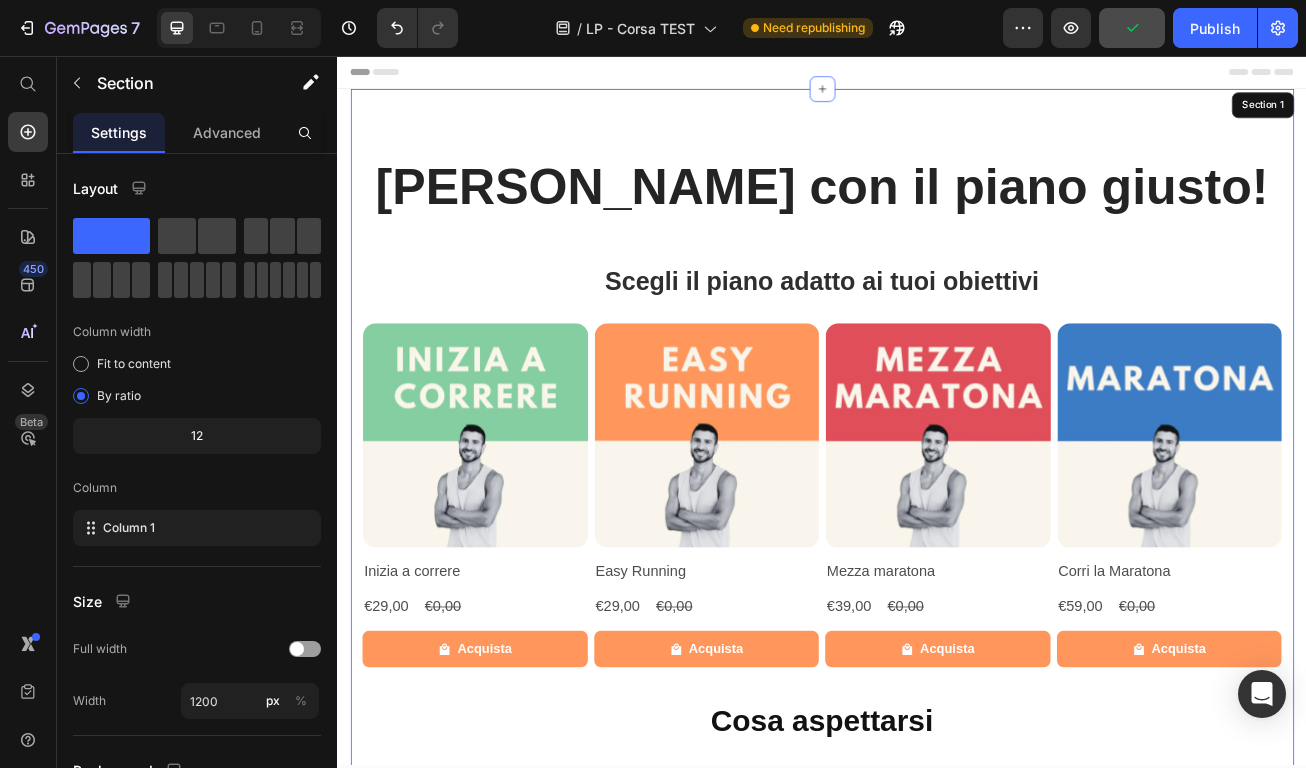 click on "Corri con il piano giusto! Heading ⁠⁠⁠⁠⁠⁠⁠ Scegli il piano adatto ai tuoi obiettivi Heading Row Product Images Row Inizia a correre Product Title €29,00 Product Price €0,00 Product Price Row Acquista Product Cart Button Row Product Images Row Easy Running Product Title €29,00 Product Price €0,00 Product Price Row Acquista Product Cart Button Row Product Images Row Mezza maratona Product Title €39,00 Product Price €0,00 Product Price Row Acquista Product Cart Button Row Product Images Row Corri la Maratona Product Title €59,00 Product Price €0,00 Product Price Row Acquista Product Cart Button Row Product List Cosa aspettarsi Heading Cosa aspettarsi Heading Section 1" at bounding box center [937, 544] 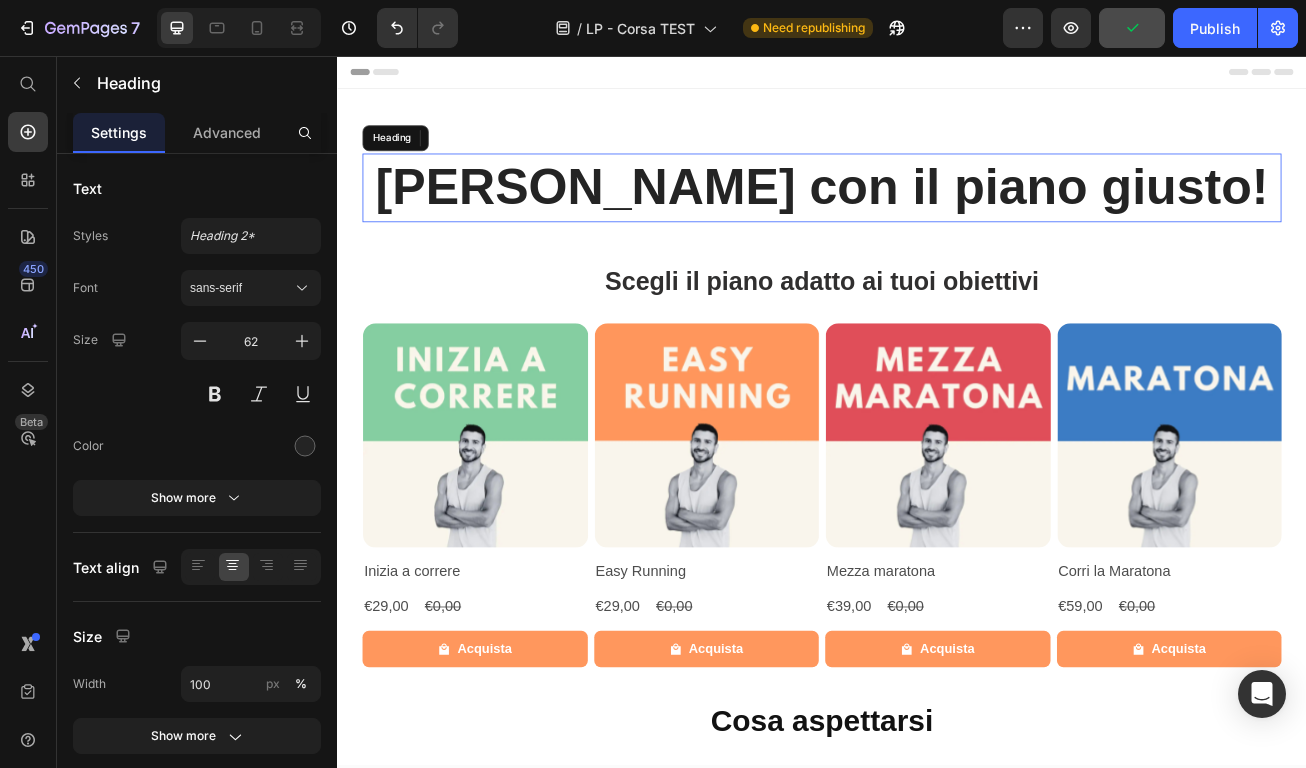 click on "[PERSON_NAME] con il piano [PERSON_NAME]!" at bounding box center [937, 219] 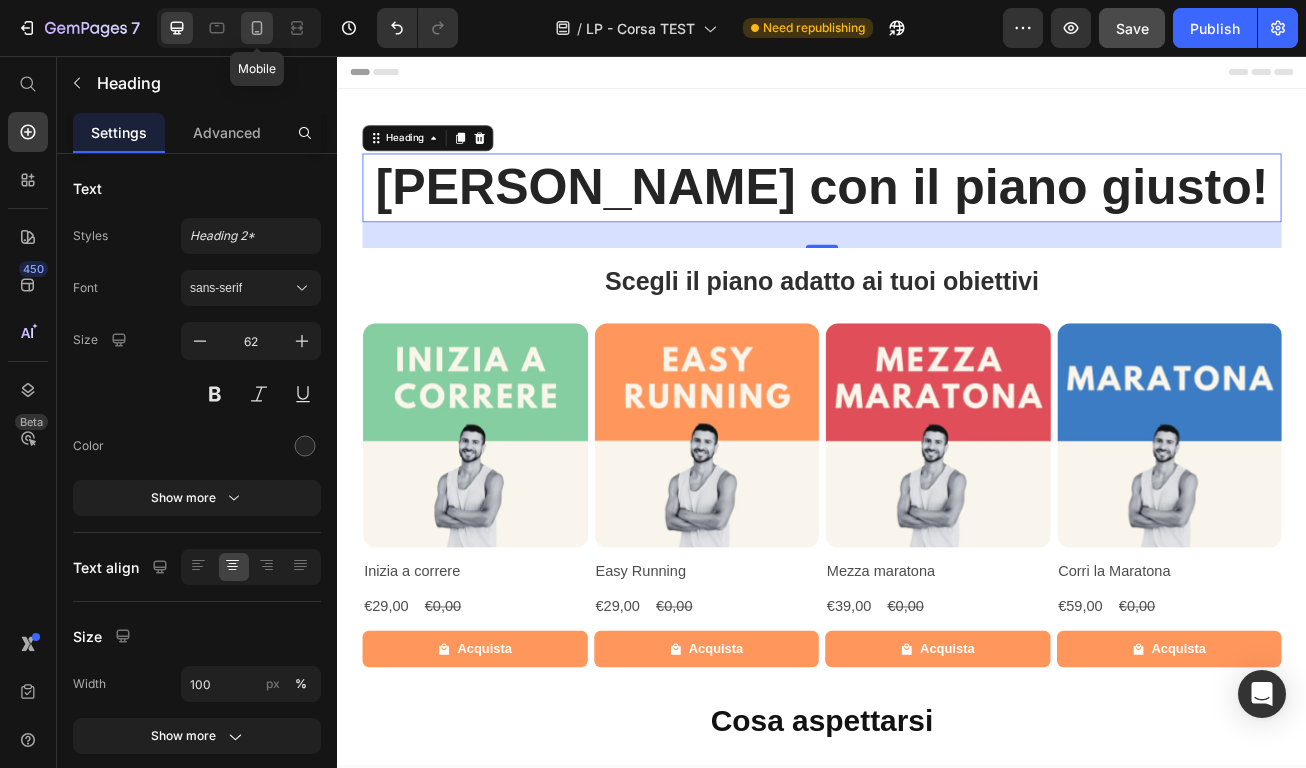 click 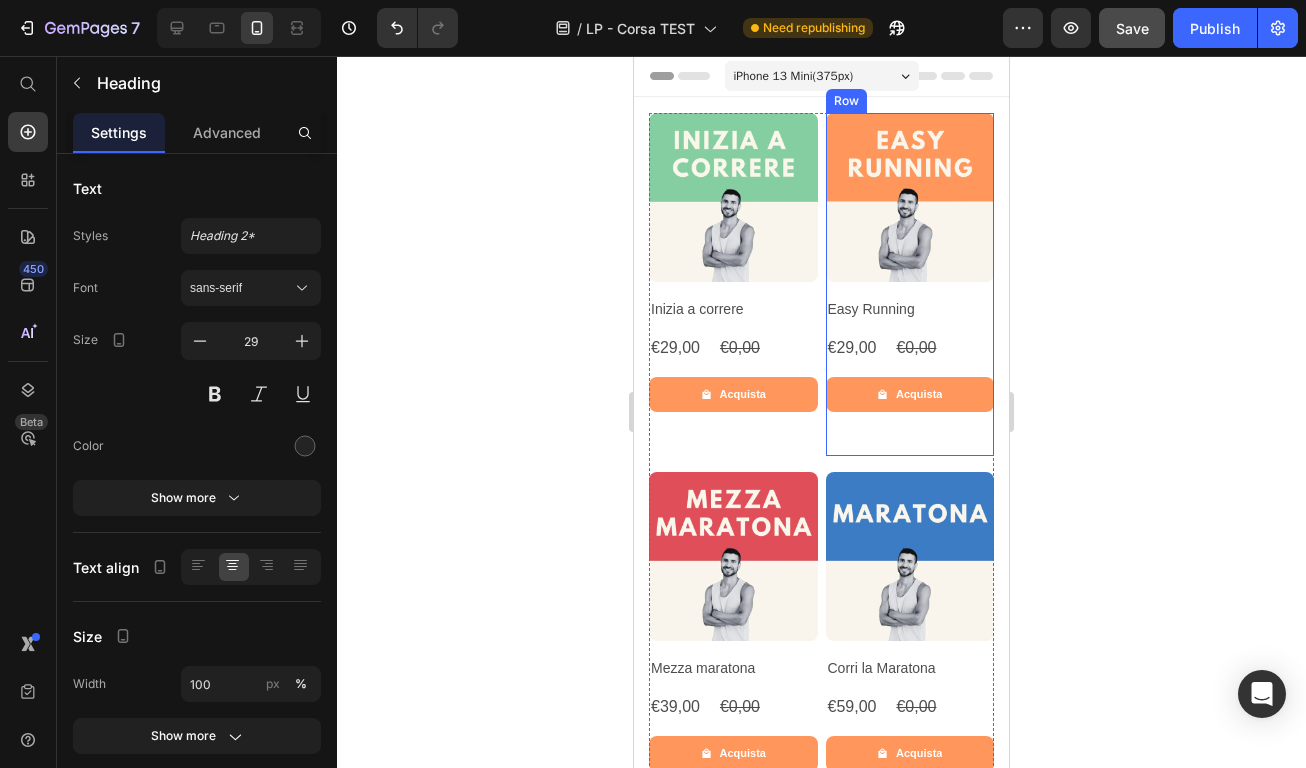 scroll, scrollTop: 0, scrollLeft: 0, axis: both 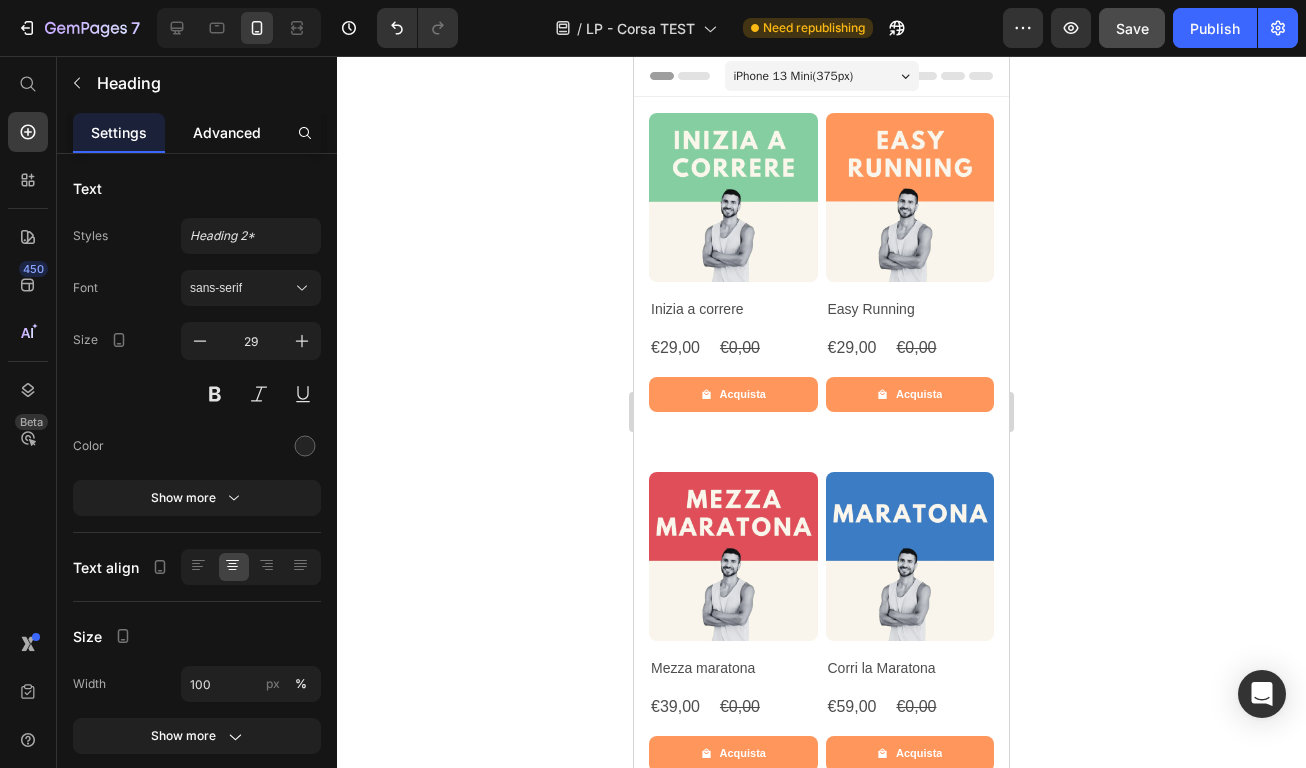 click on "Advanced" at bounding box center (227, 132) 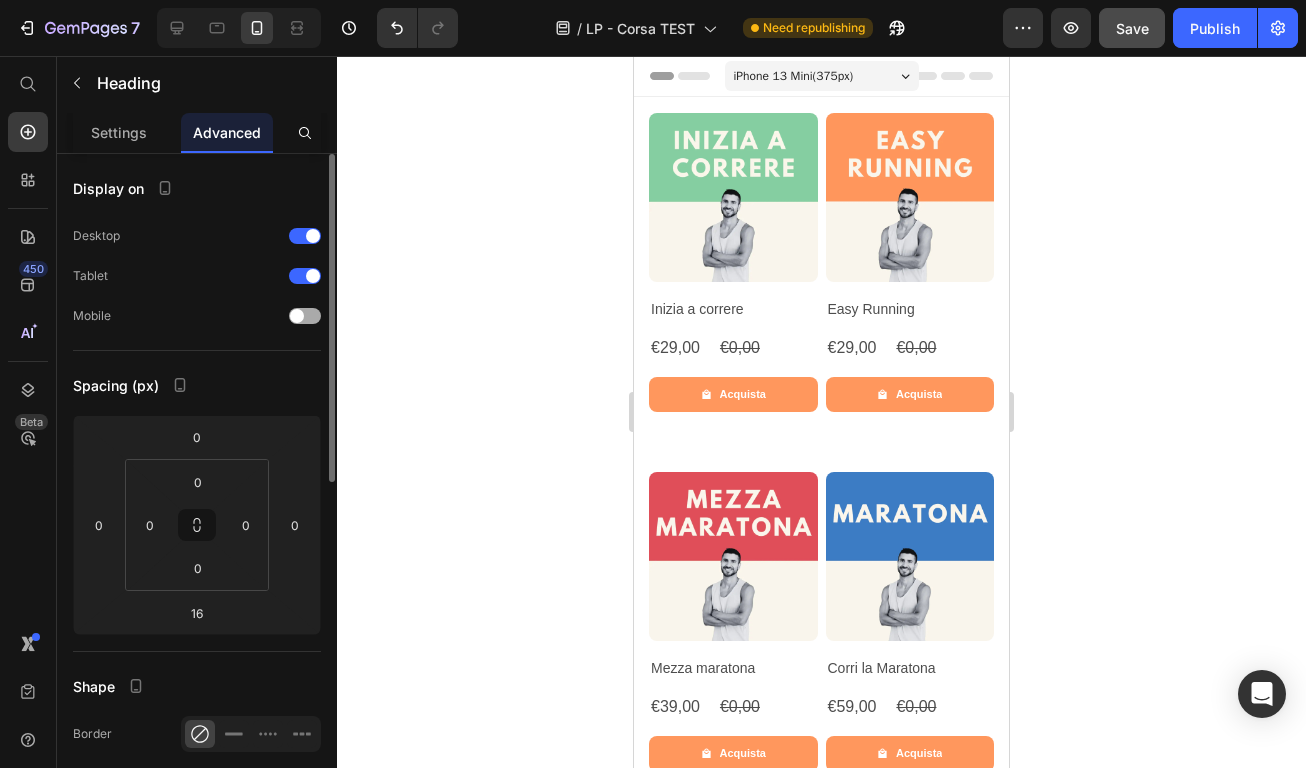 click at bounding box center (297, 316) 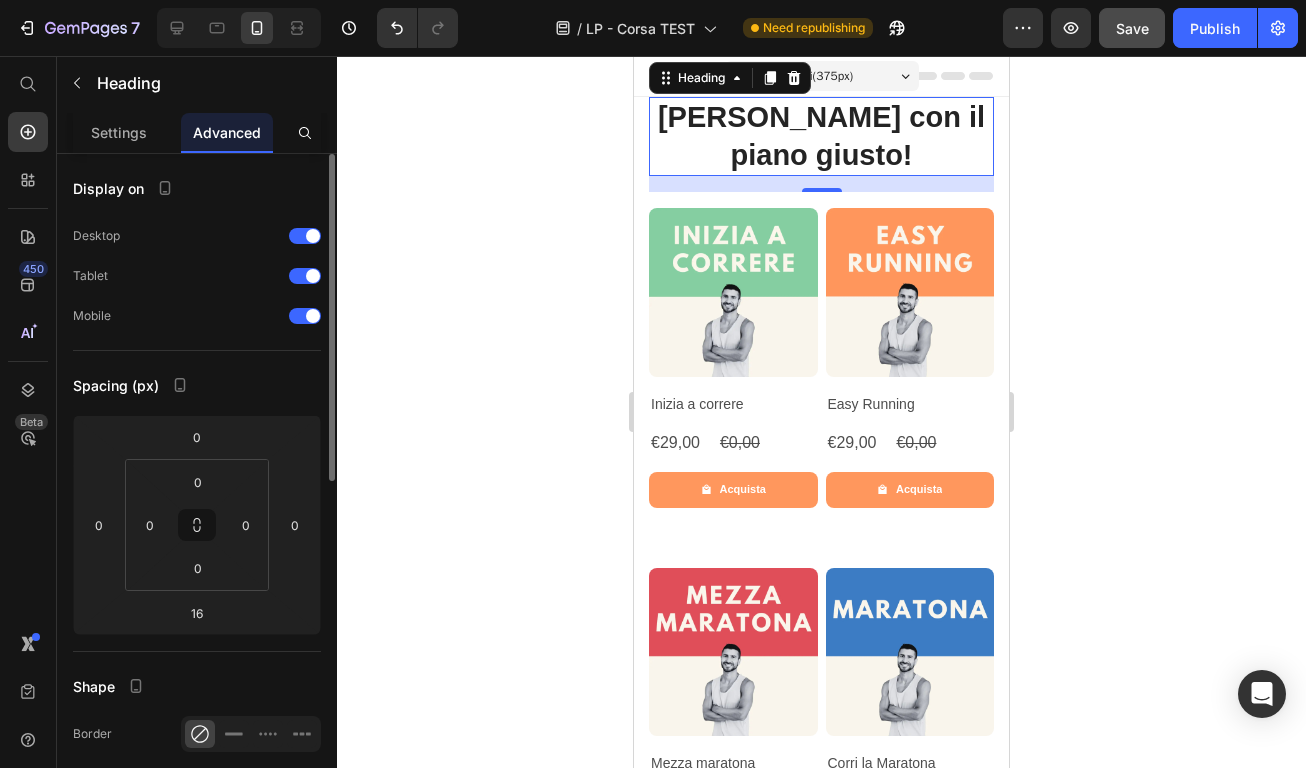 click on "Display on Desktop Tablet Mobile Spacing (px) 0 0 16 0 0 0 0 0 Shape Border Corner 3 3 3 3 Shadow Position Opacity 100 % Animation Interaction Upgrade to Optimize plan  to unlock Interaction & other premium features. CSS class  Delete element" at bounding box center (197, 840) 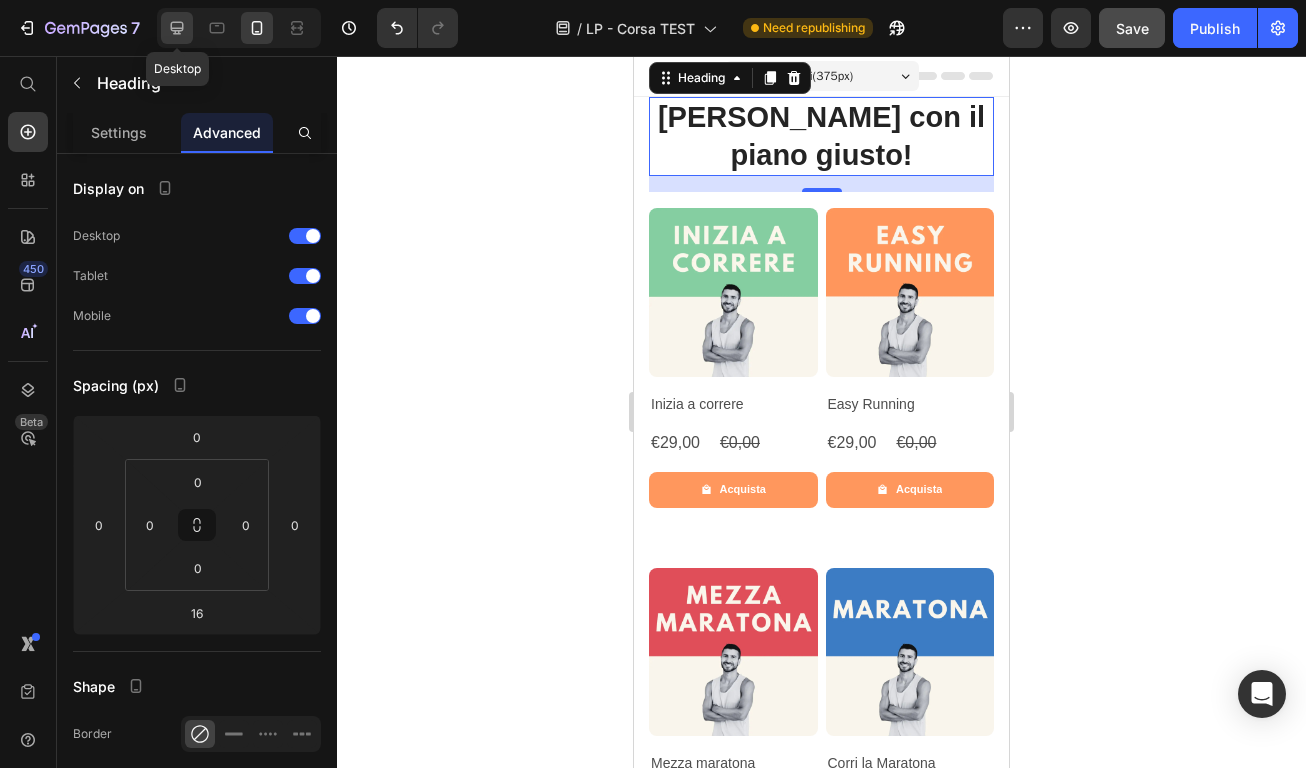 click 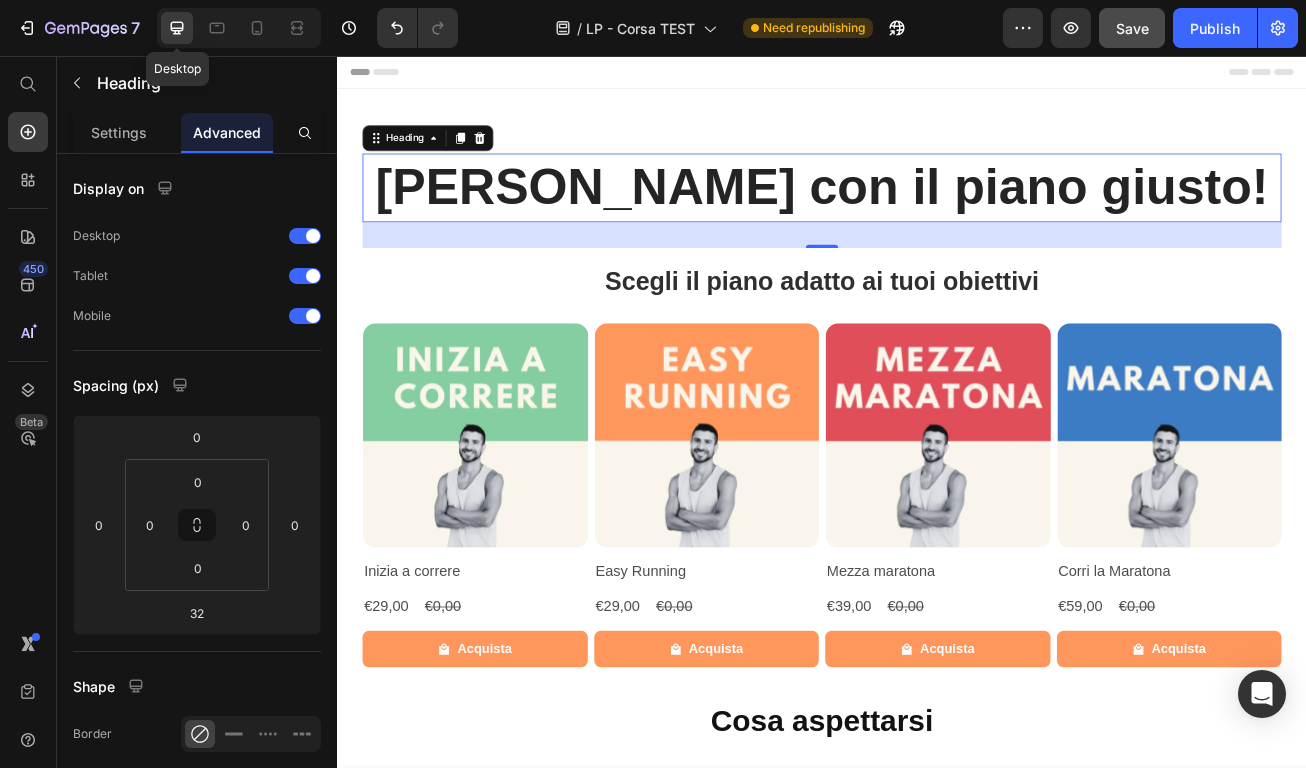 scroll, scrollTop: 51, scrollLeft: 0, axis: vertical 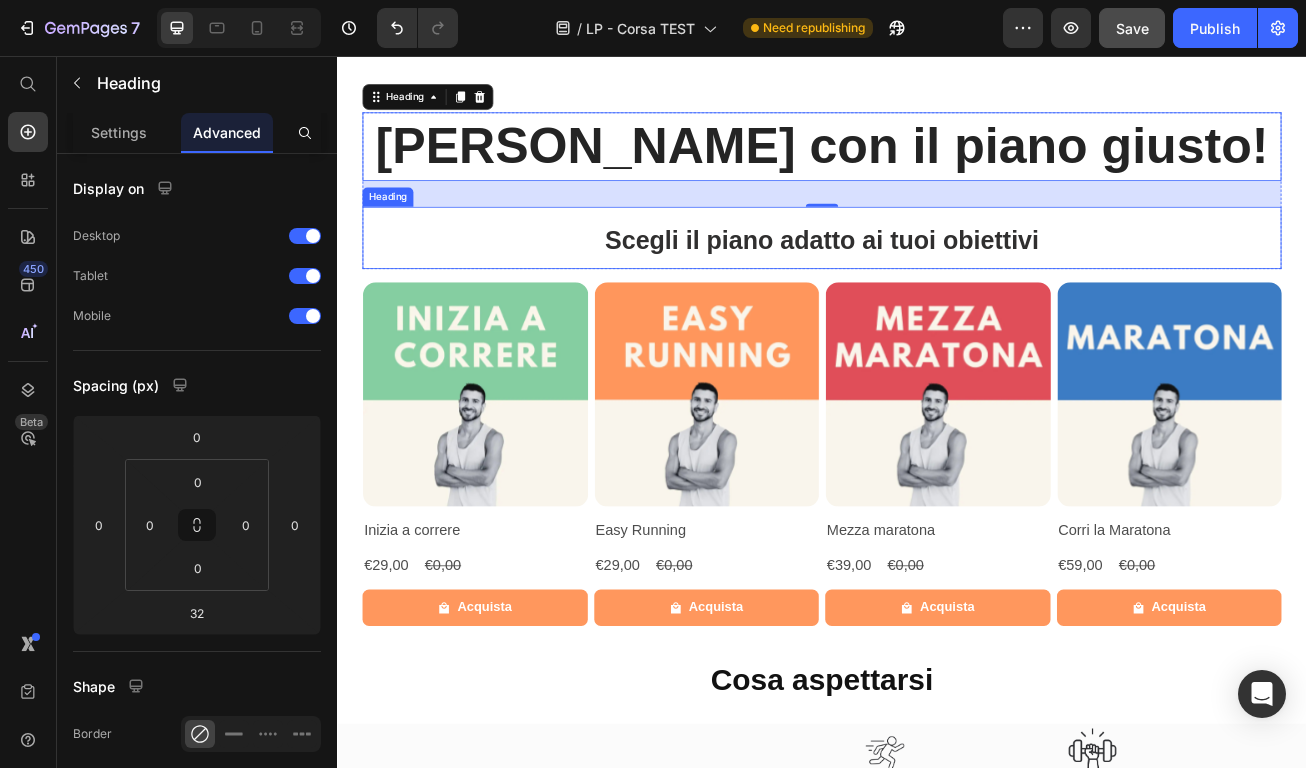 click on "Scegli il piano adatto ai tuoi obiettivi" at bounding box center [936, 284] 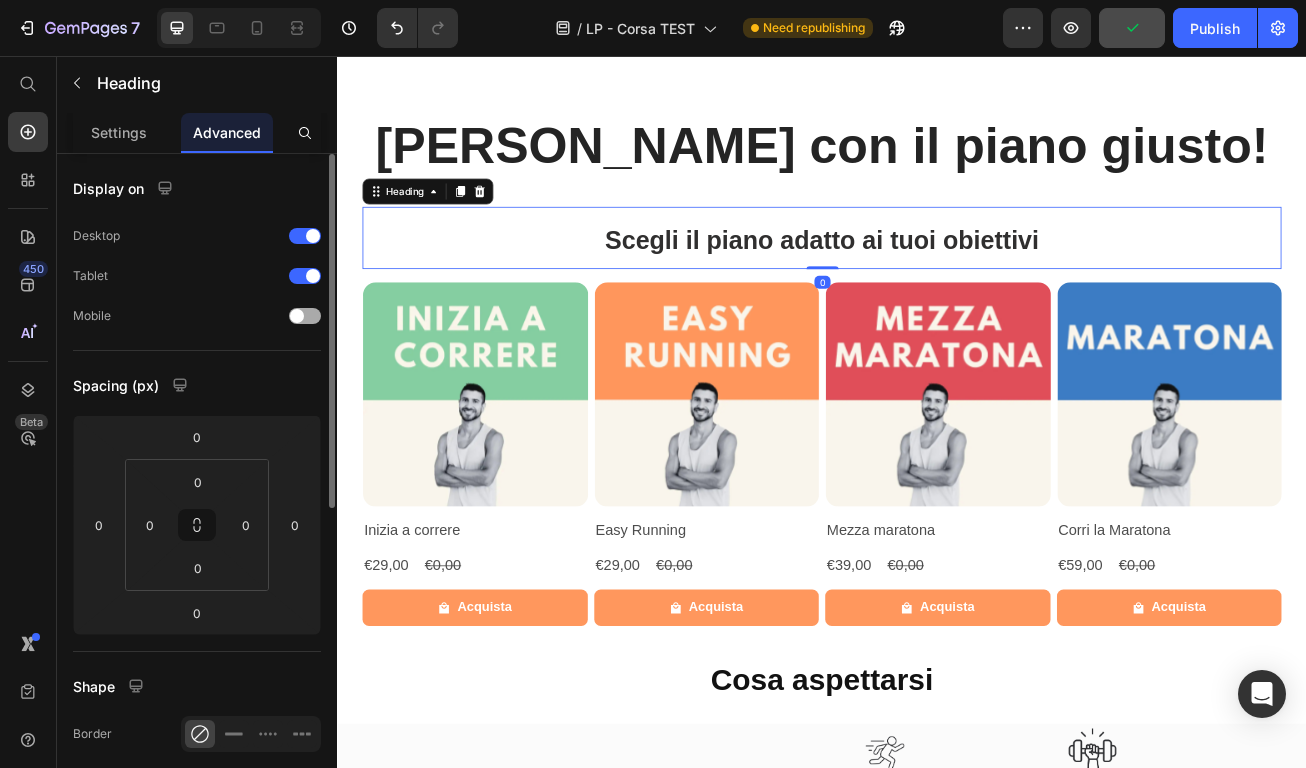 click at bounding box center [305, 316] 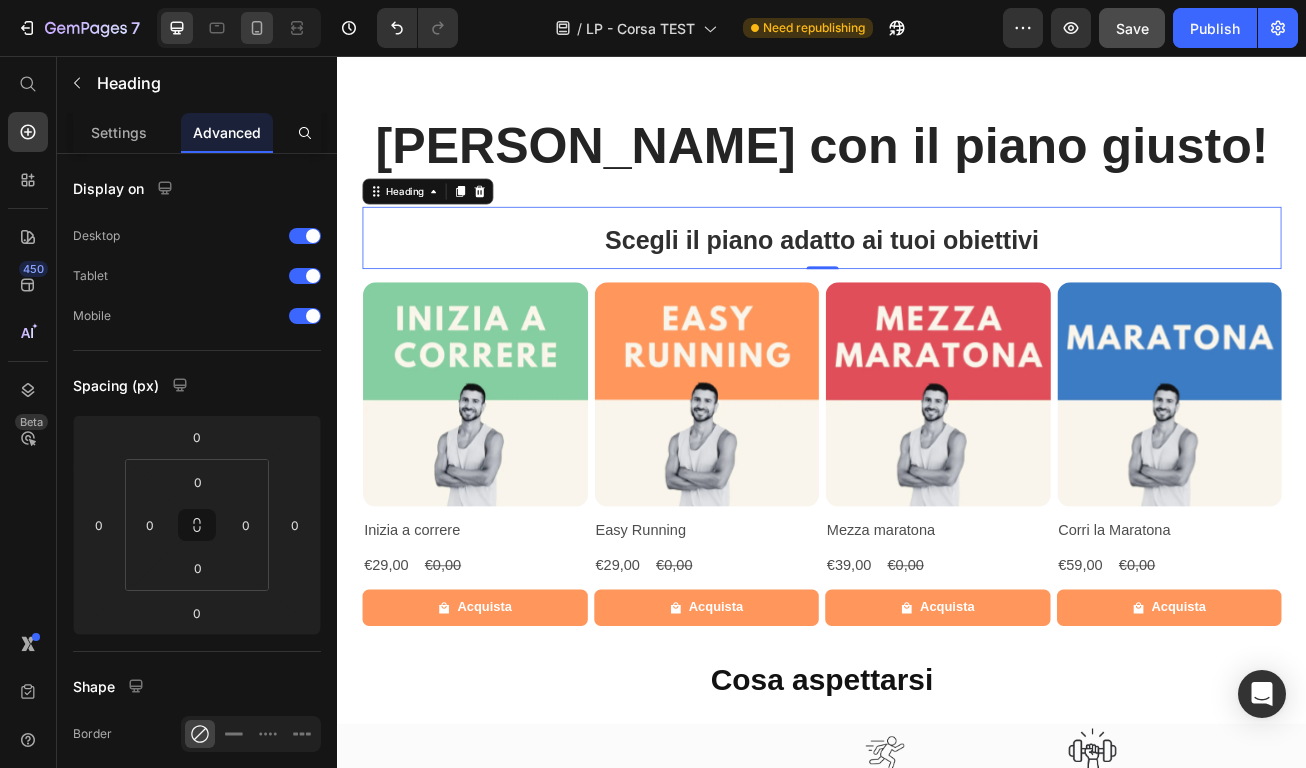 click 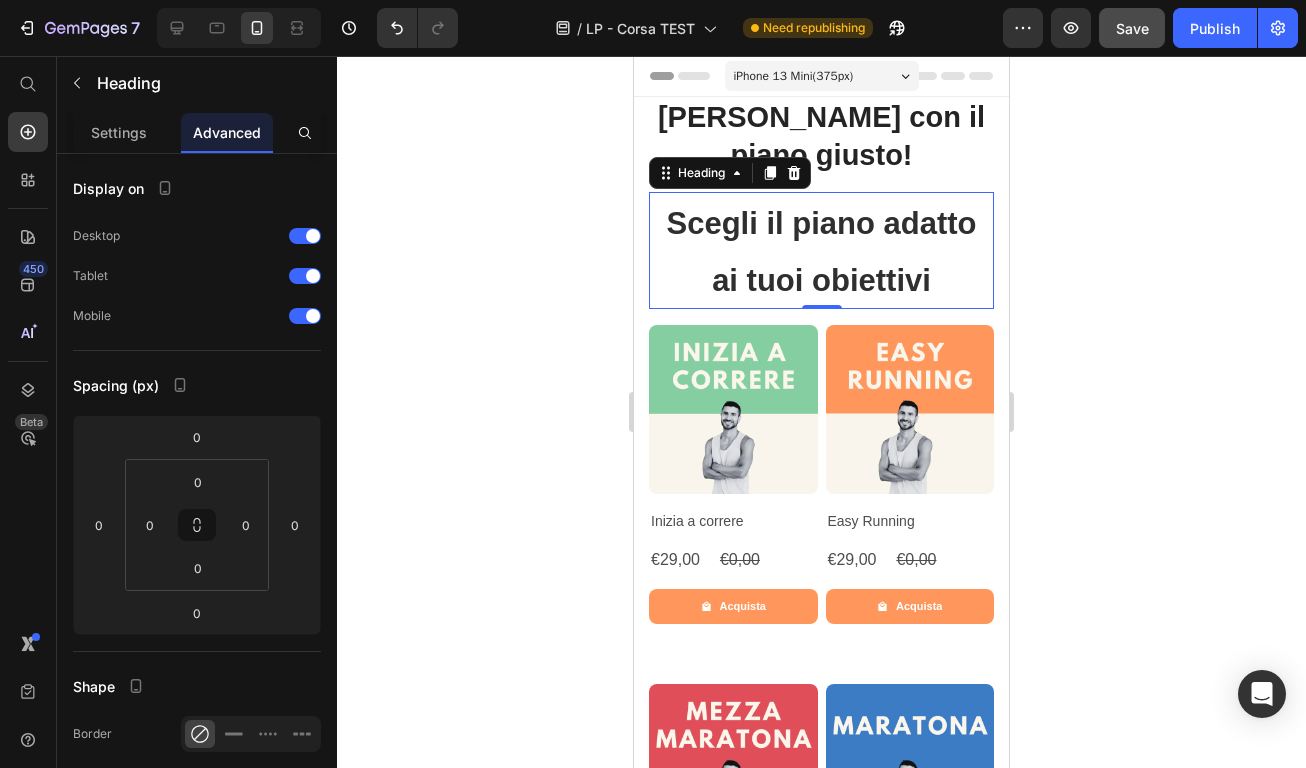 scroll, scrollTop: 0, scrollLeft: 0, axis: both 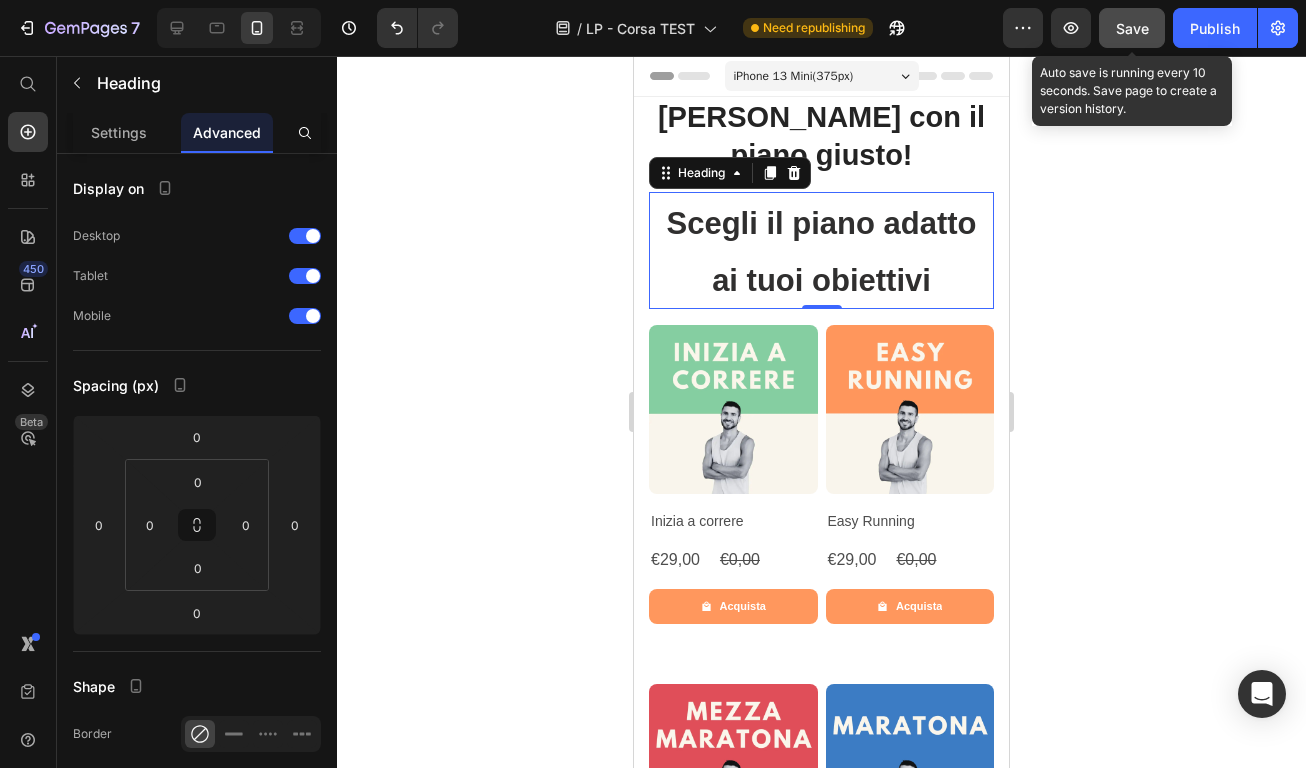 click on "Save" 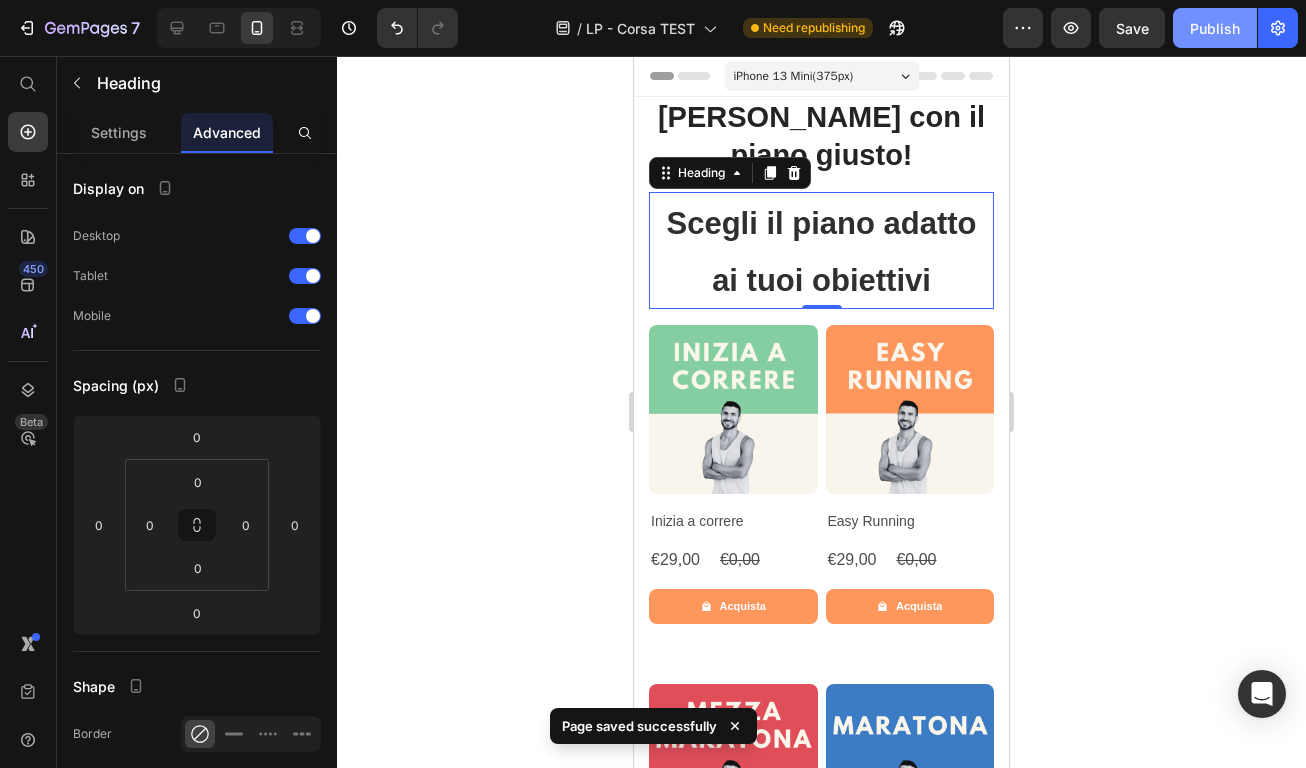 click on "Publish" at bounding box center [1215, 28] 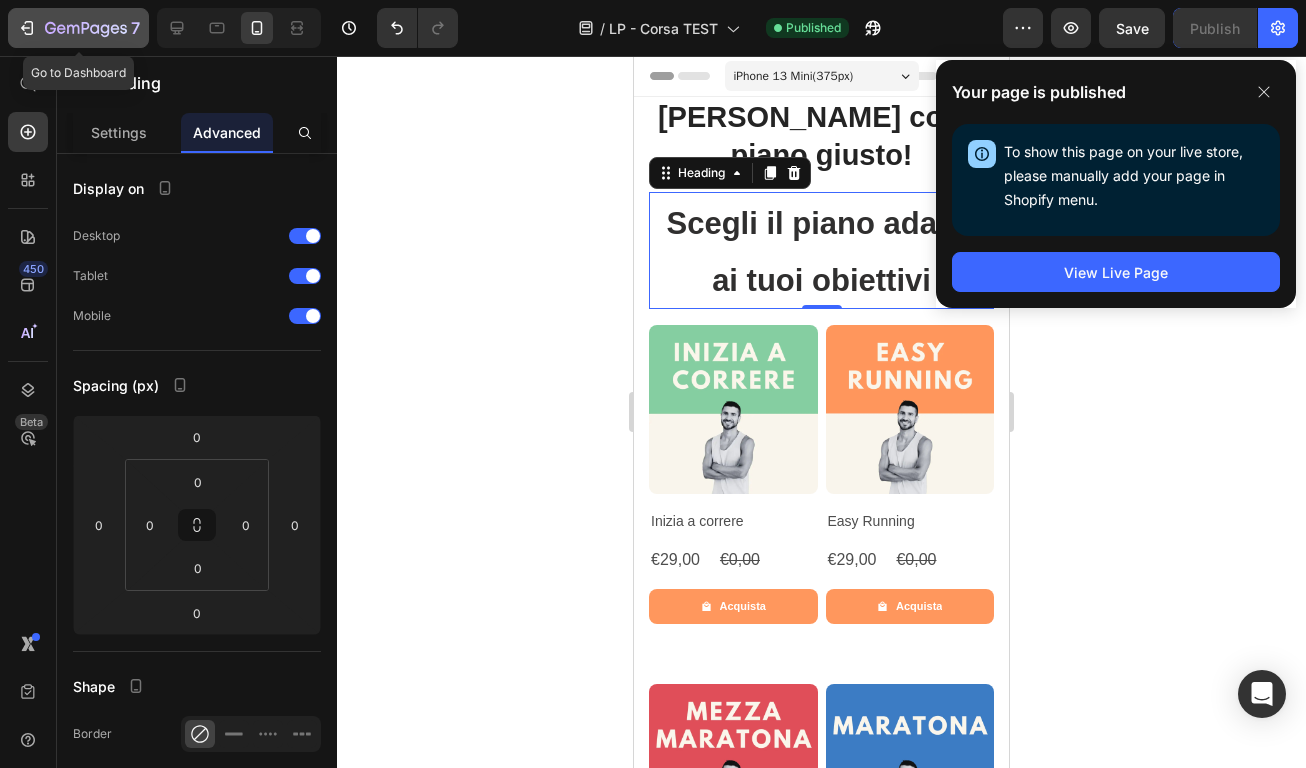 click 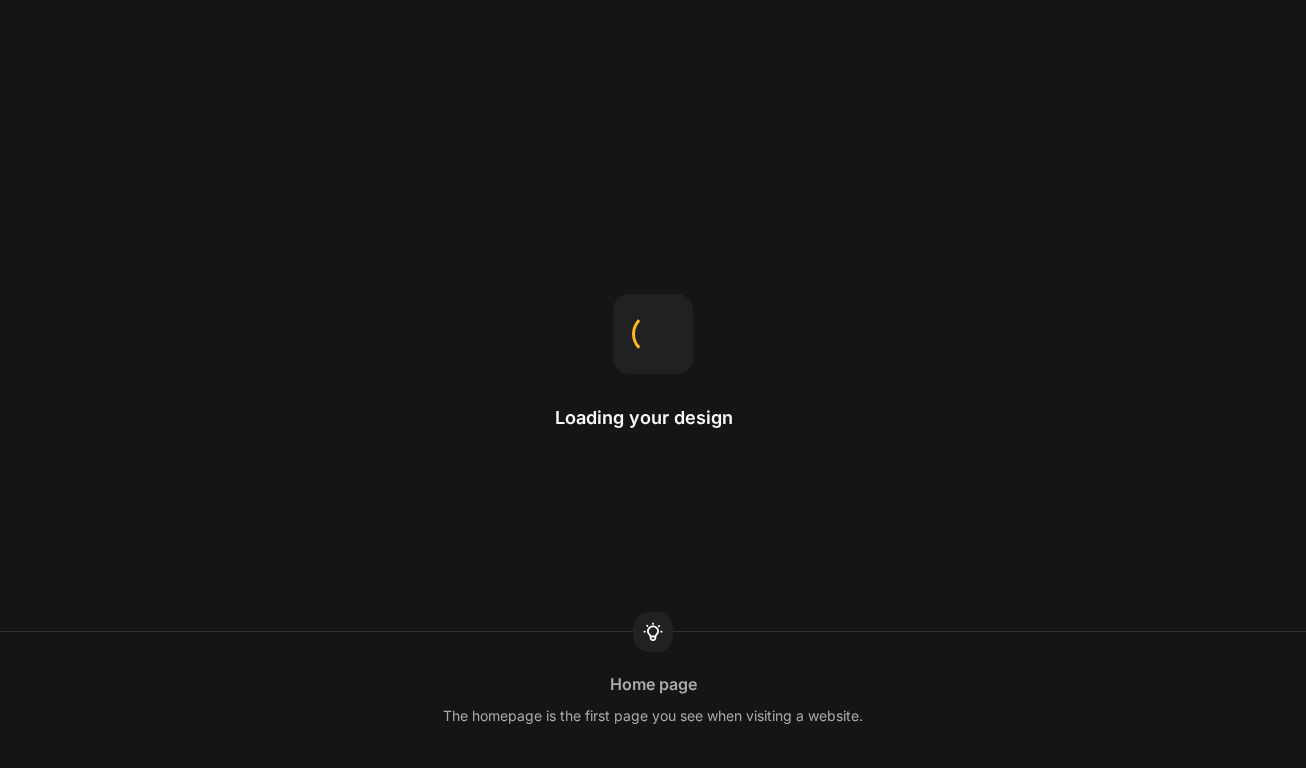 scroll, scrollTop: 0, scrollLeft: 0, axis: both 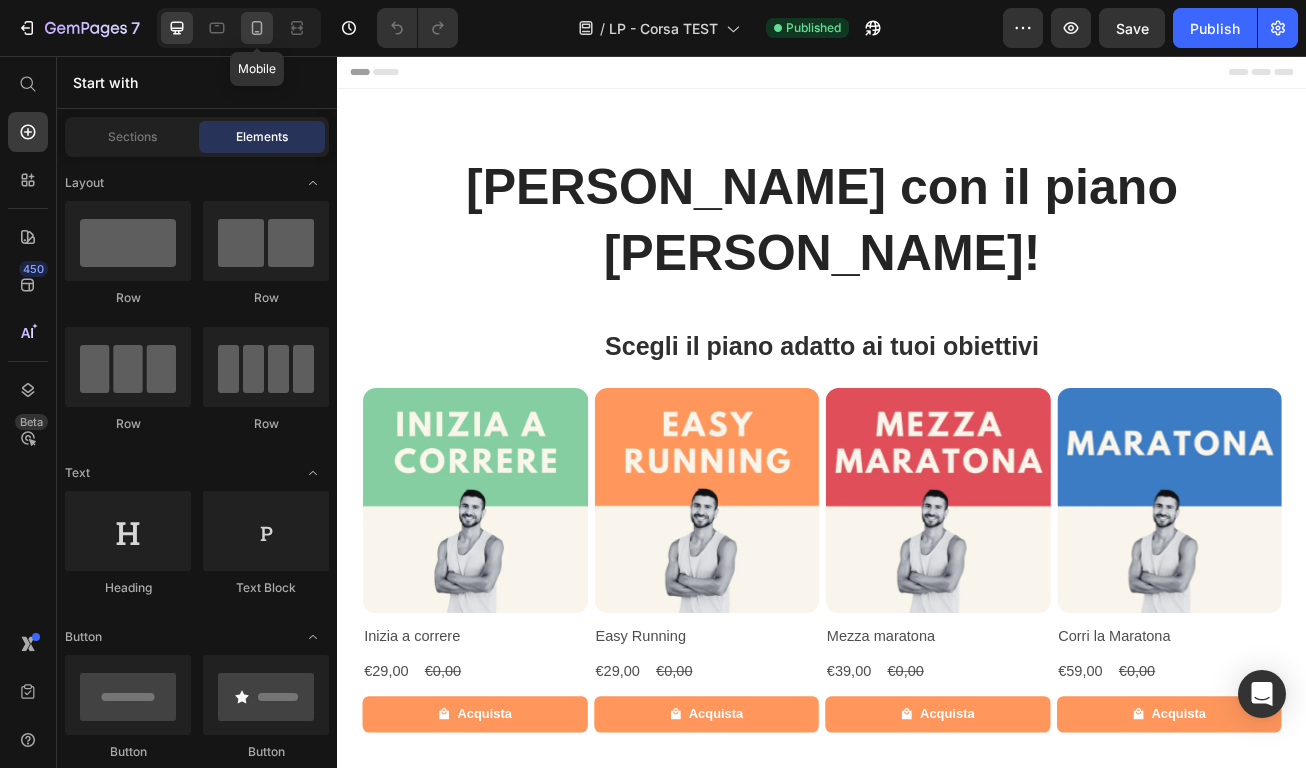 click 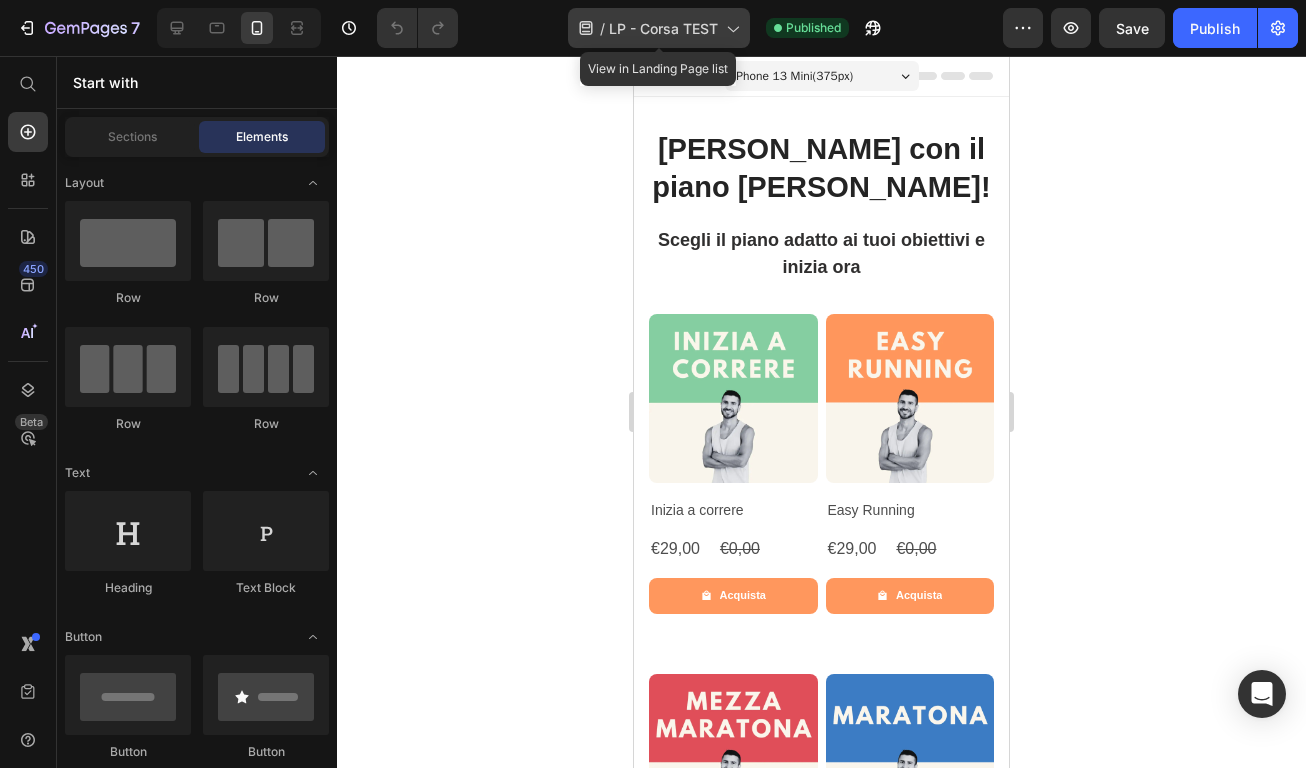 click 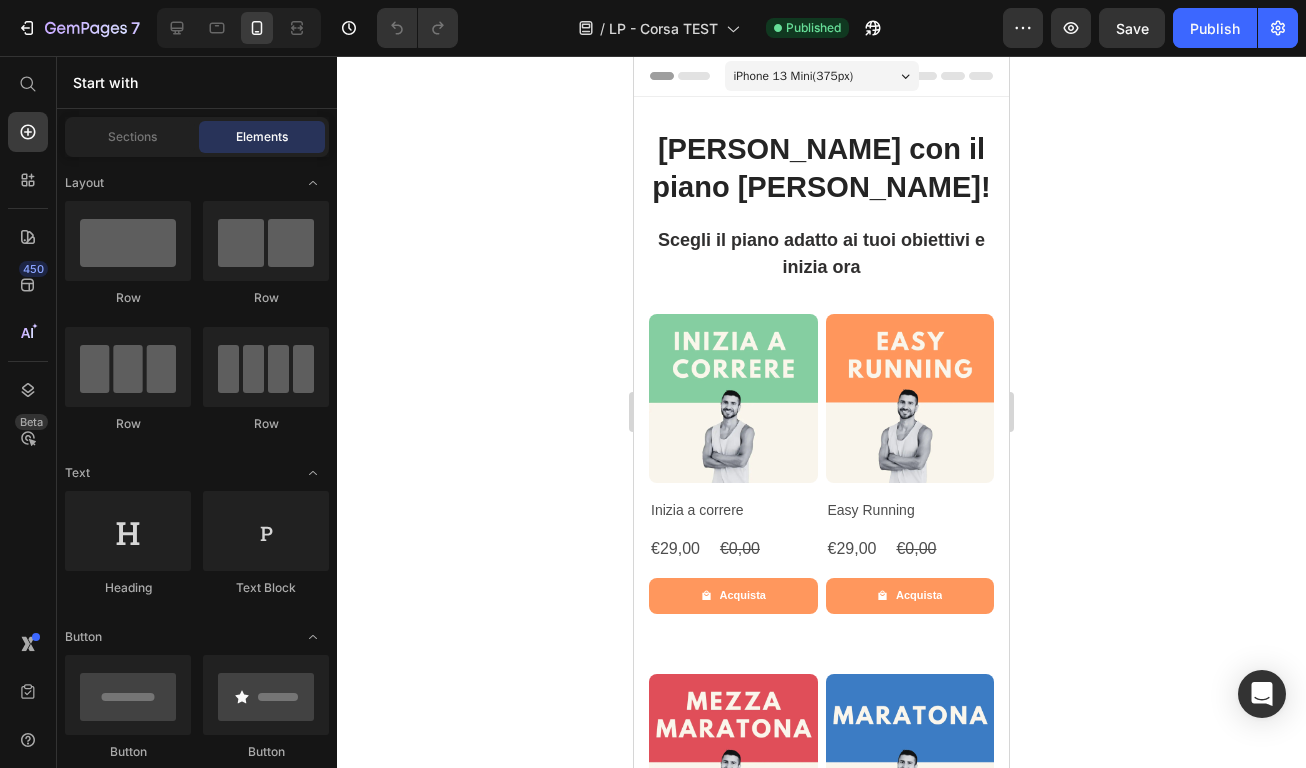 click 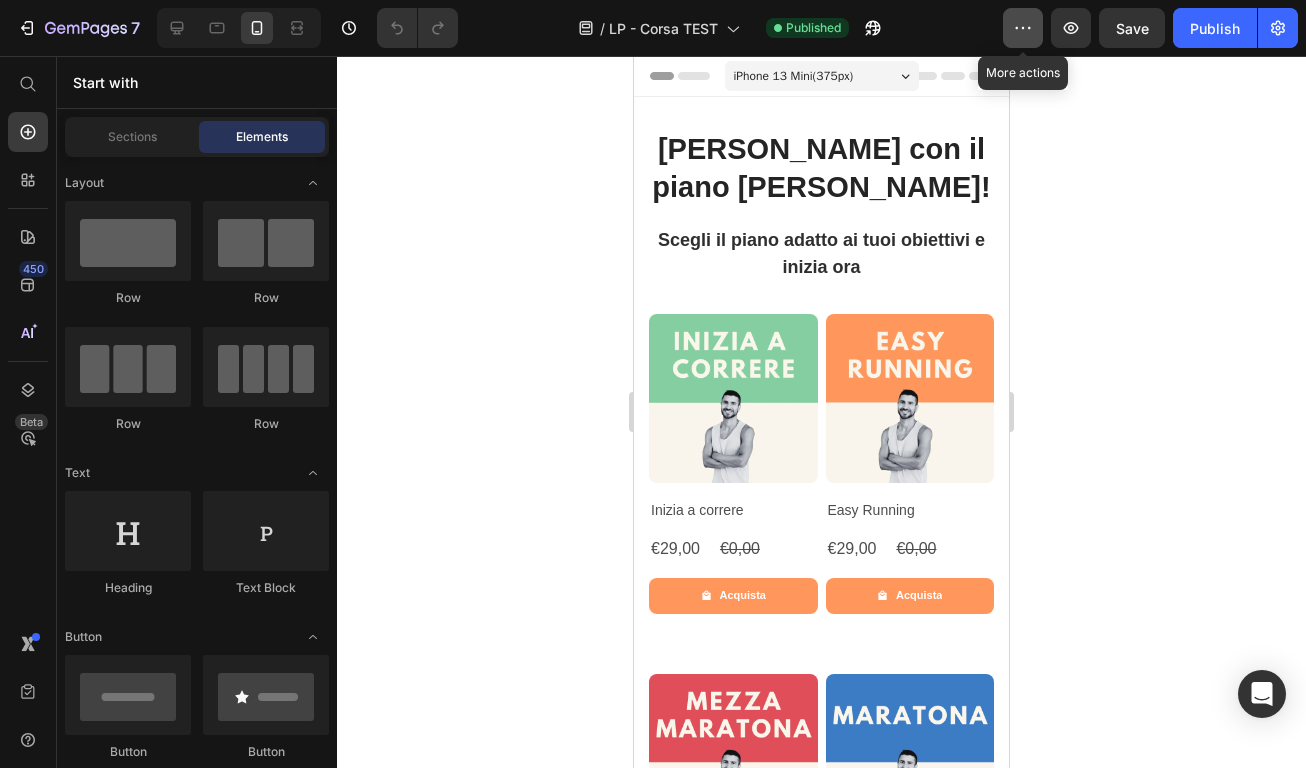 click 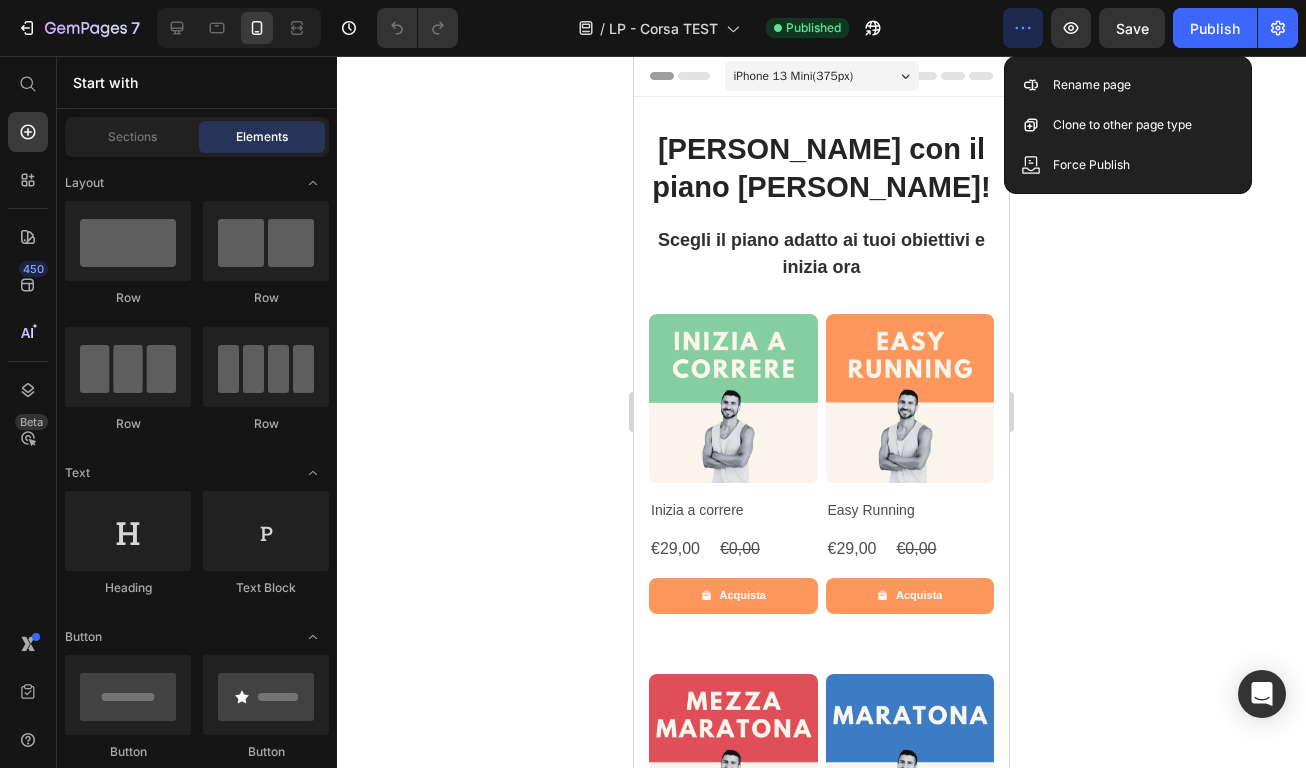 click 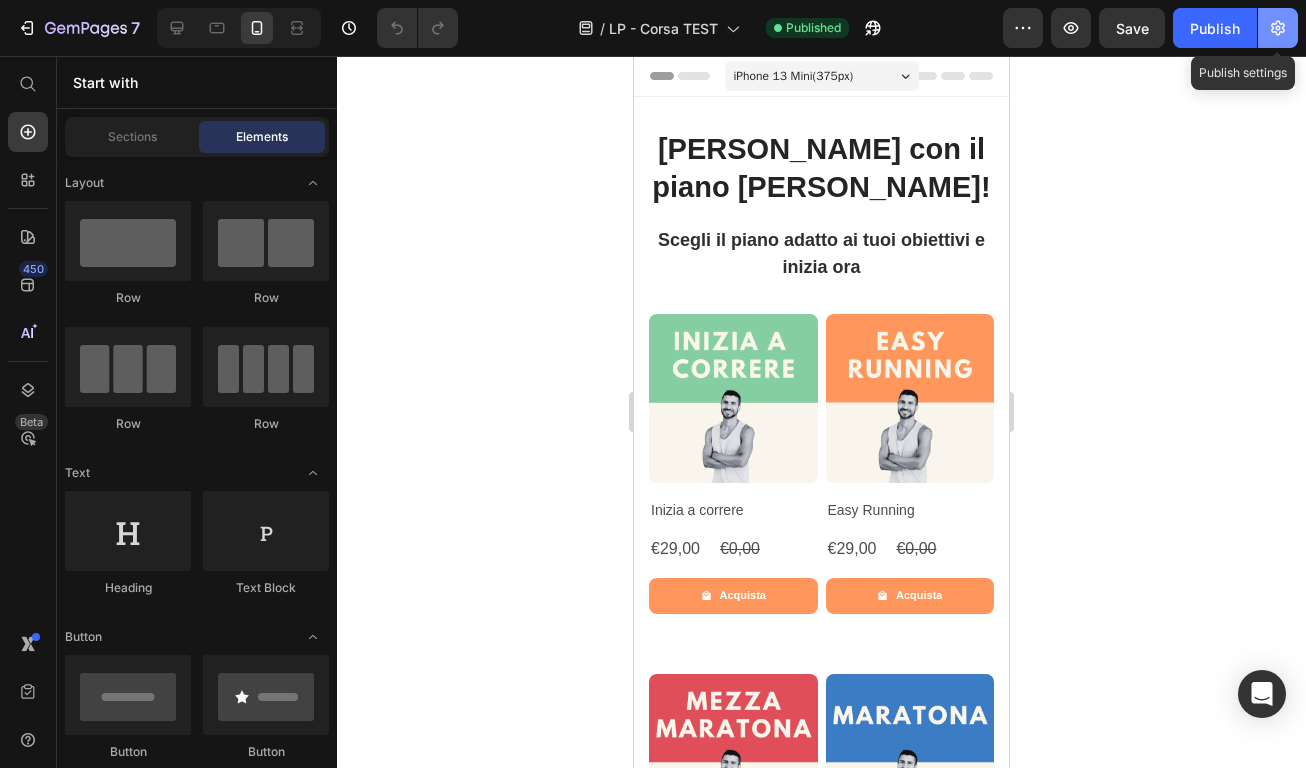 click 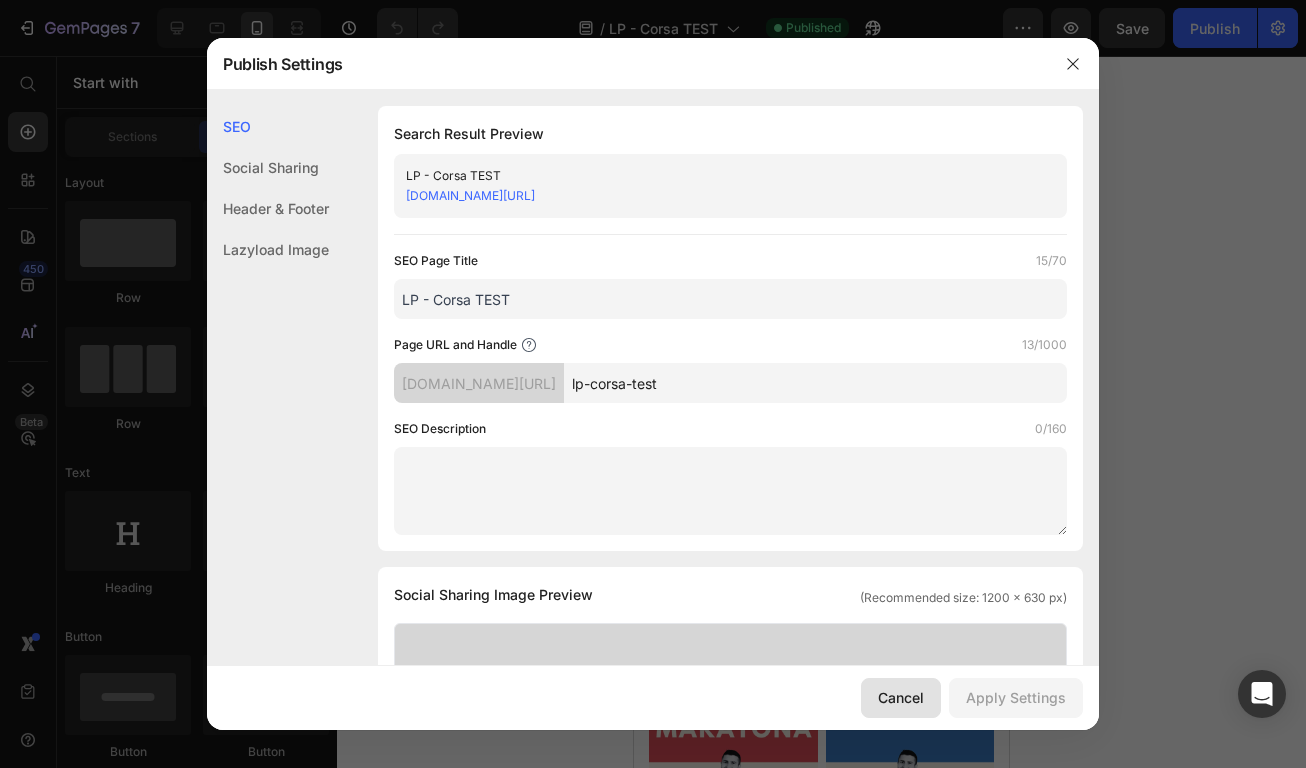 scroll, scrollTop: 0, scrollLeft: 0, axis: both 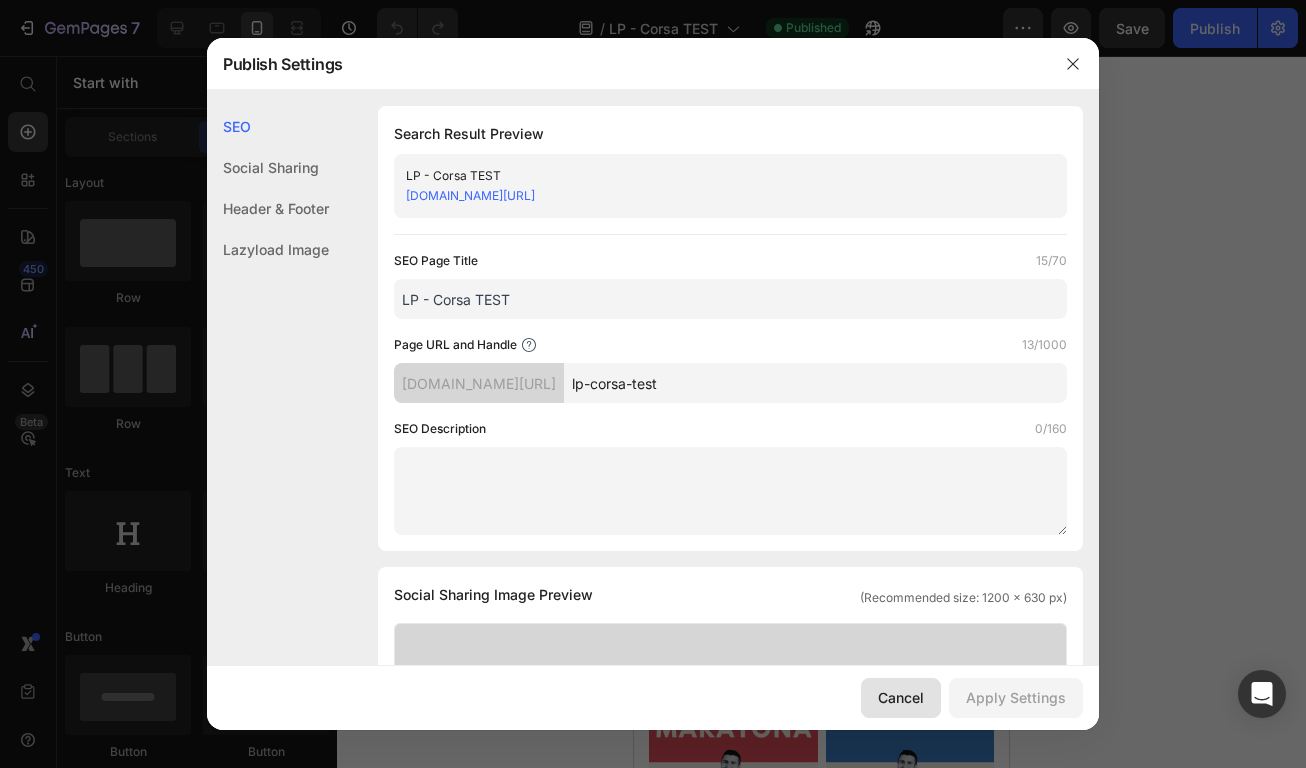 click on "Cancel" at bounding box center [901, 697] 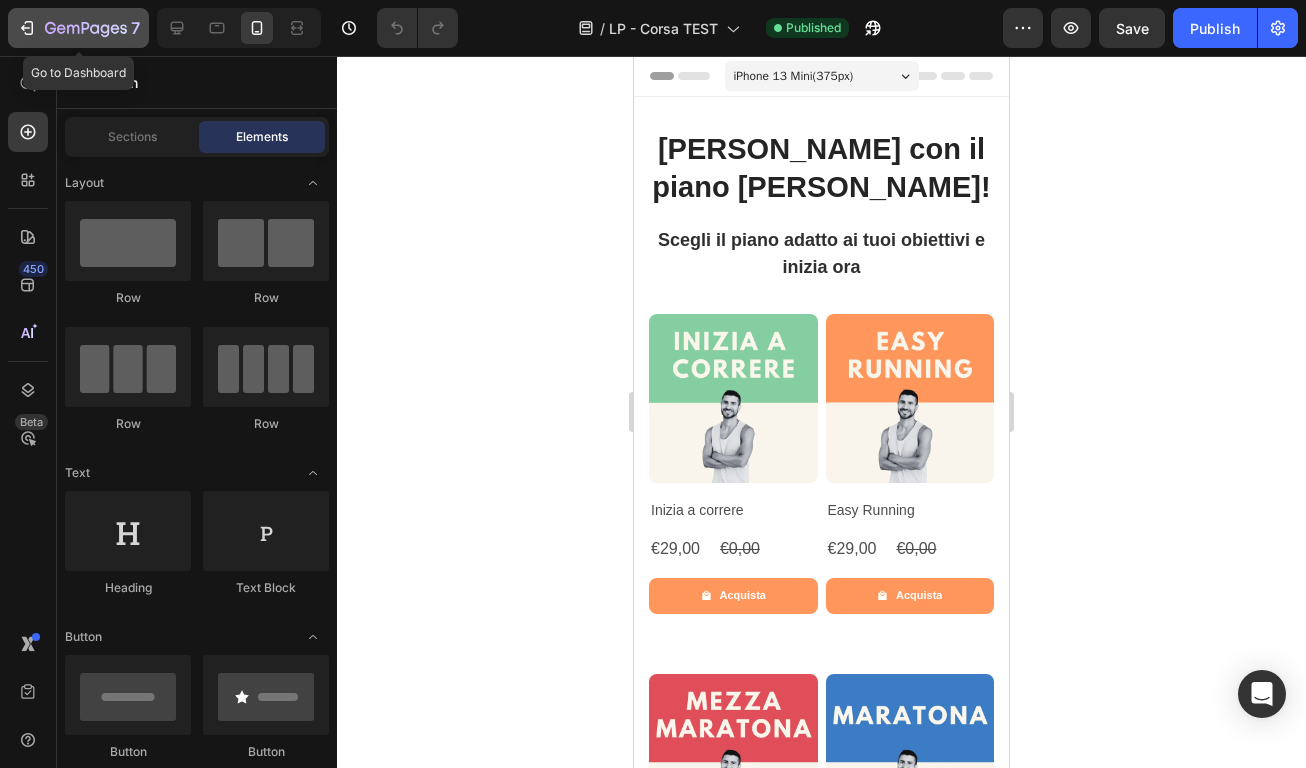 click 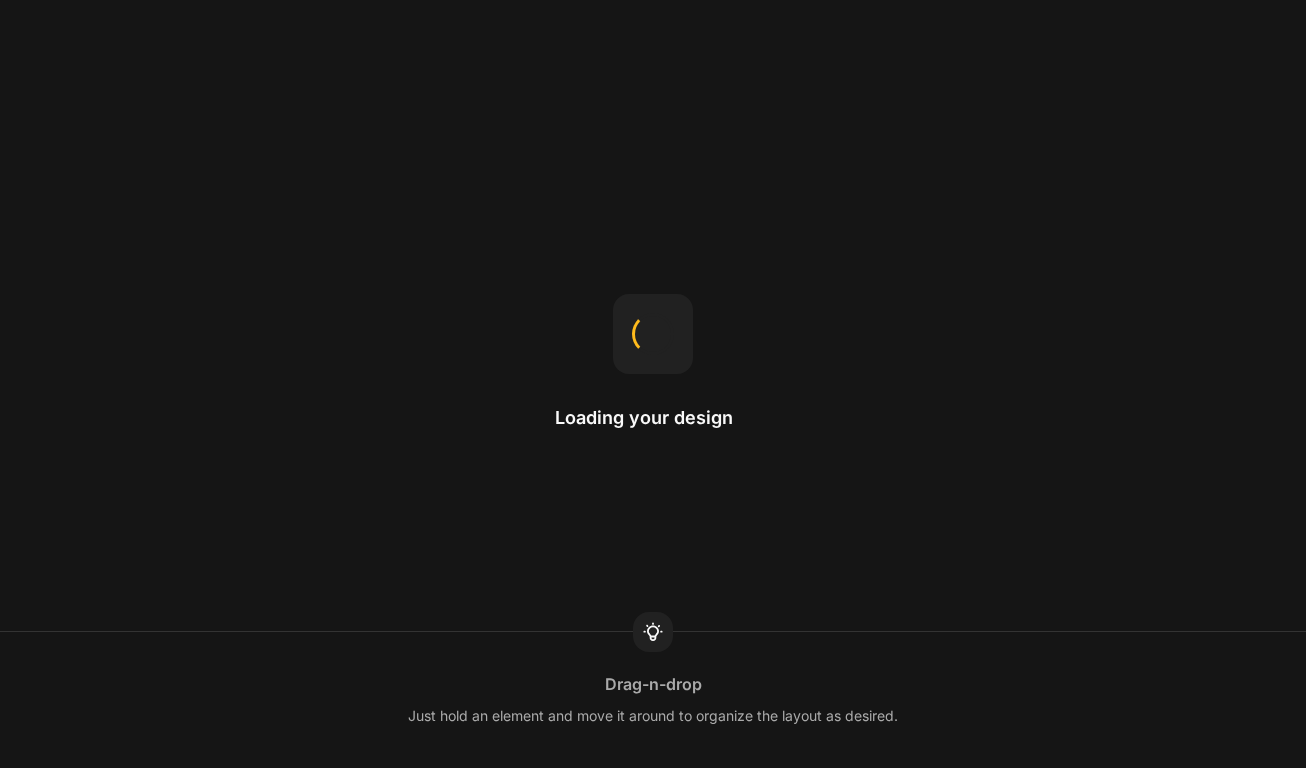 scroll, scrollTop: 0, scrollLeft: 0, axis: both 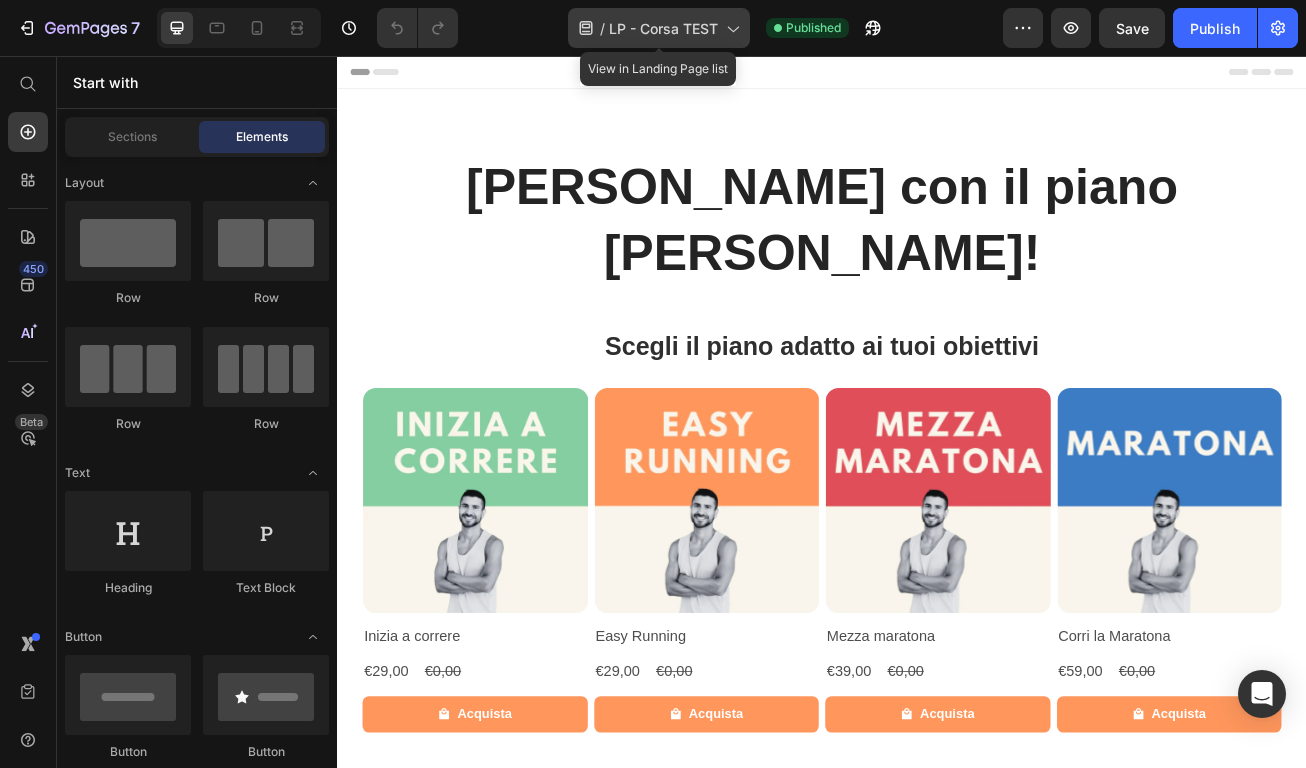 click on "LP - Corsa TEST" at bounding box center (663, 28) 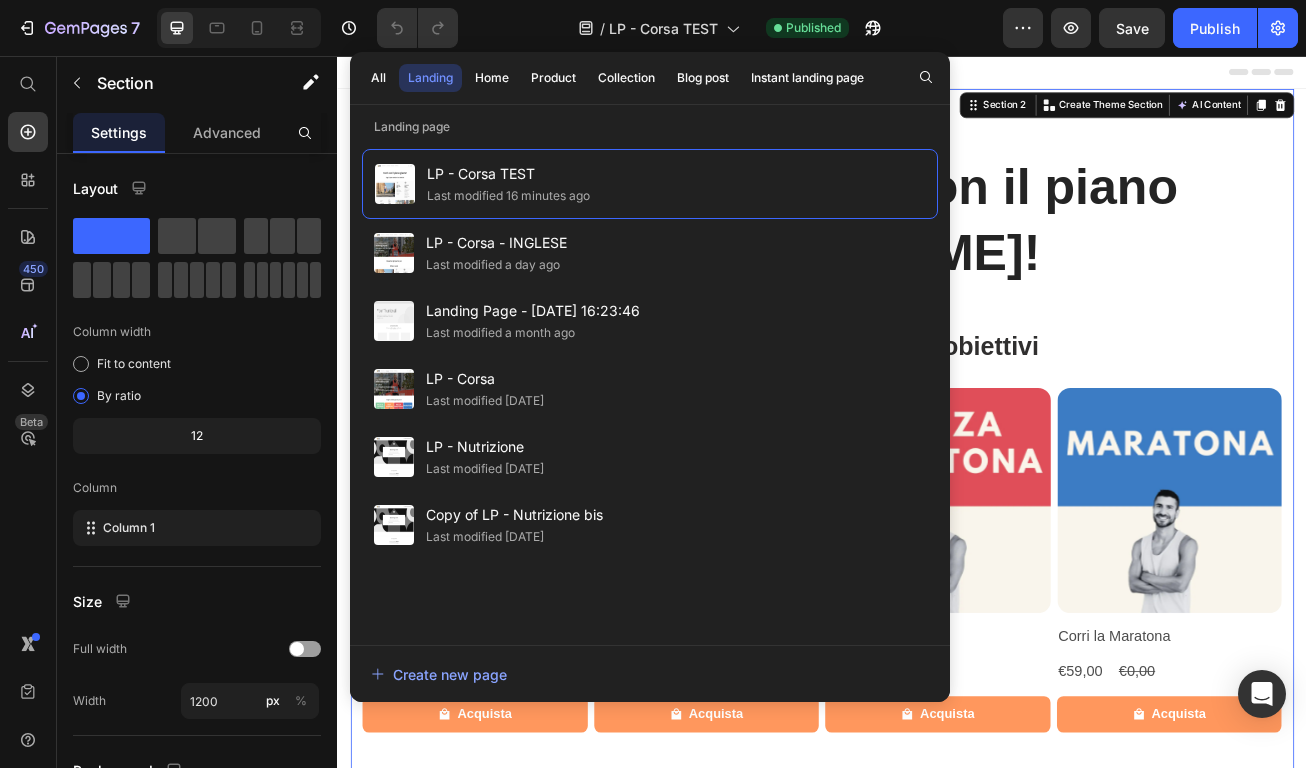 click on "[PERSON_NAME] con il piano [PERSON_NAME]! Heading Scegli il piano adatto ai tuoi obiettivi Heading Row Product Images Row Inizia a correre Product Title €29,00 Product Price €0,00 Product Price Row Acquista Product Cart Button Row Product Images Row Easy Running Product Title €29,00 Product Price €0,00 Product Price Row Acquista Product Cart Button Row Product Images Row Mezza maratona Product Title €39,00 Product Price €0,00 Product Price Row Acquista Product Cart Button Row Product Images Row Corri la Maratona Product Title €59,00 Product Price €0,00 Product Price Row Acquista Product Cart Button Row Product List Cosa aspettarsi Heading Section 2   Create Theme Section AI Content Write with GemAI What would you like to describe here? Tone and Voice Persuasive Product Getting products... Show more Generate" at bounding box center (937, 551) 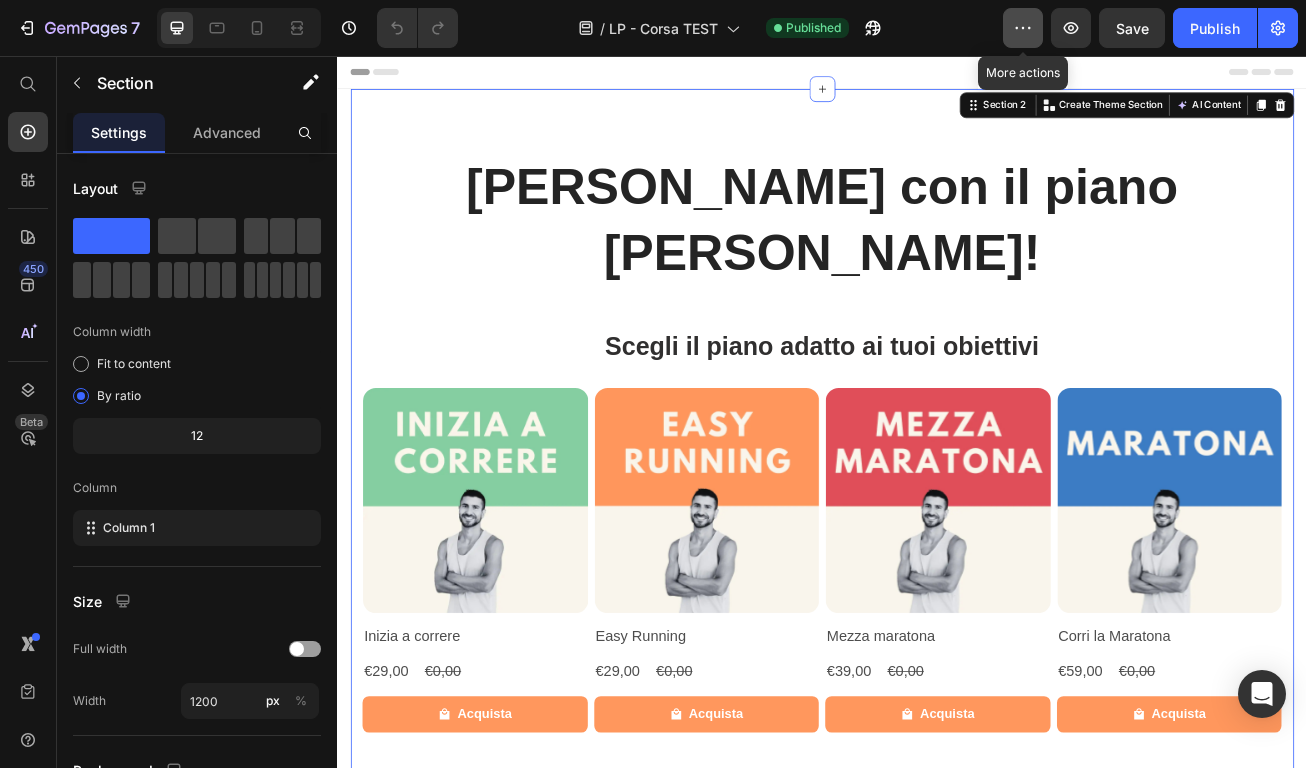 click 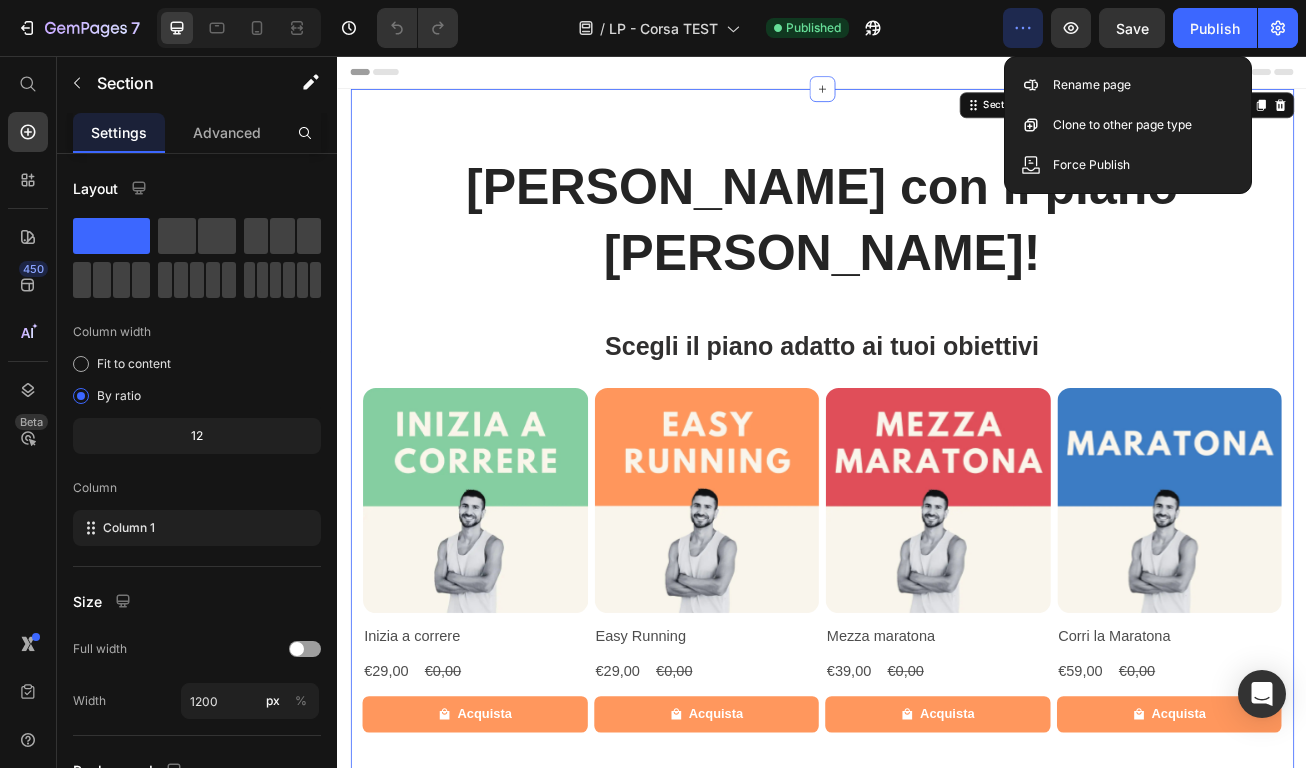 click on "/  LP - Corsa TEST Published" 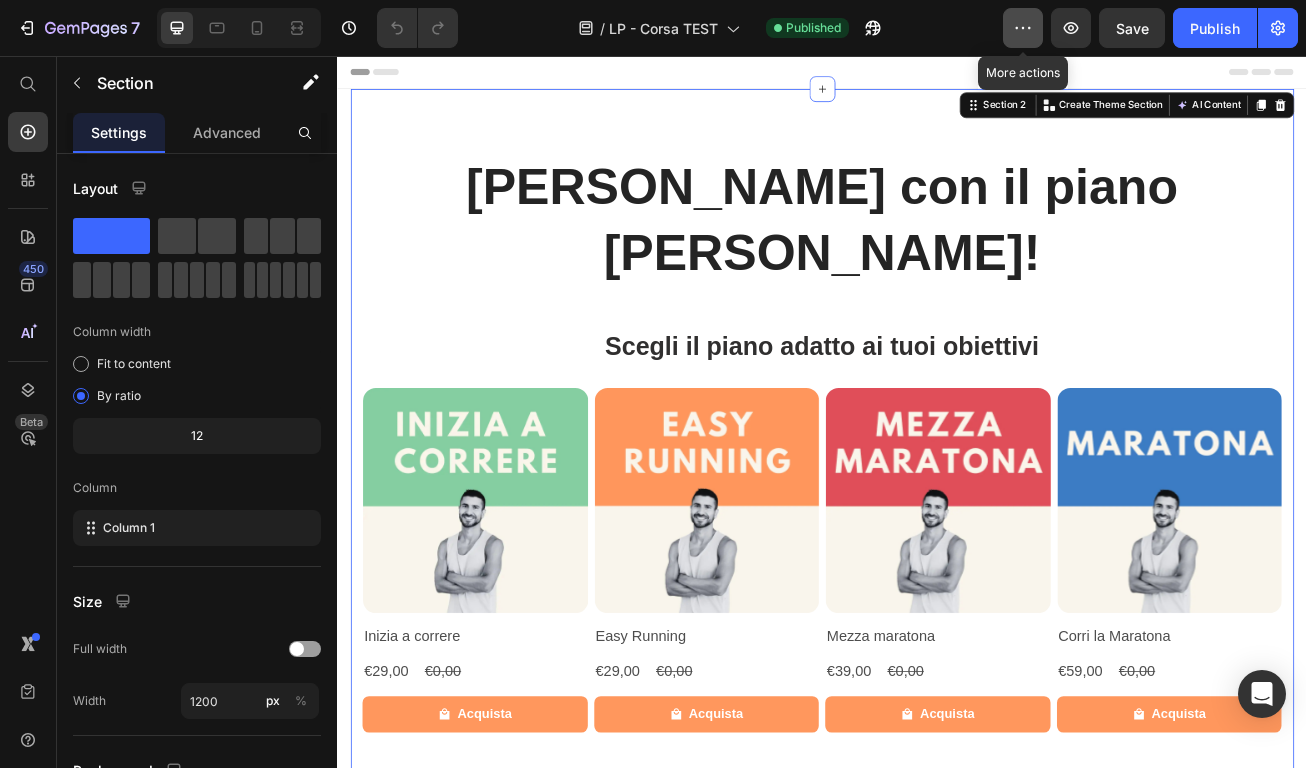 click 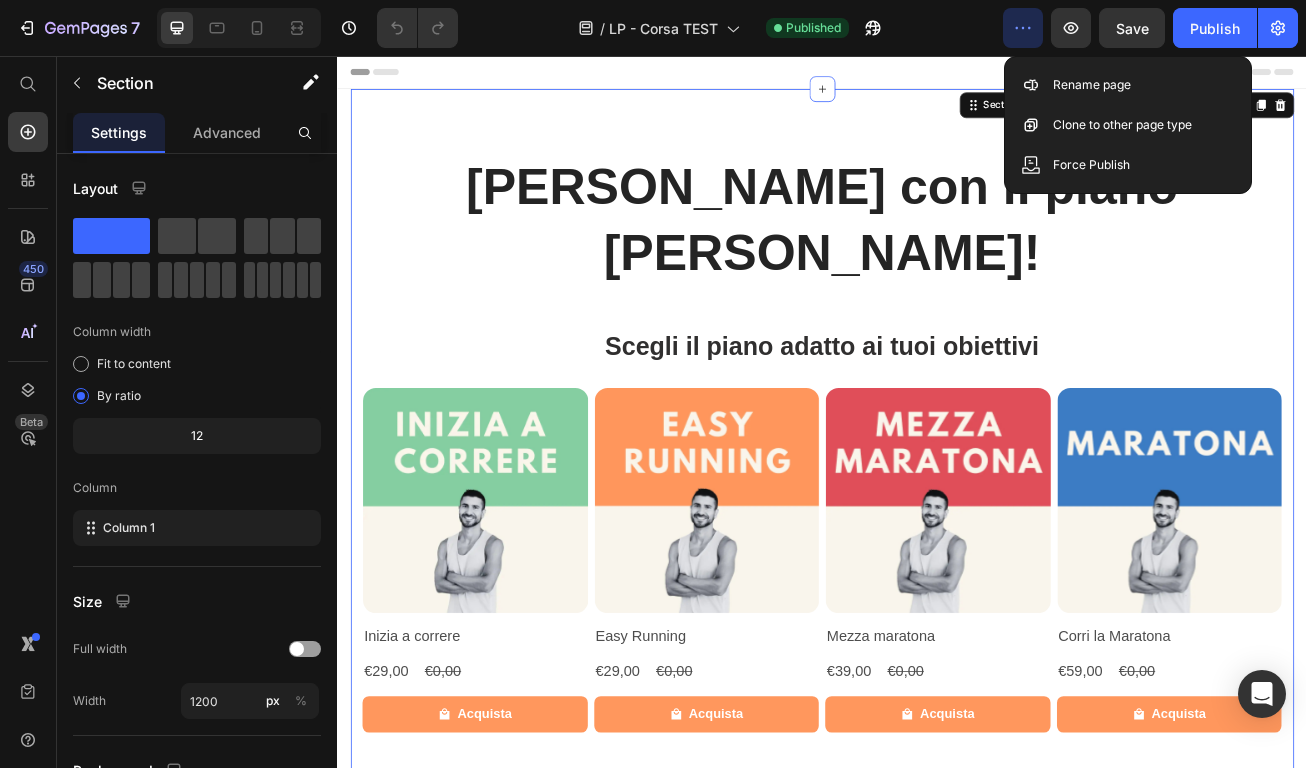 click on "/  LP - Corsa TEST Published" 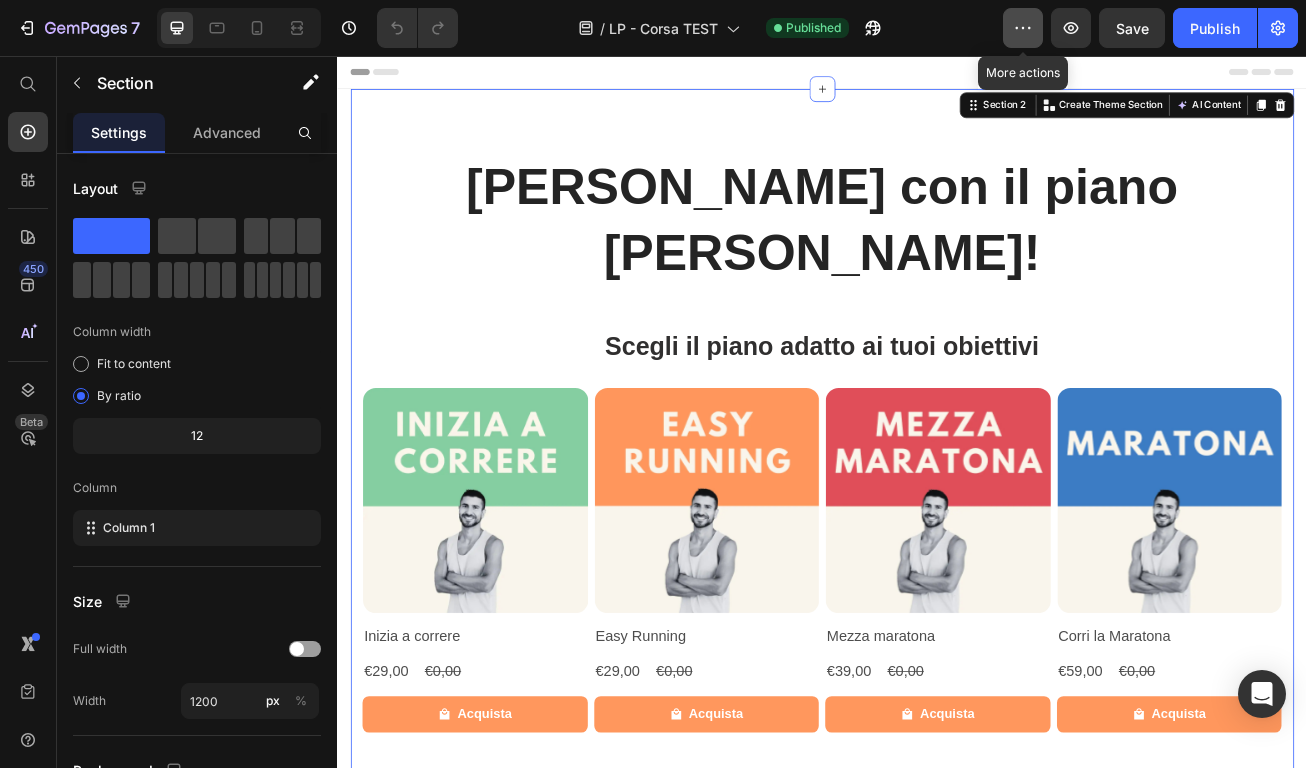 click 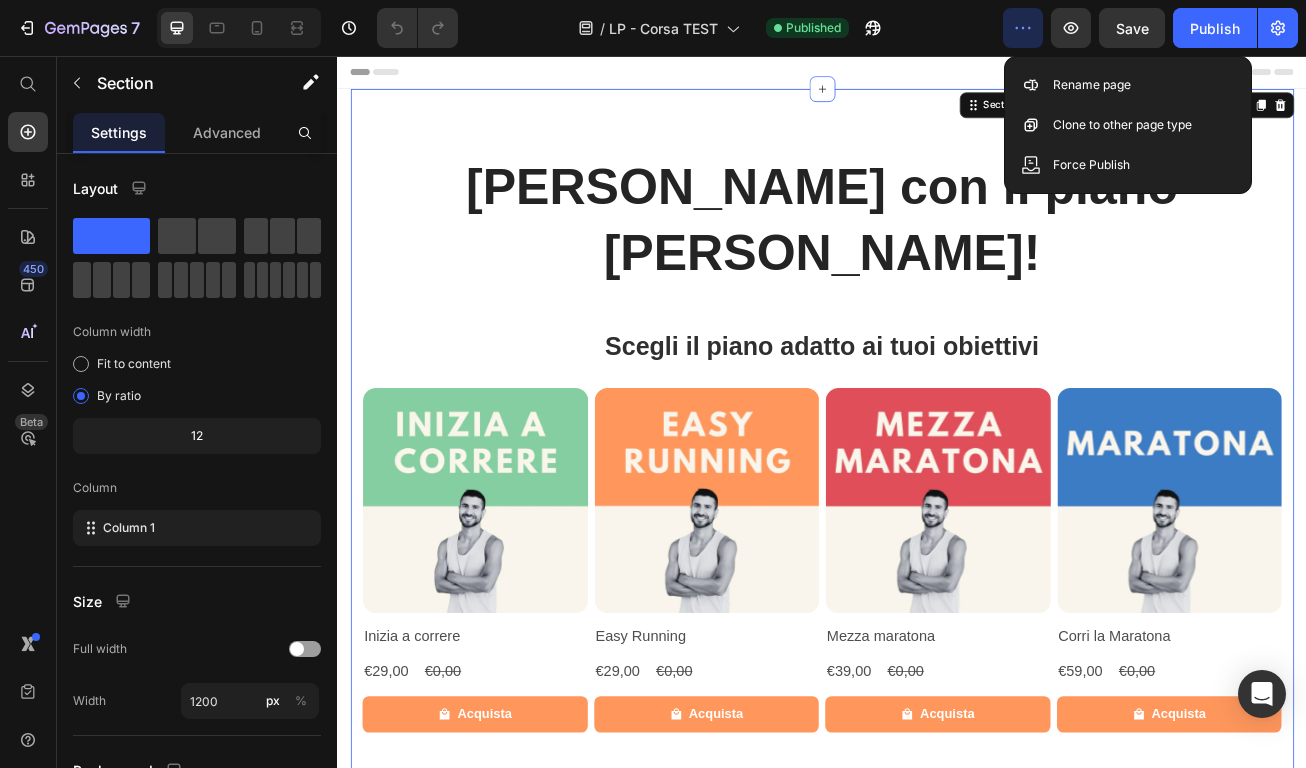 click on "Header" at bounding box center [937, 76] 